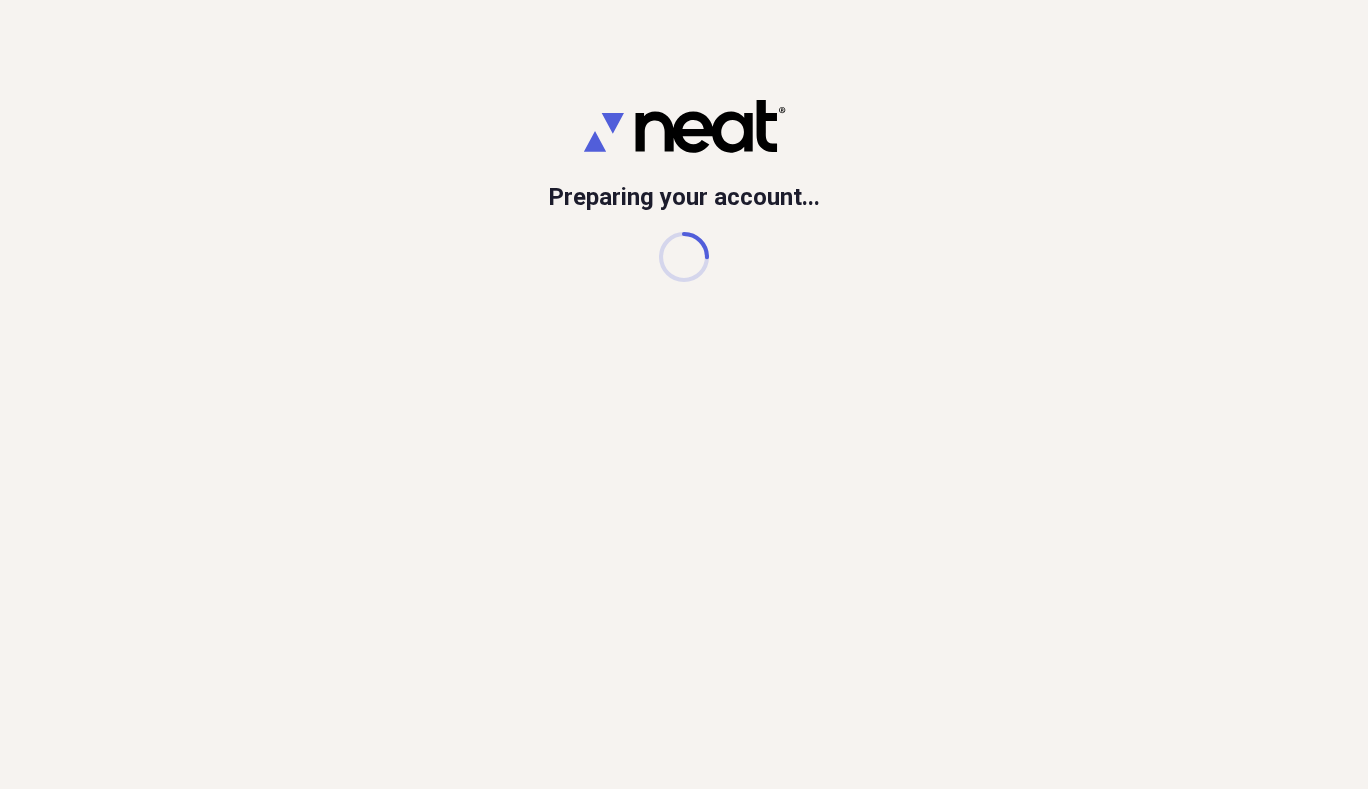 scroll, scrollTop: 0, scrollLeft: 0, axis: both 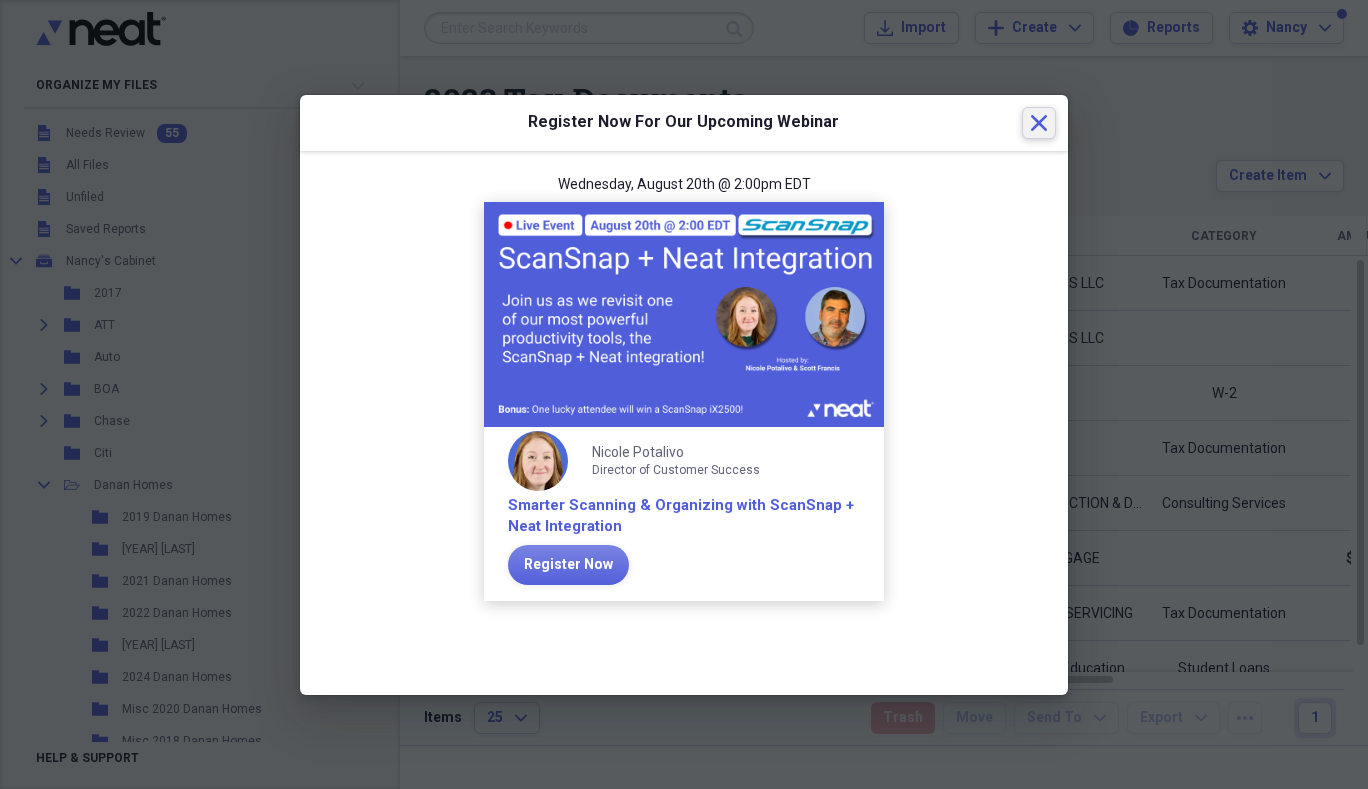 click on "Close" 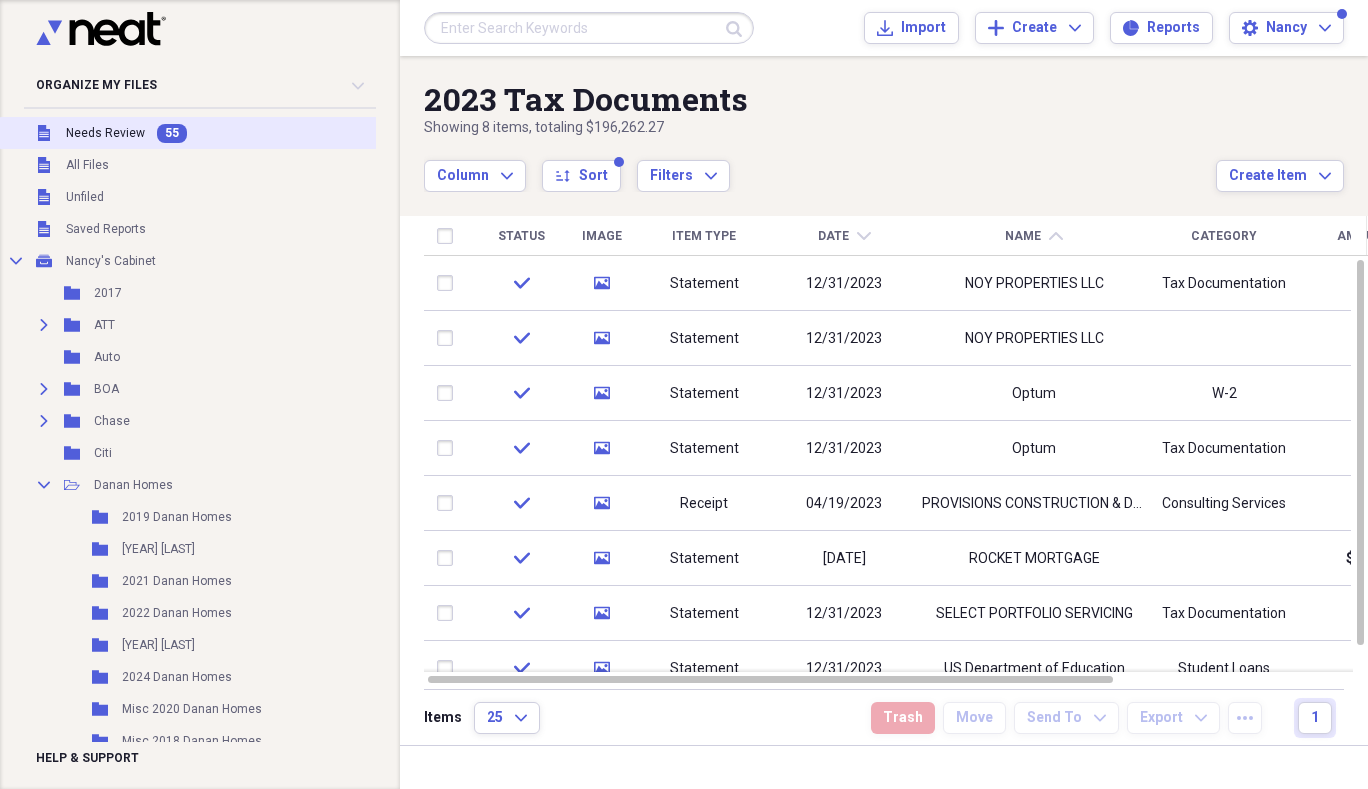 click on "Needs Review" at bounding box center (105, 133) 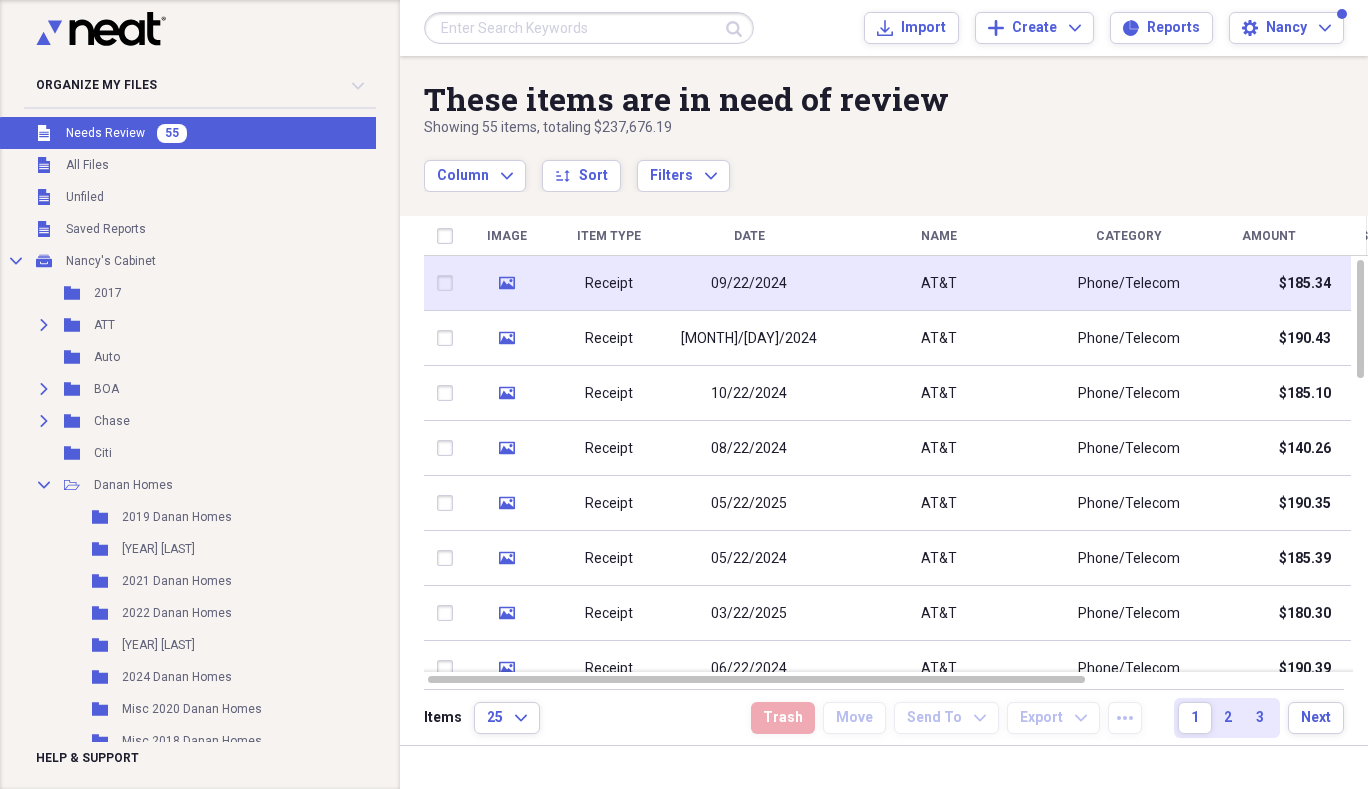 click on "Receipt" at bounding box center [609, 284] 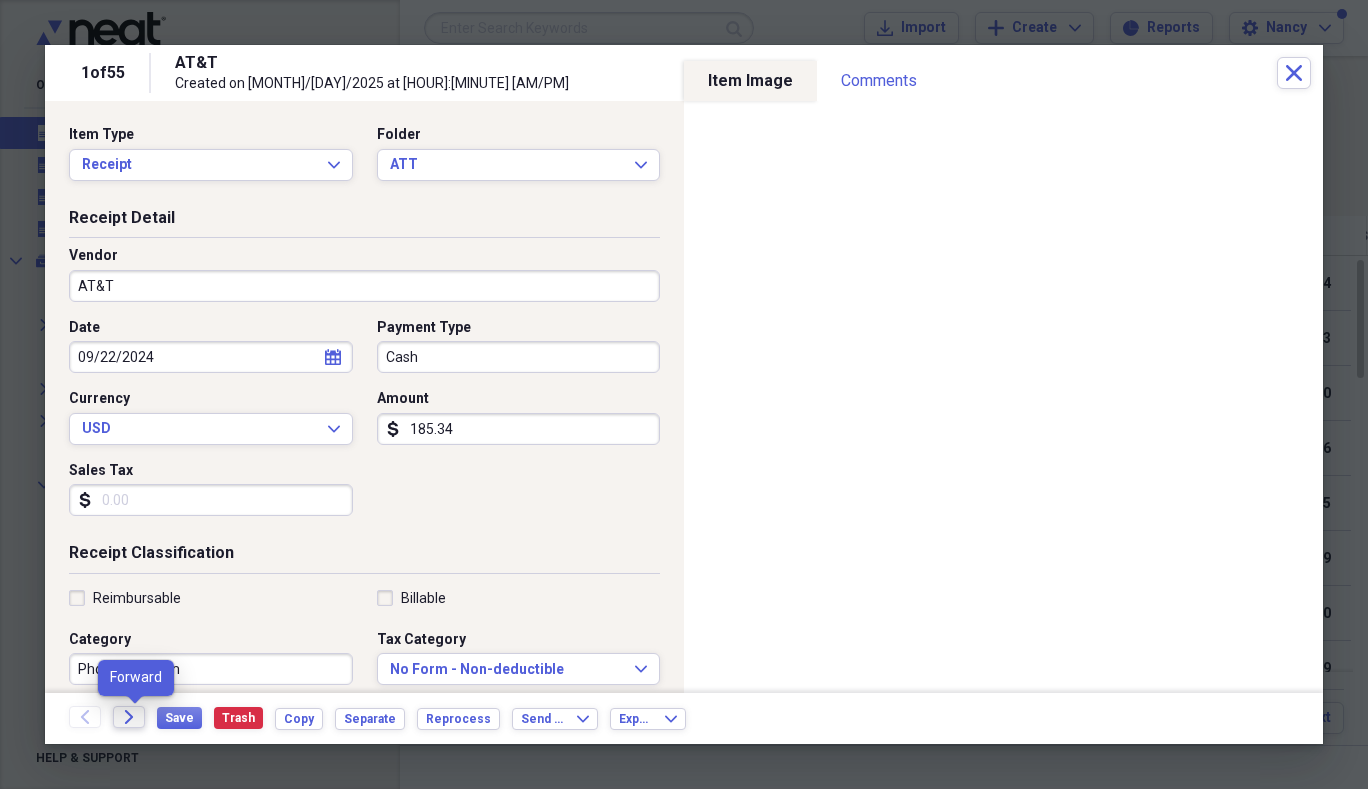 click on "Forward" 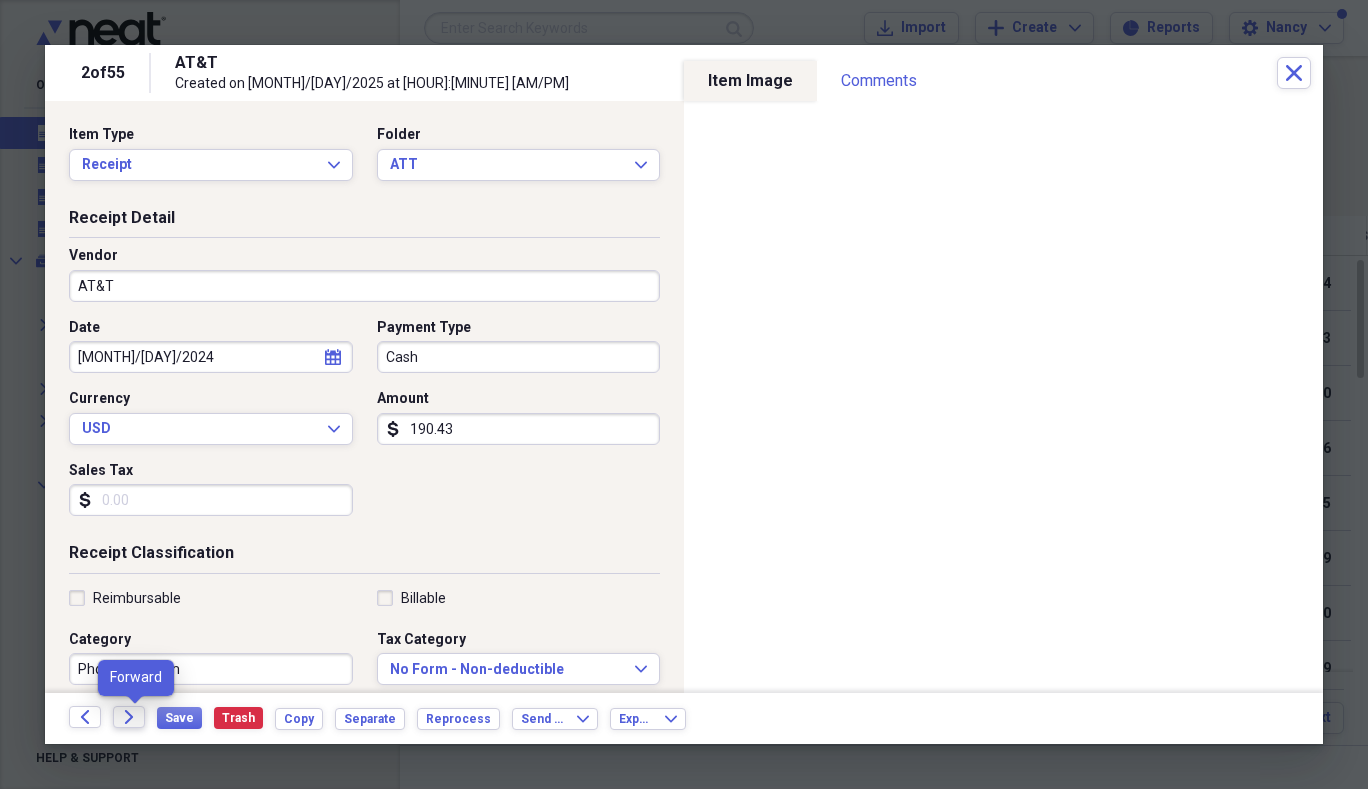 click on "Forward" 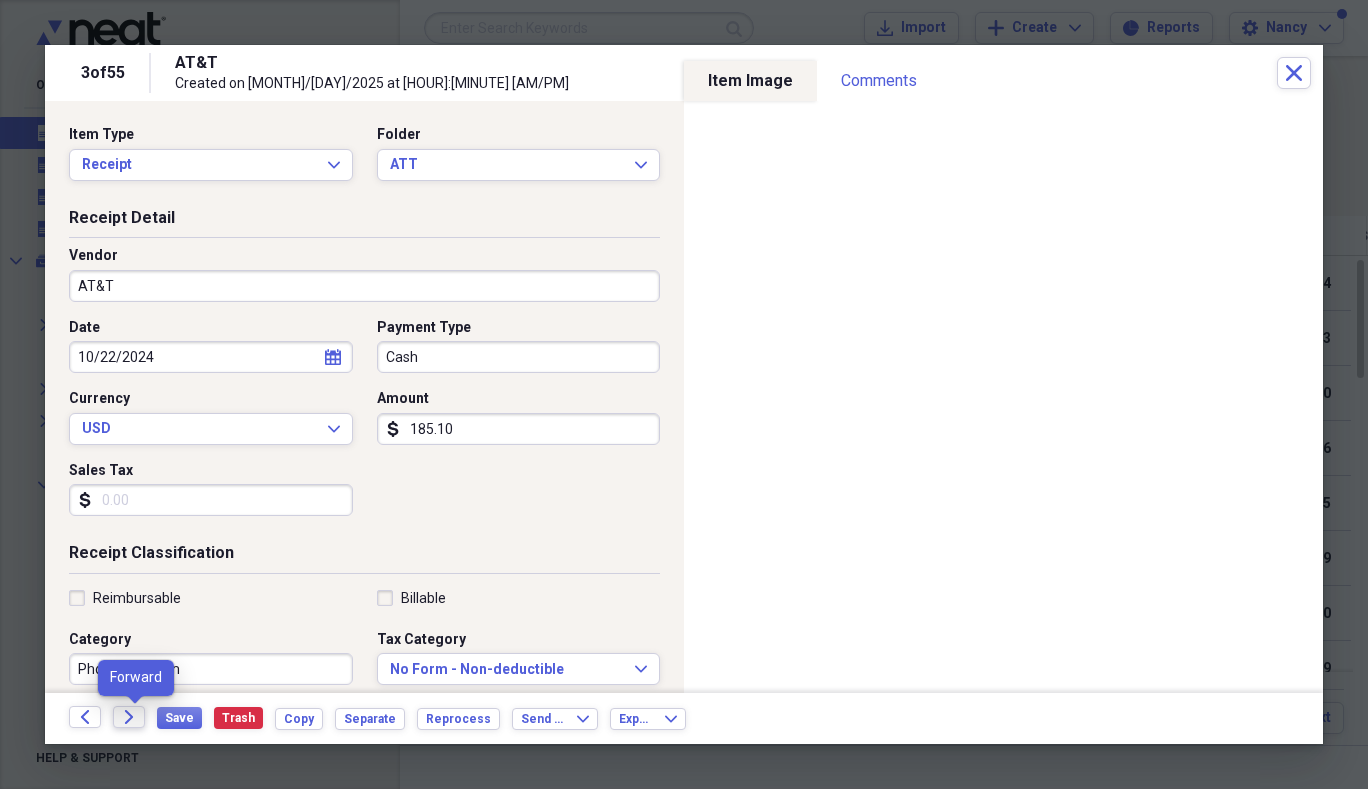 click on "Forward" 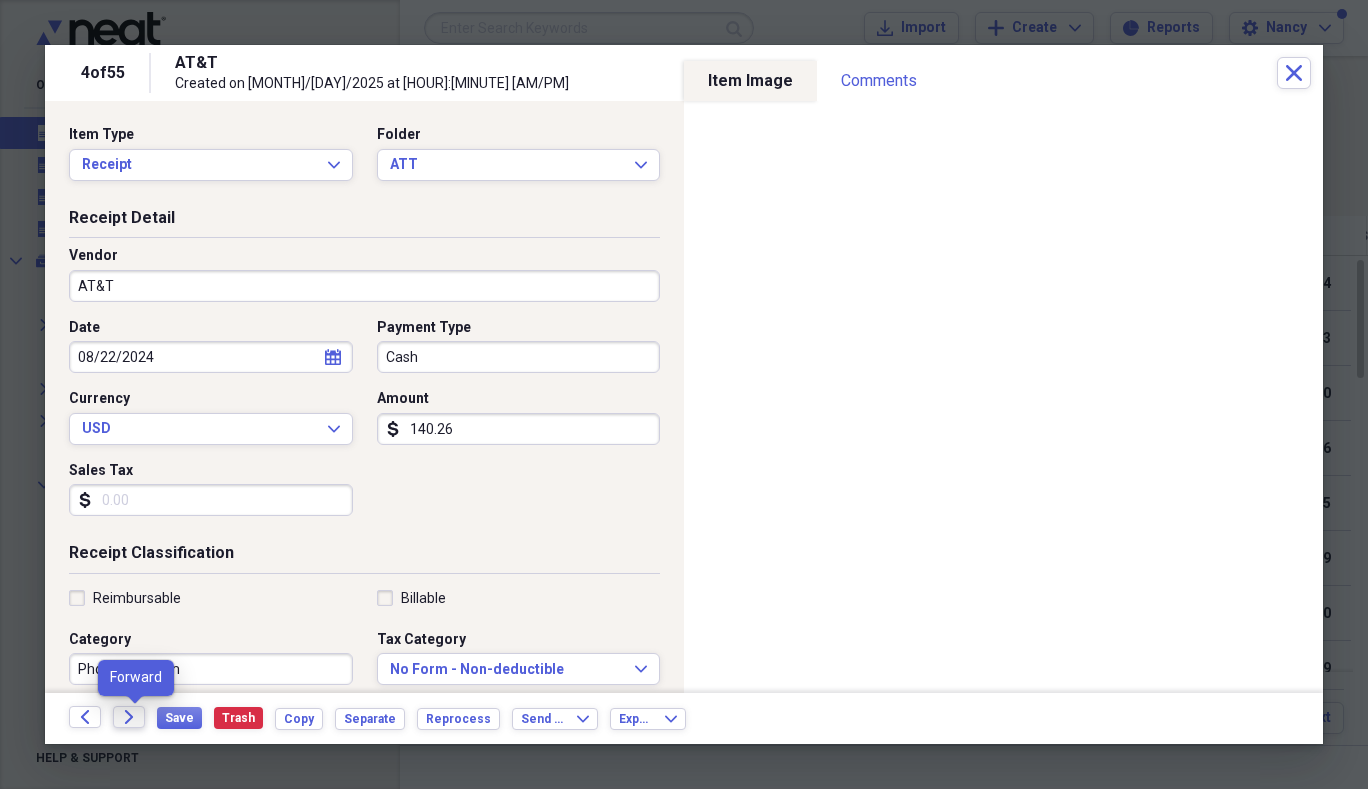 click on "Forward" 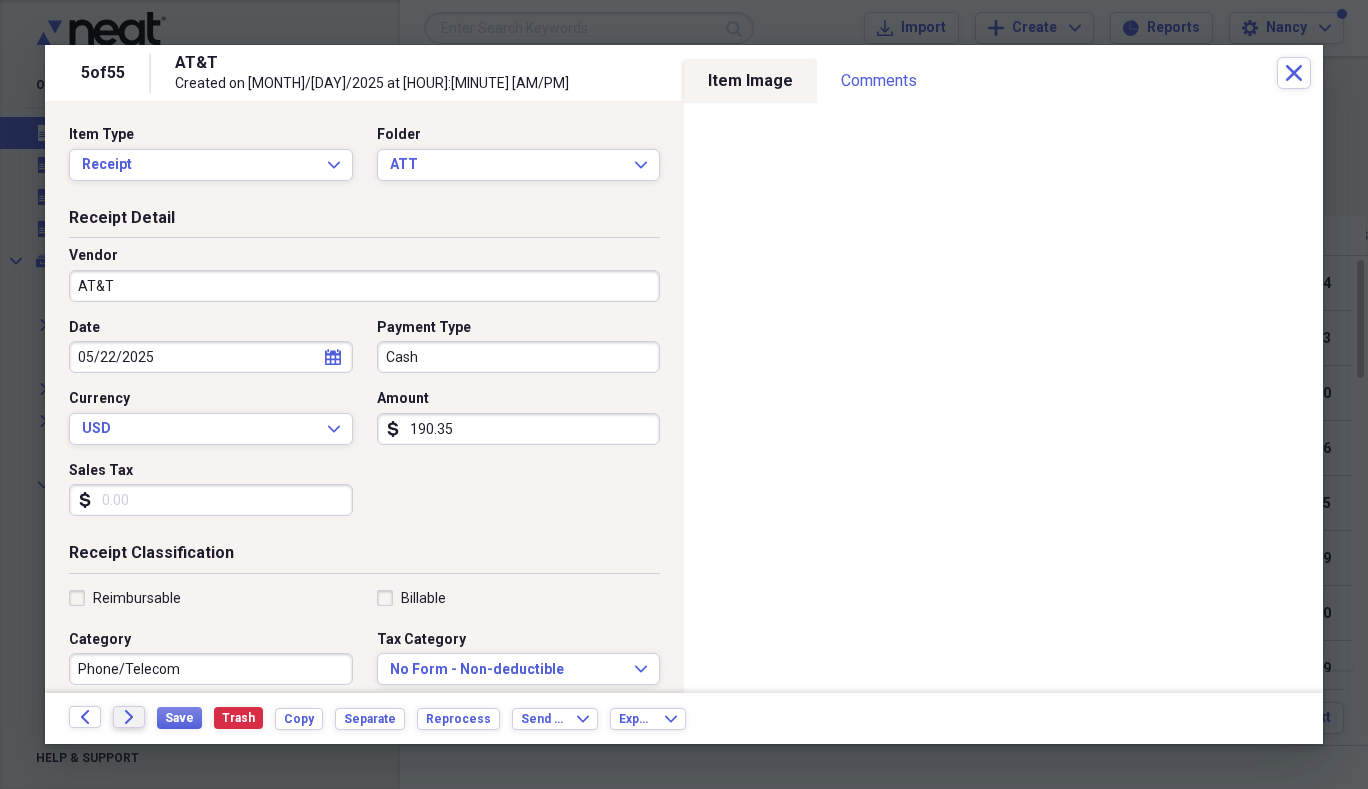 click on "Forward" 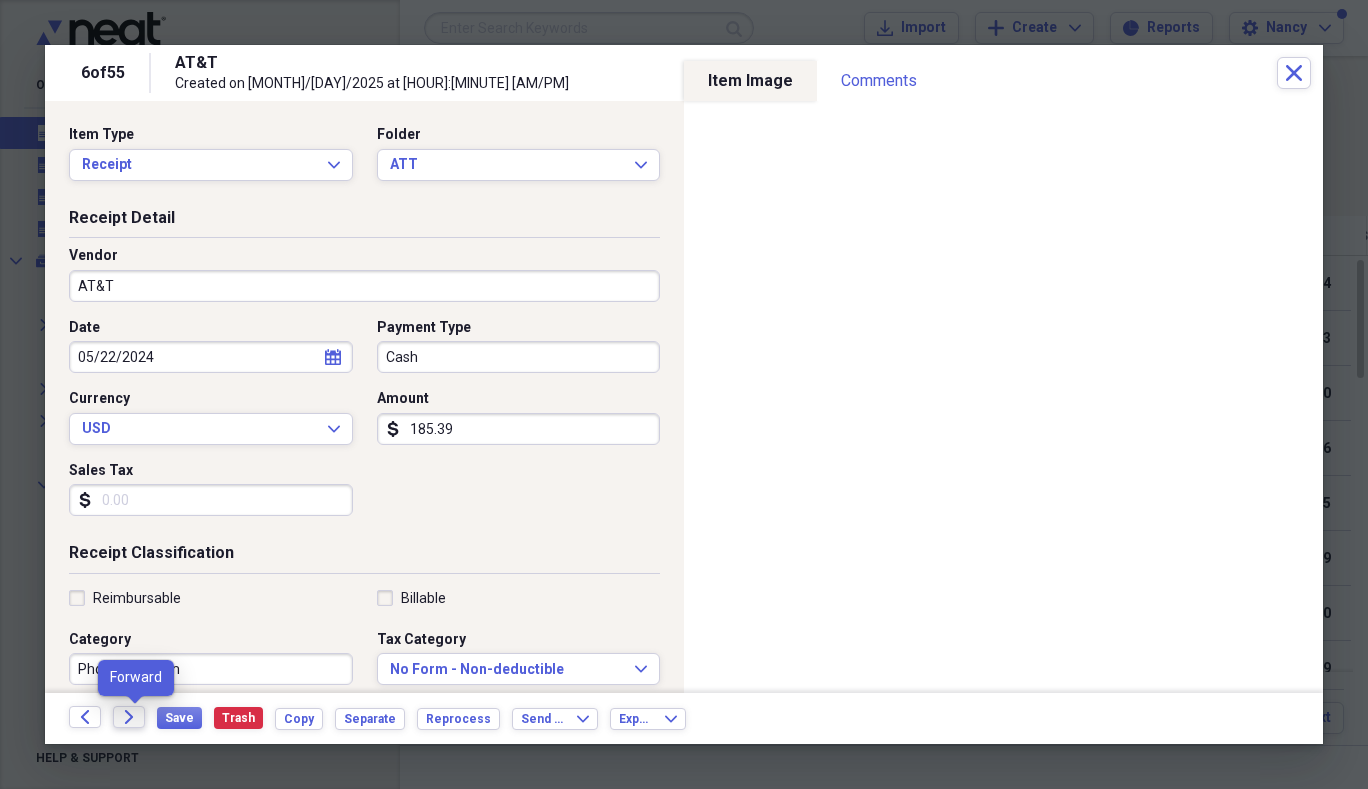 click on "Forward" 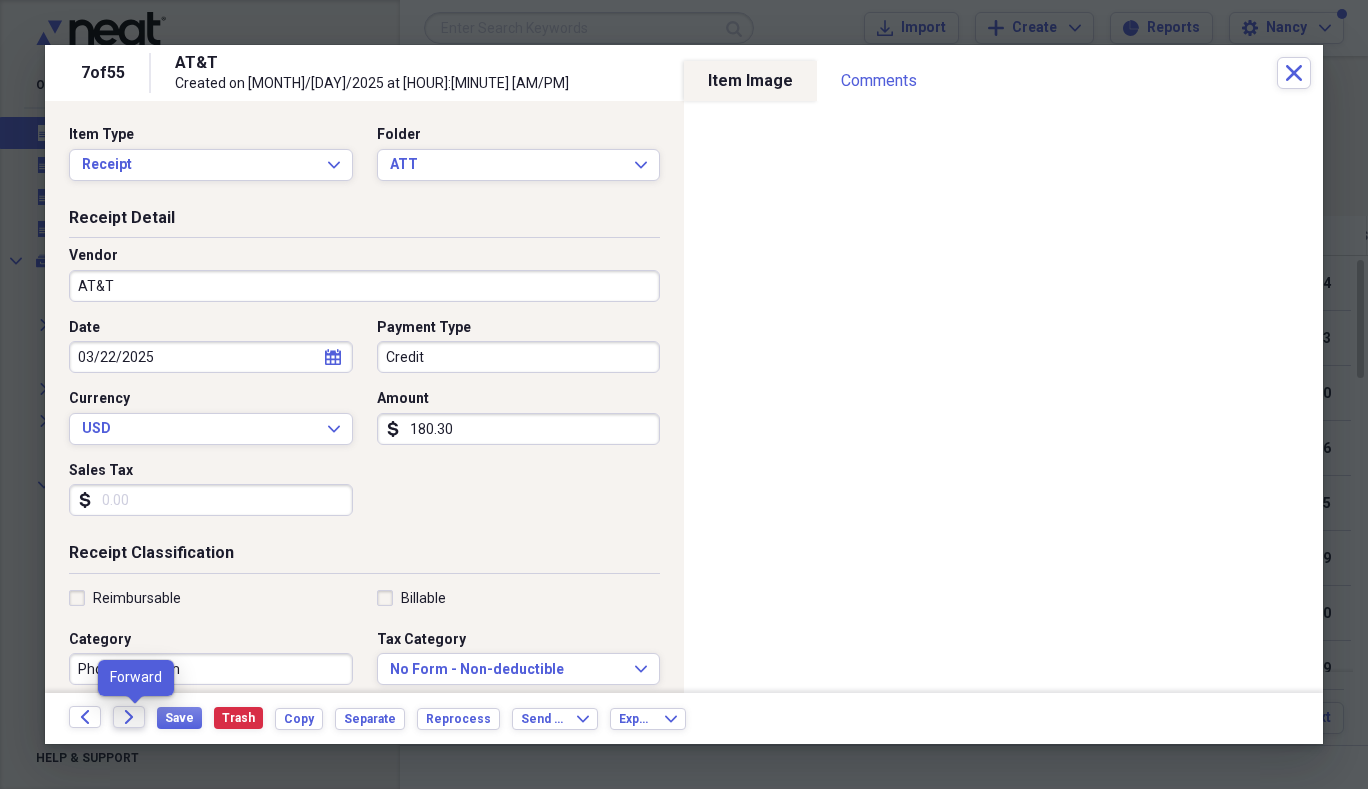 click on "Forward" 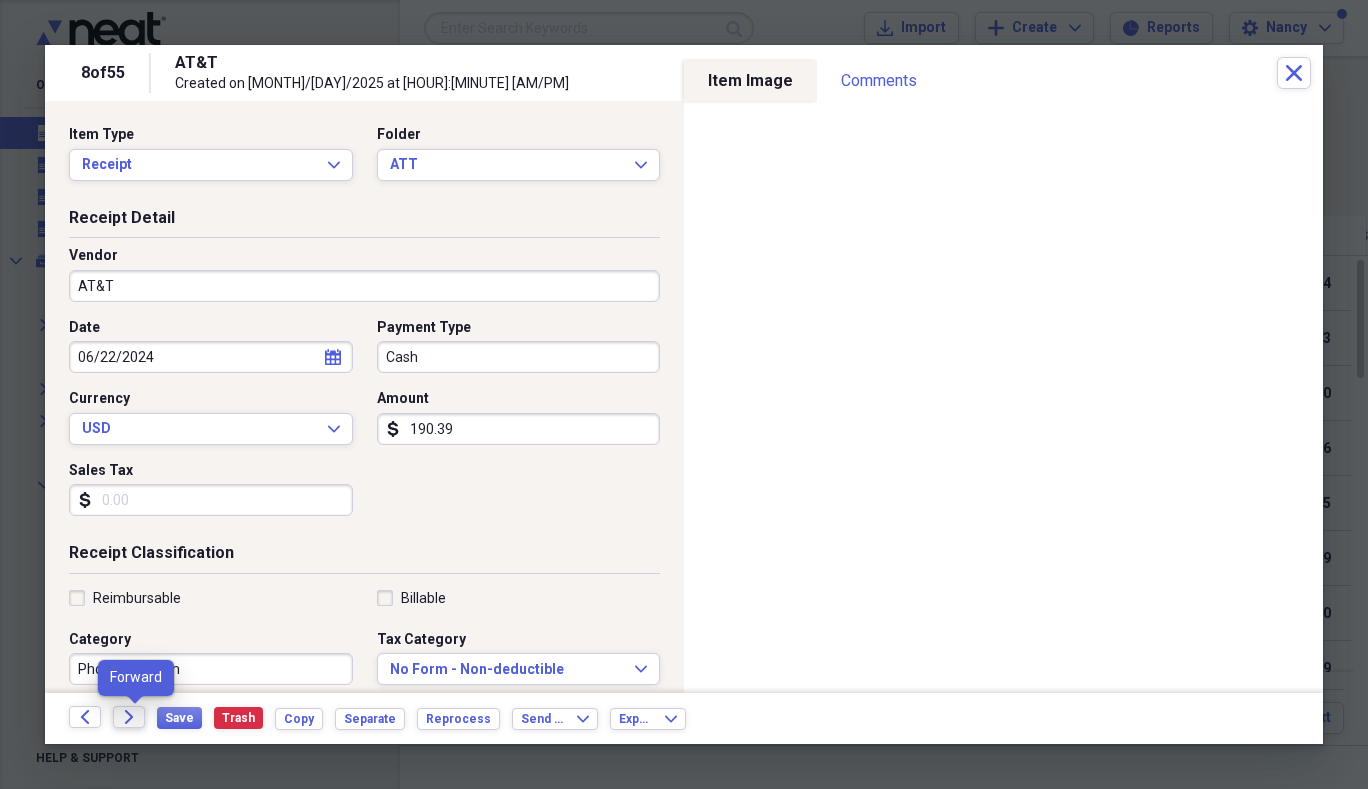 click on "Forward" 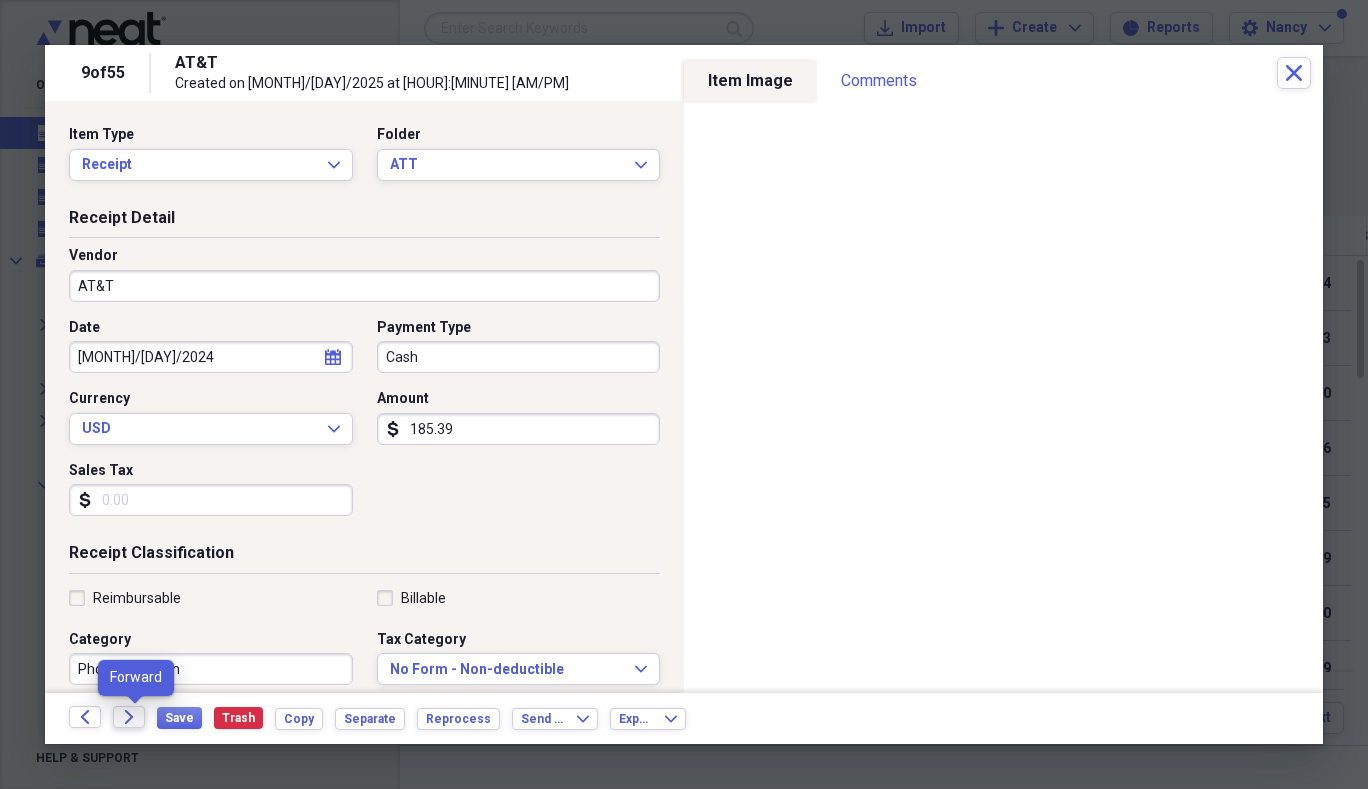 click on "Forward" 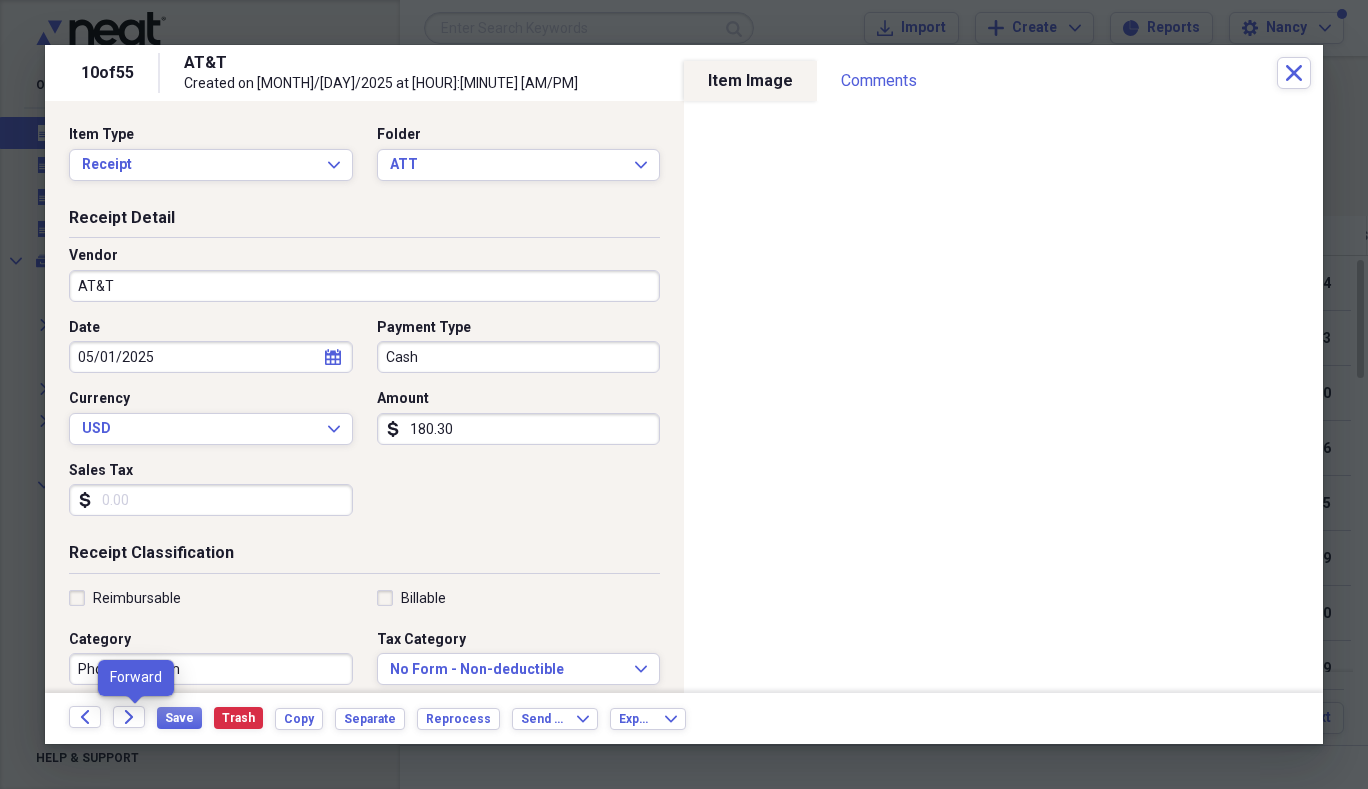 click on "calendar" 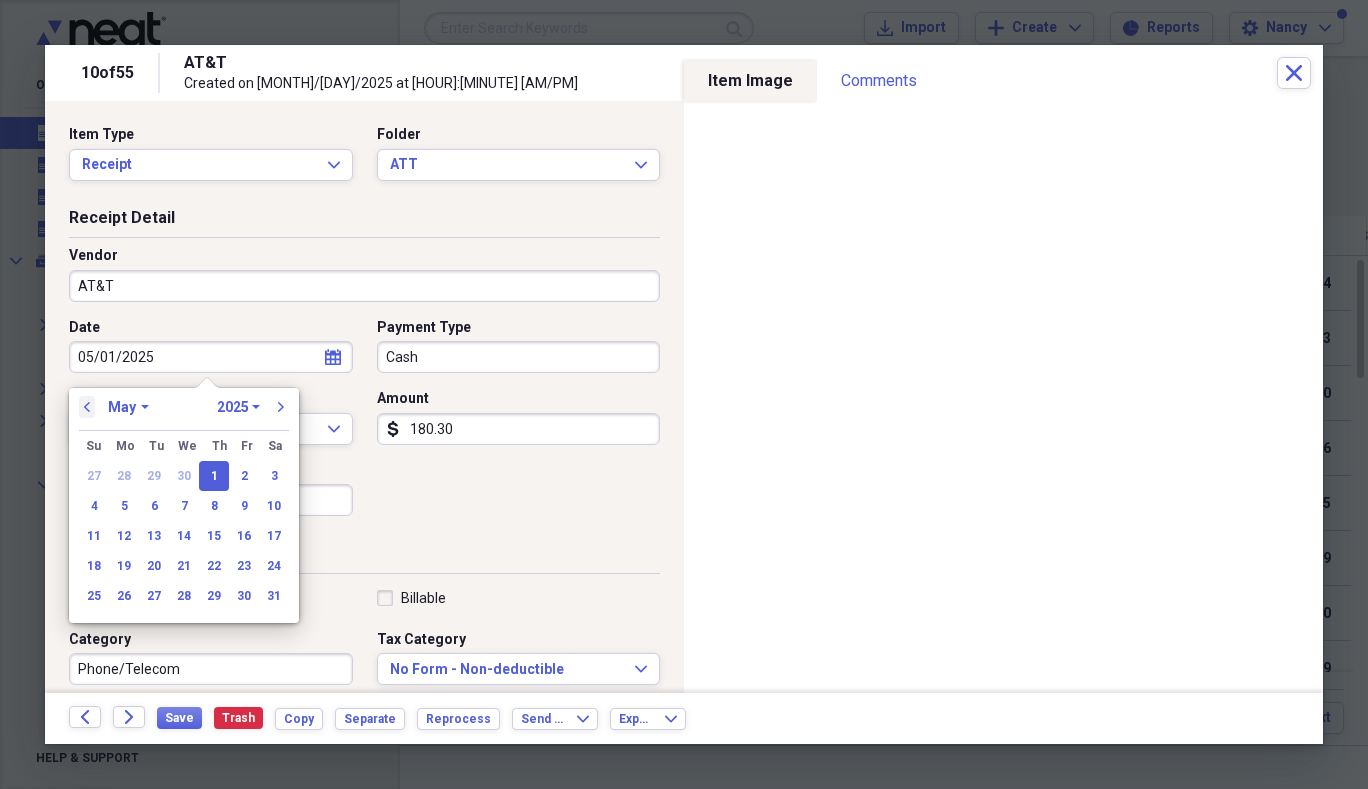 click on "previous" at bounding box center [87, 407] 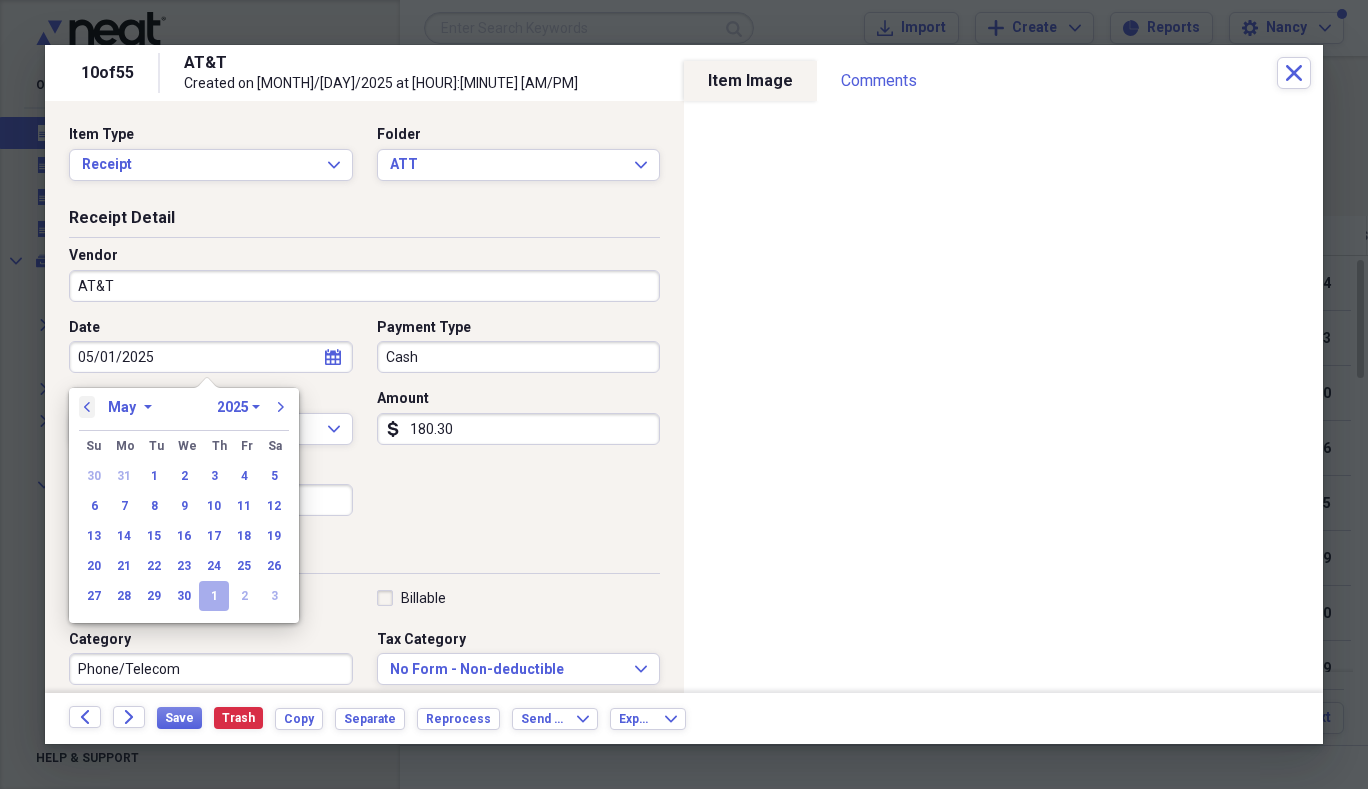 select on "3" 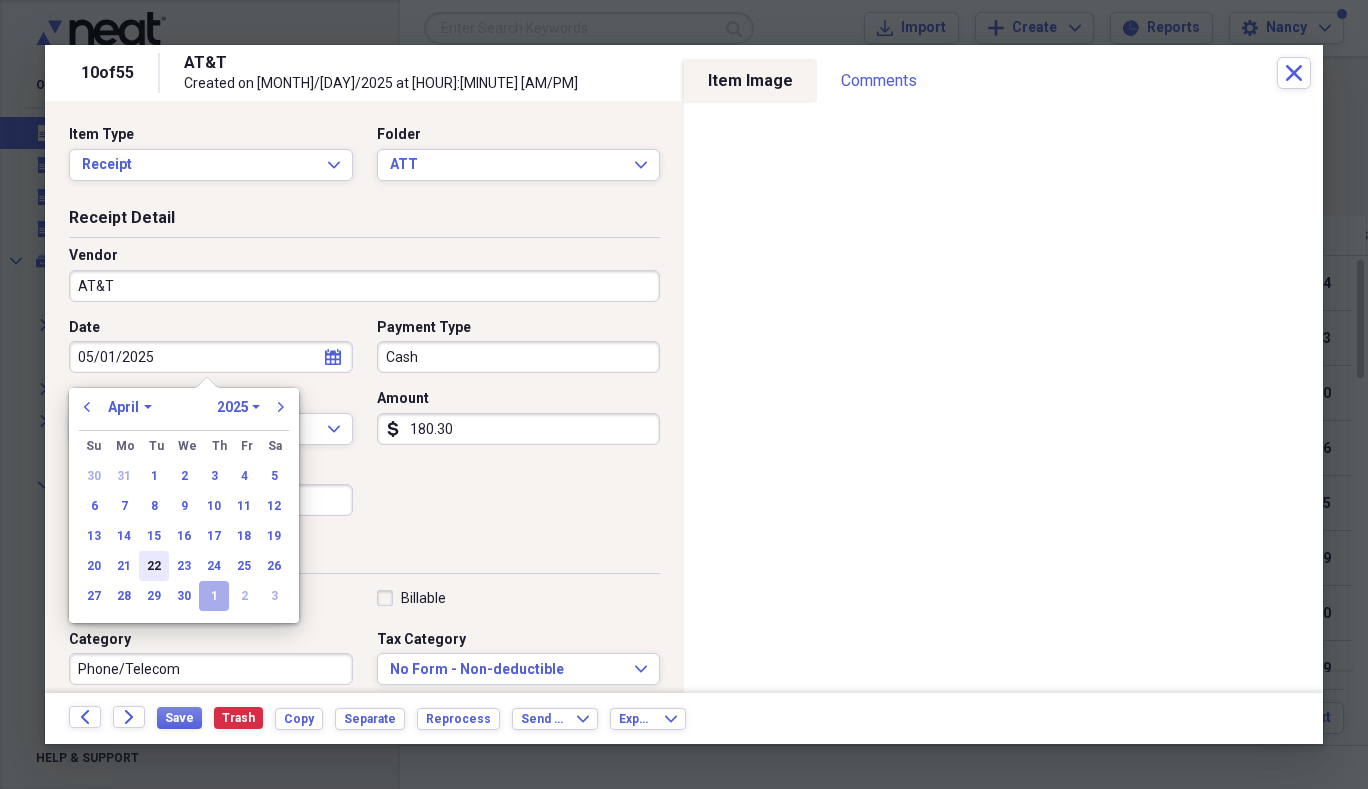click on "22" at bounding box center [154, 566] 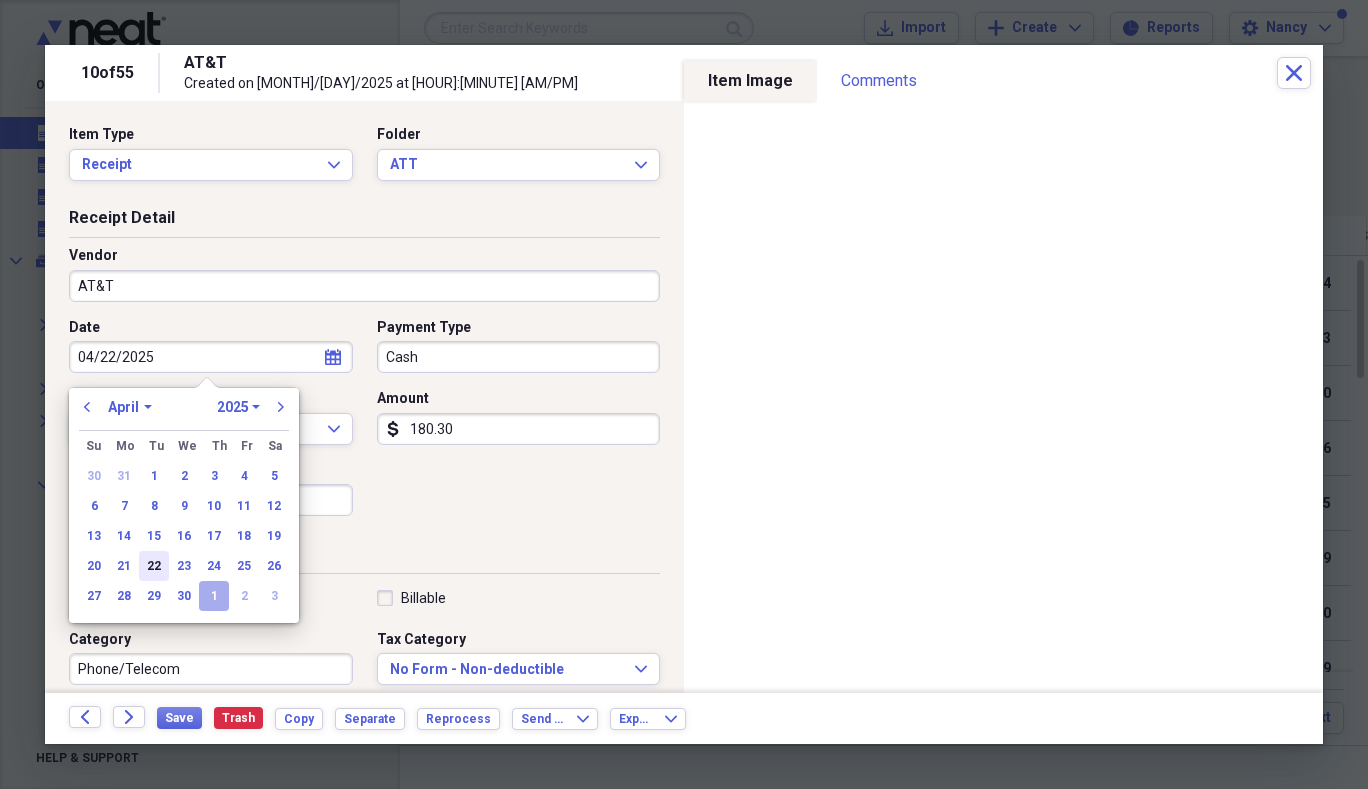 type on "04/22/2025" 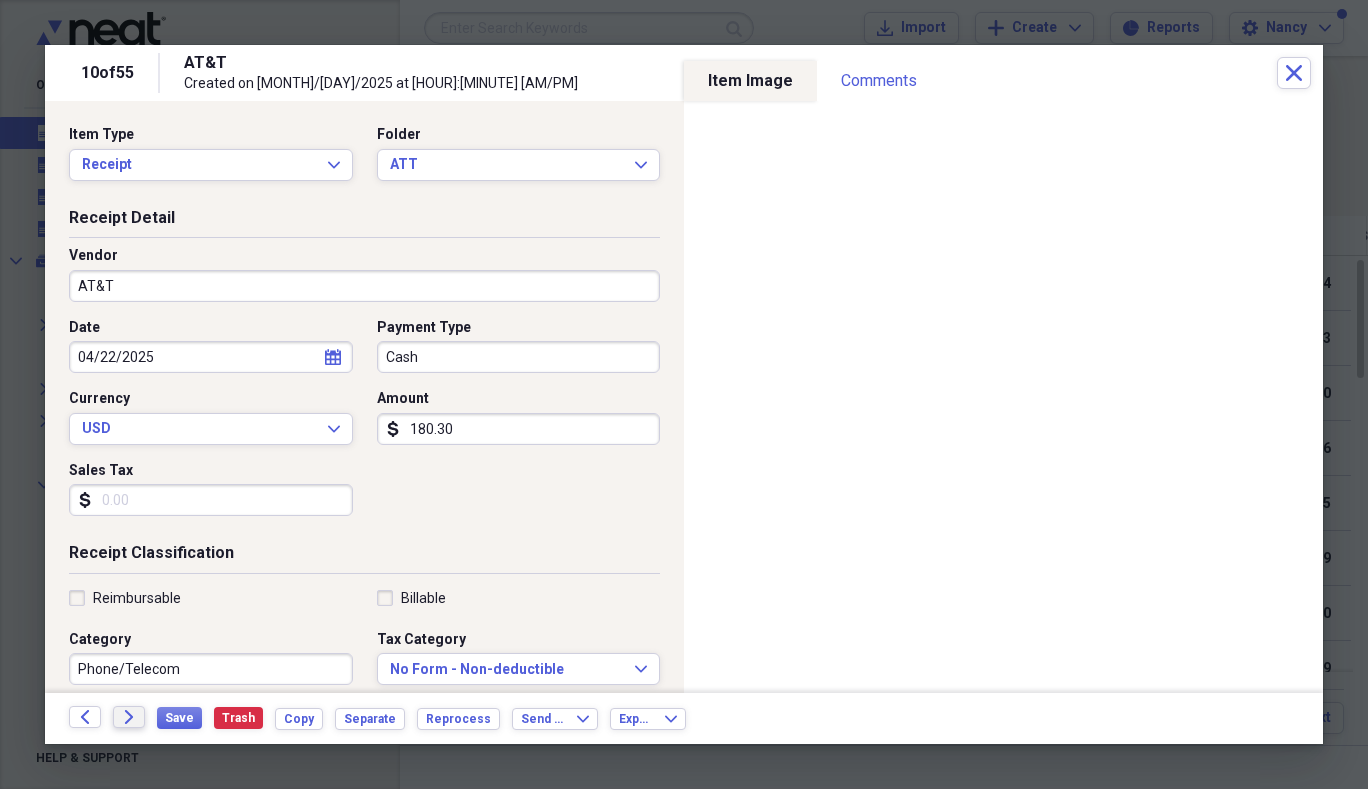 click on "Forward" 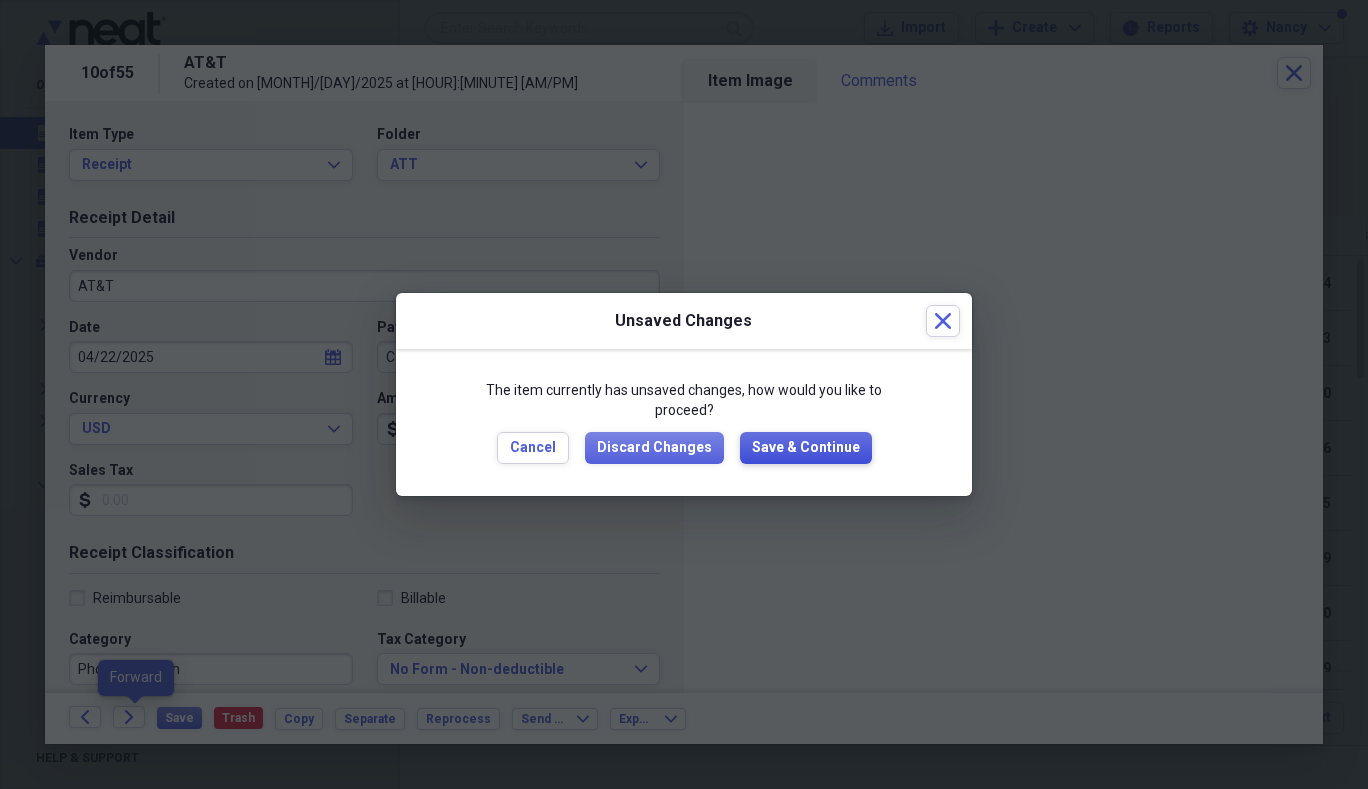 click on "Save & Continue" at bounding box center [806, 448] 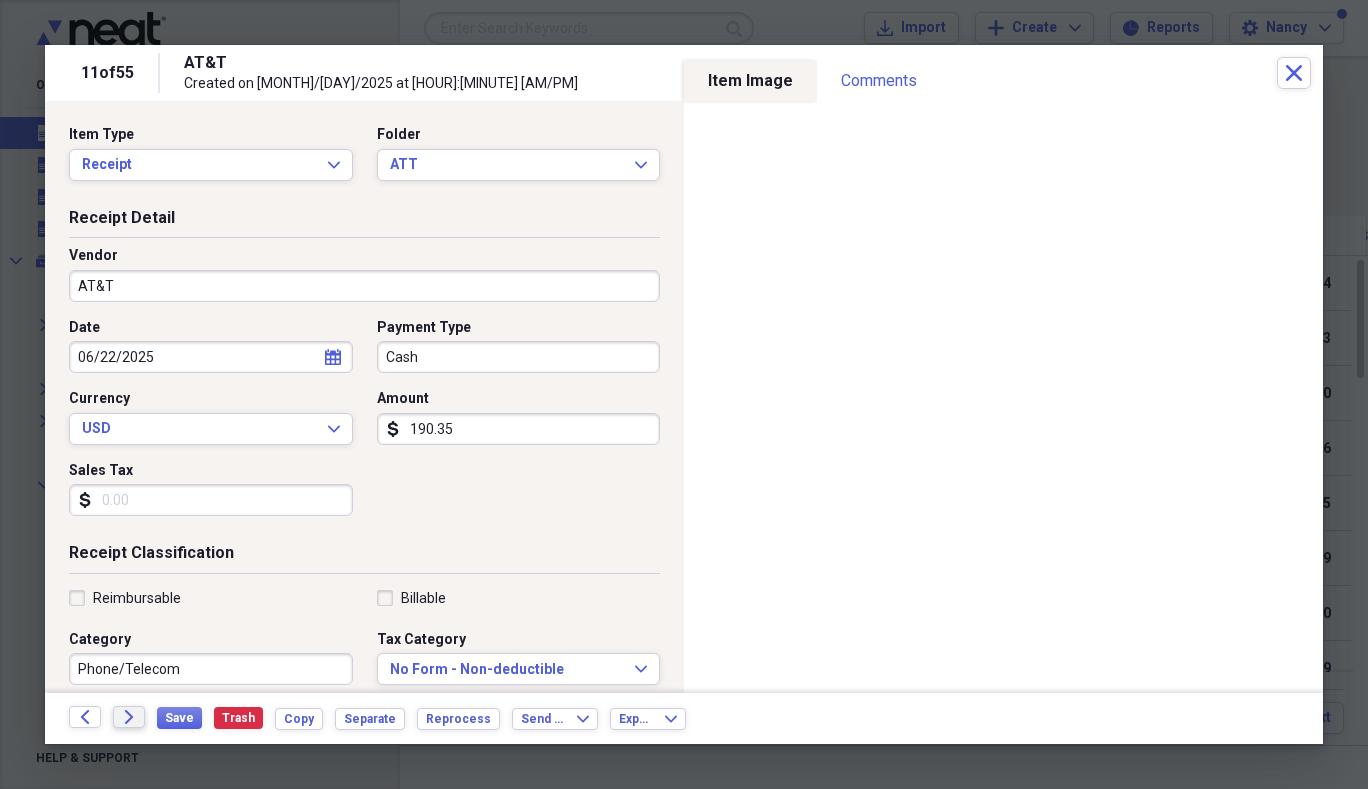 click on "Forward" 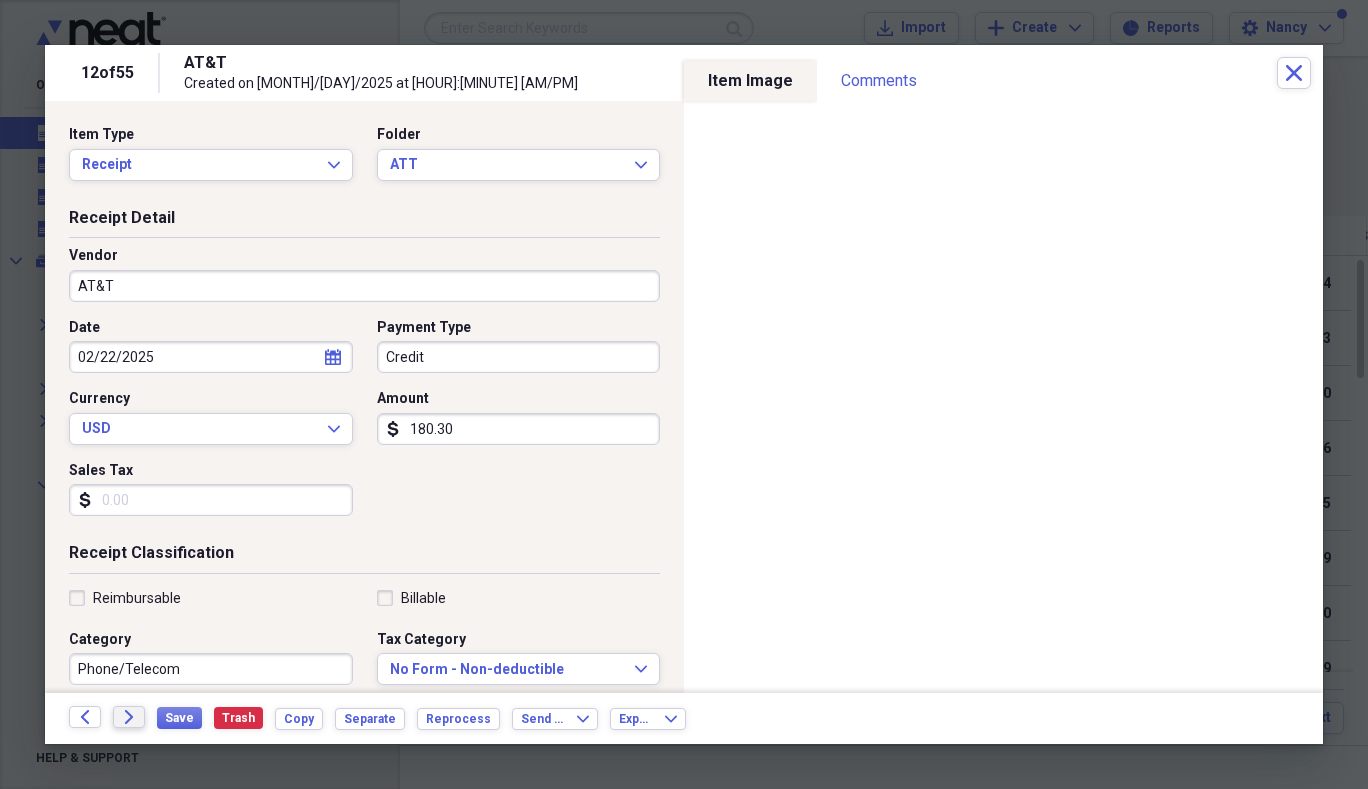 click 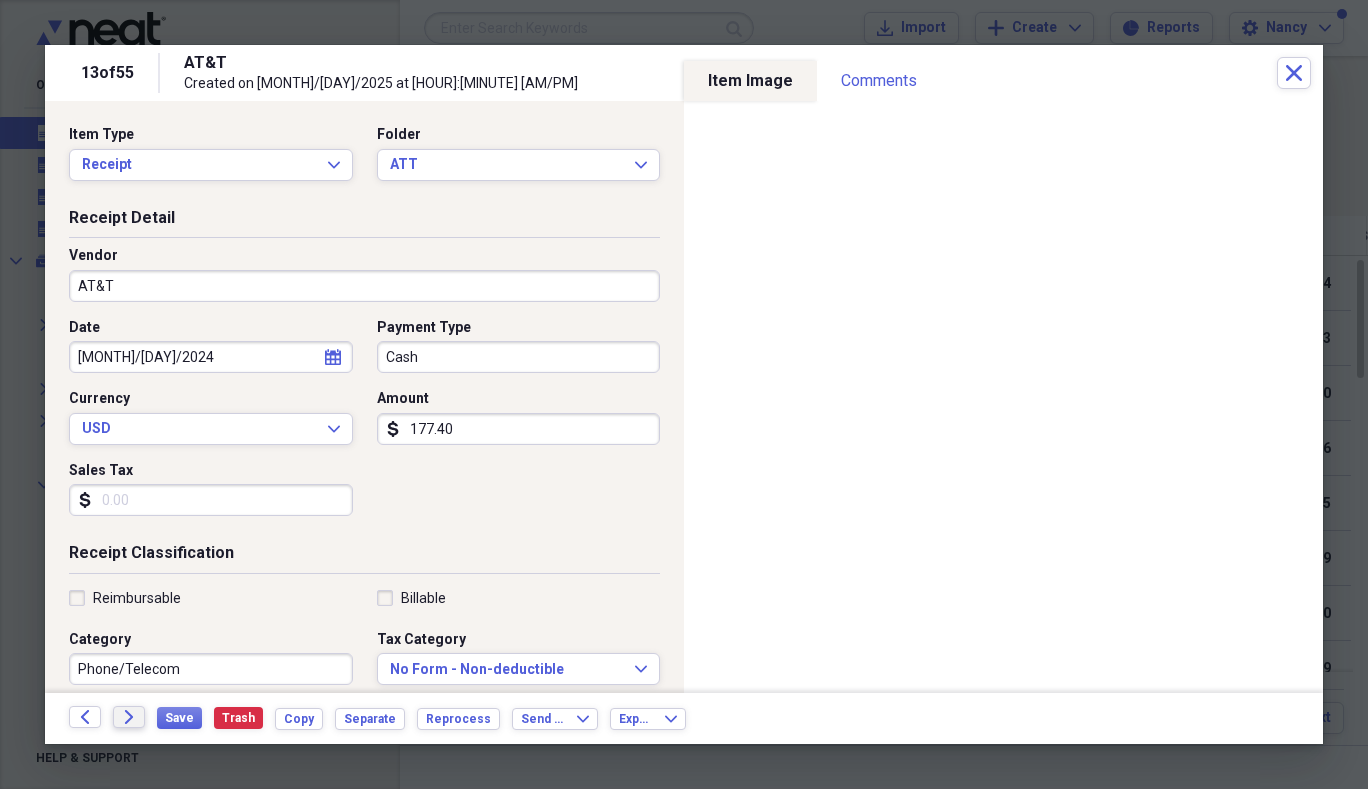 click on "Forward" 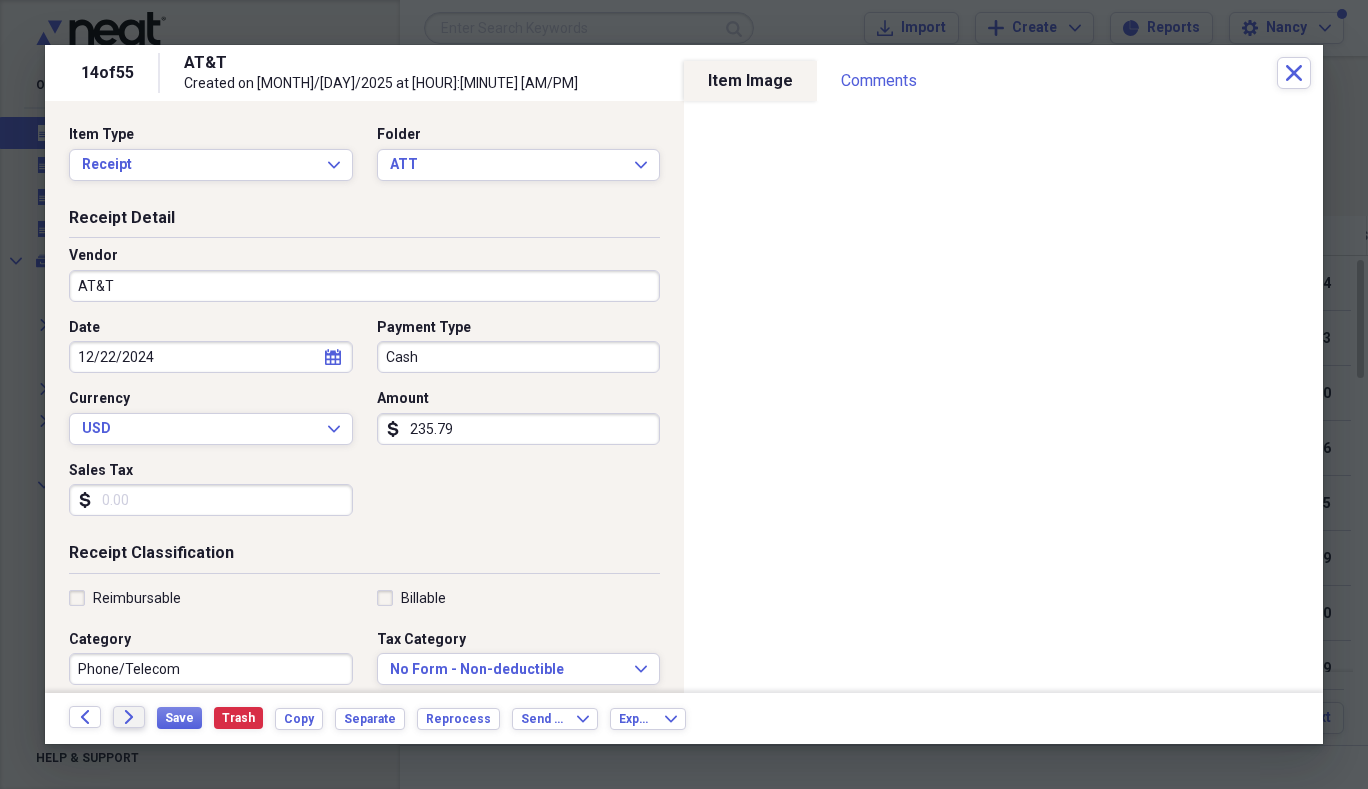 click on "Forward" 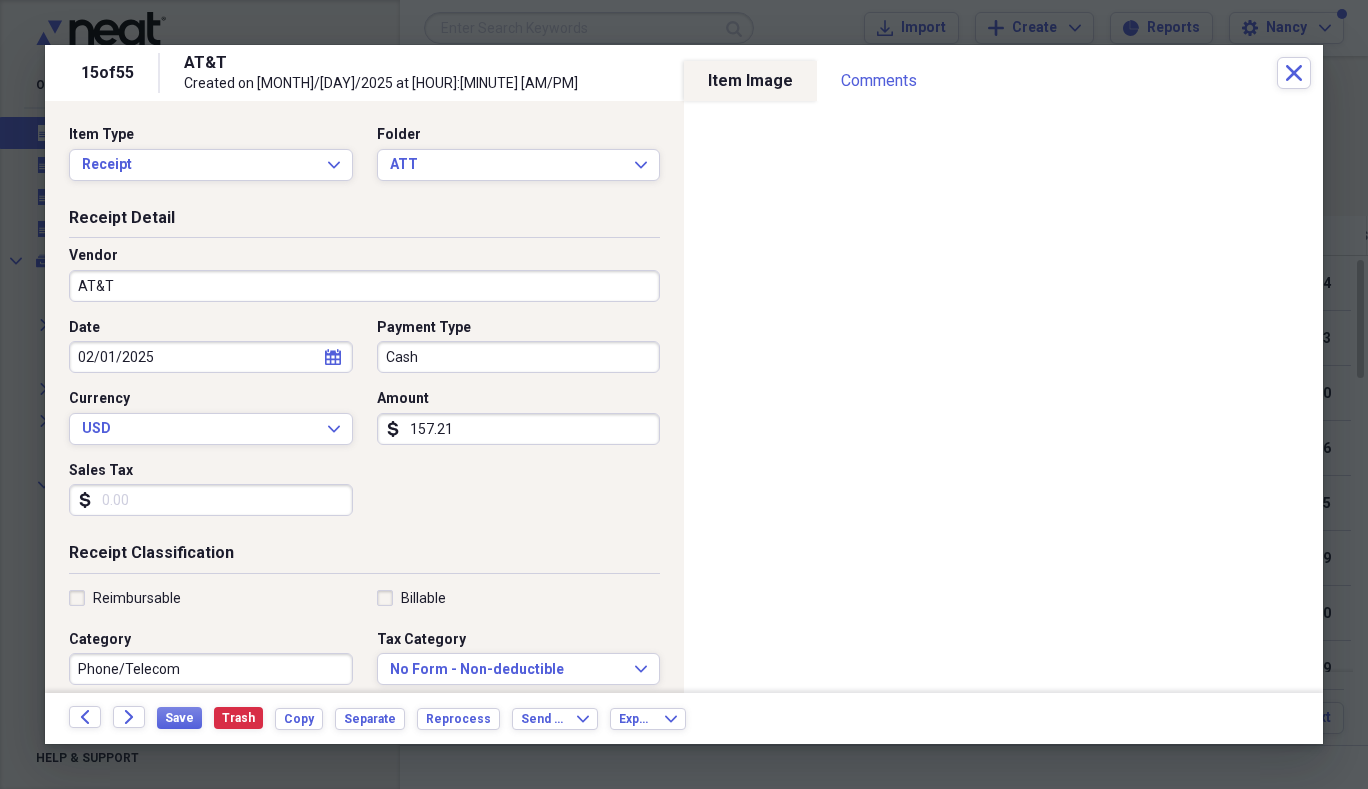 click on "02/01/2025" at bounding box center [211, 357] 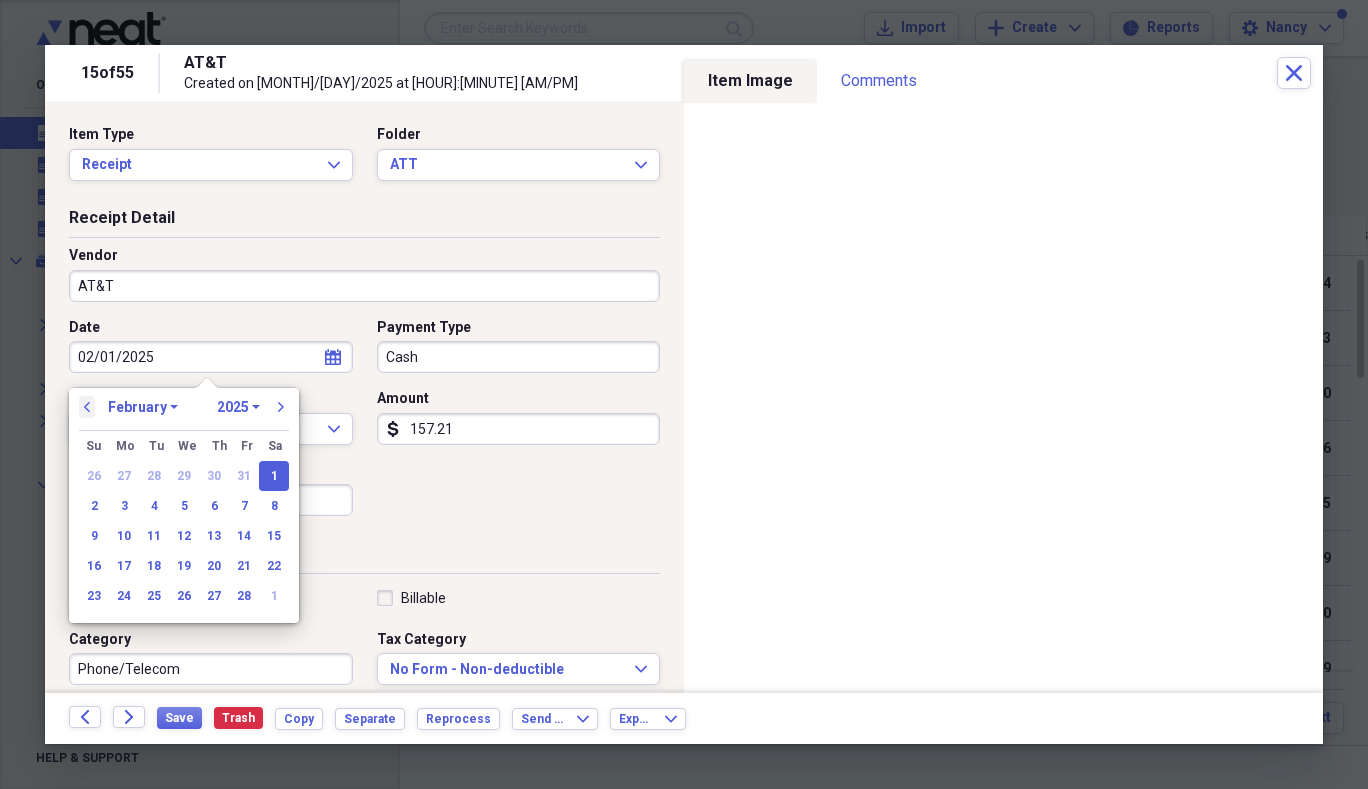 click on "previous" at bounding box center [87, 407] 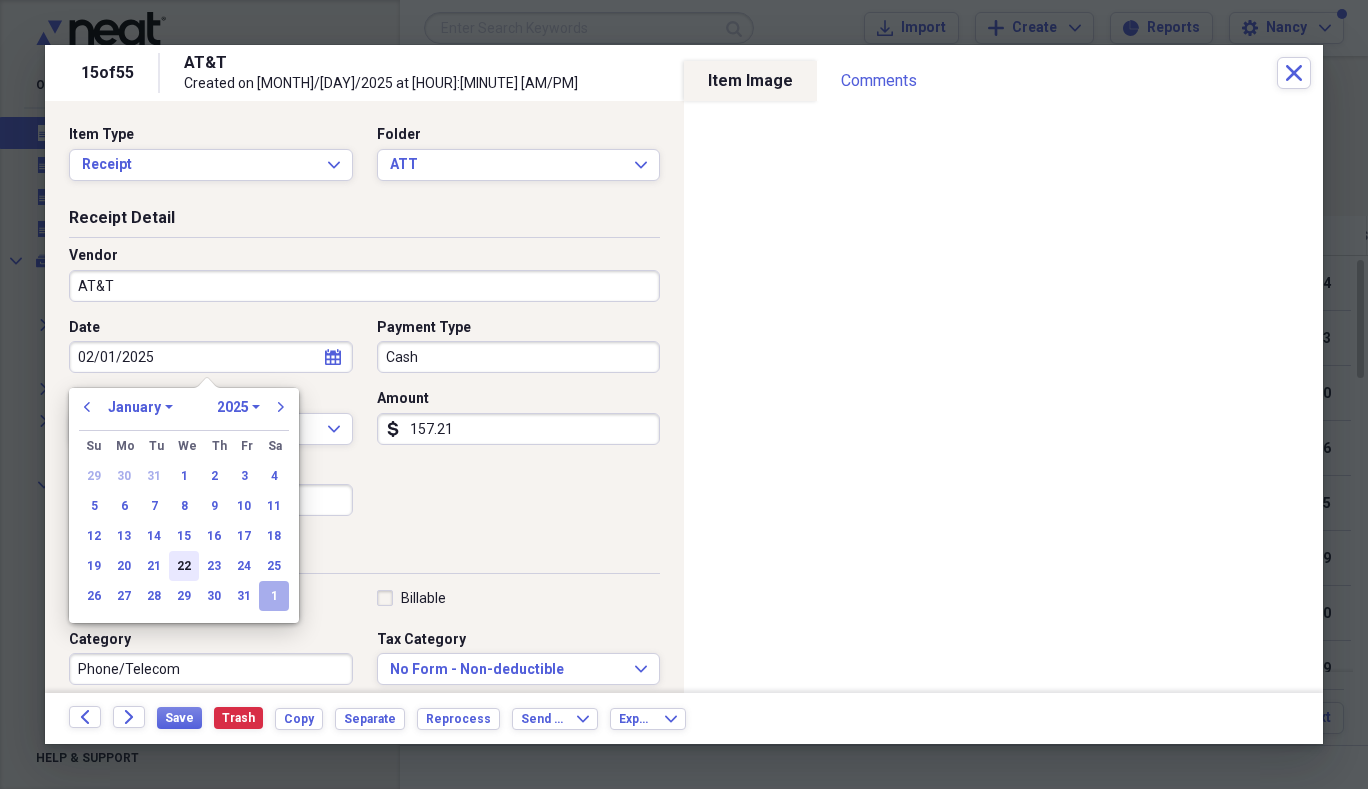 click on "22" at bounding box center (184, 566) 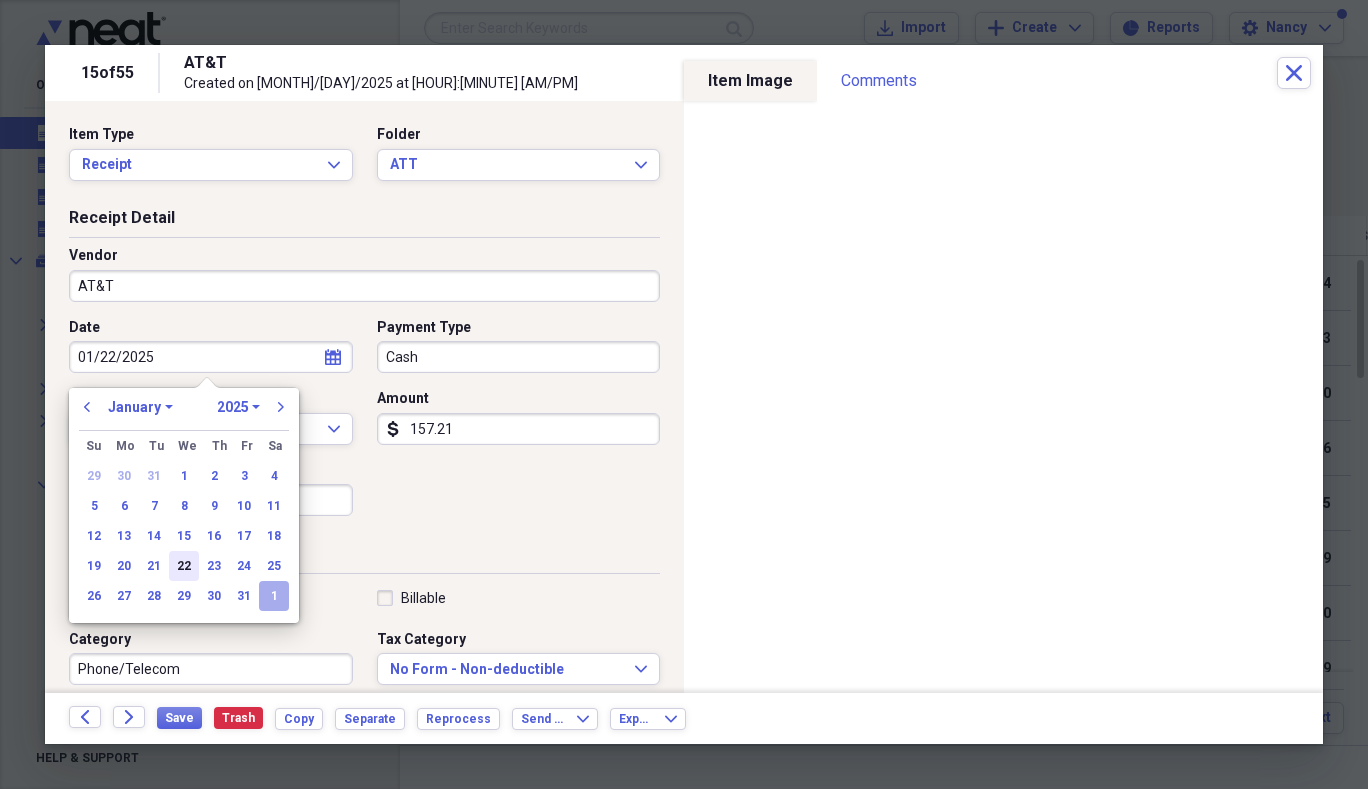 type on "01/22/2025" 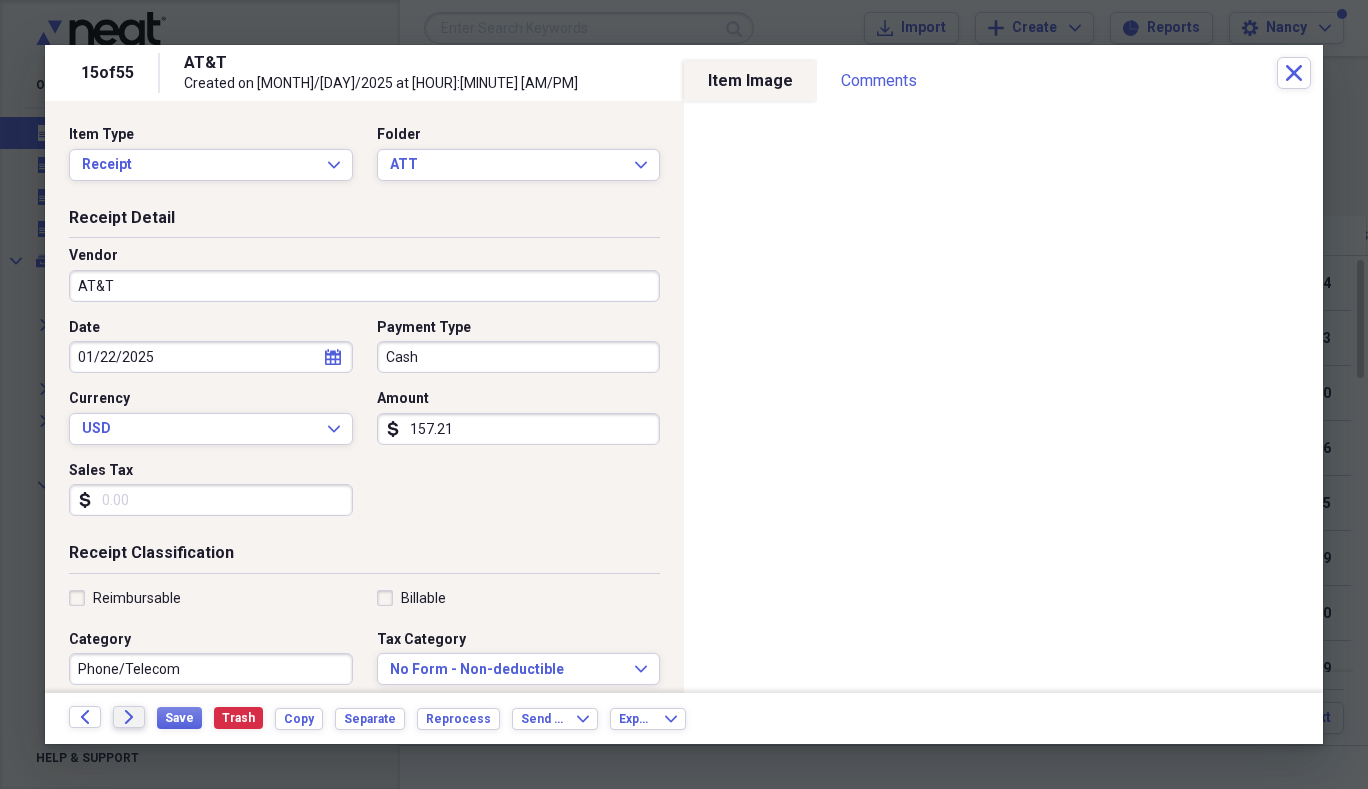click on "Forward" 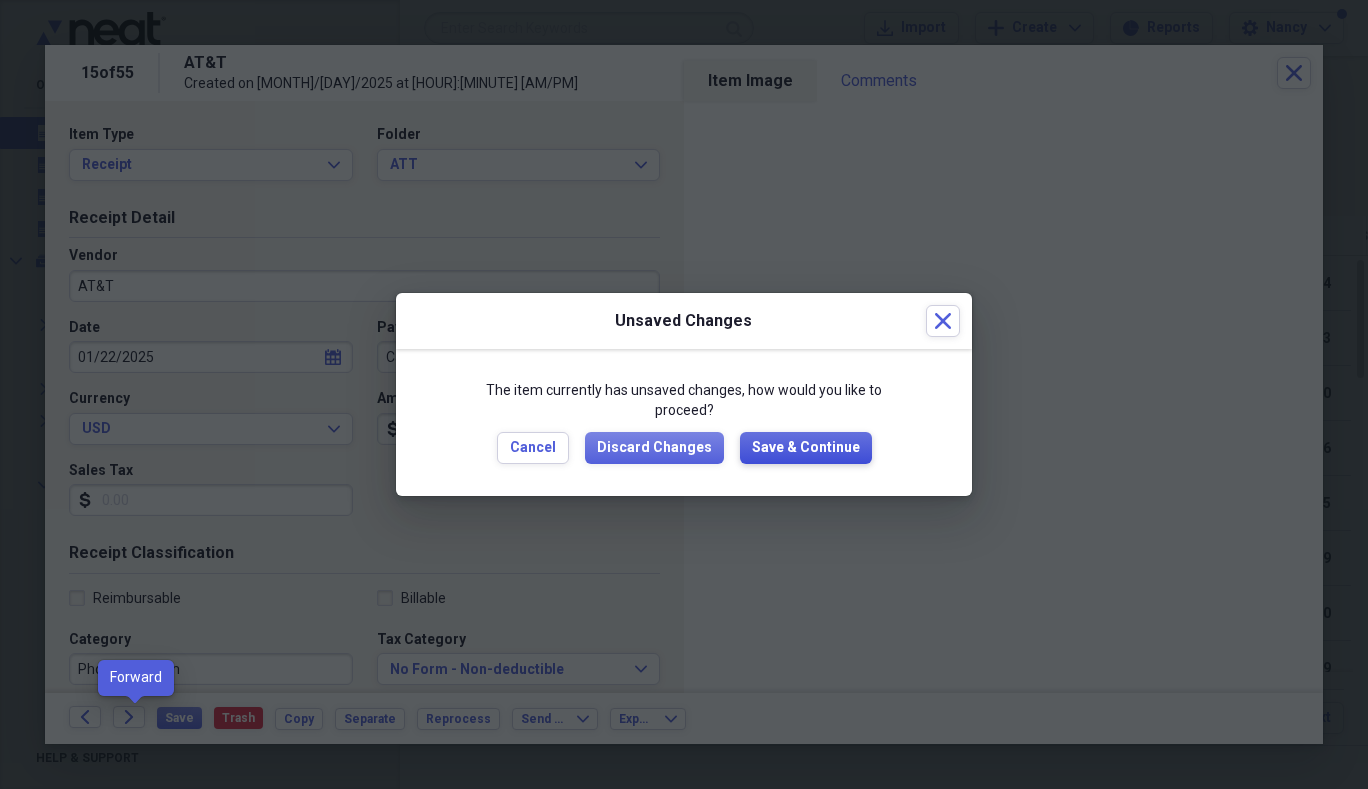 click on "Save & Continue" at bounding box center [806, 448] 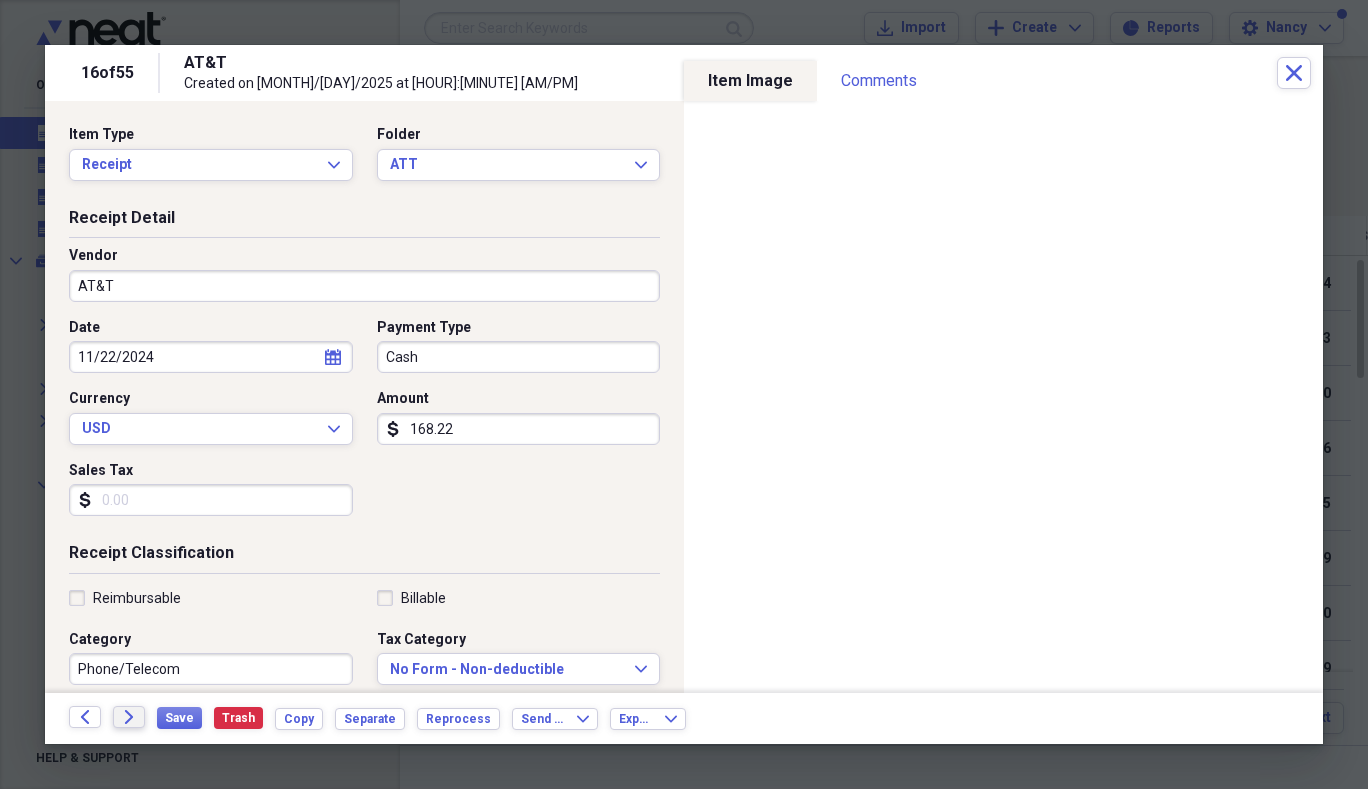 click on "Forward" 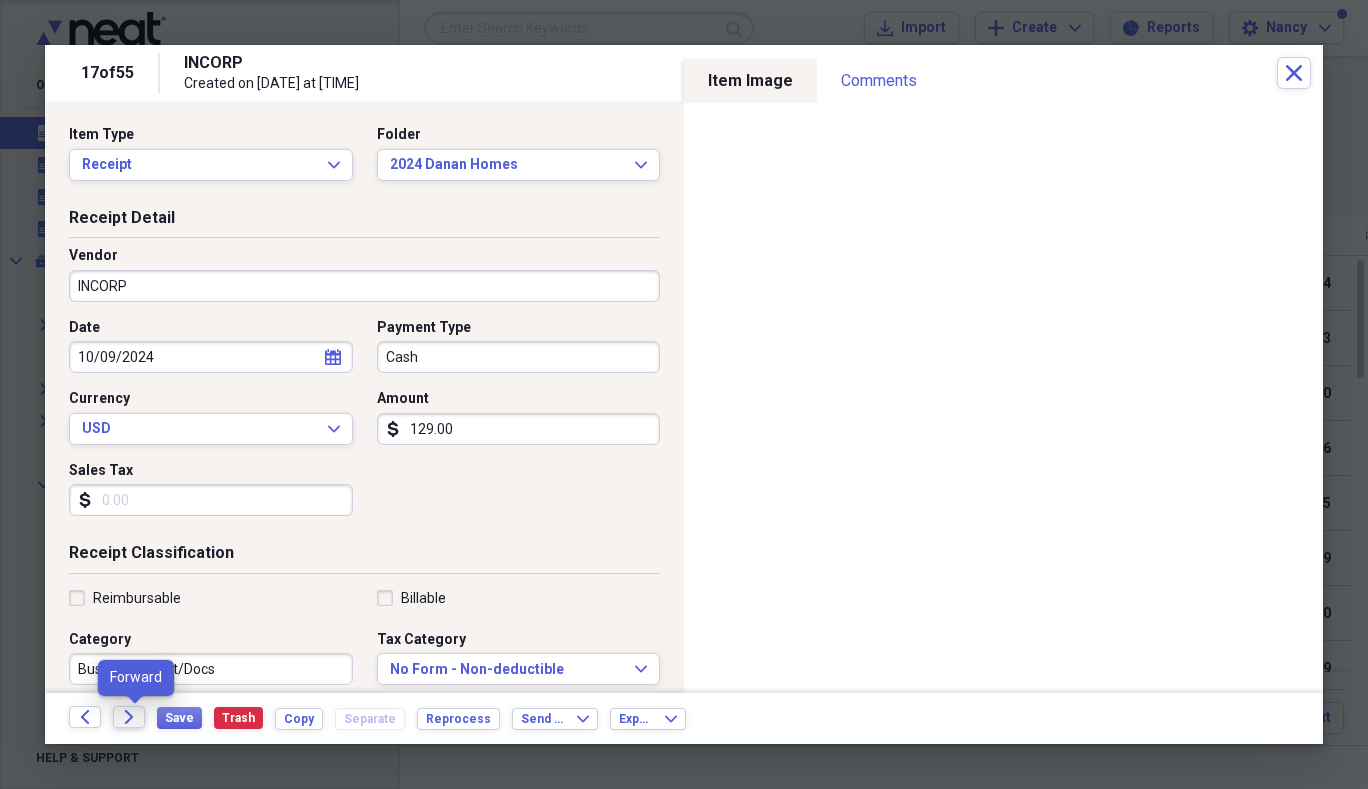 click 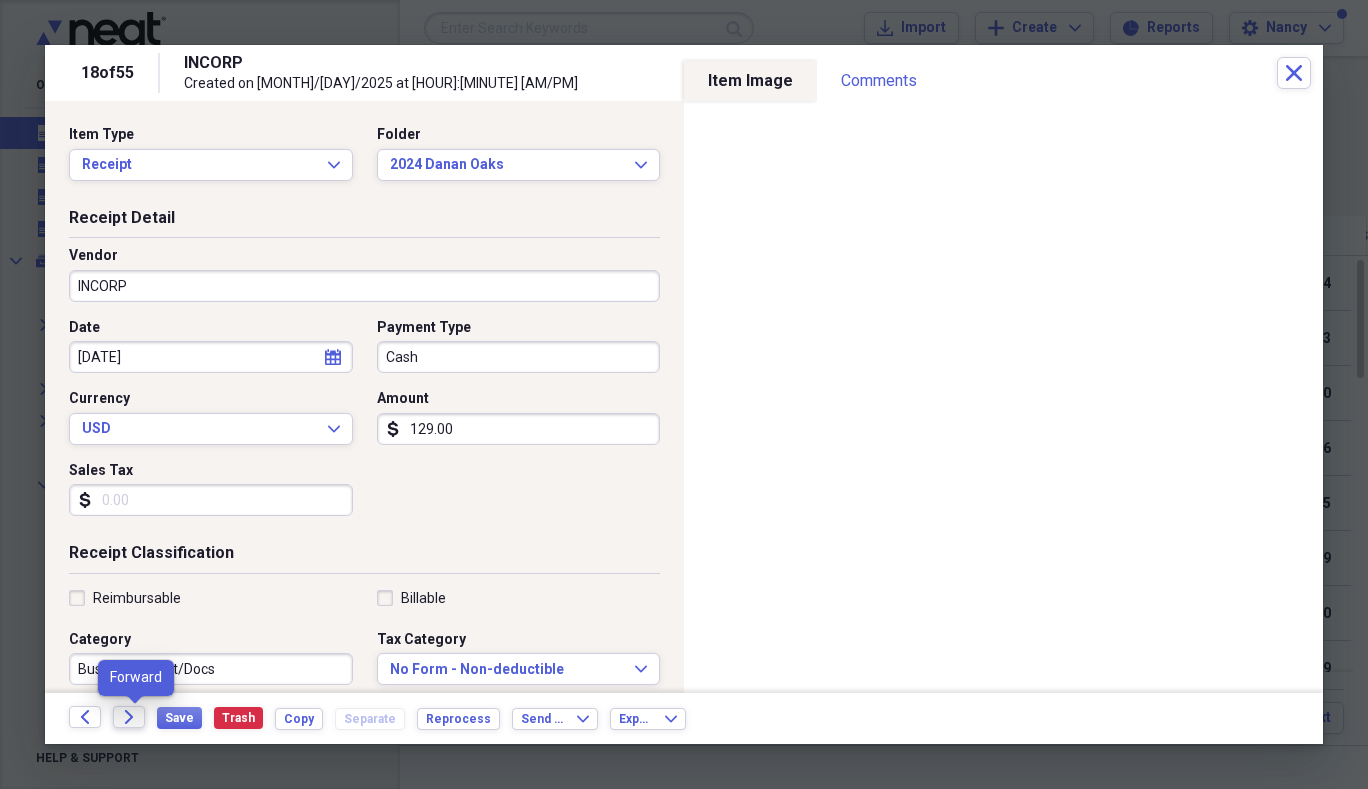 click 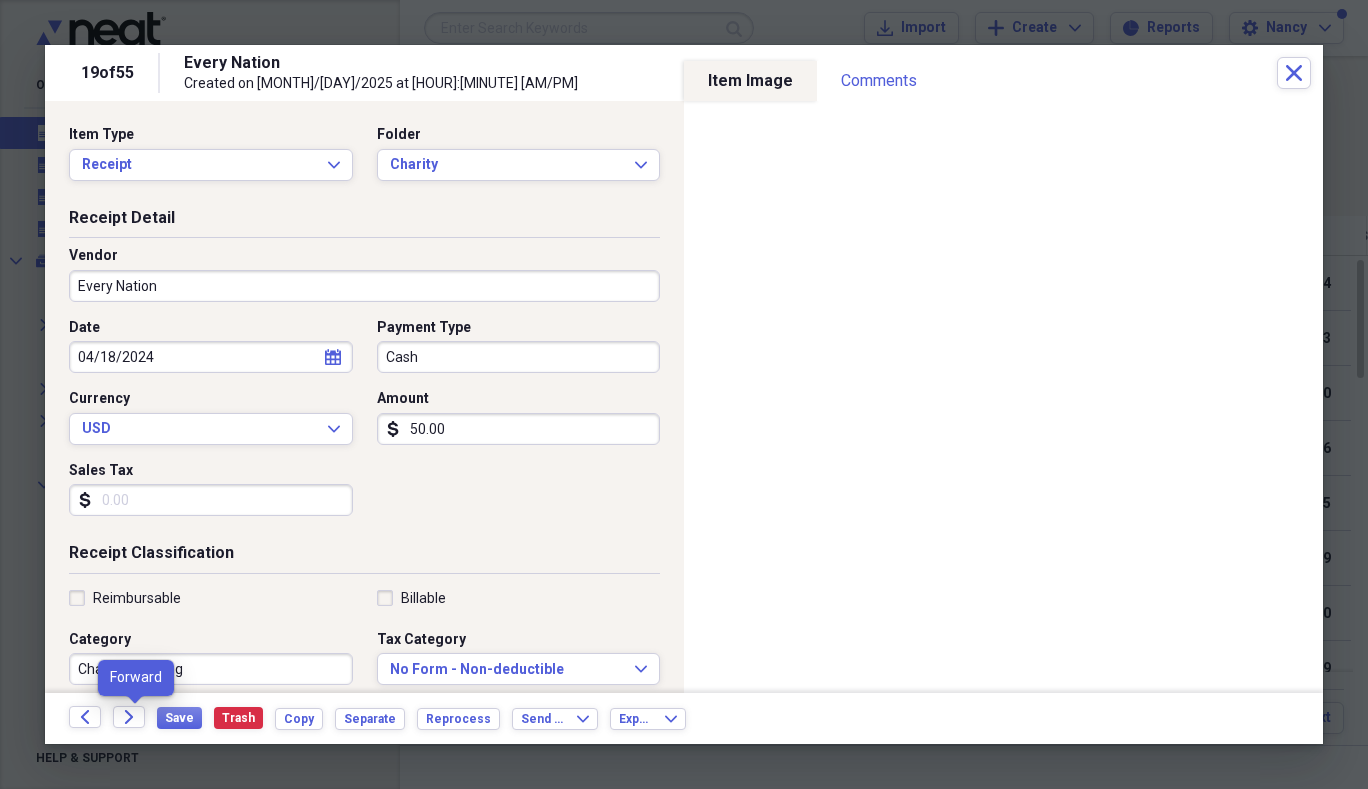 click on "calendar" 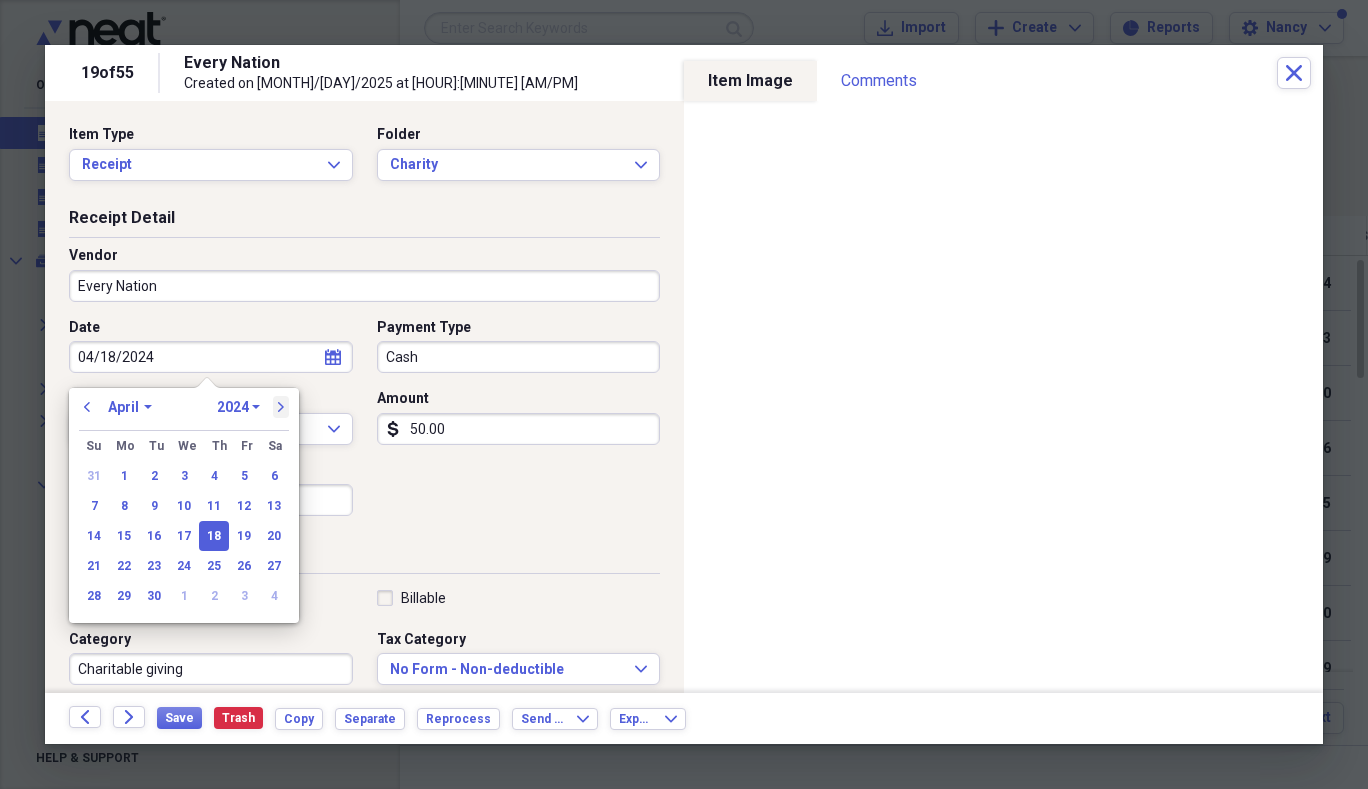 click on "next" at bounding box center [281, 407] 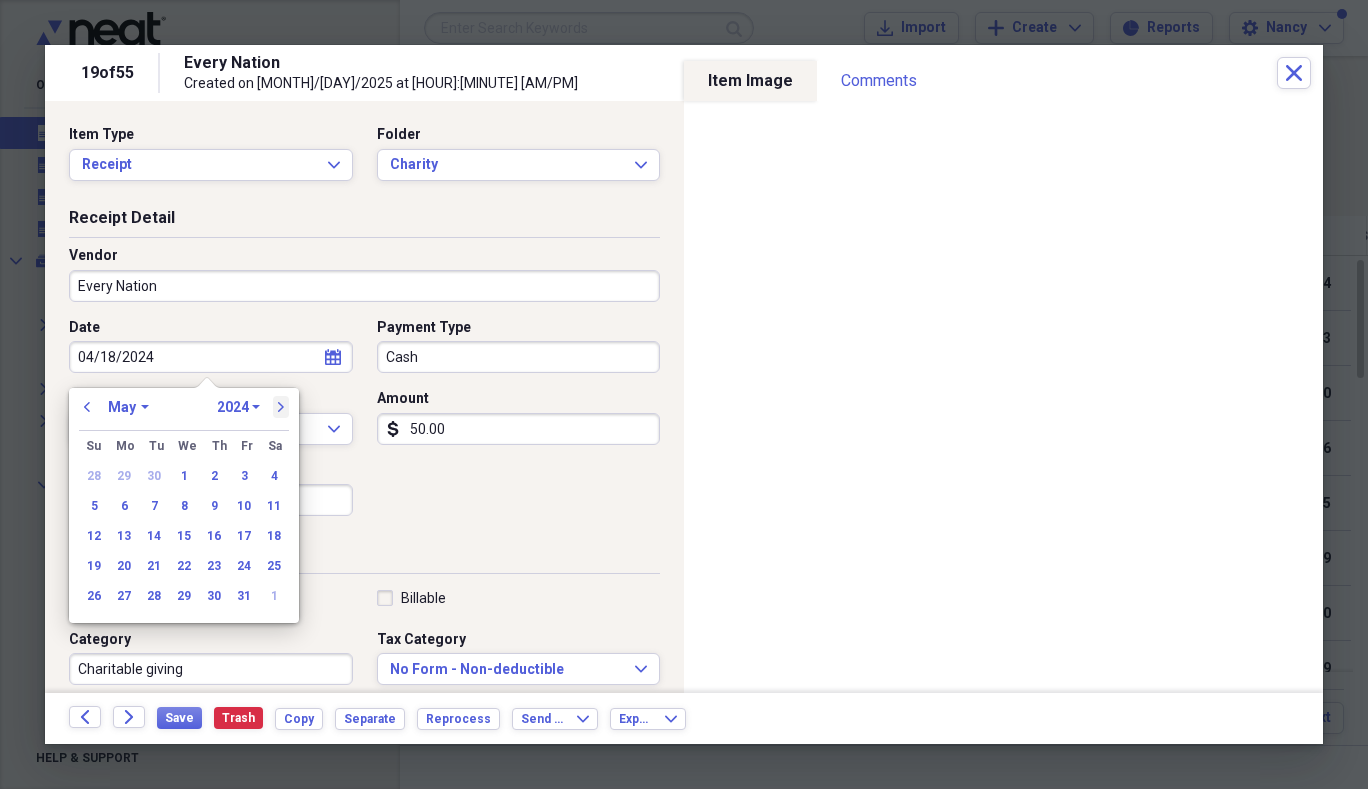 click on "next" at bounding box center (281, 407) 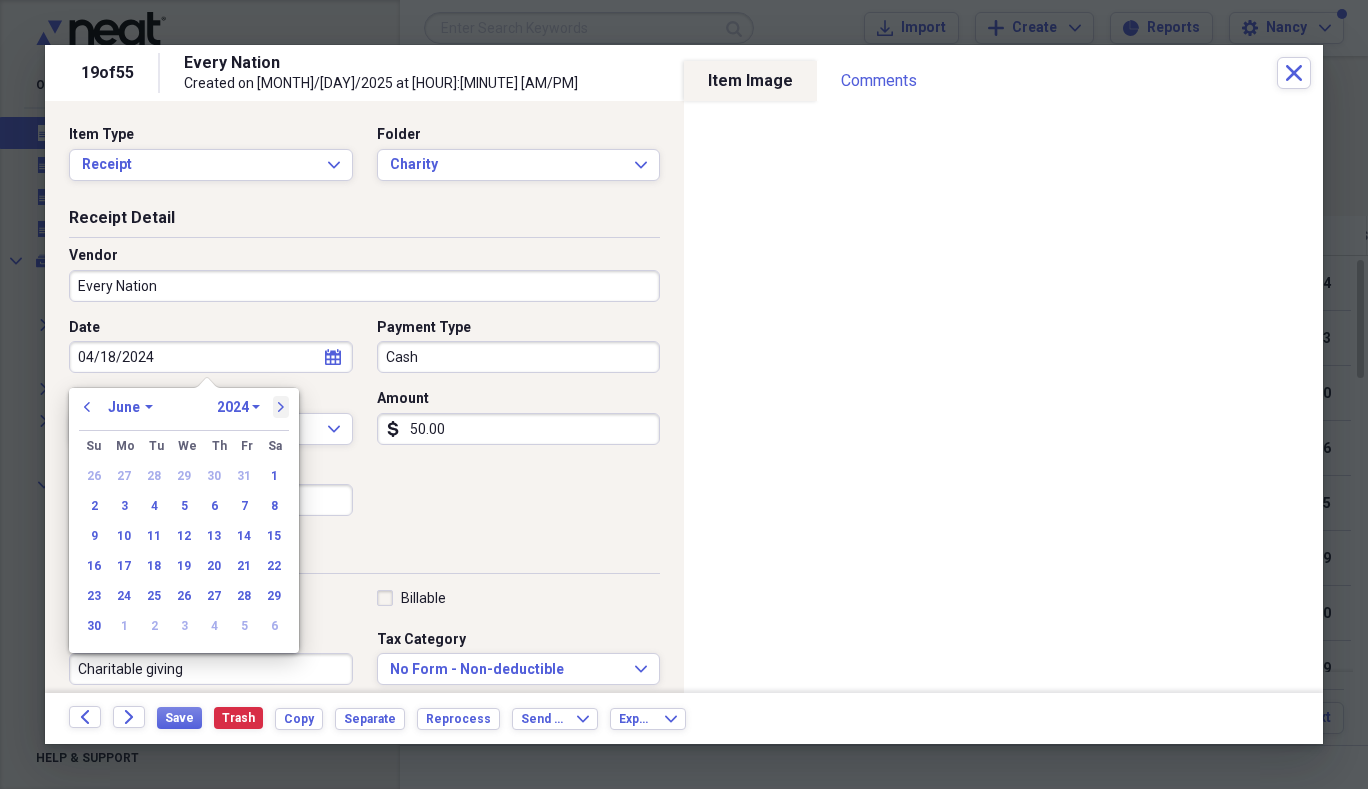 click on "next" at bounding box center [281, 407] 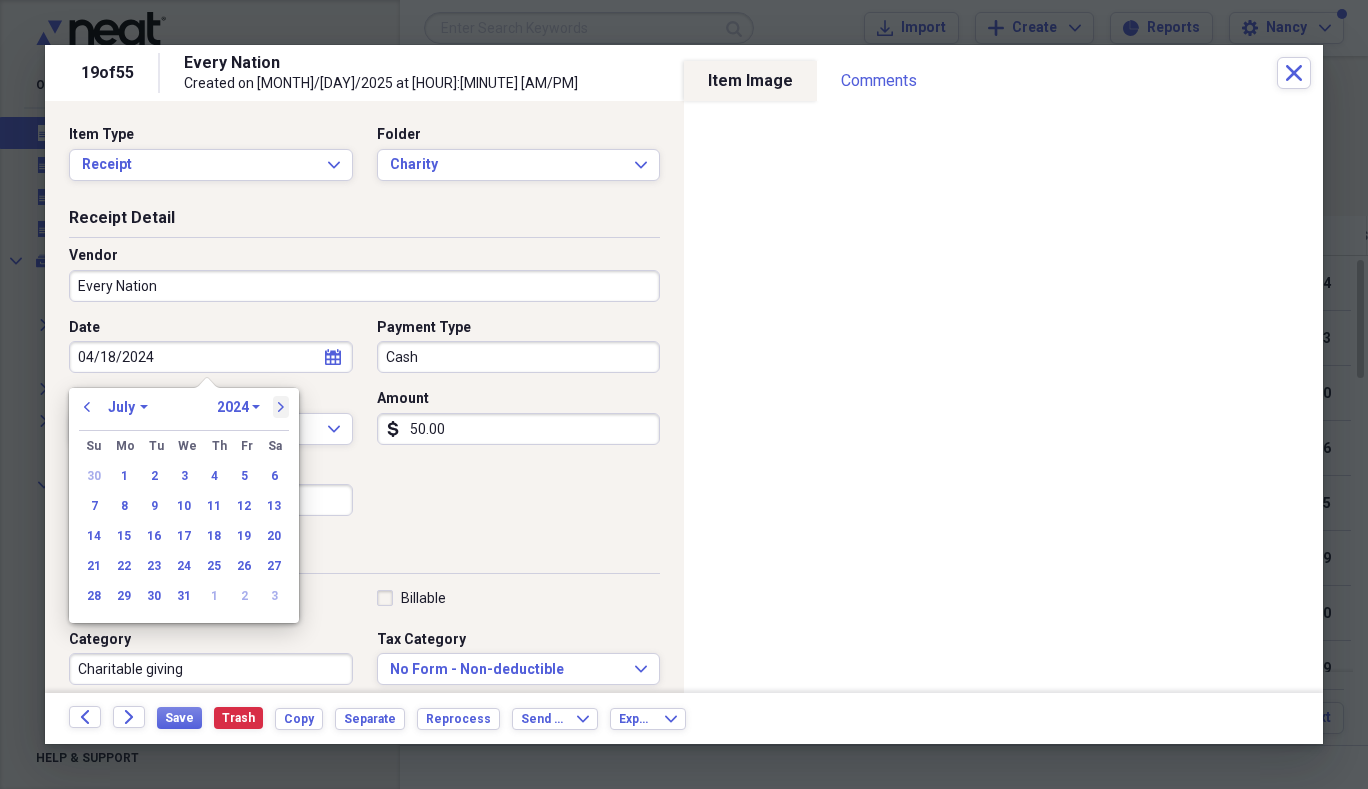 click on "next" at bounding box center (281, 407) 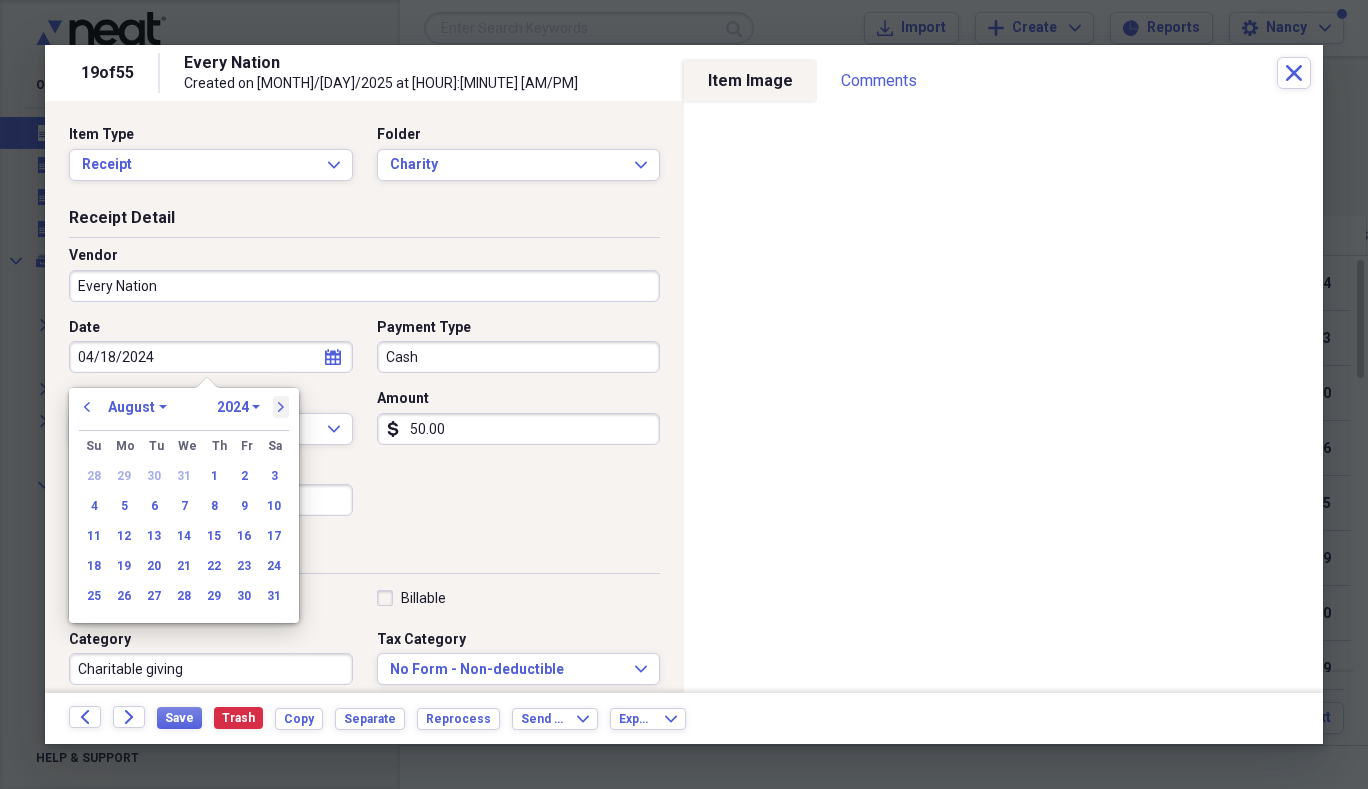 click on "next" at bounding box center [281, 407] 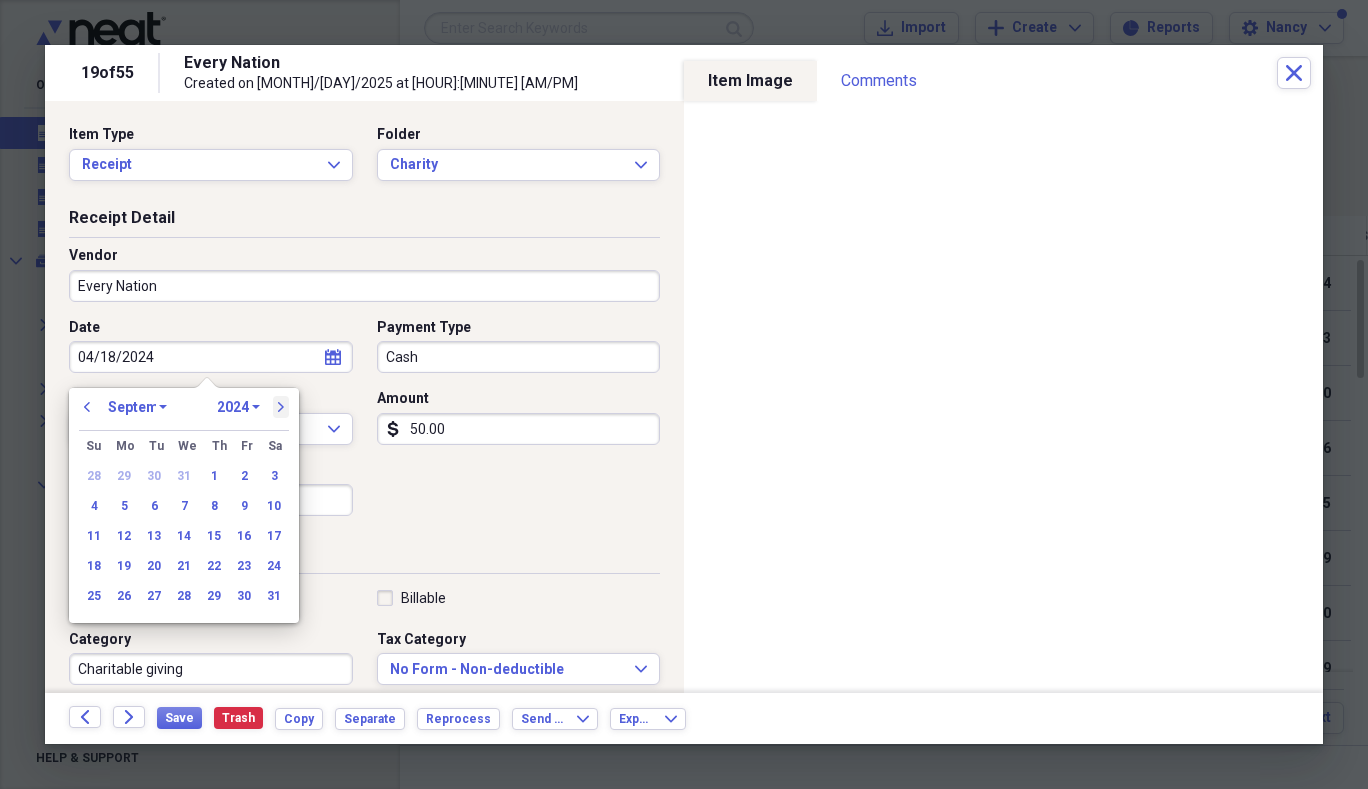 click on "next" at bounding box center (281, 407) 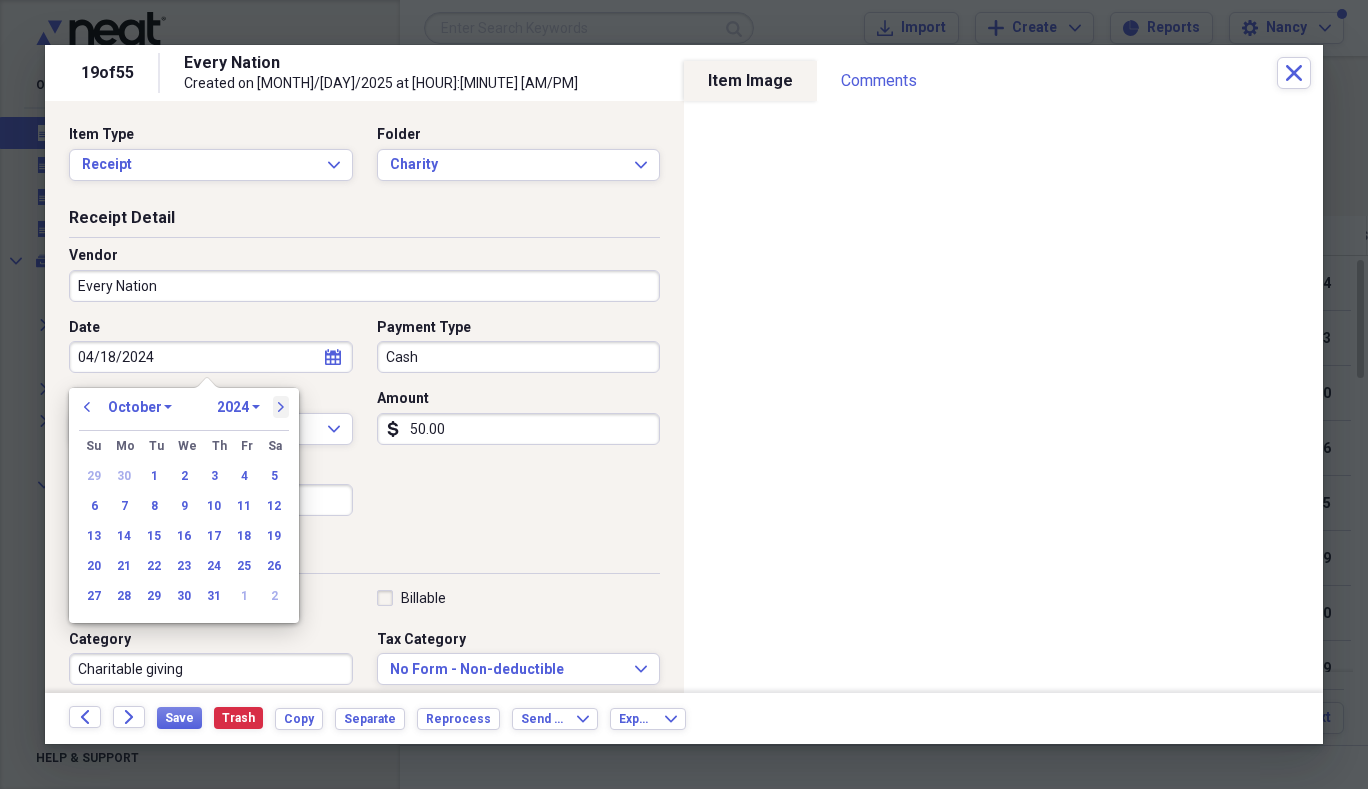 click on "next" at bounding box center [281, 407] 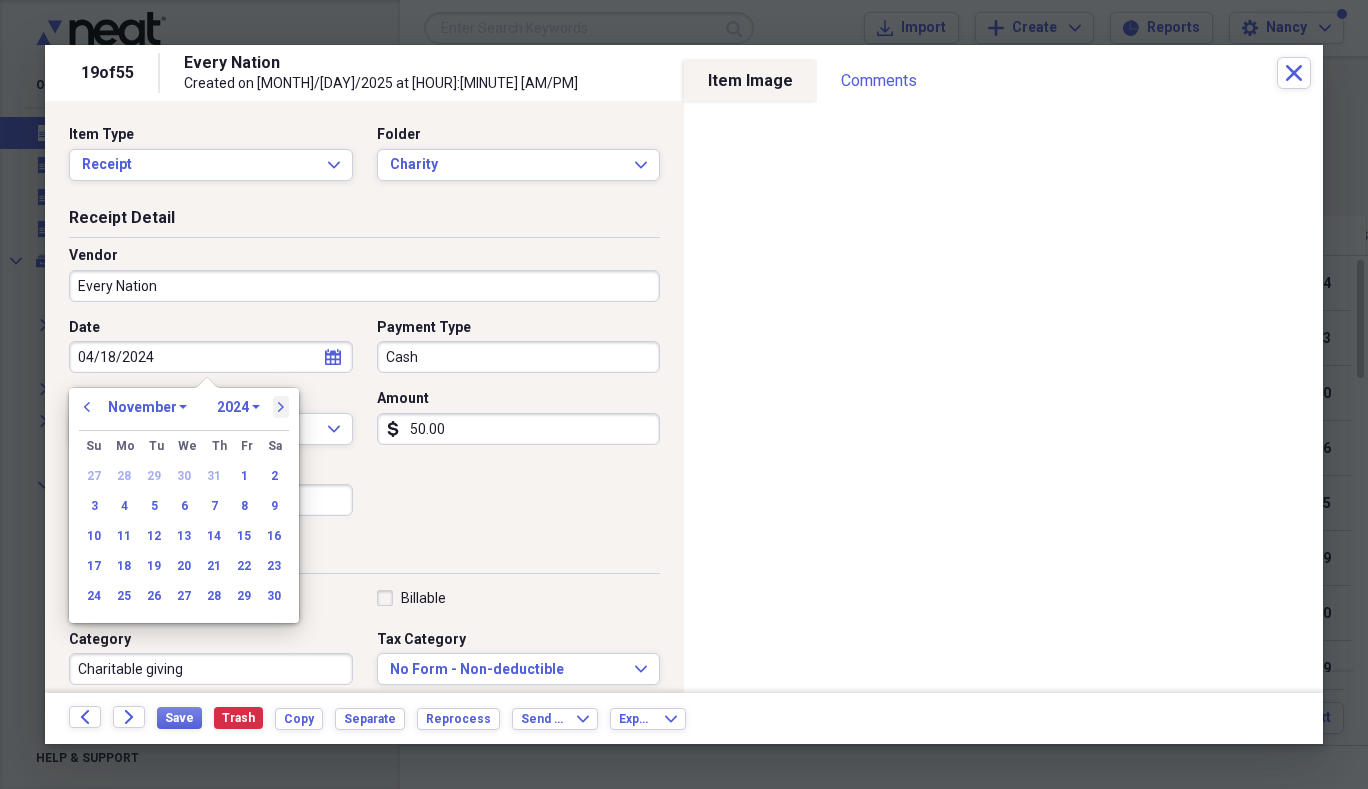 click on "next" at bounding box center (281, 407) 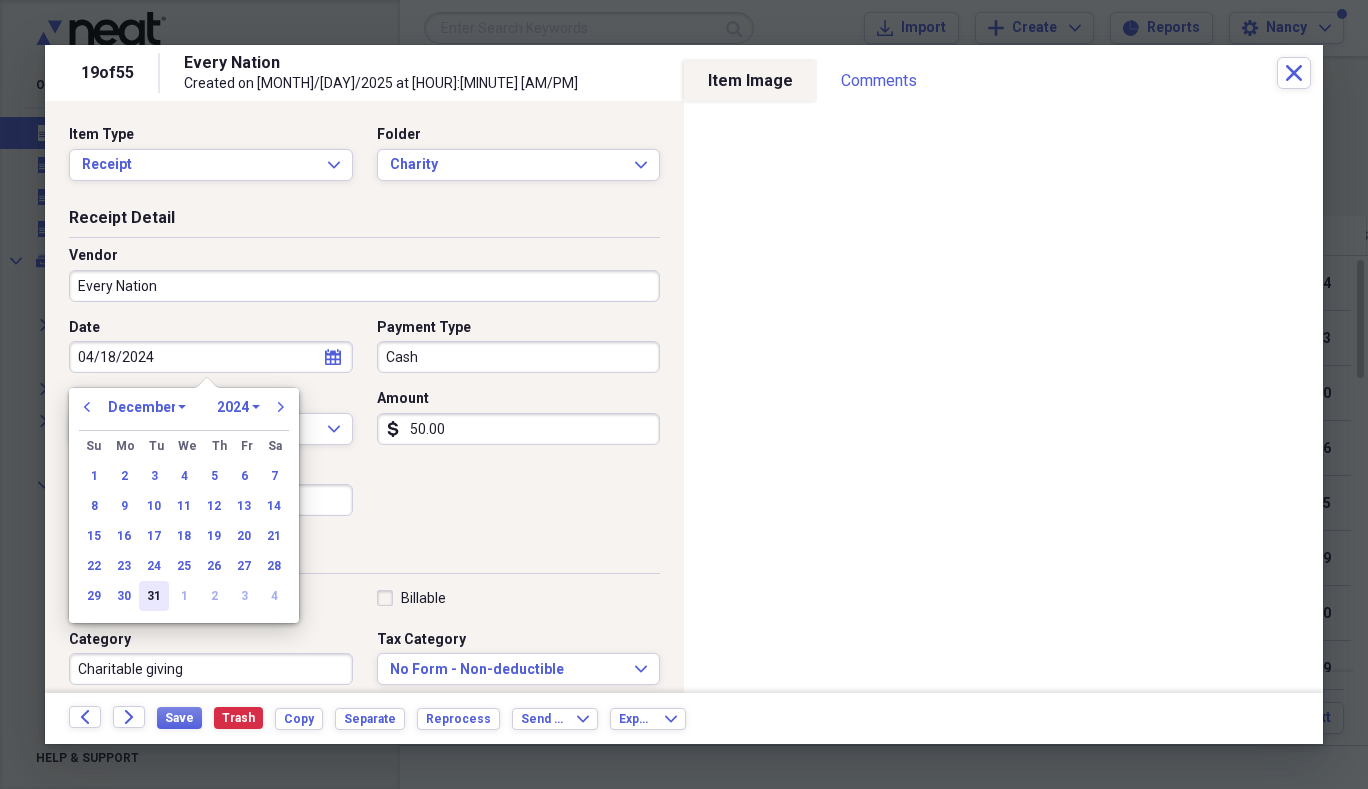 click on "31" at bounding box center (154, 596) 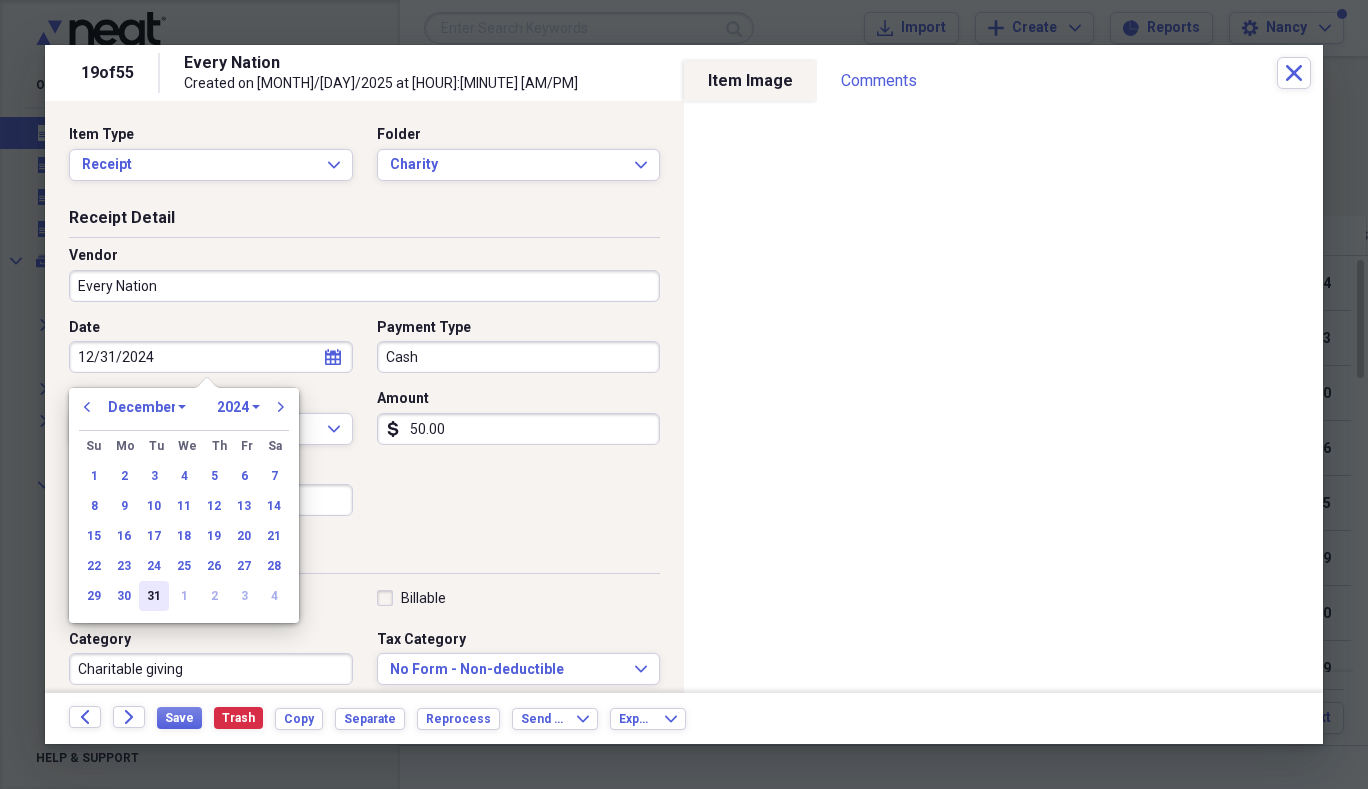 type on "12/31/2024" 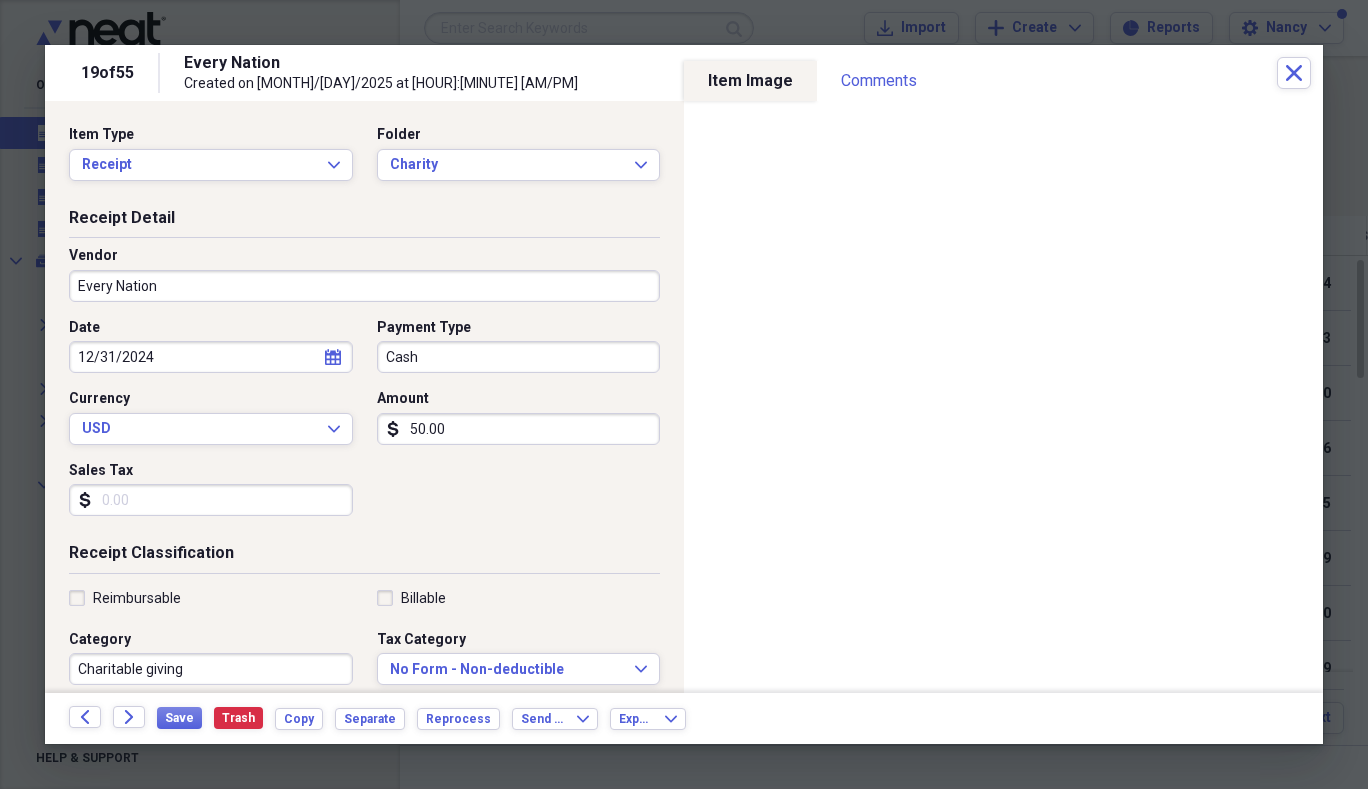 click on "50.00" at bounding box center [519, 429] 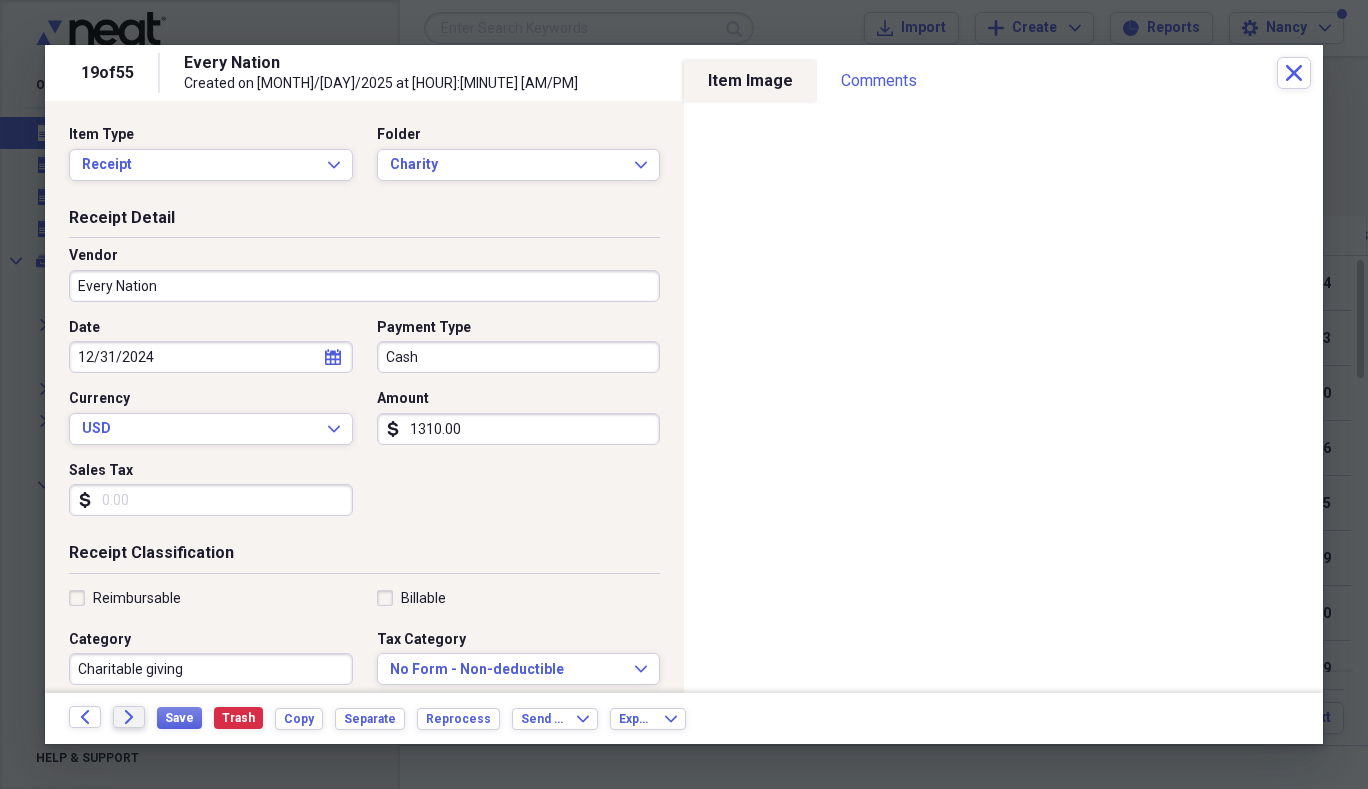 type on "1310.00" 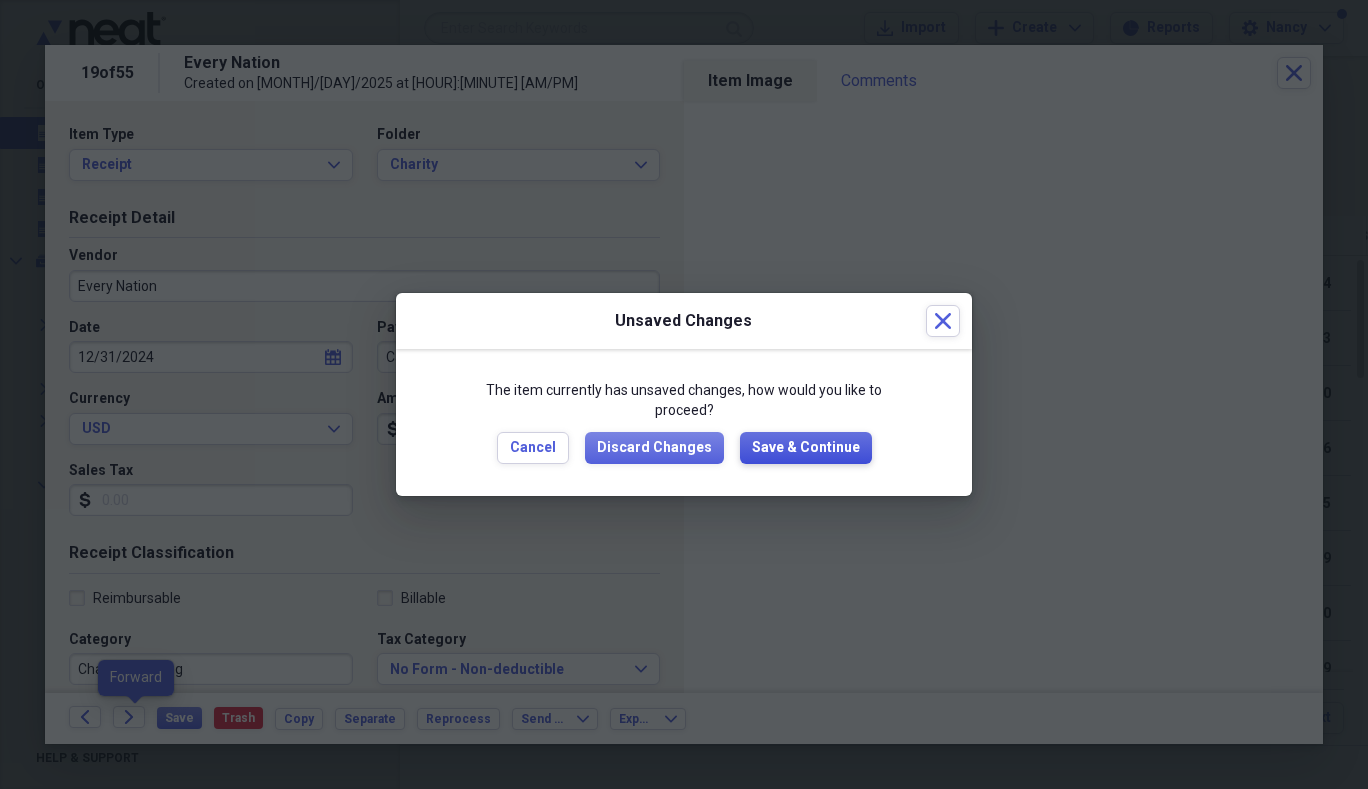 click on "Save & Continue" at bounding box center (806, 448) 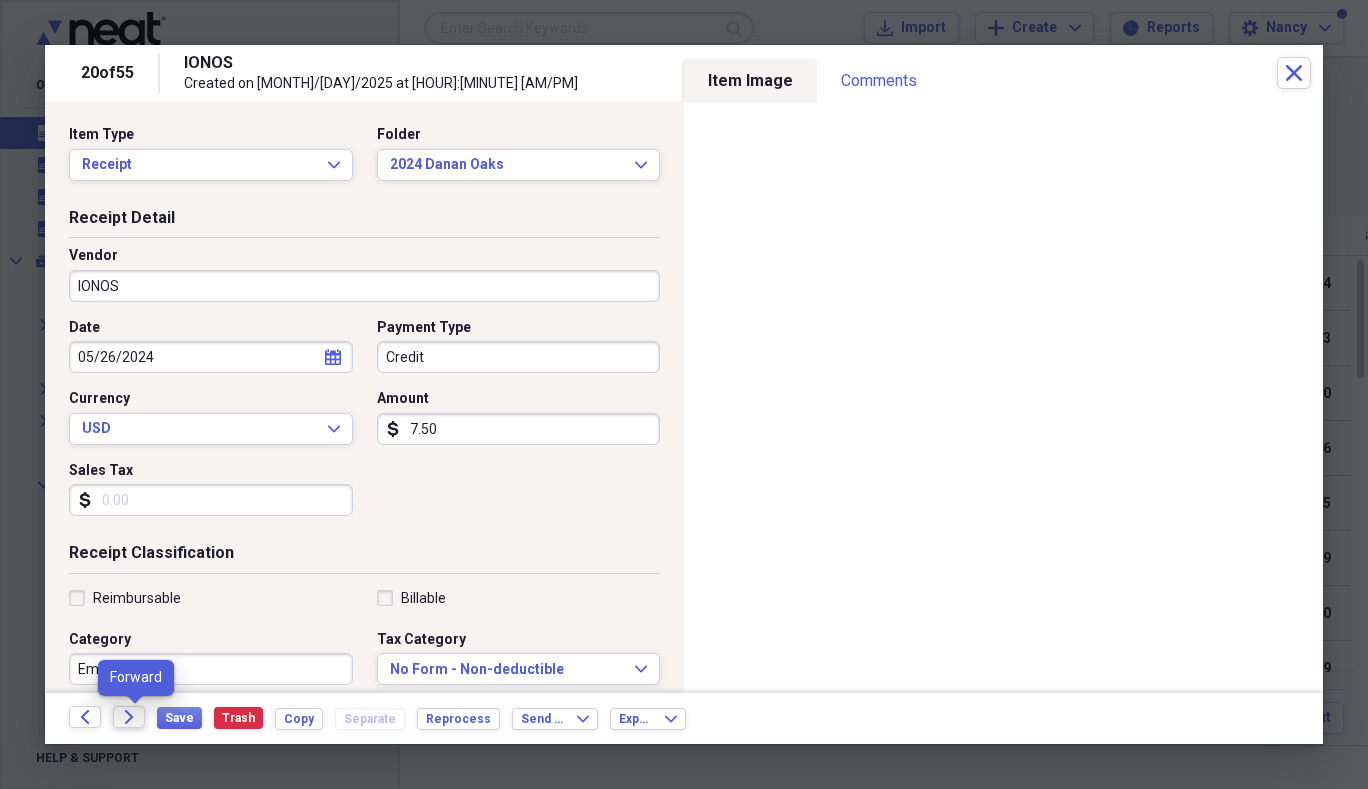 click on "Forward" 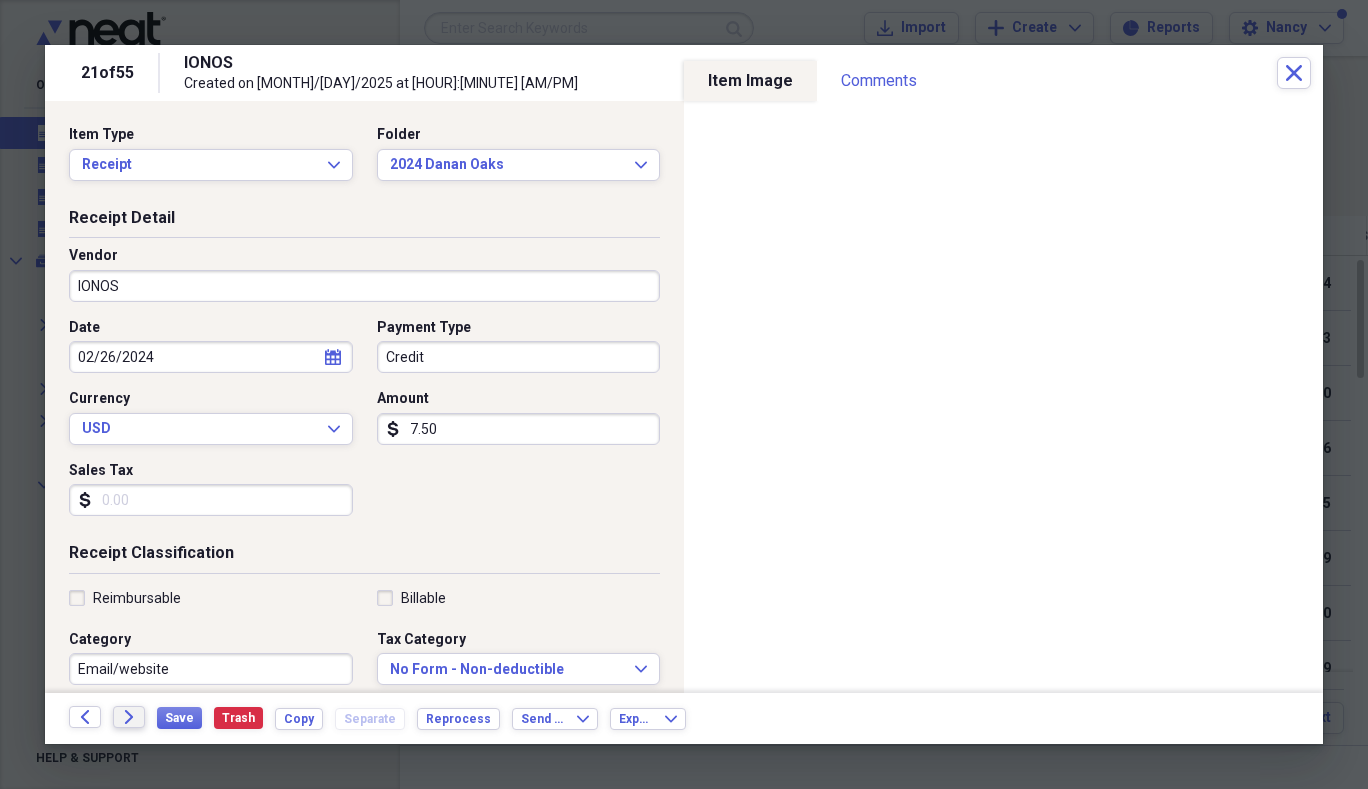 click on "Forward" 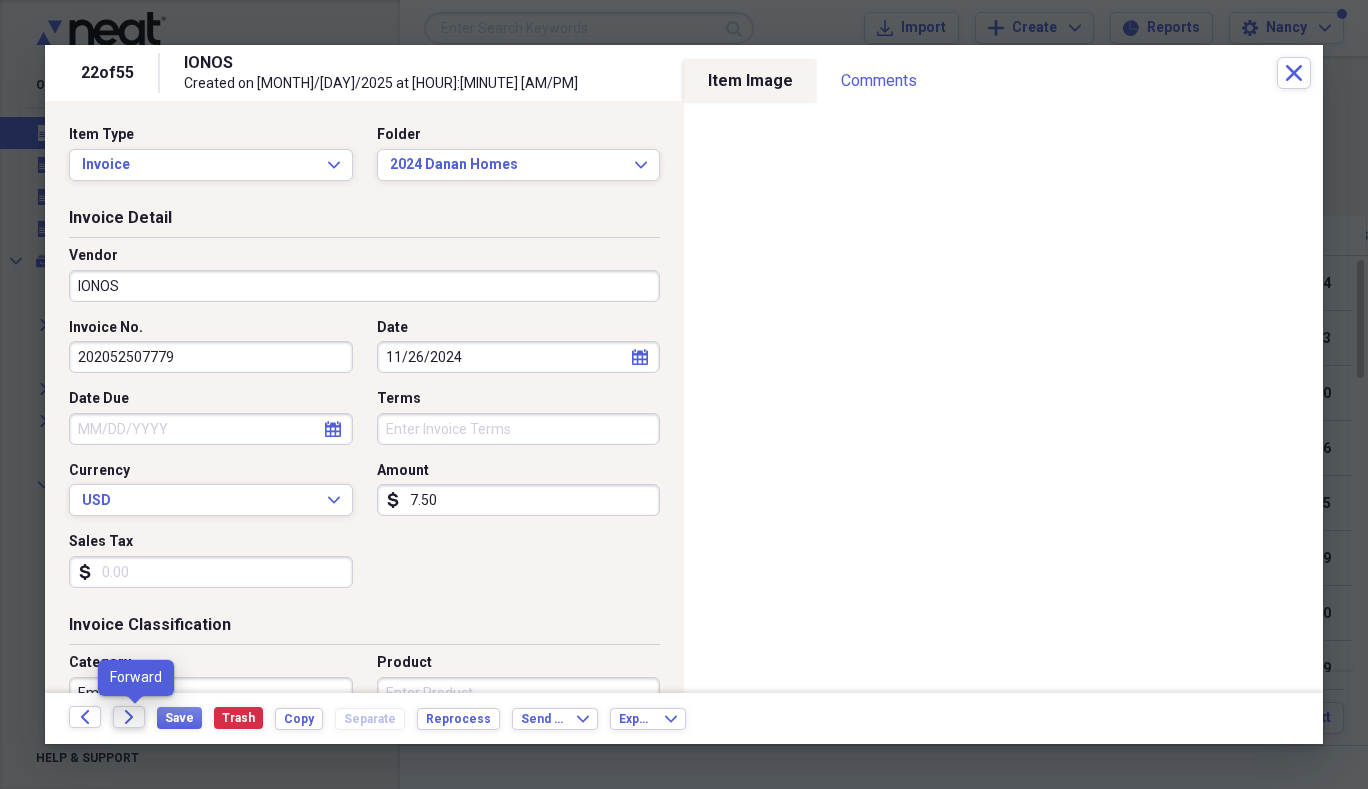click on "Forward" 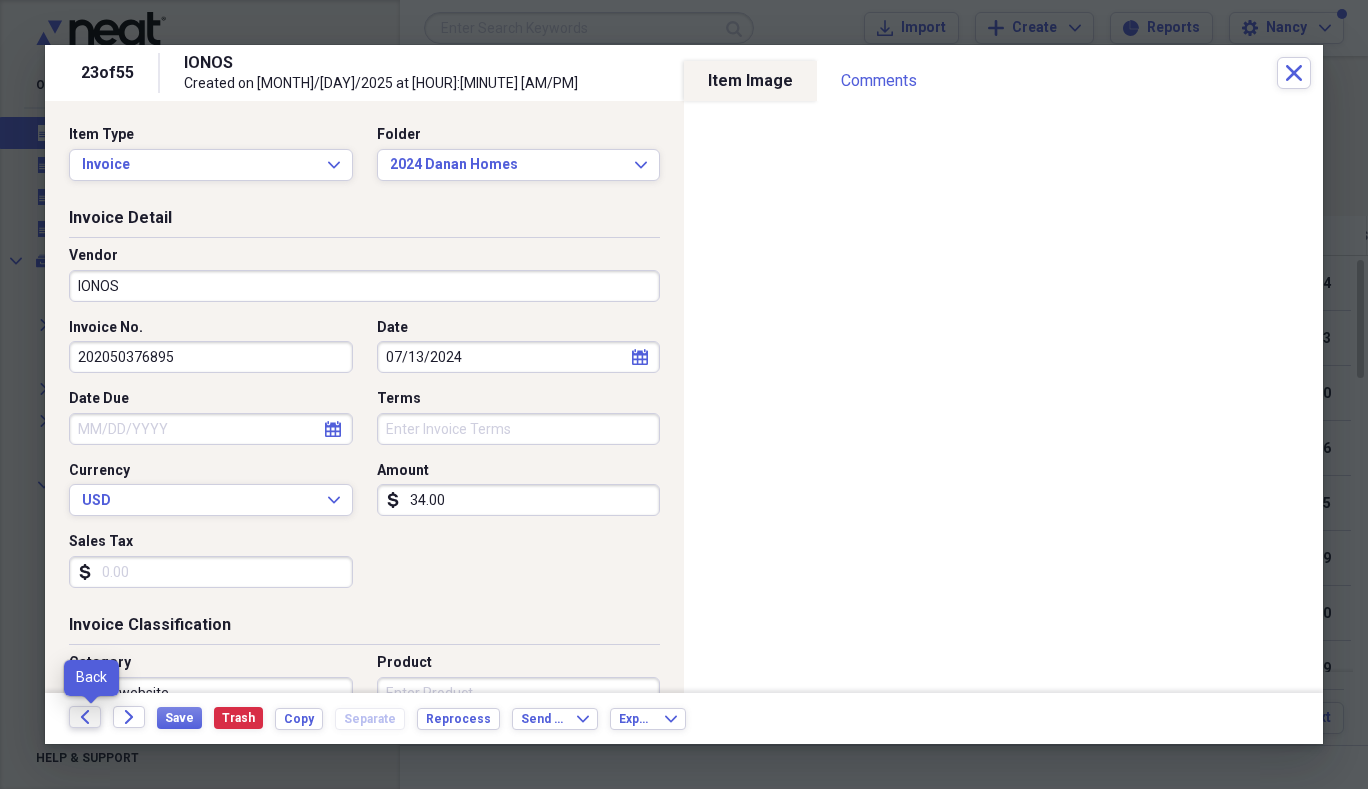 click 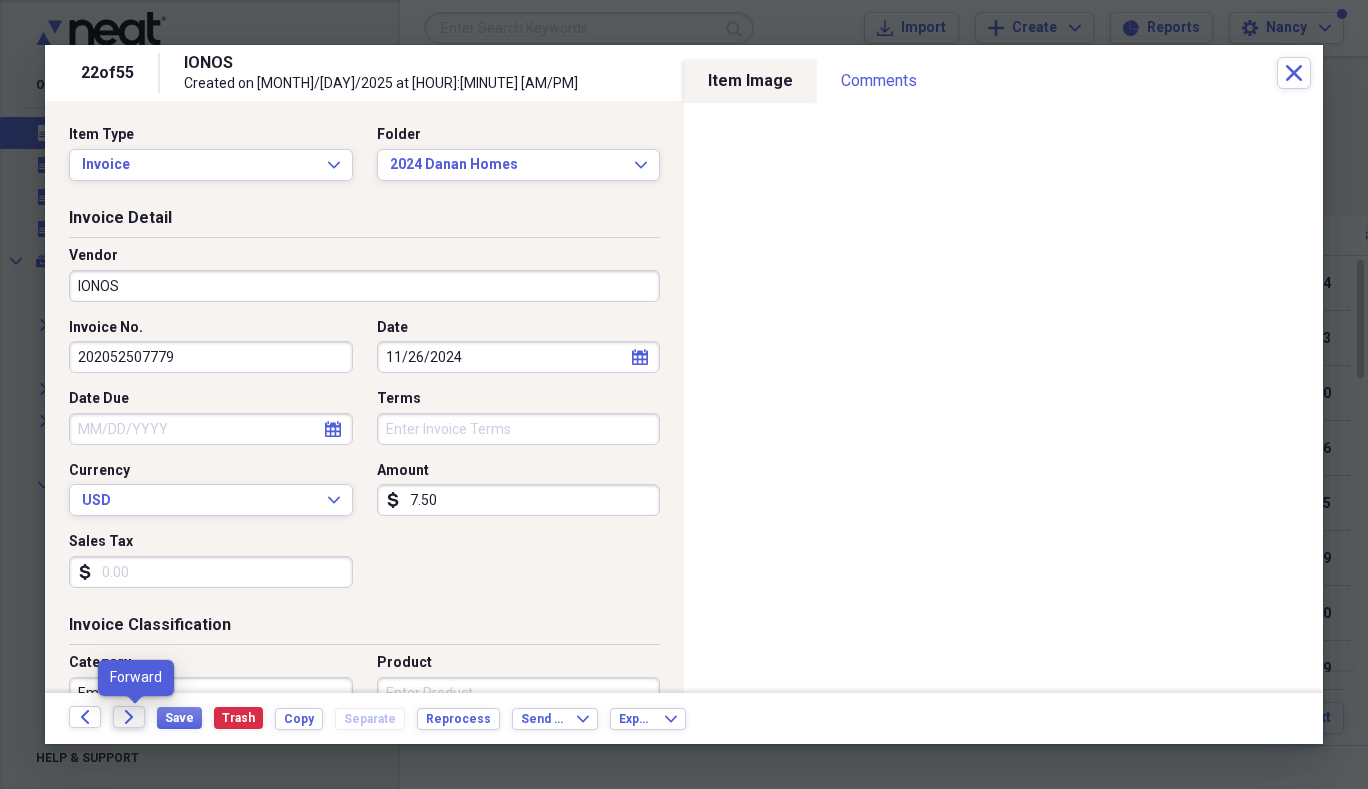 click on "Forward" 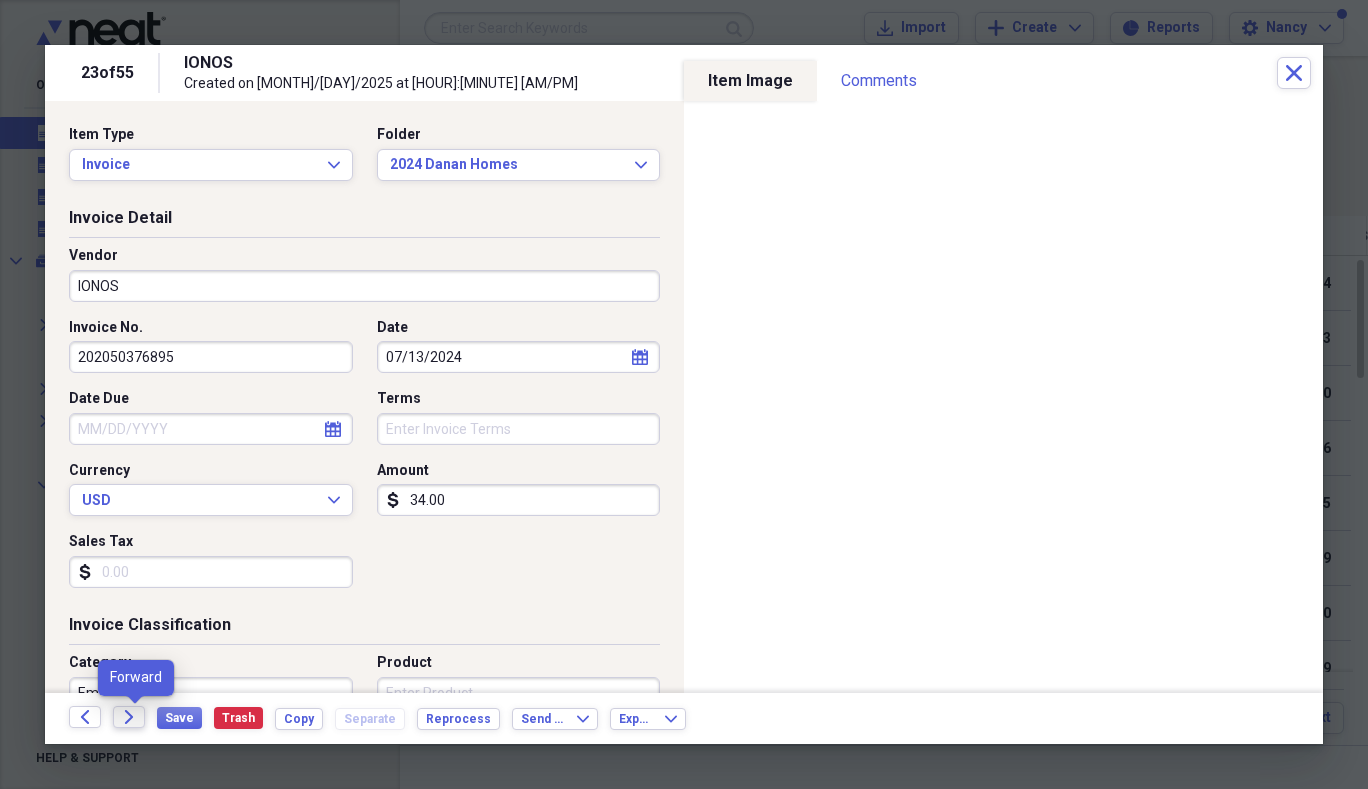 click on "Forward" 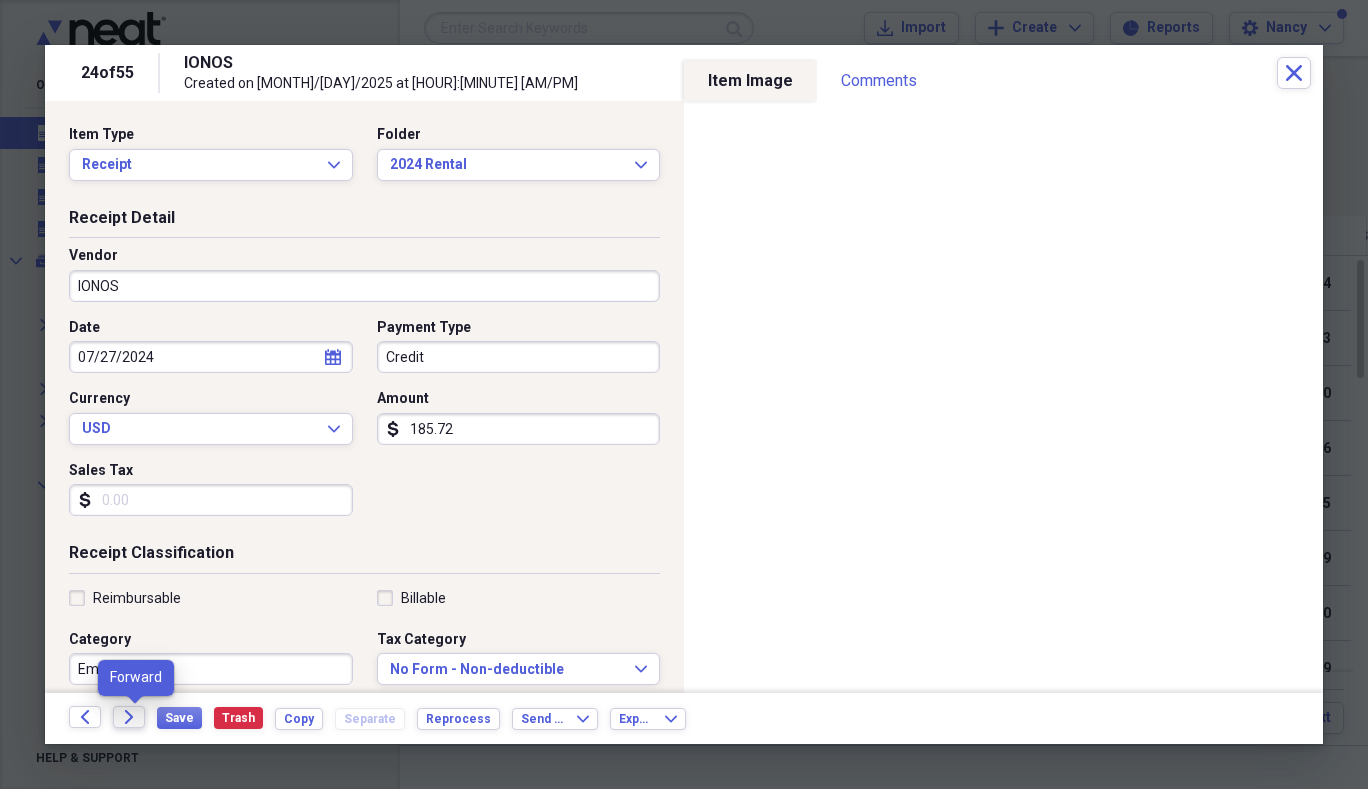 click on "Forward" 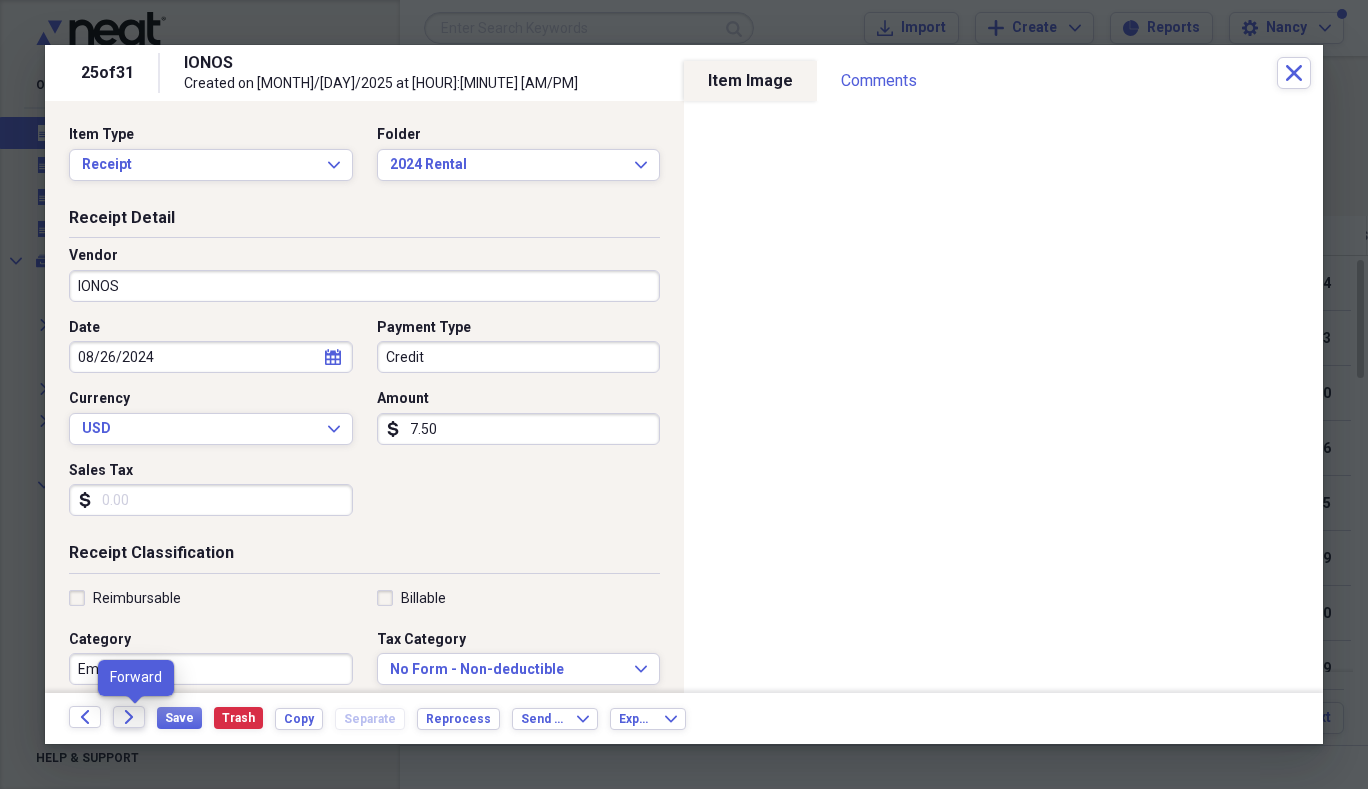click on "Forward" 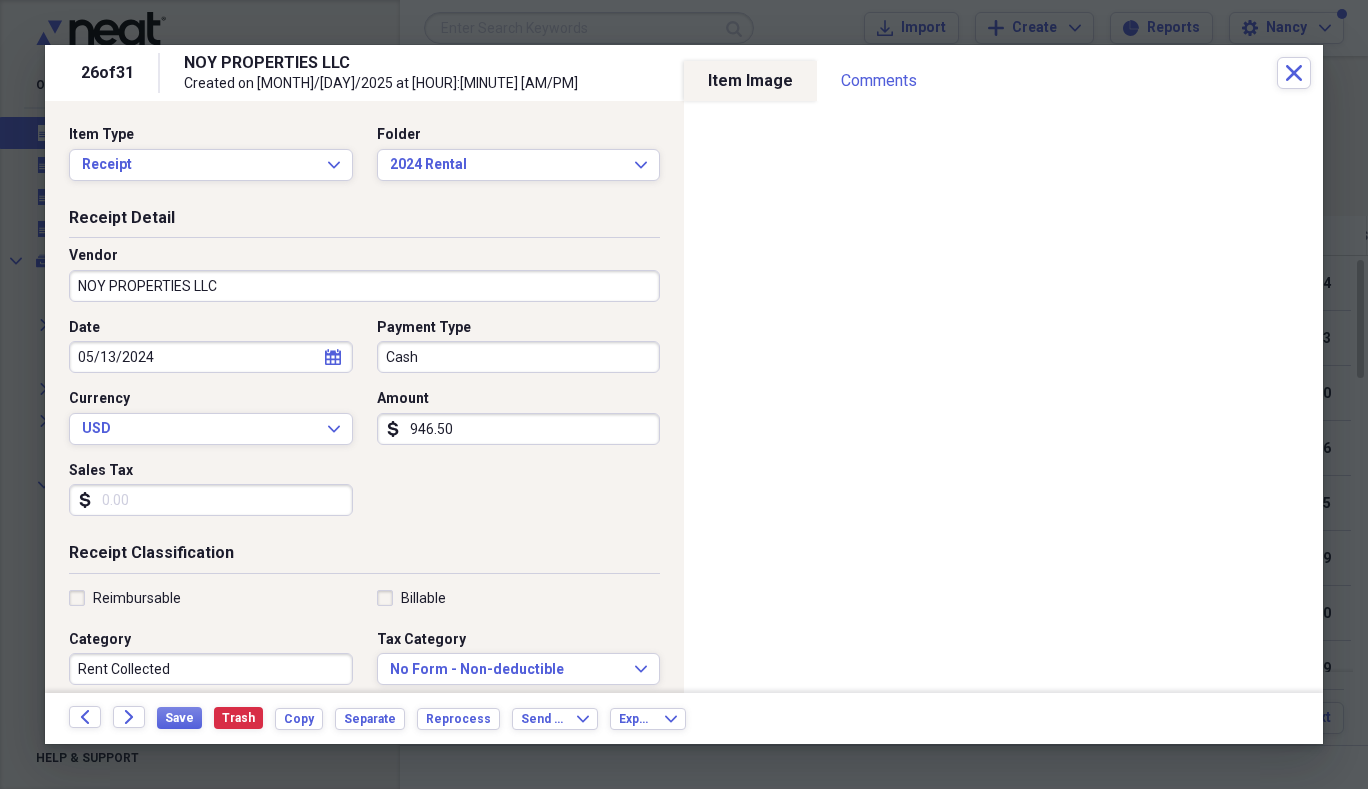 click on "946.50" at bounding box center [519, 429] 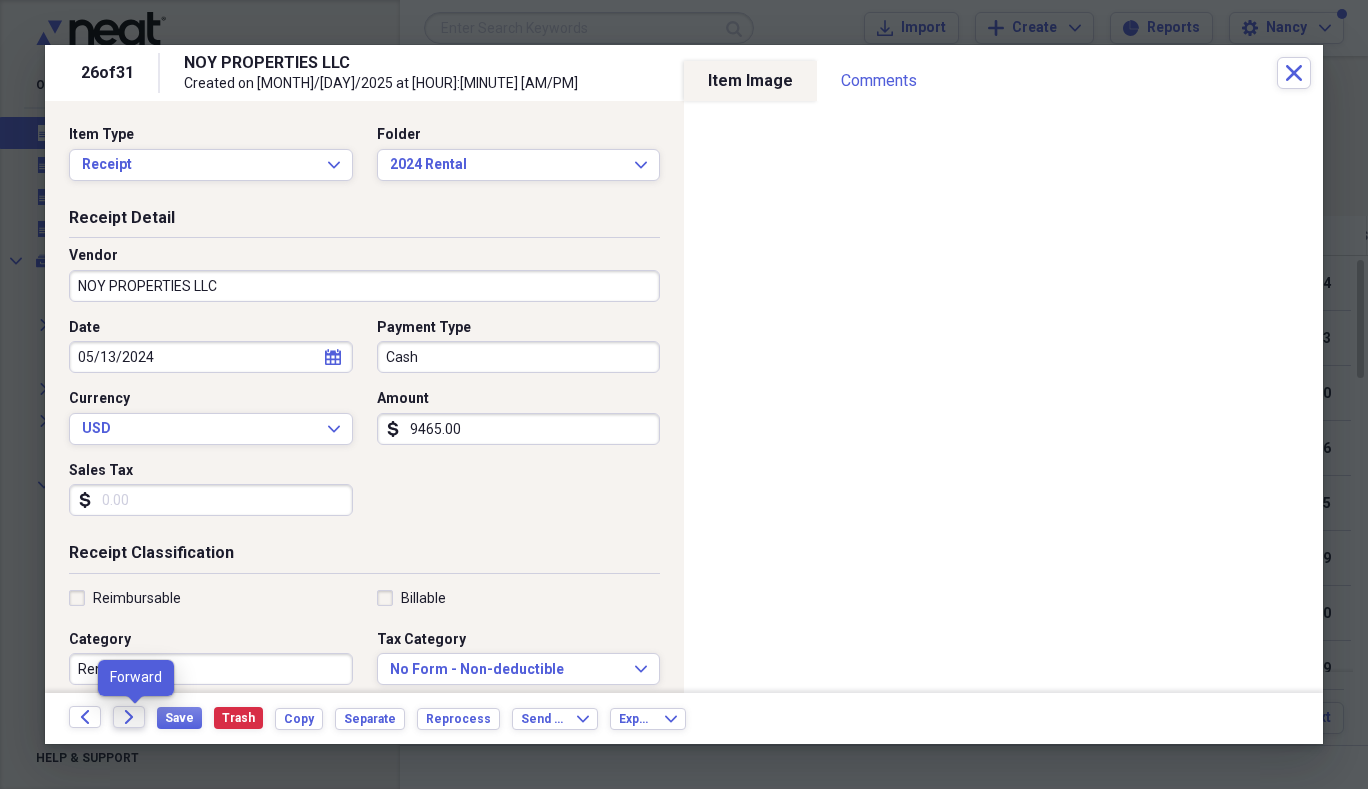 type on "9465.00" 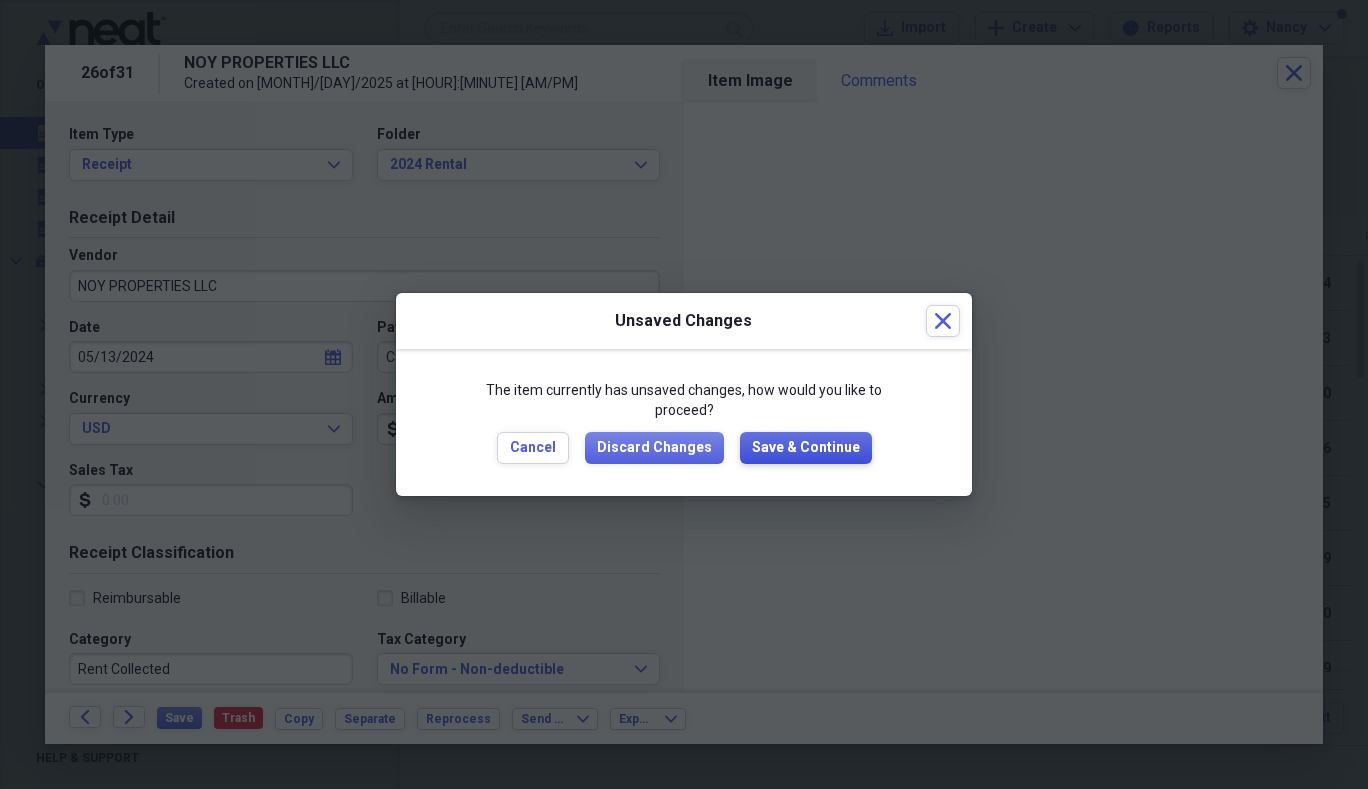 click on "Save & Continue" at bounding box center [806, 448] 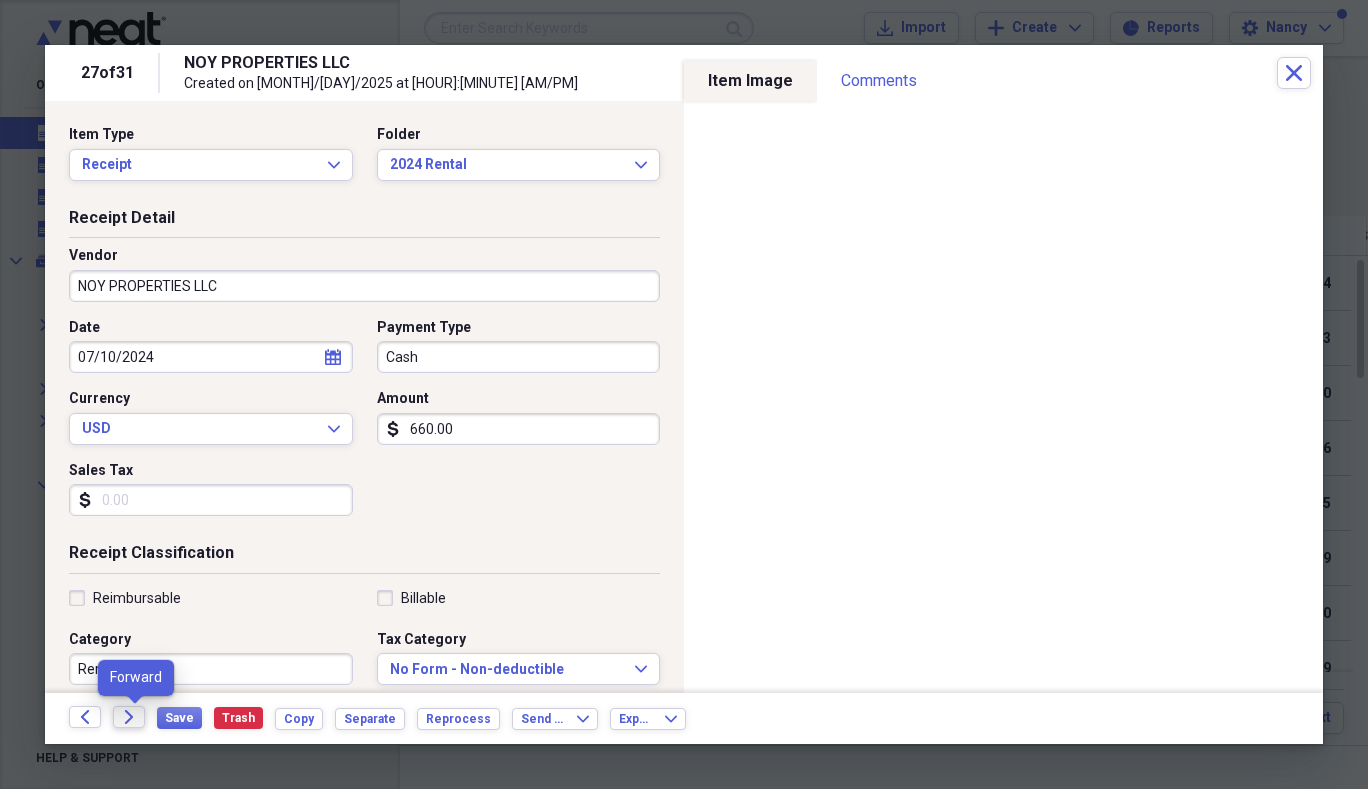 click on "Forward" 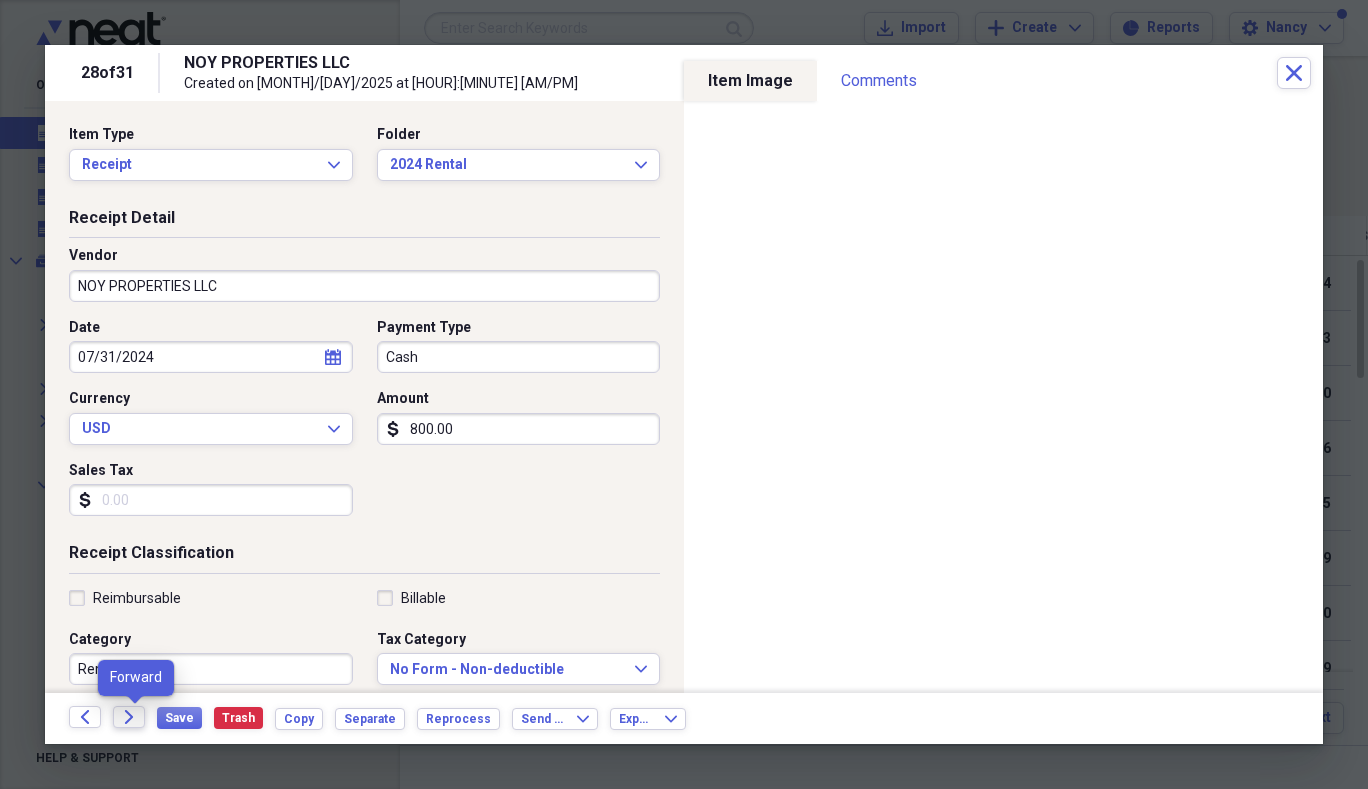 click on "Forward" 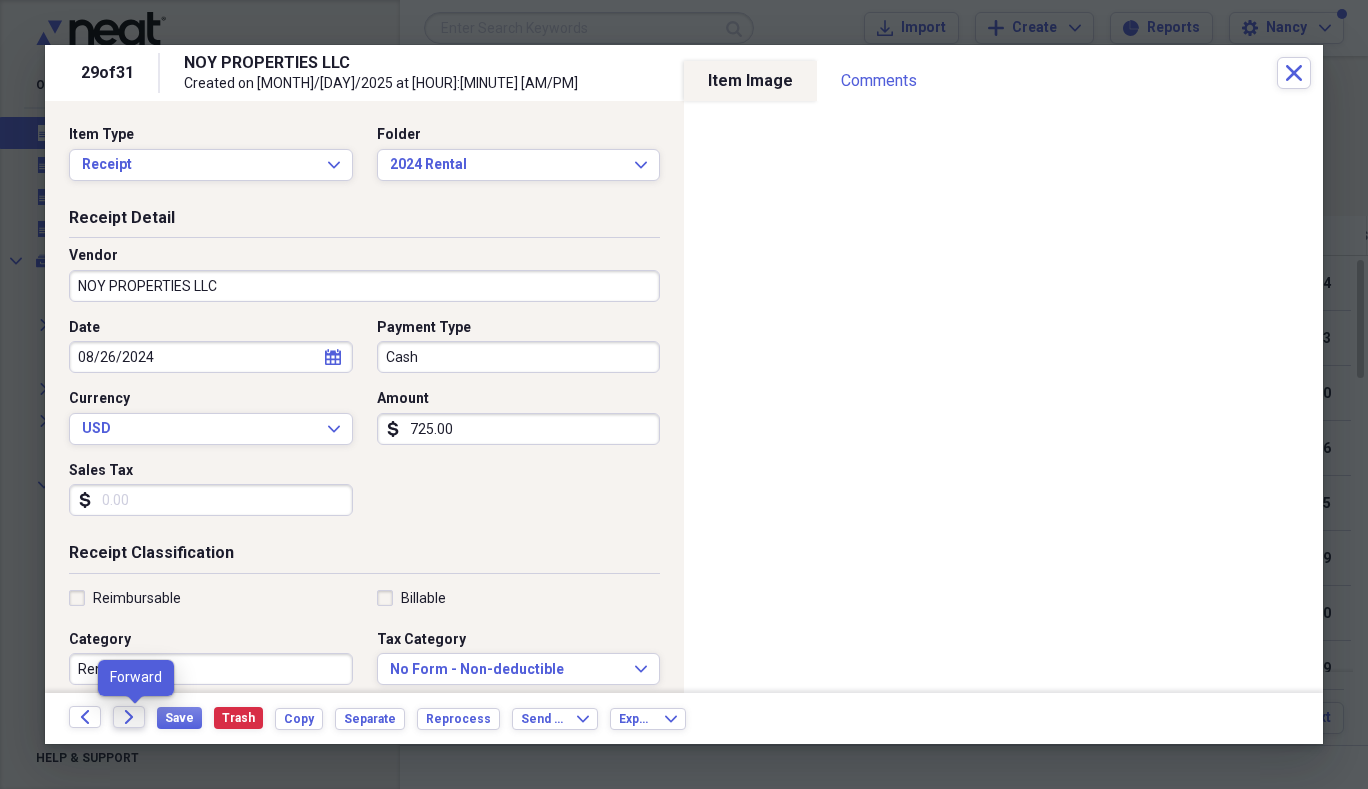 click on "Forward" 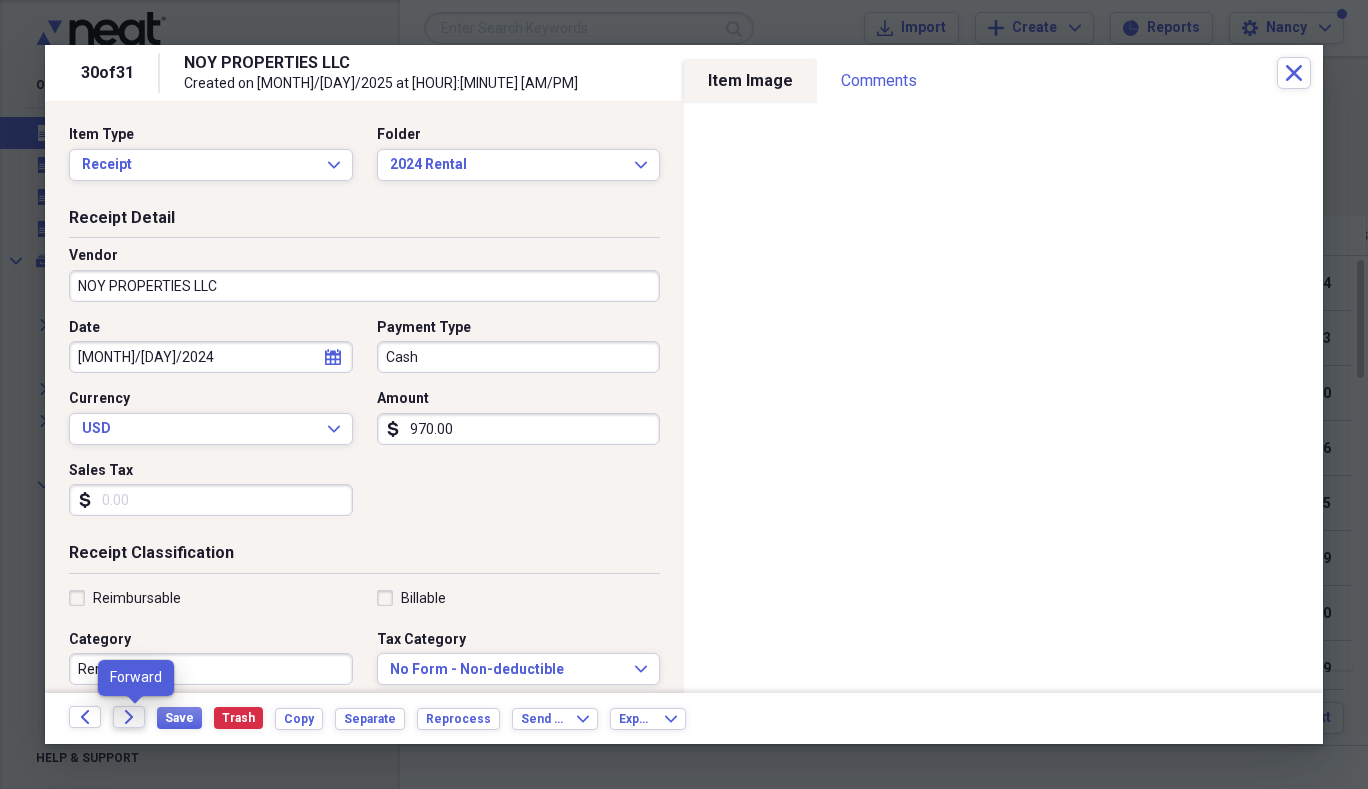 click on "Forward" 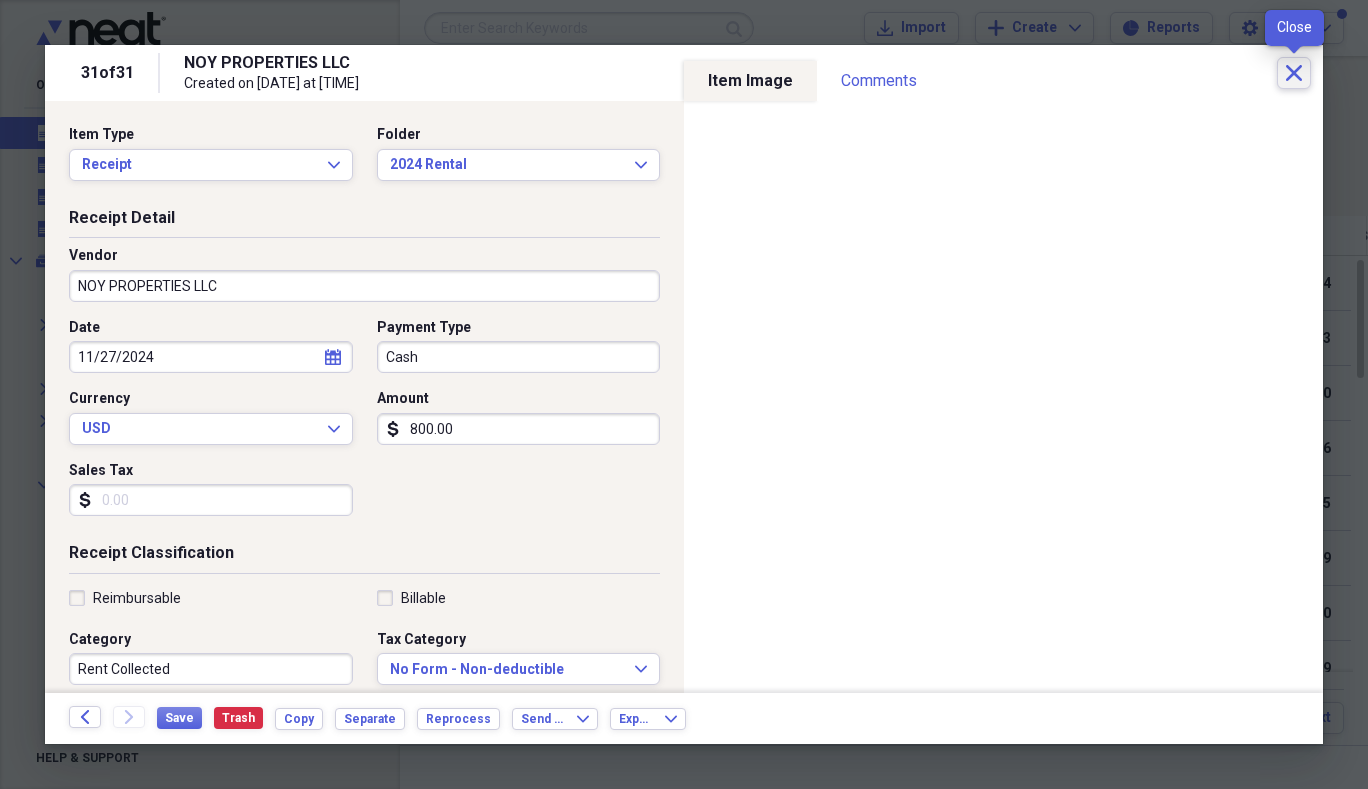 click 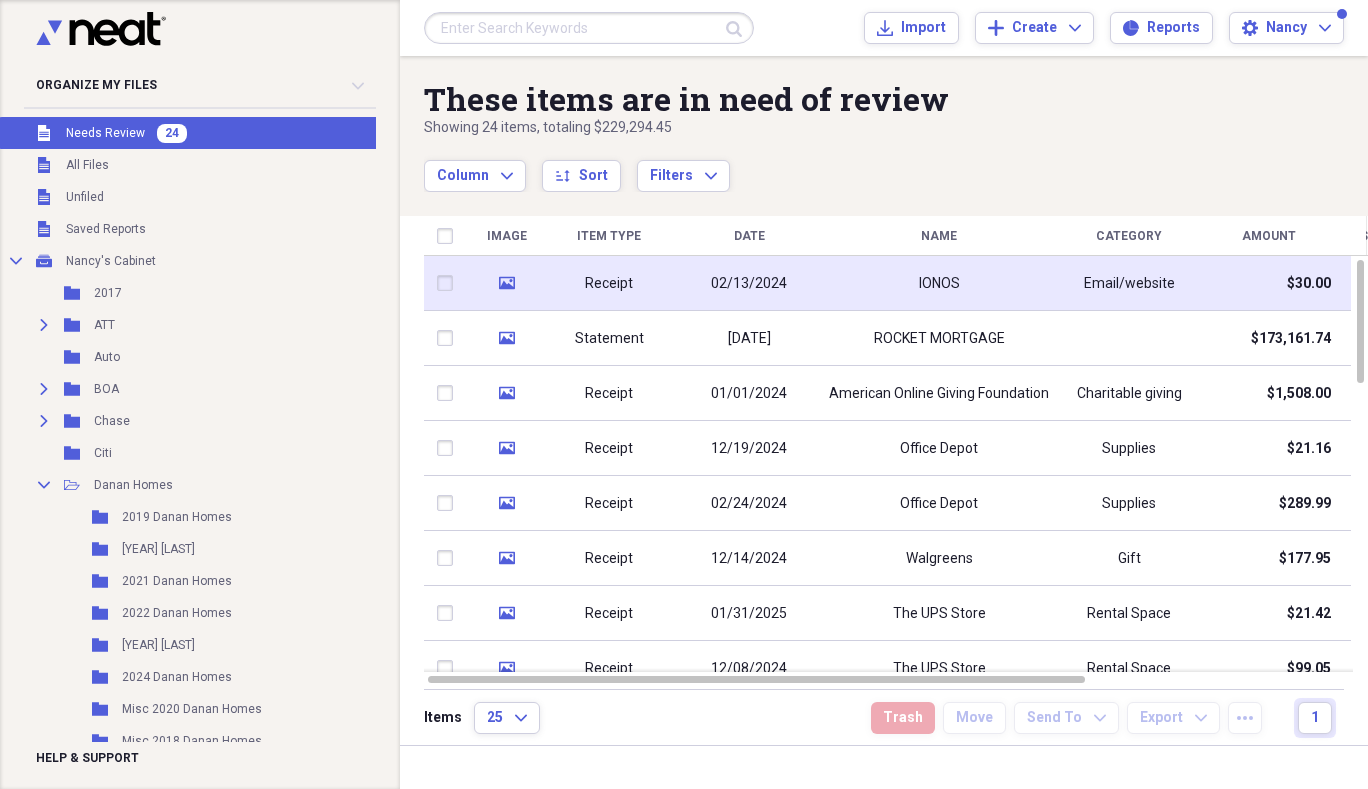 click on "Receipt" at bounding box center (609, 284) 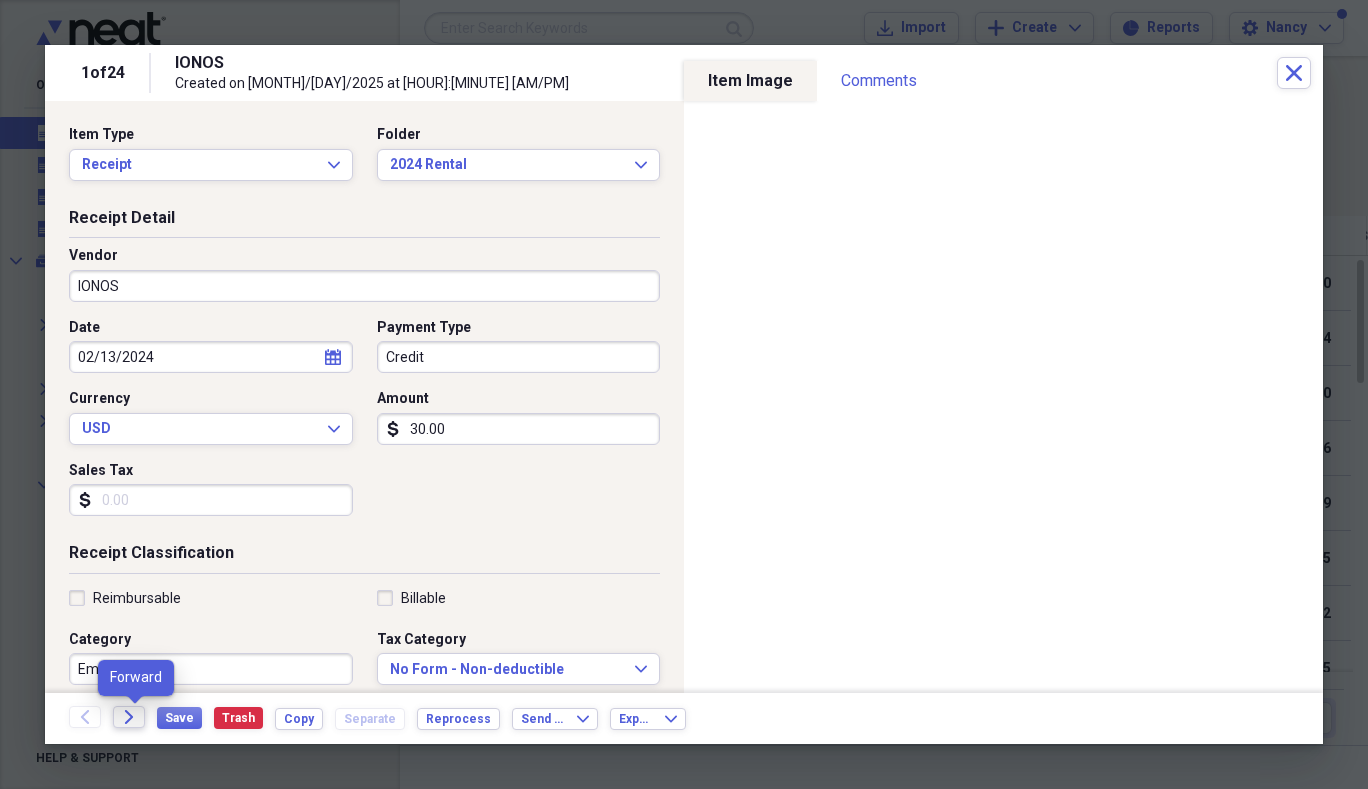 click on "Forward" at bounding box center [129, 717] 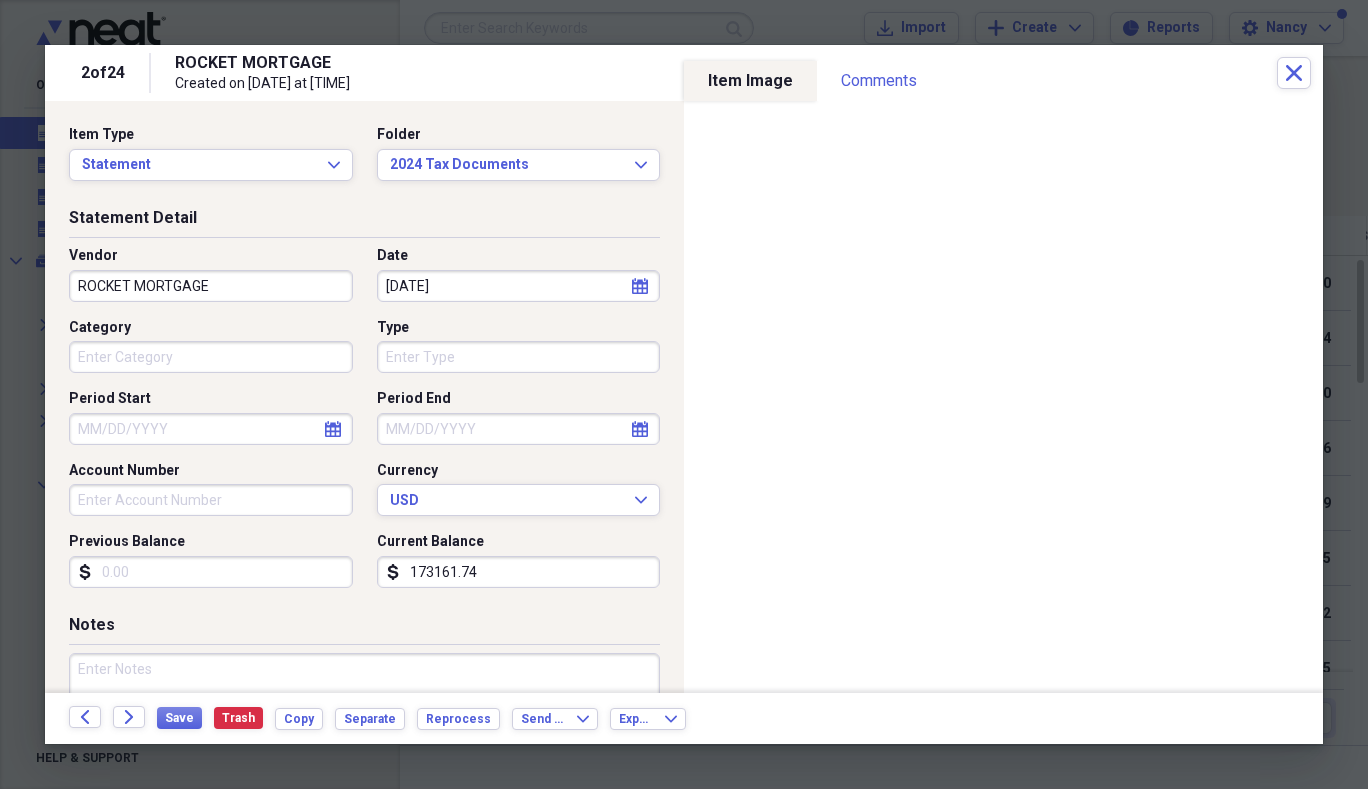 click on "[DATE]" at bounding box center (519, 286) 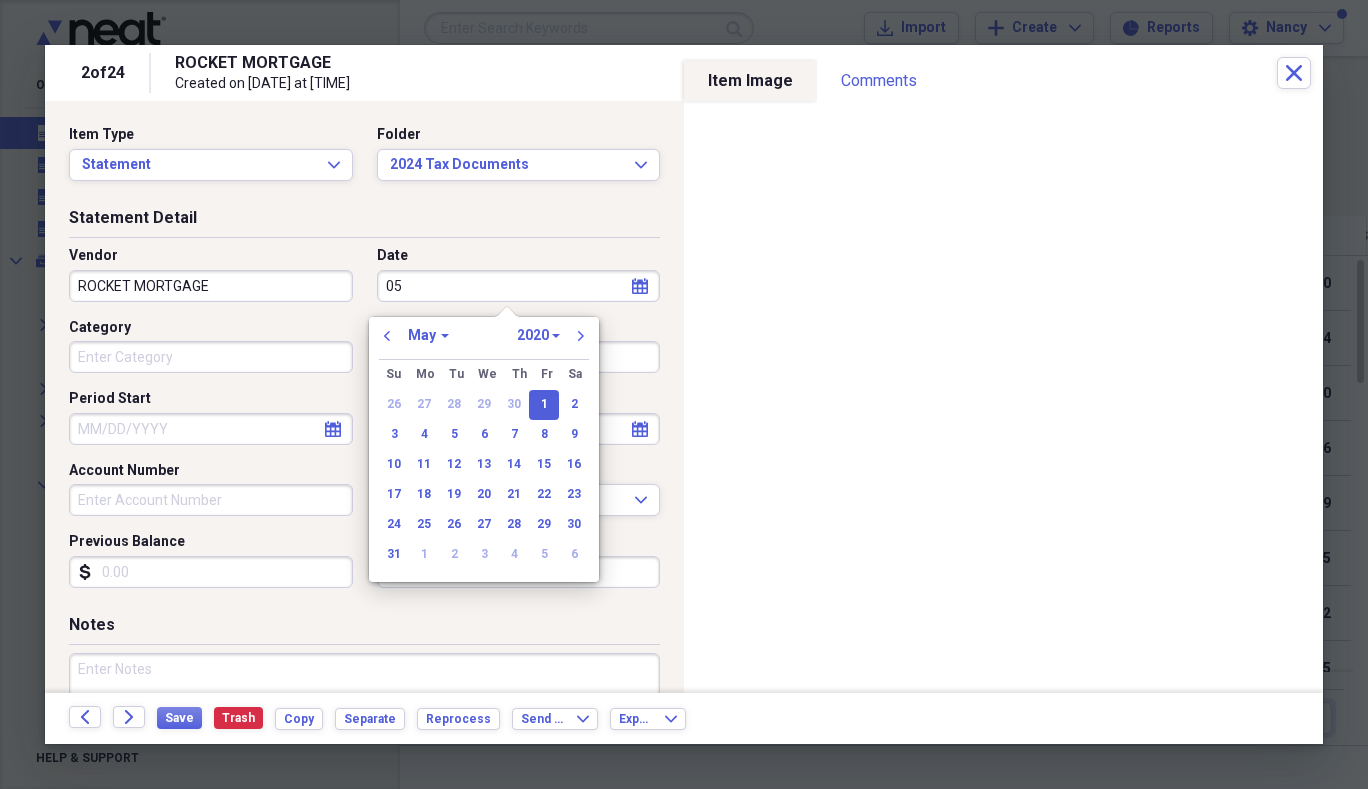 type on "0" 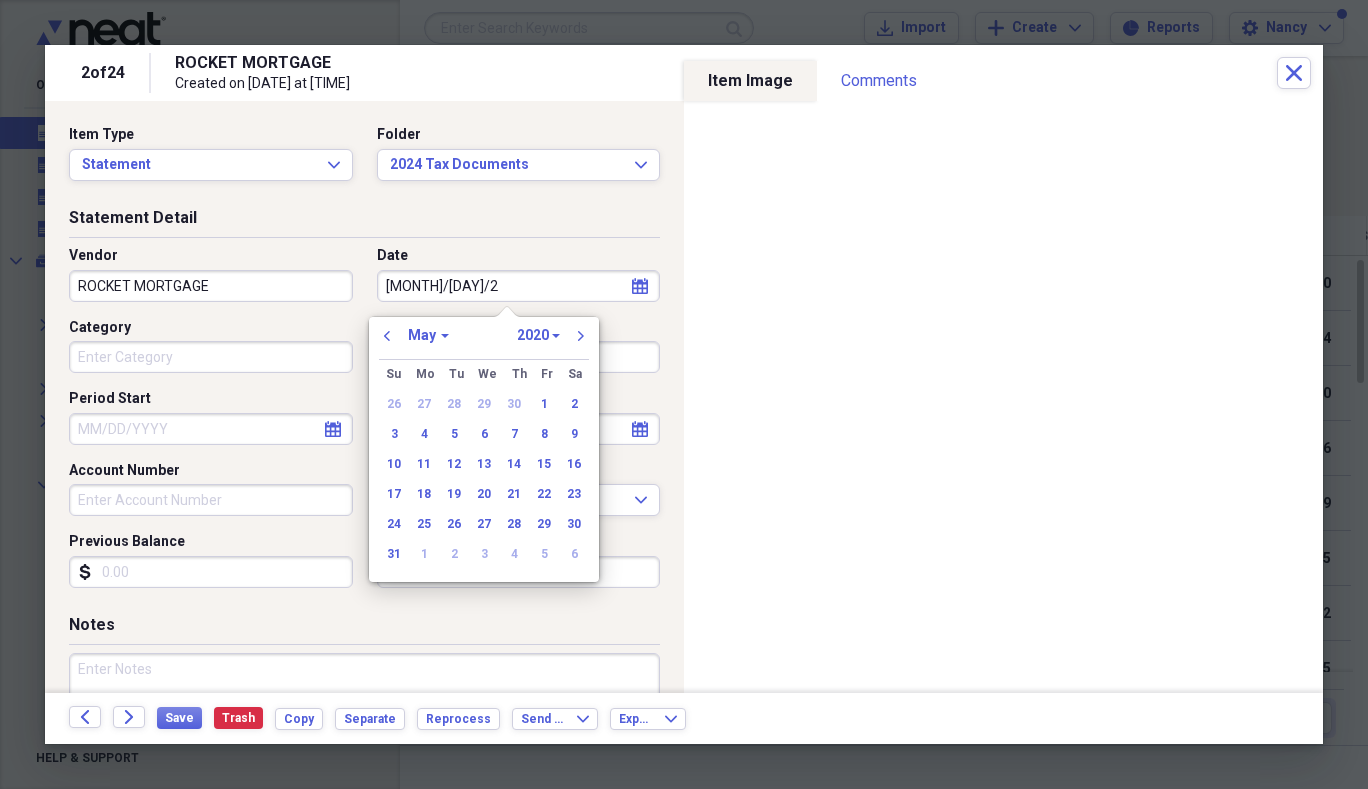type on "12/31/20" 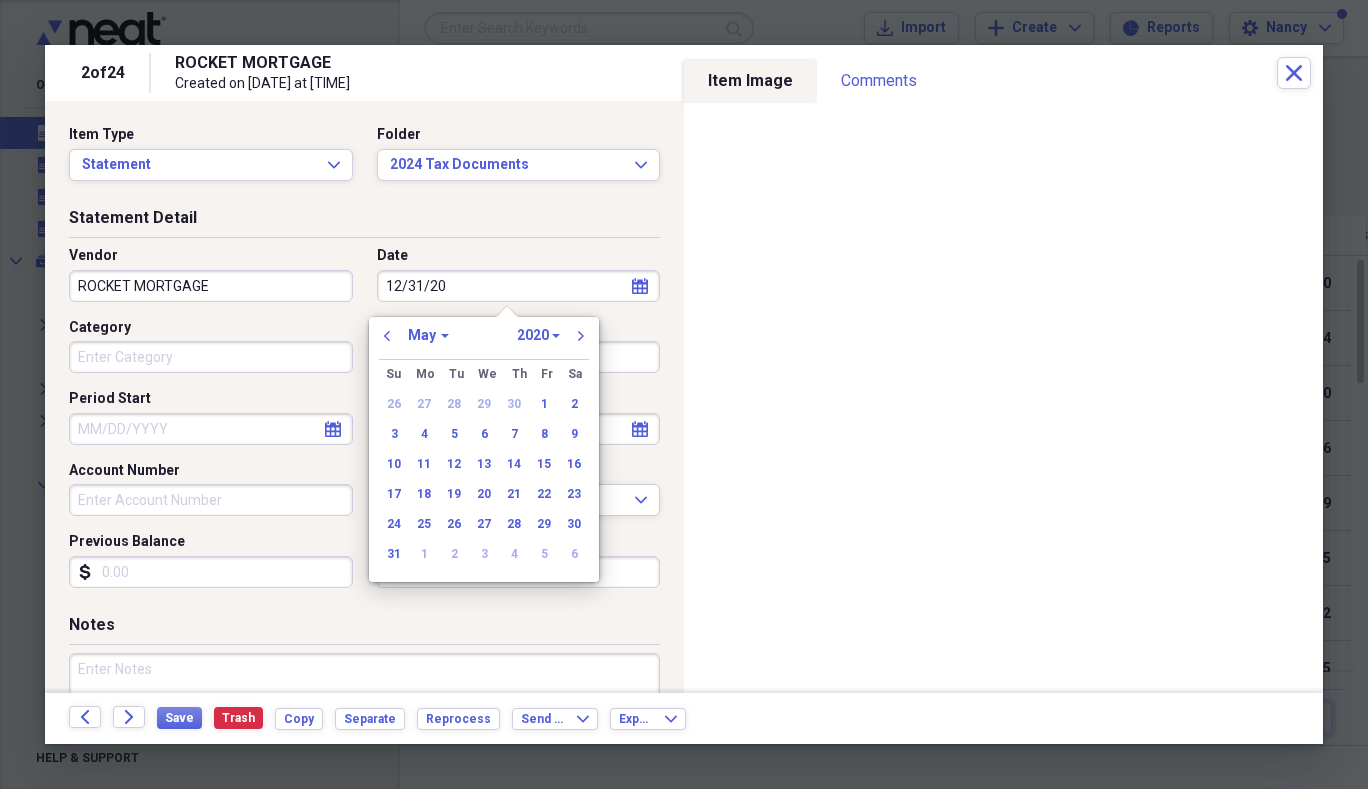 select on "11" 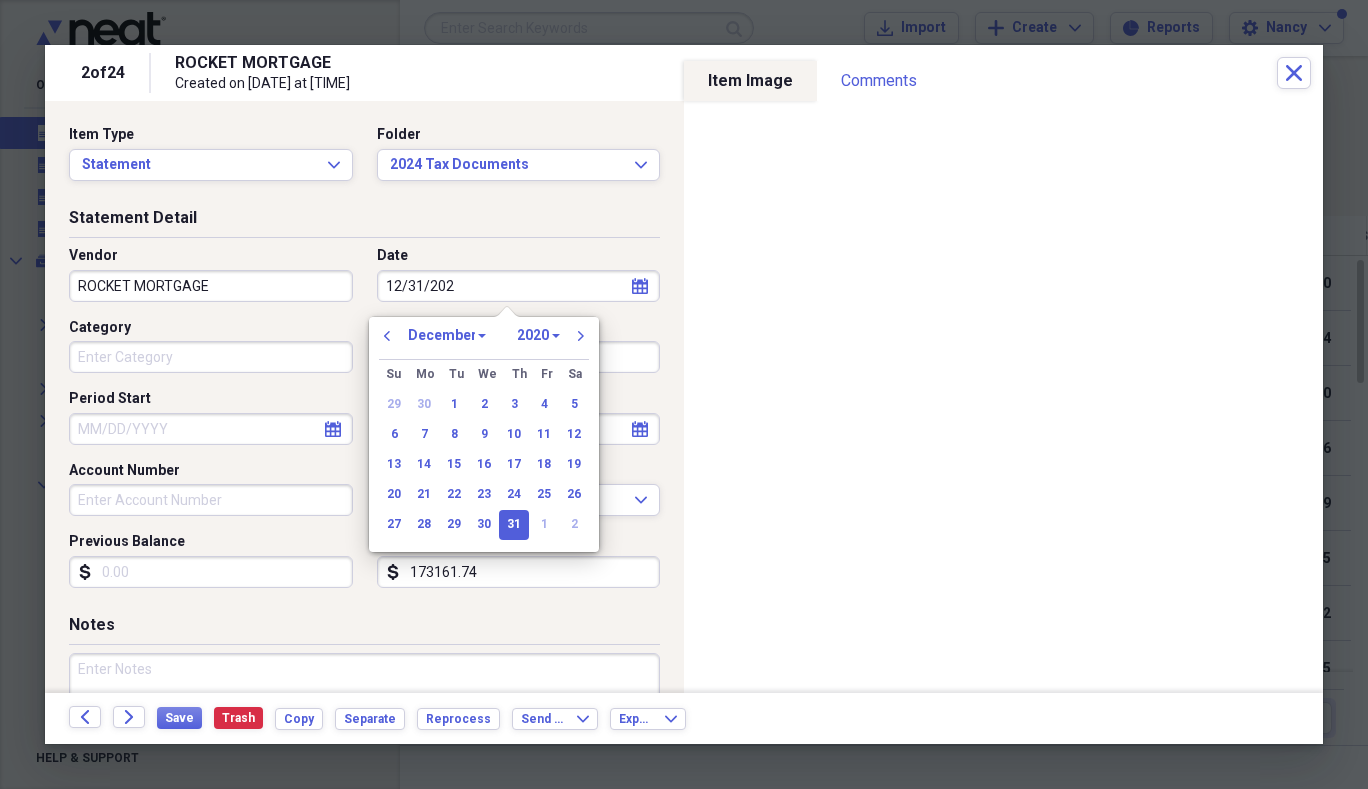 type on "12/31/2024" 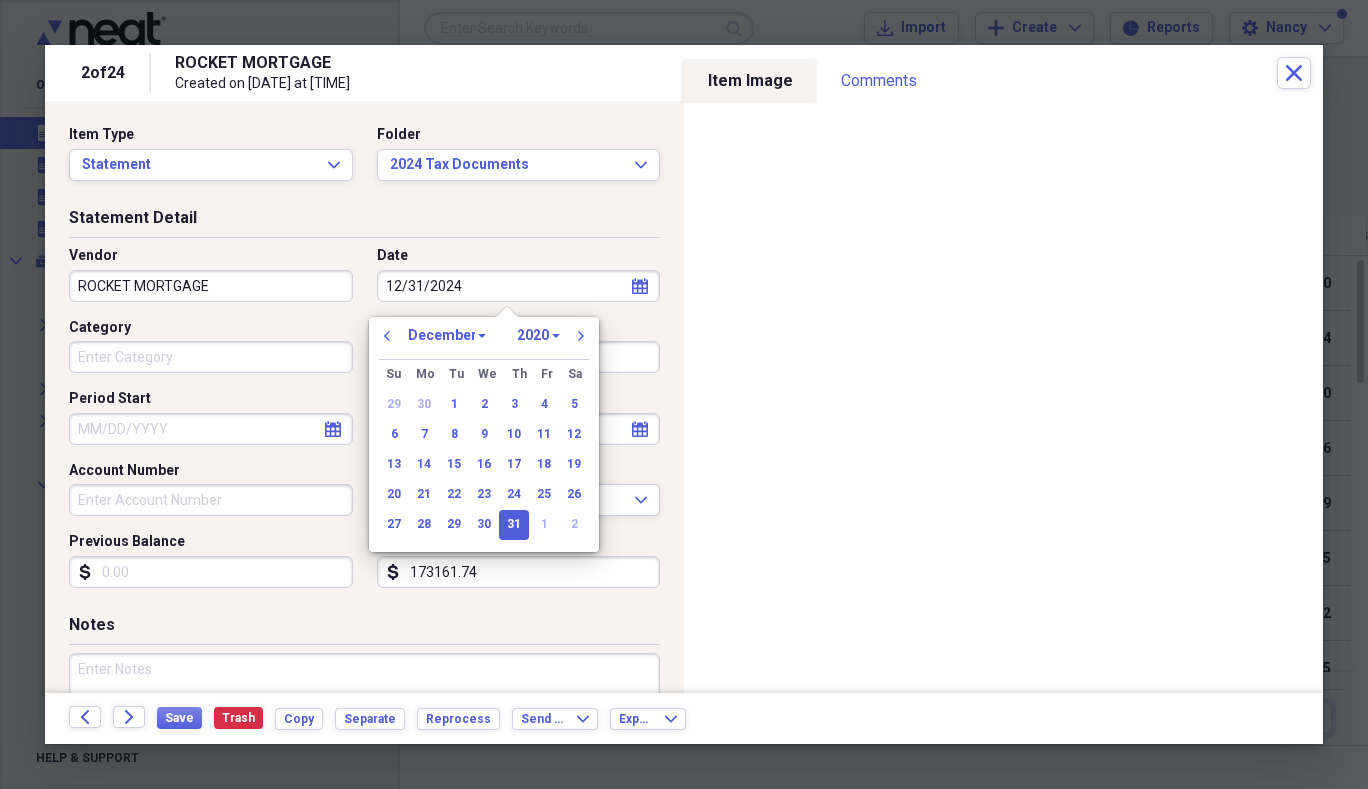 select on "2024" 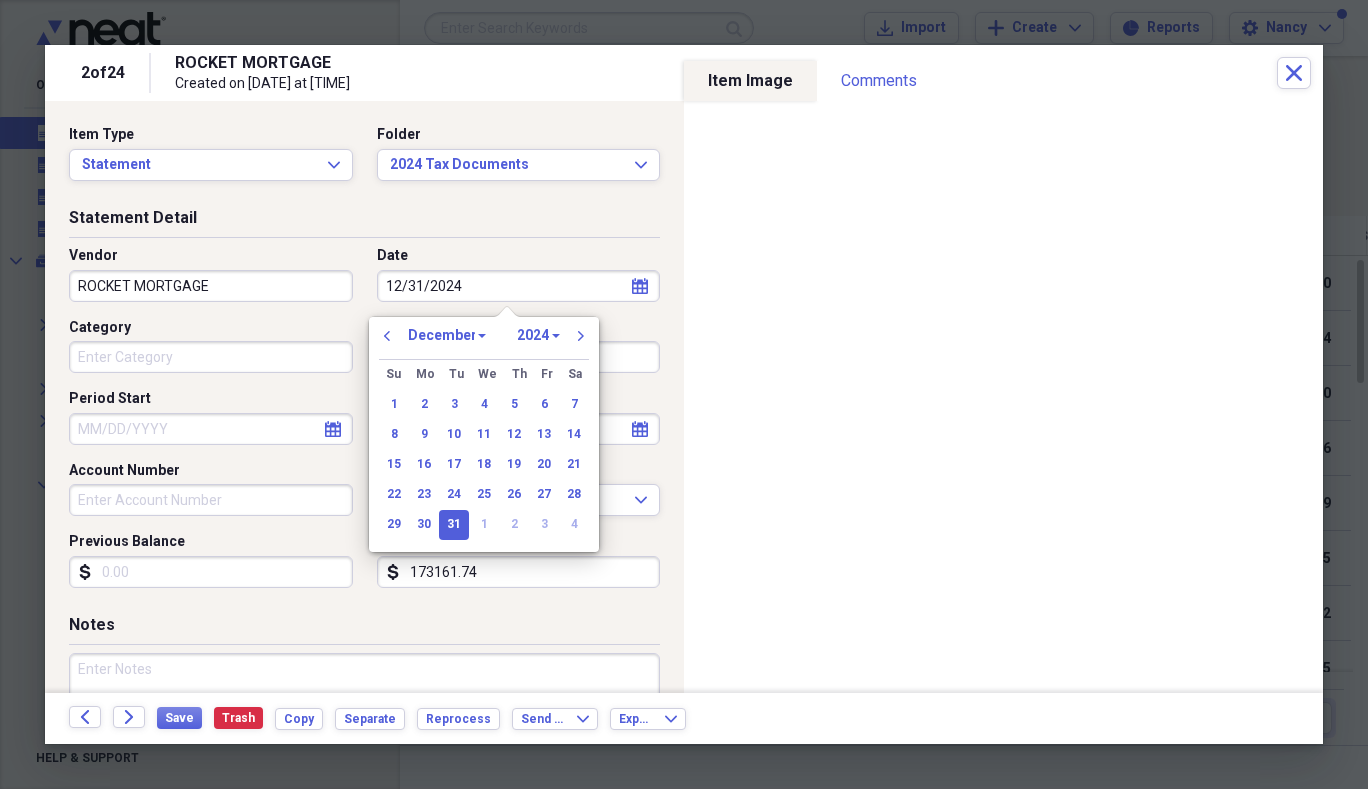 type on "12/31/2024" 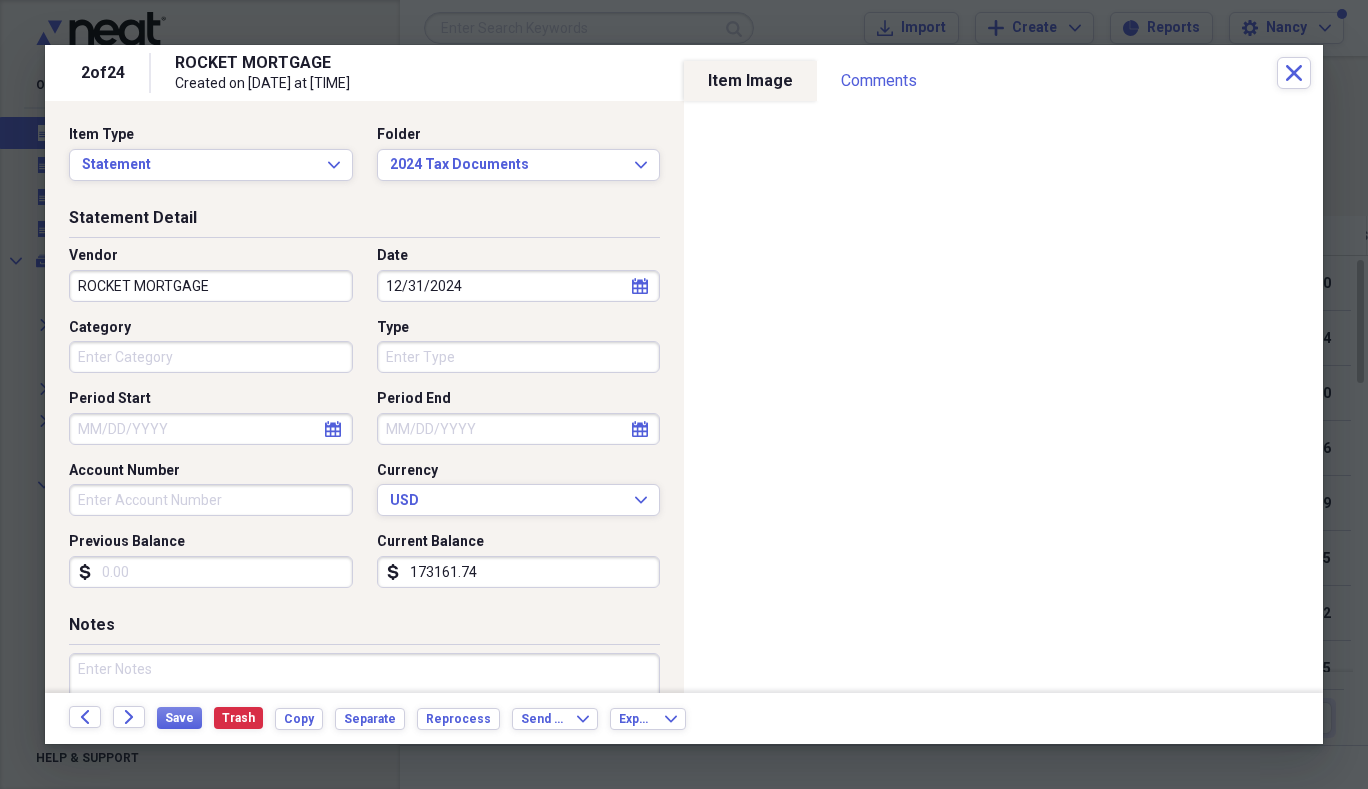 click on "173161.74" at bounding box center [519, 572] 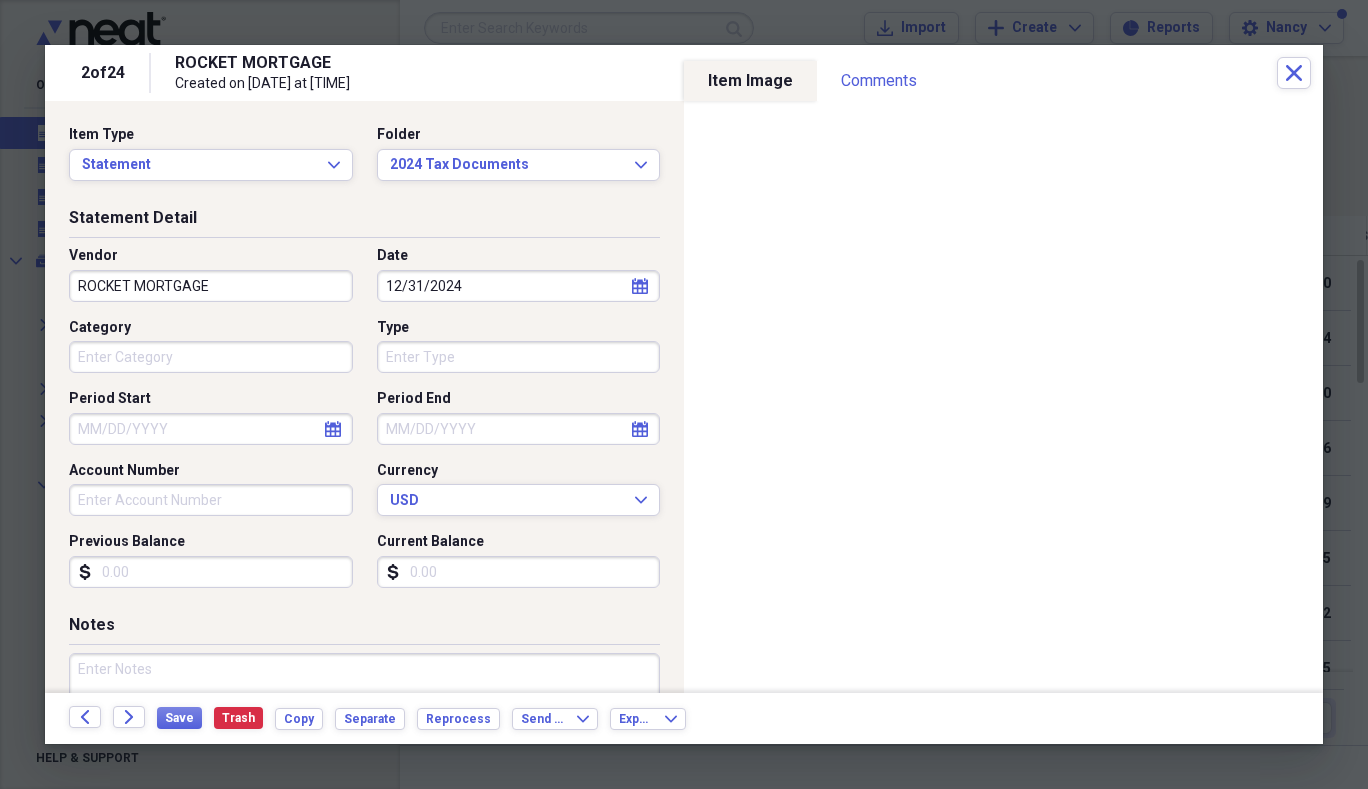 type 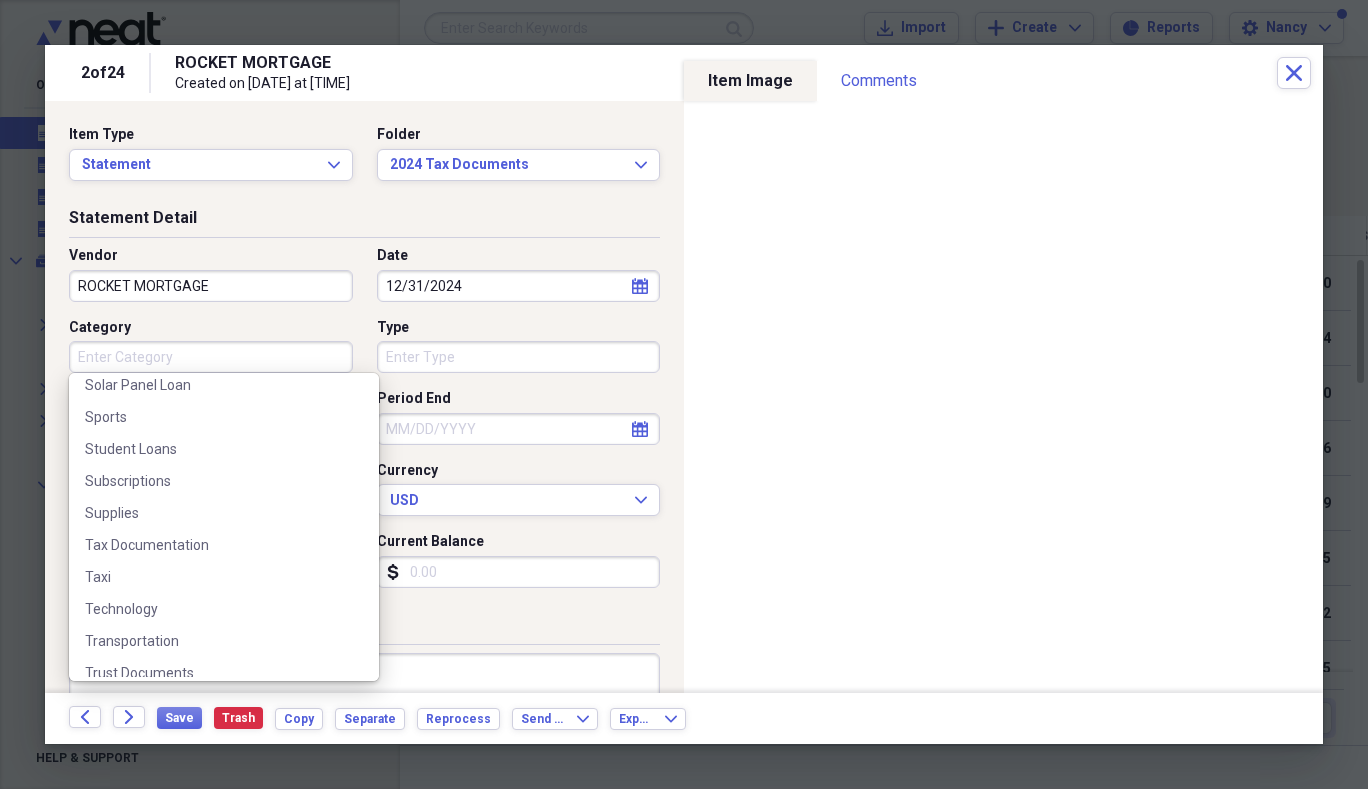 scroll, scrollTop: 2008, scrollLeft: 0, axis: vertical 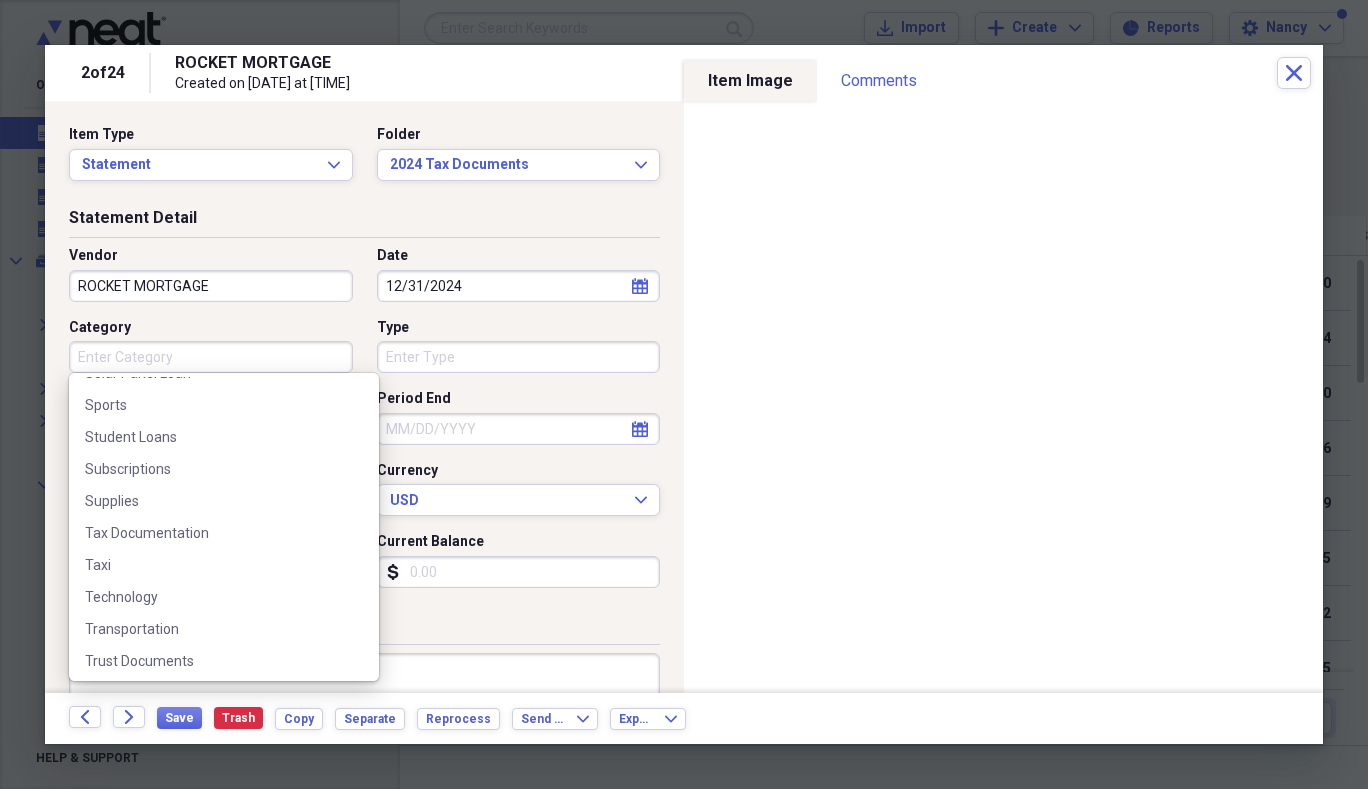 click on "Tax Documentation" at bounding box center (224, 533) 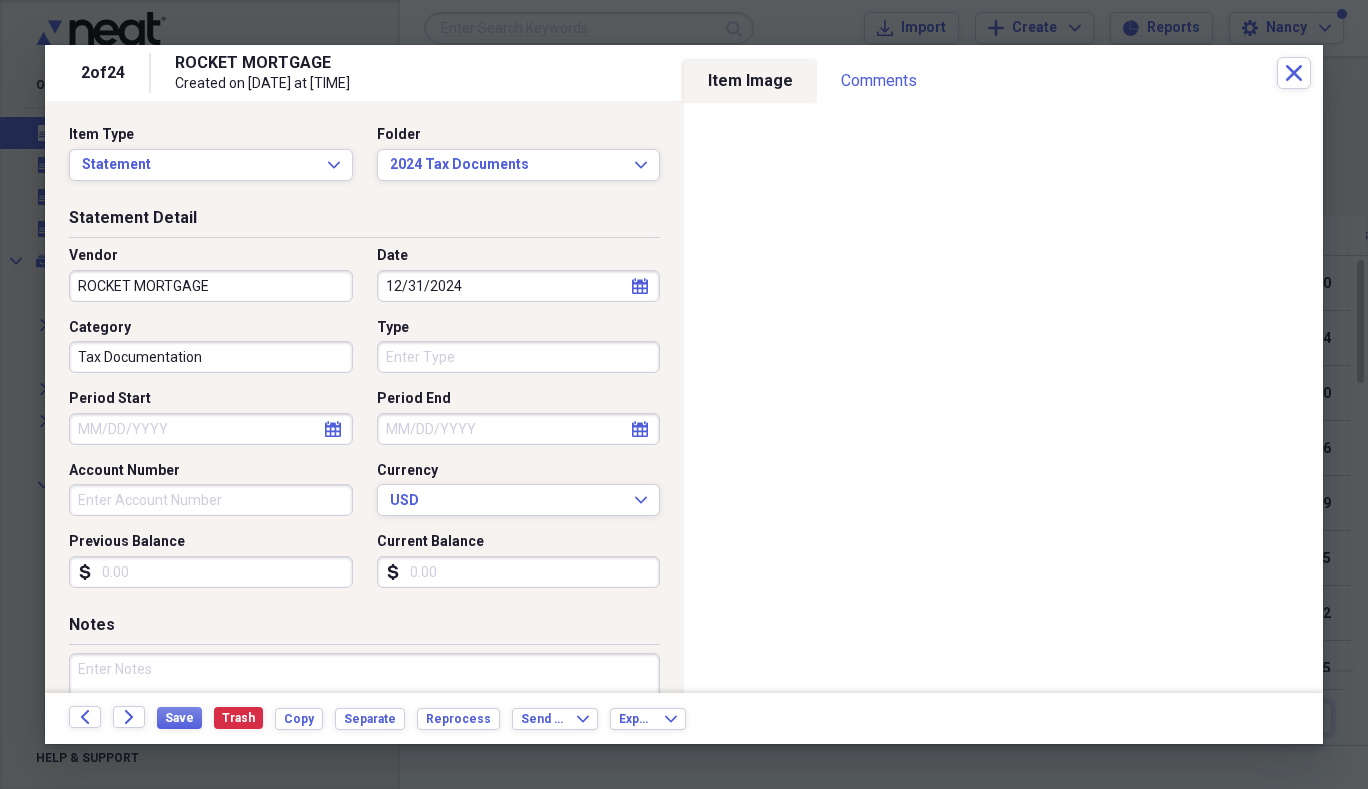 click on "Type" at bounding box center [519, 357] 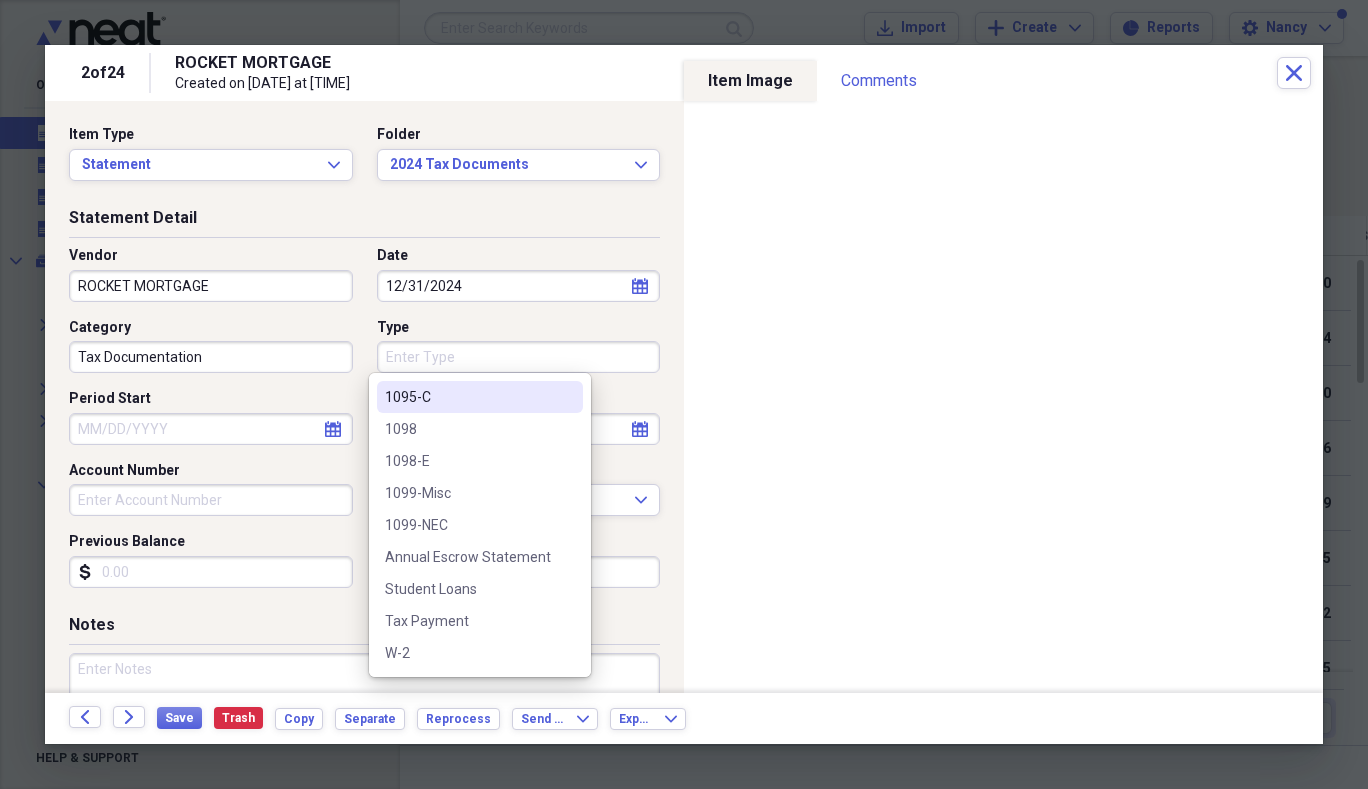 click on "1098" at bounding box center [468, 429] 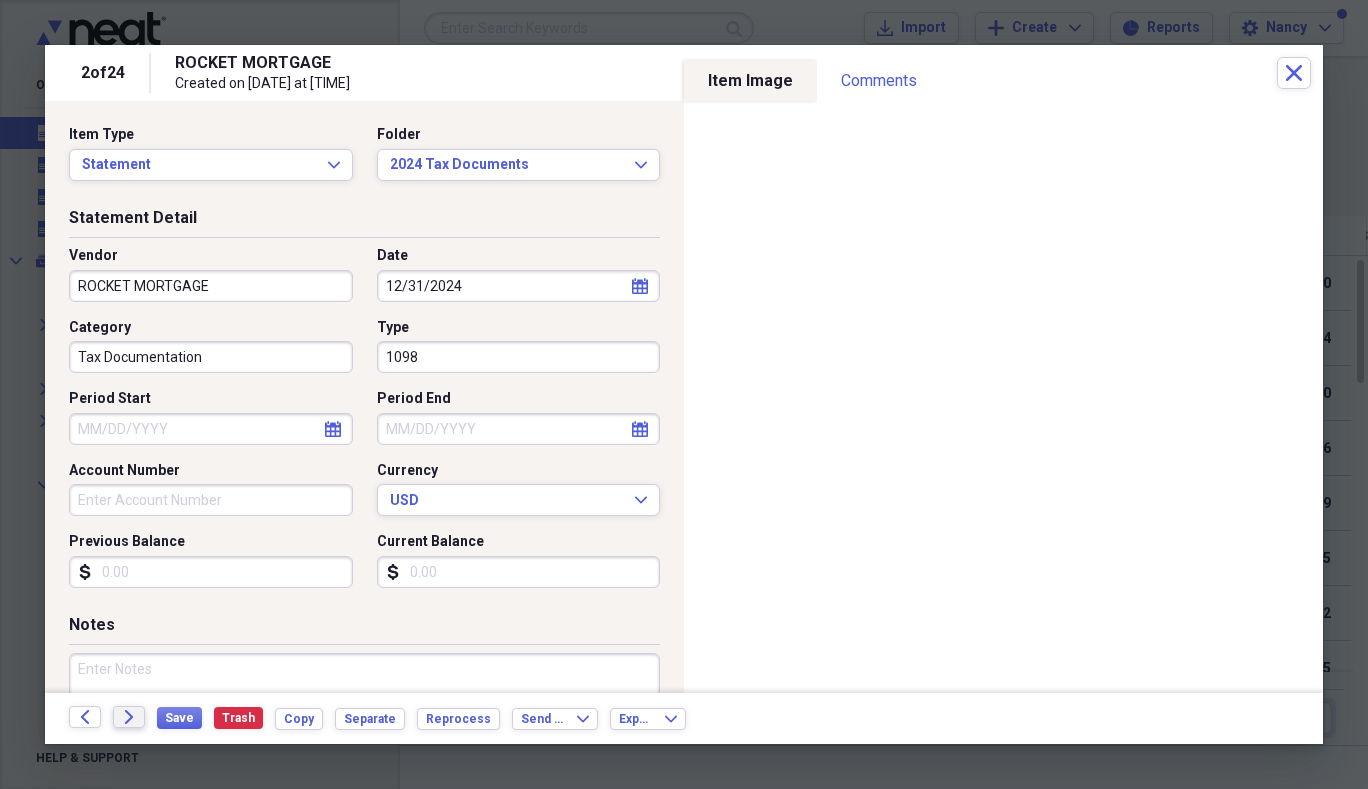 click on "Forward" 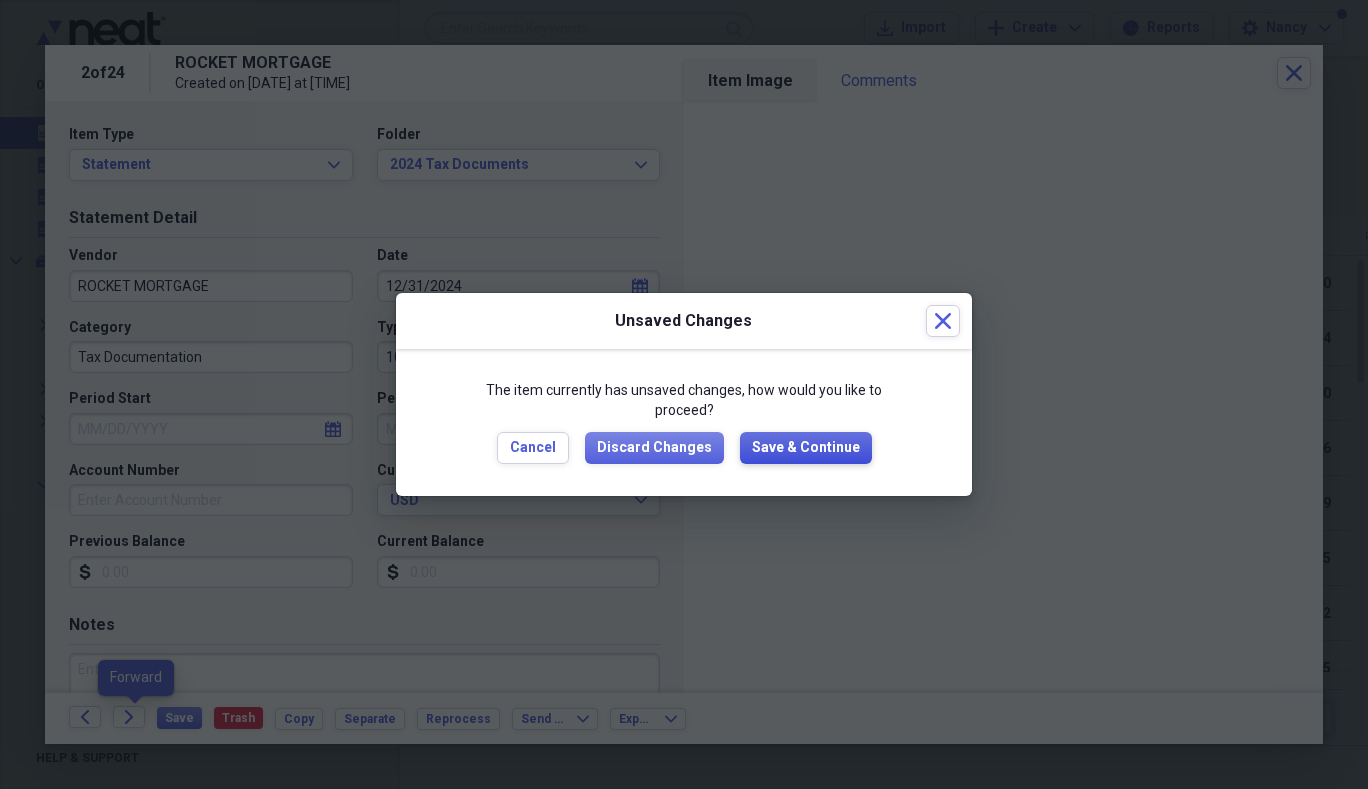 click on "Save & Continue" at bounding box center [806, 448] 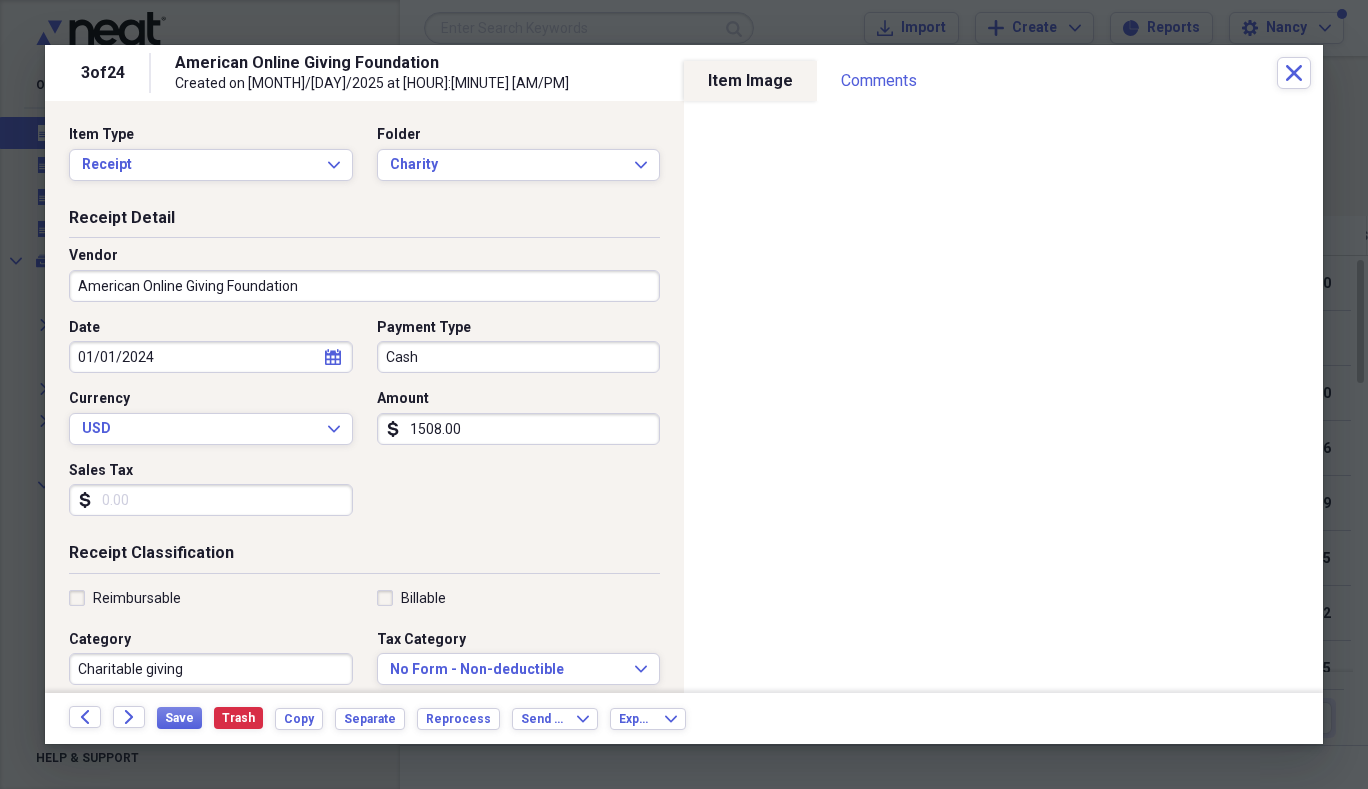 click on "01/01/2024" at bounding box center [211, 357] 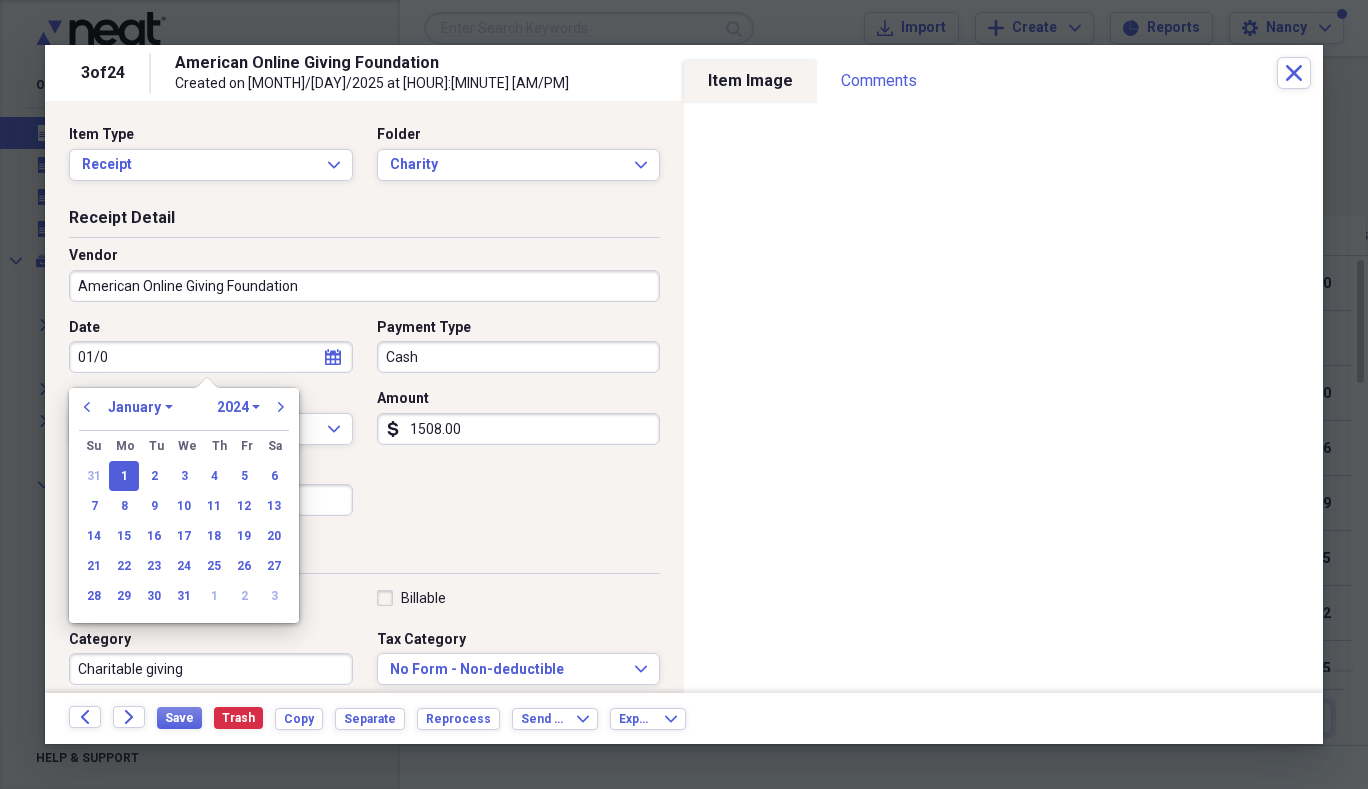 type on "01/" 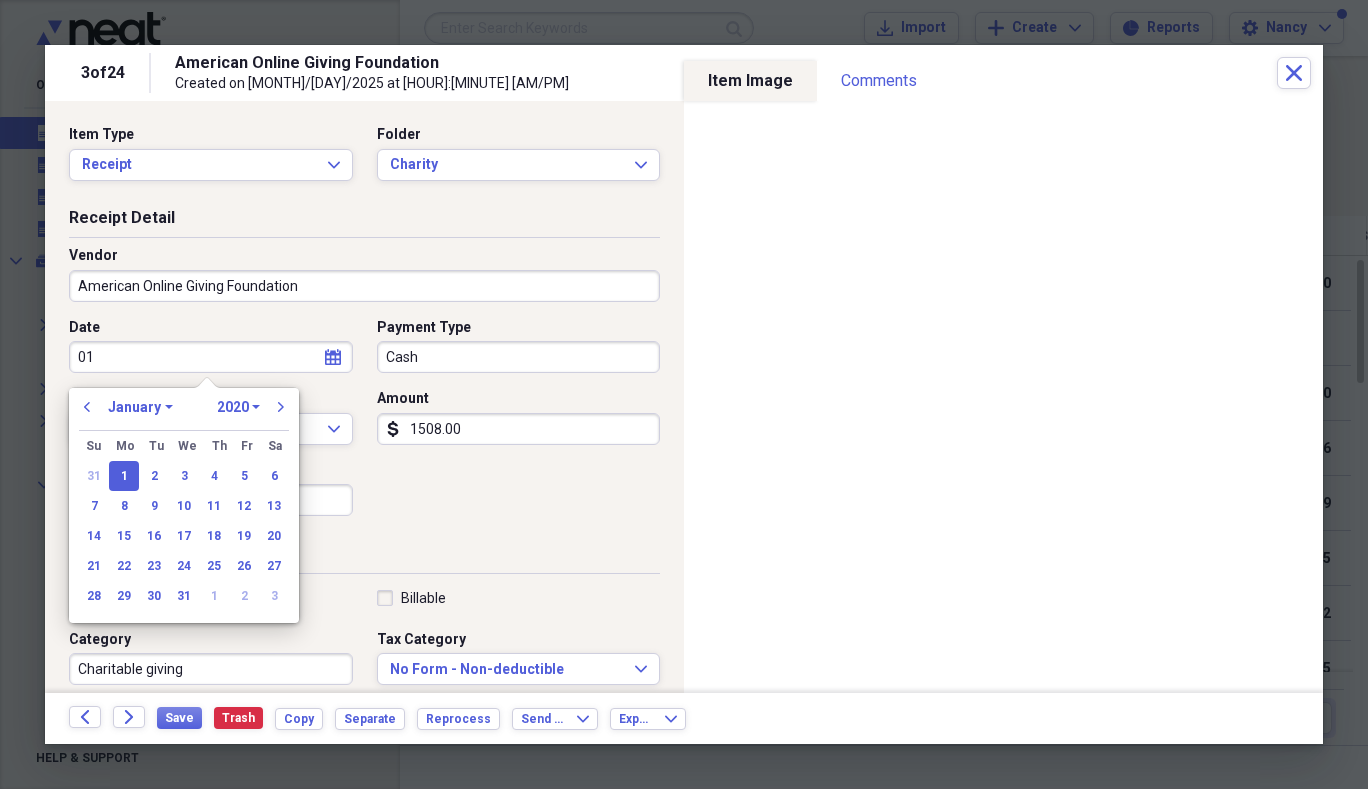 type on "0" 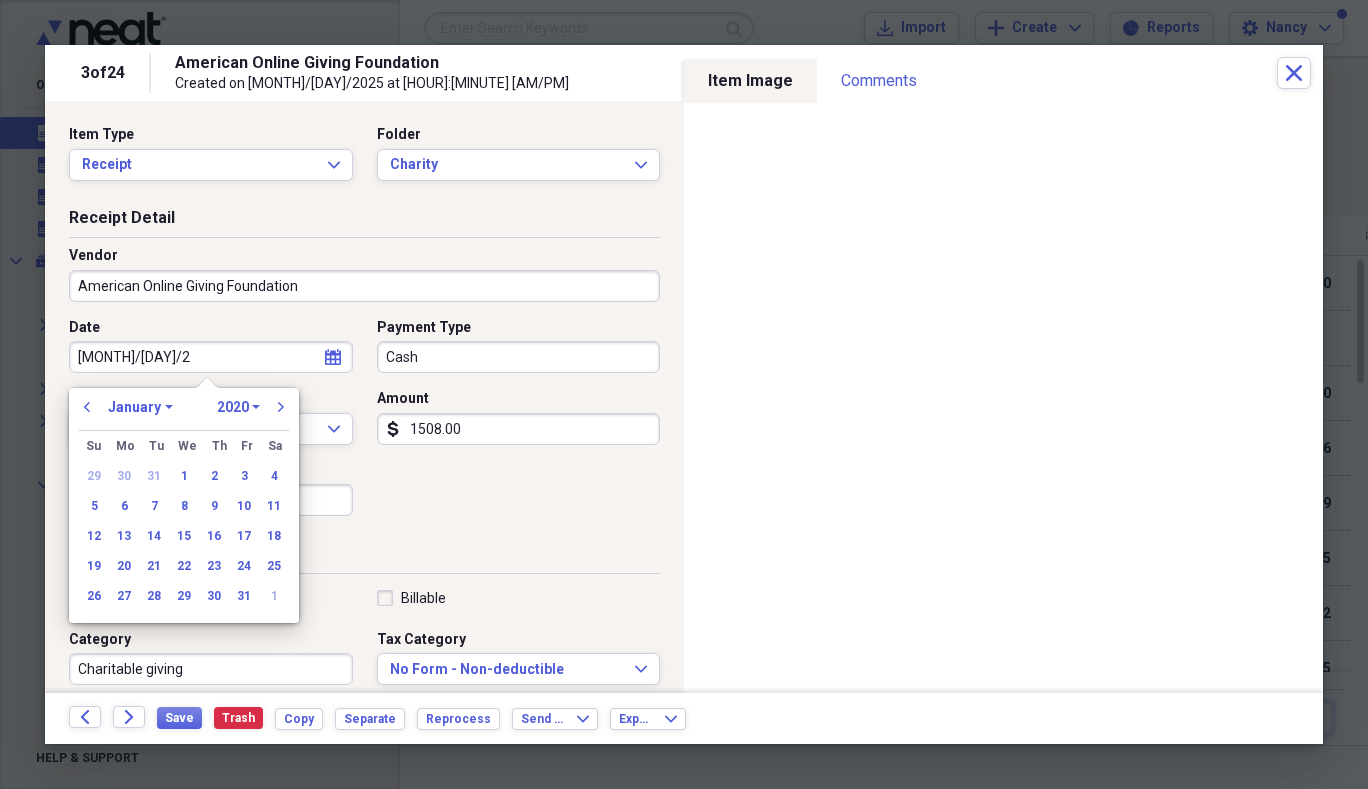 type on "12/31/20" 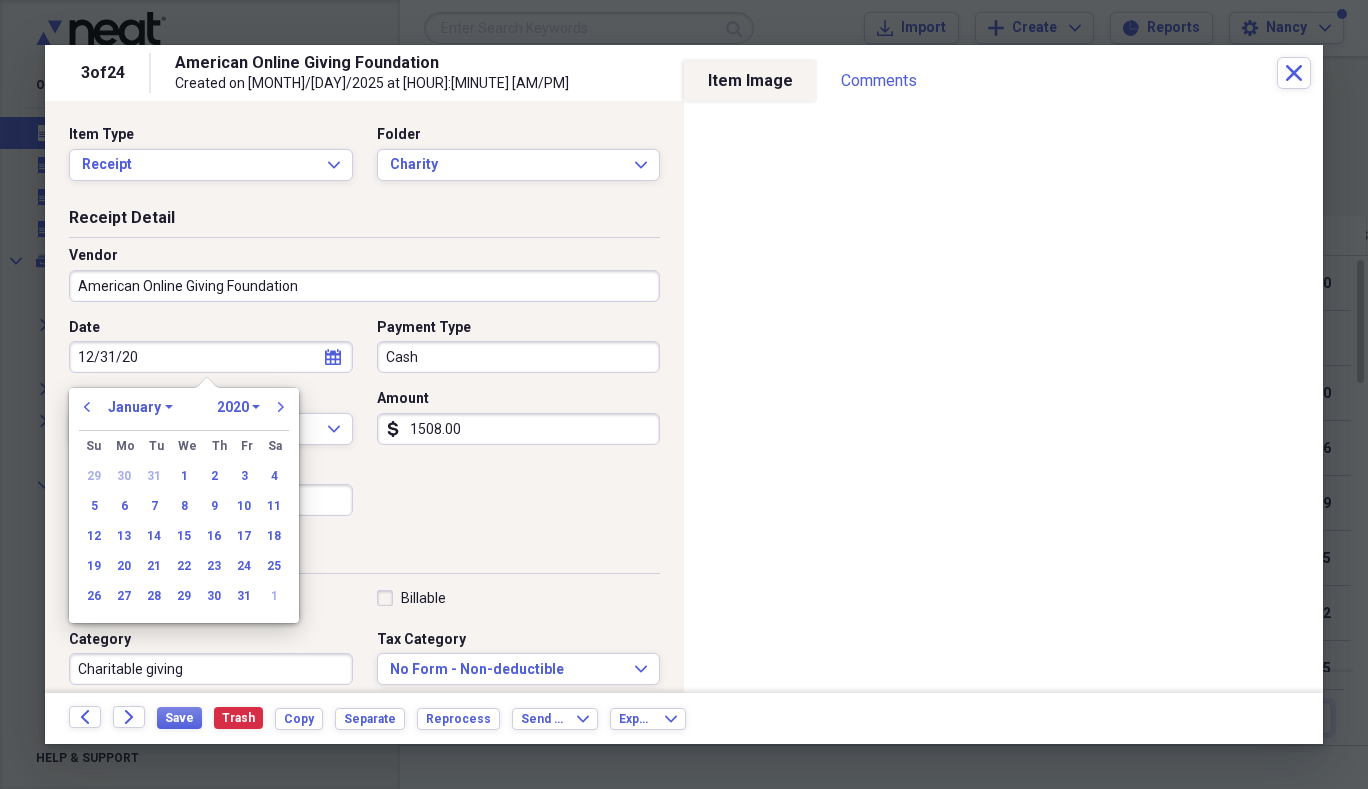 select on "11" 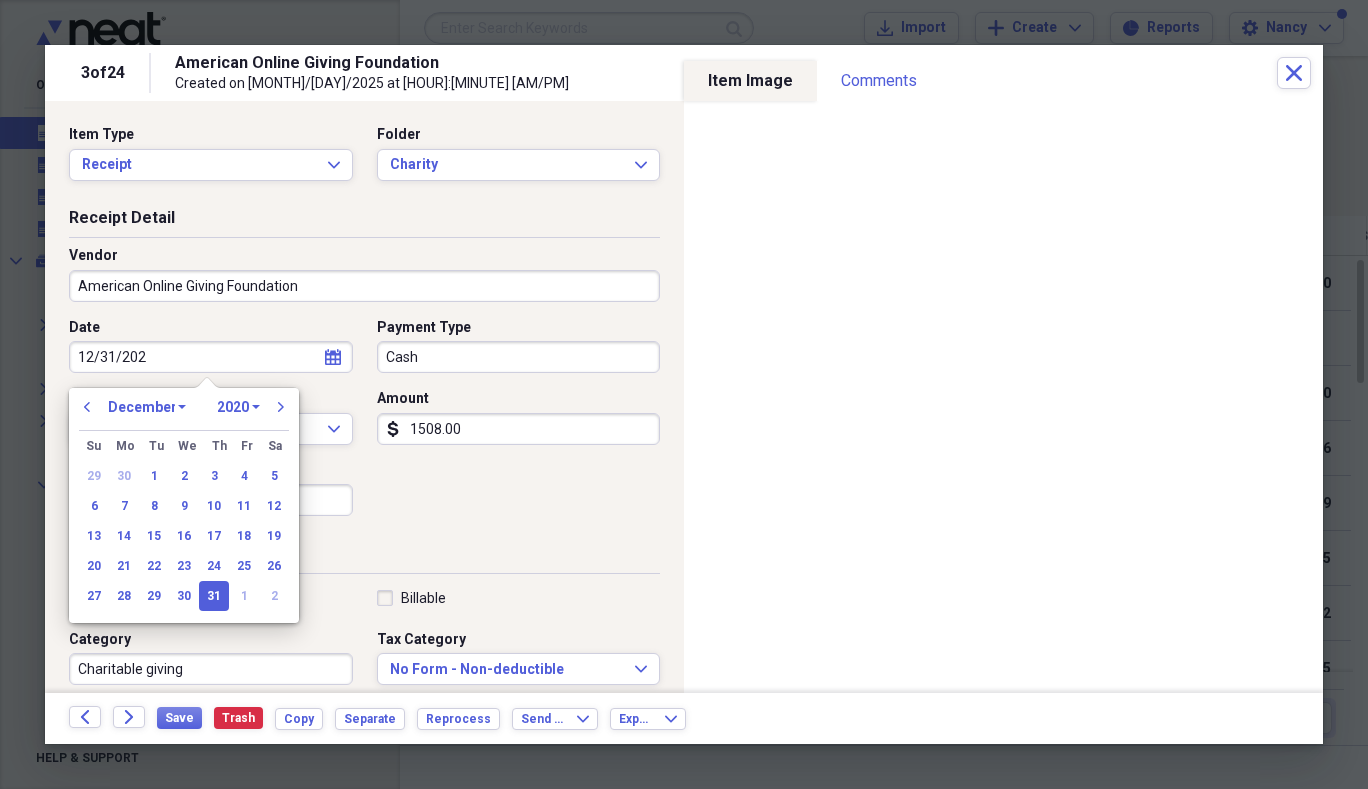 type on "12/31/2024" 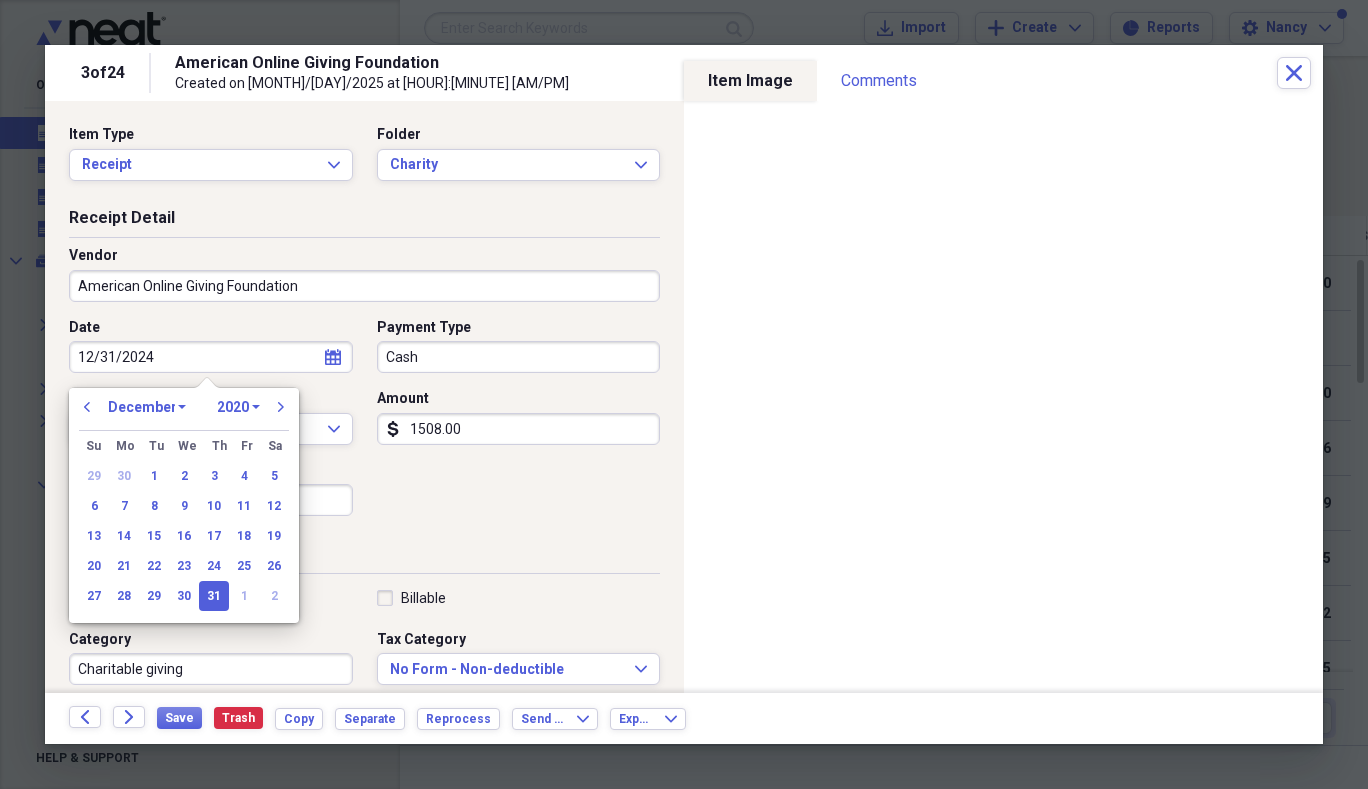 select on "2024" 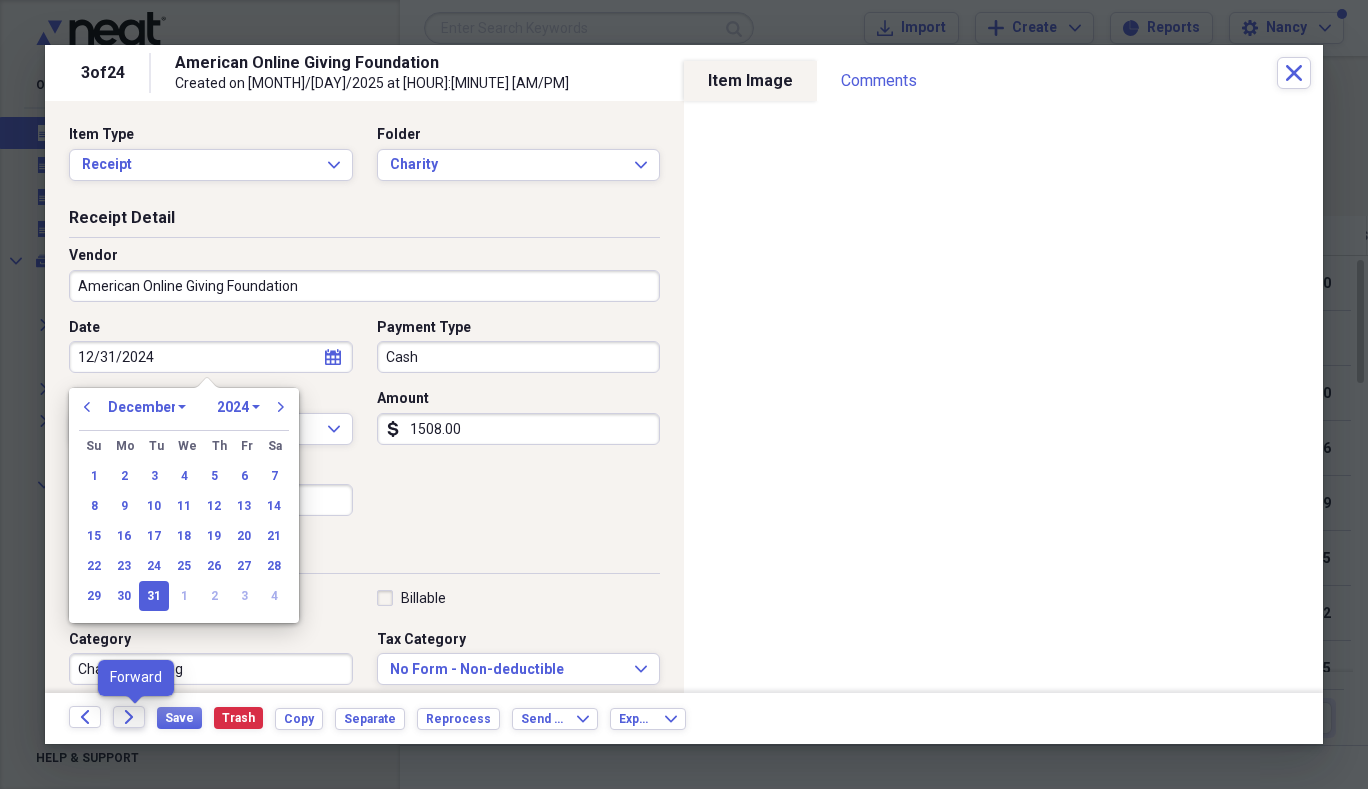type on "12/31/2024" 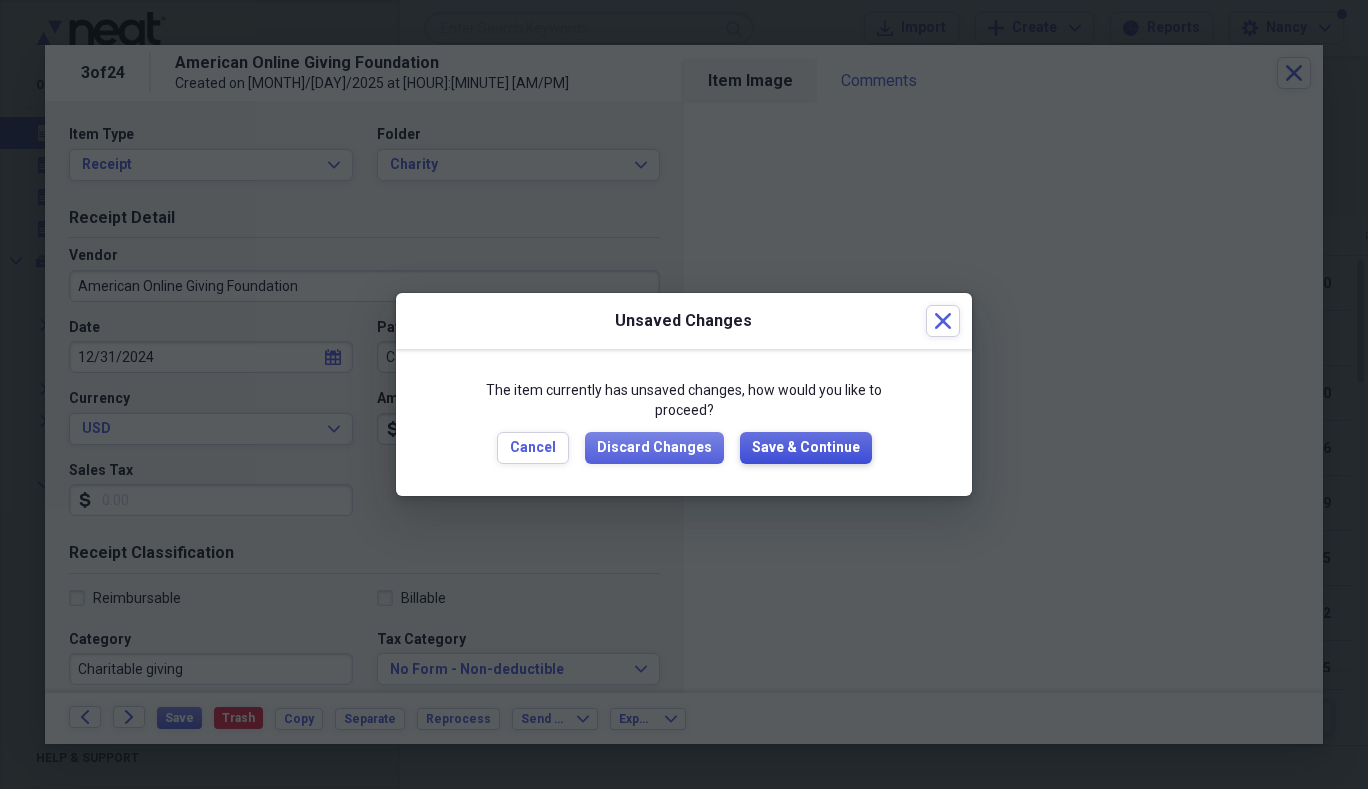click on "Save & Continue" at bounding box center (806, 448) 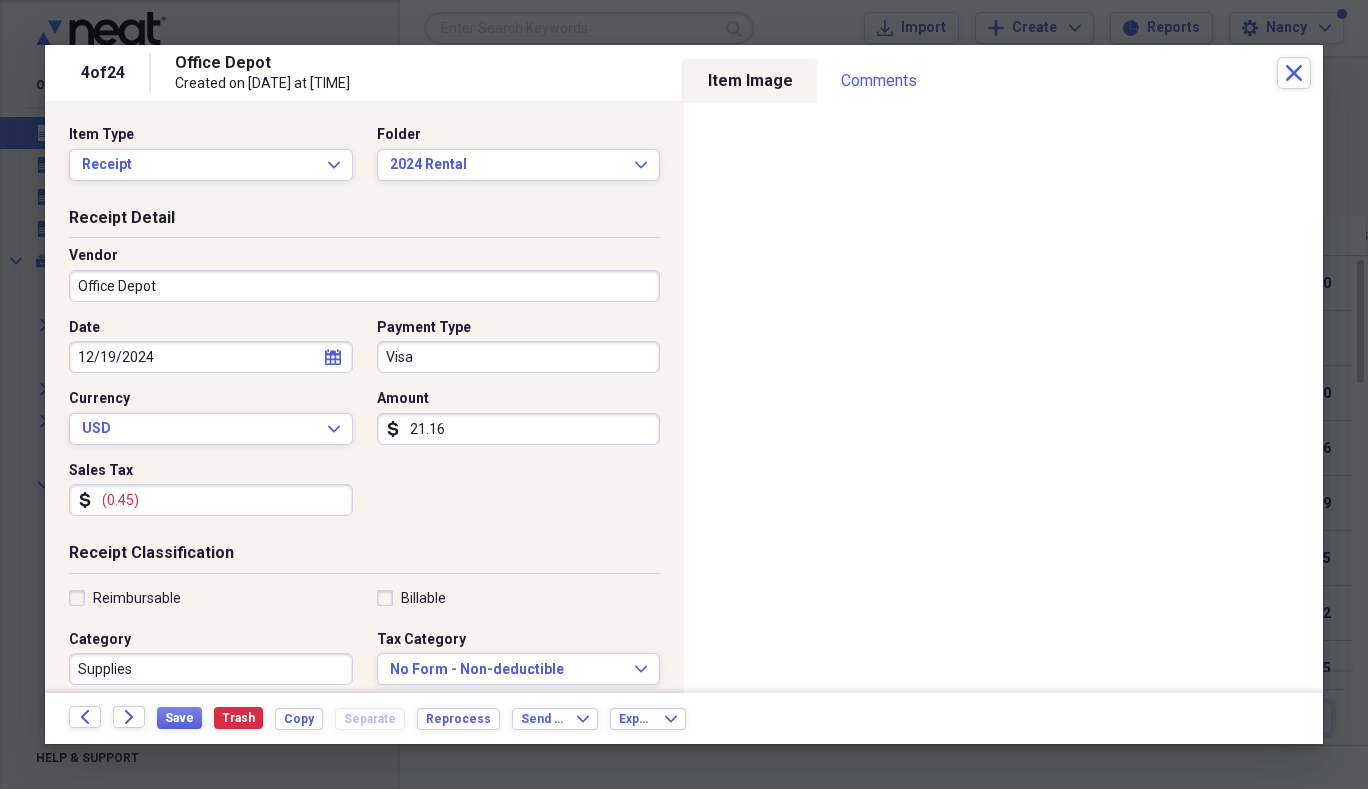 click on "(0.45)" at bounding box center (211, 500) 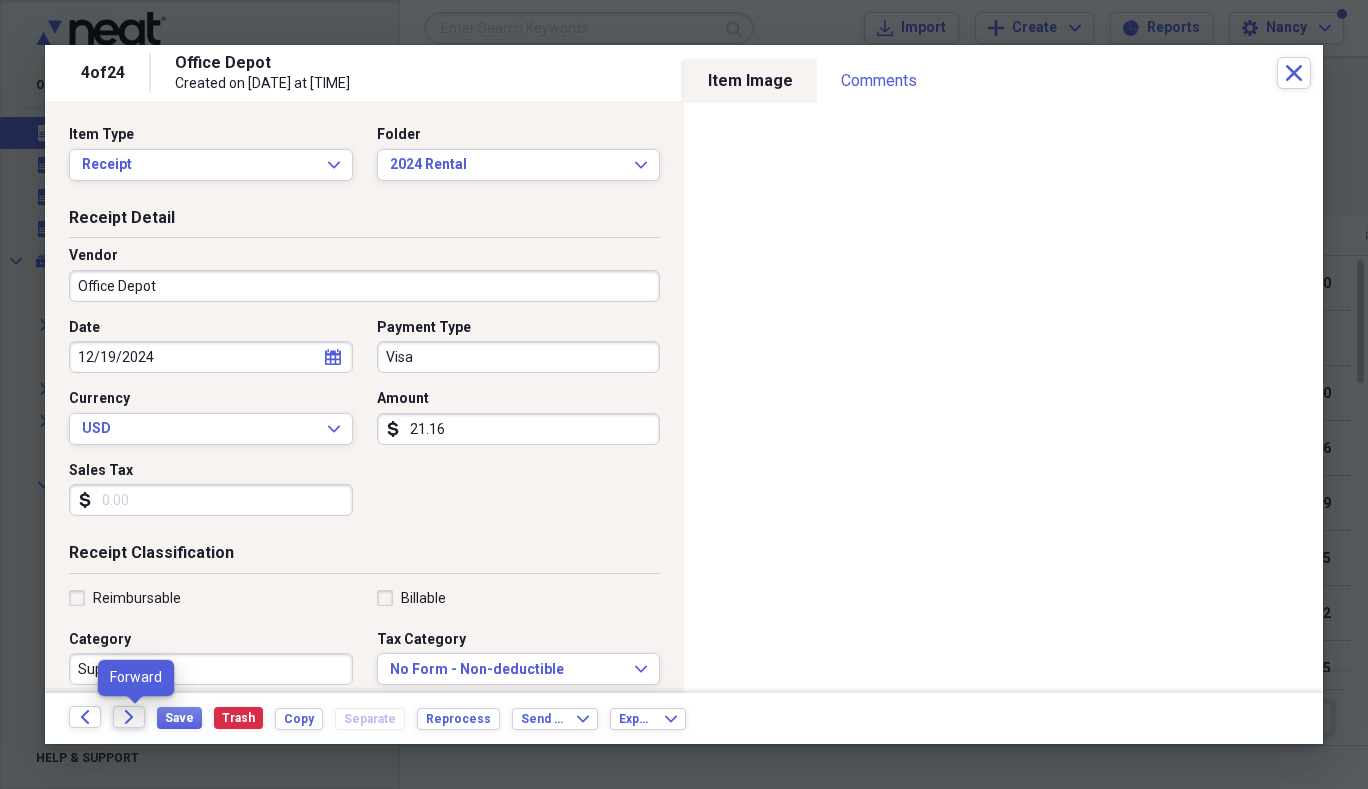 type 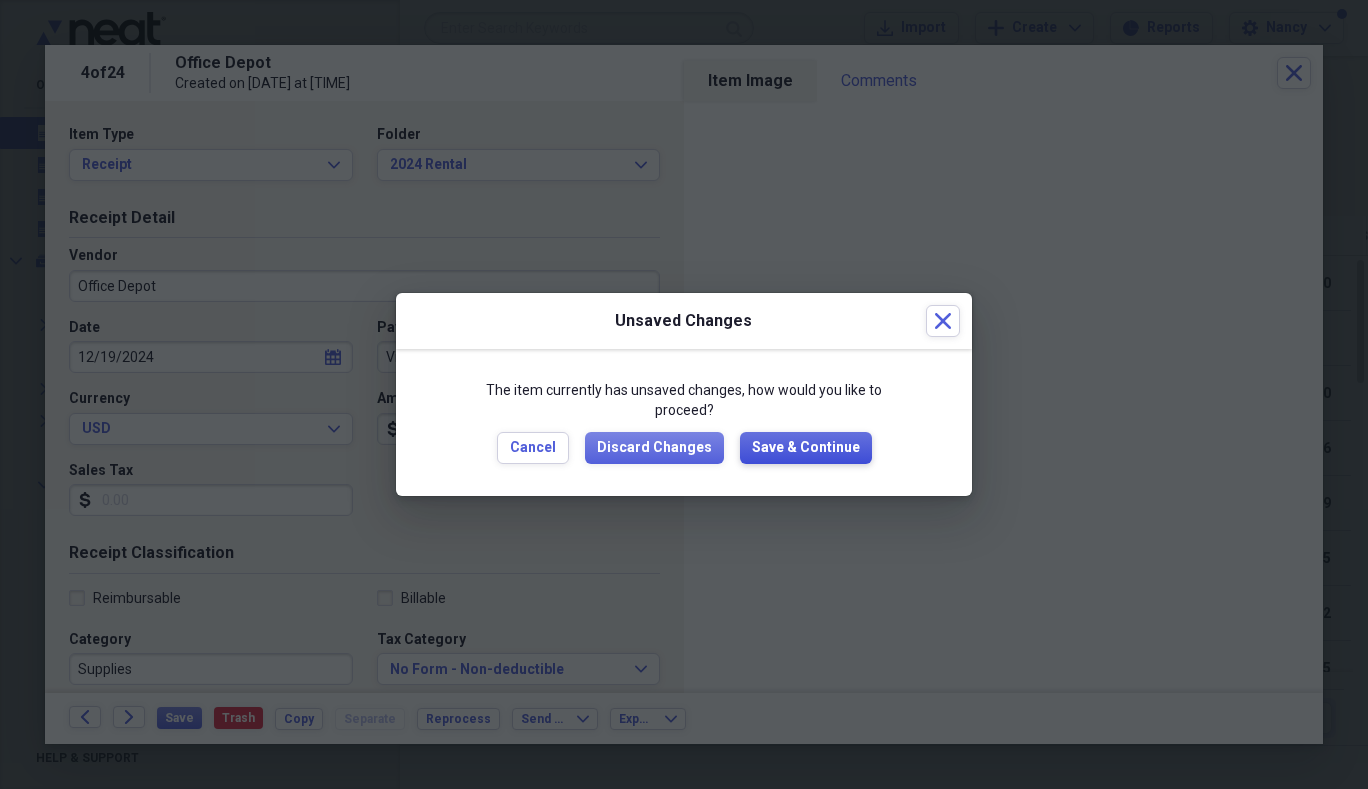 click on "Save & Continue" at bounding box center [806, 448] 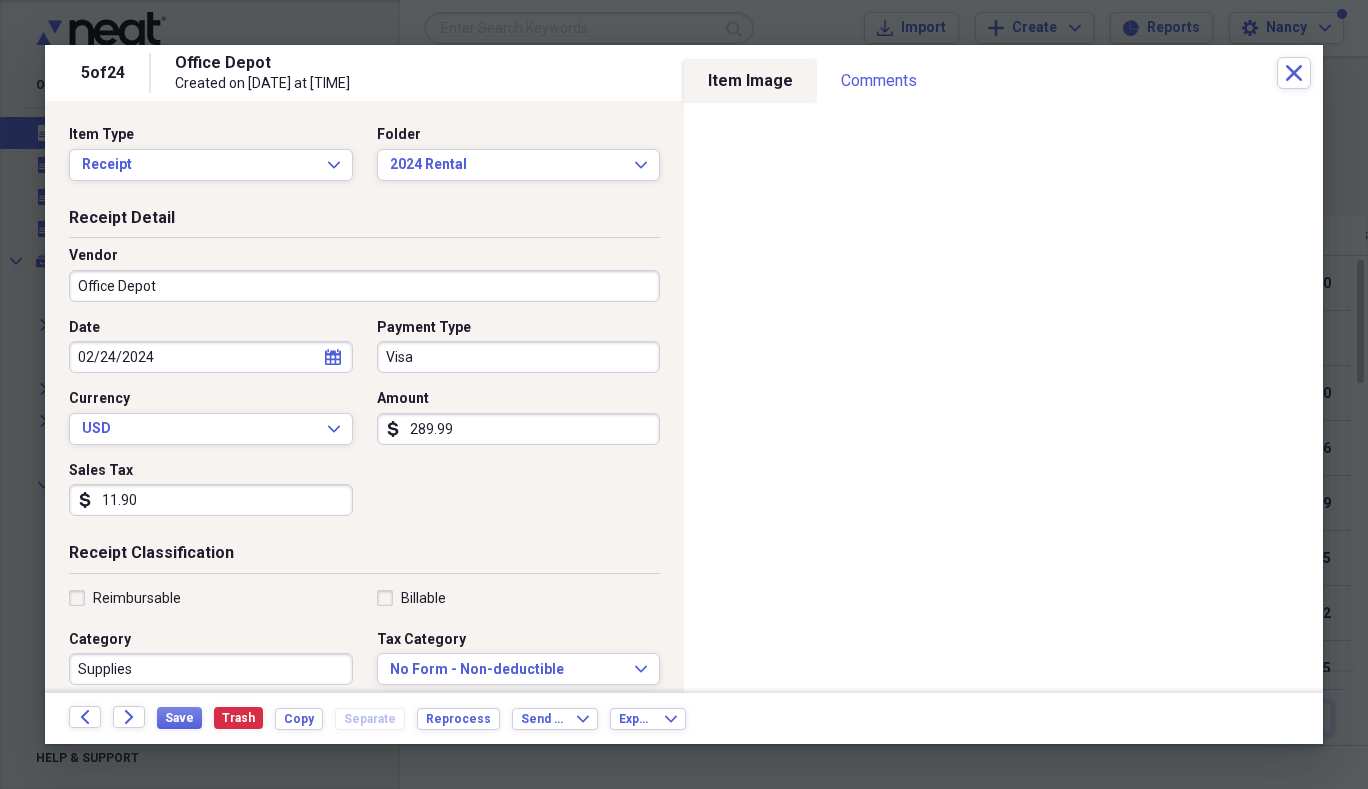 click on "289.99" at bounding box center (519, 429) 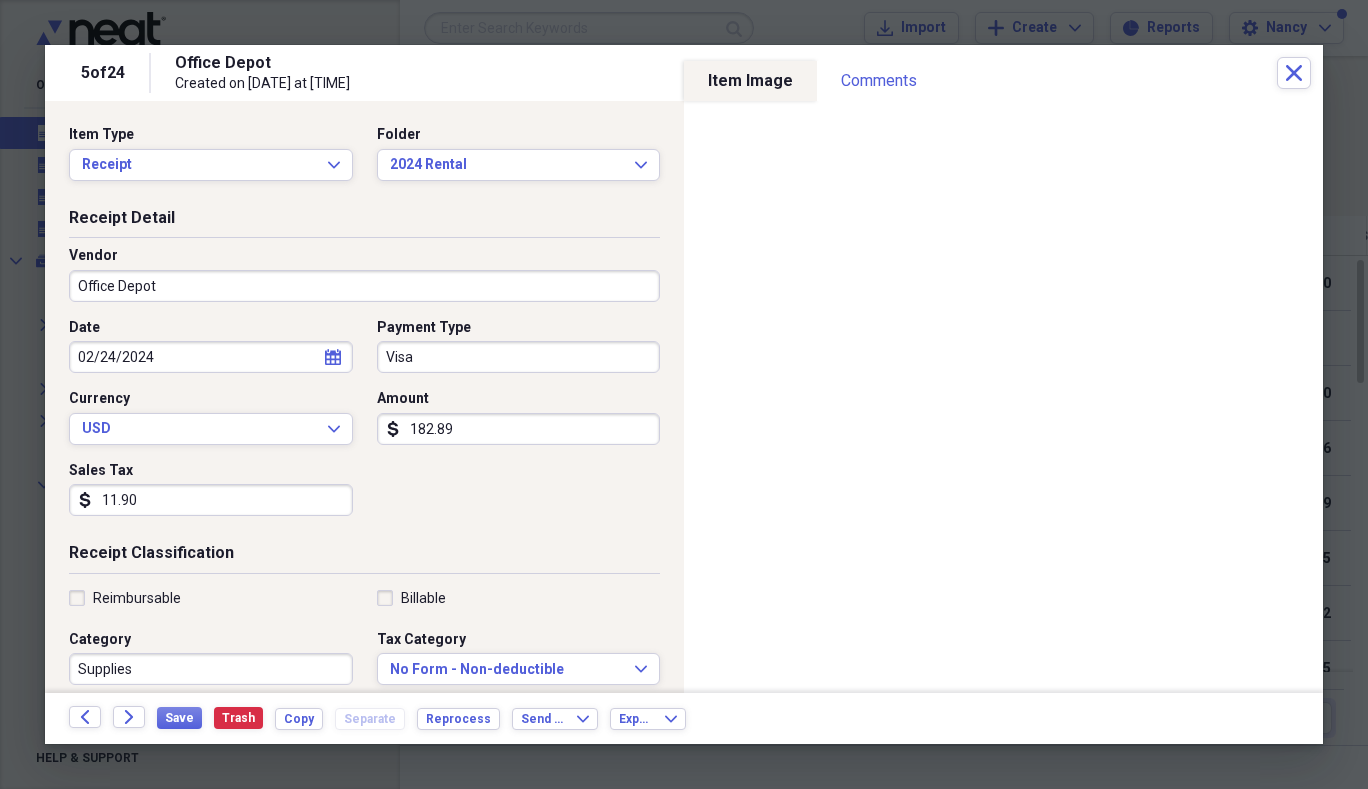 type on "182.89" 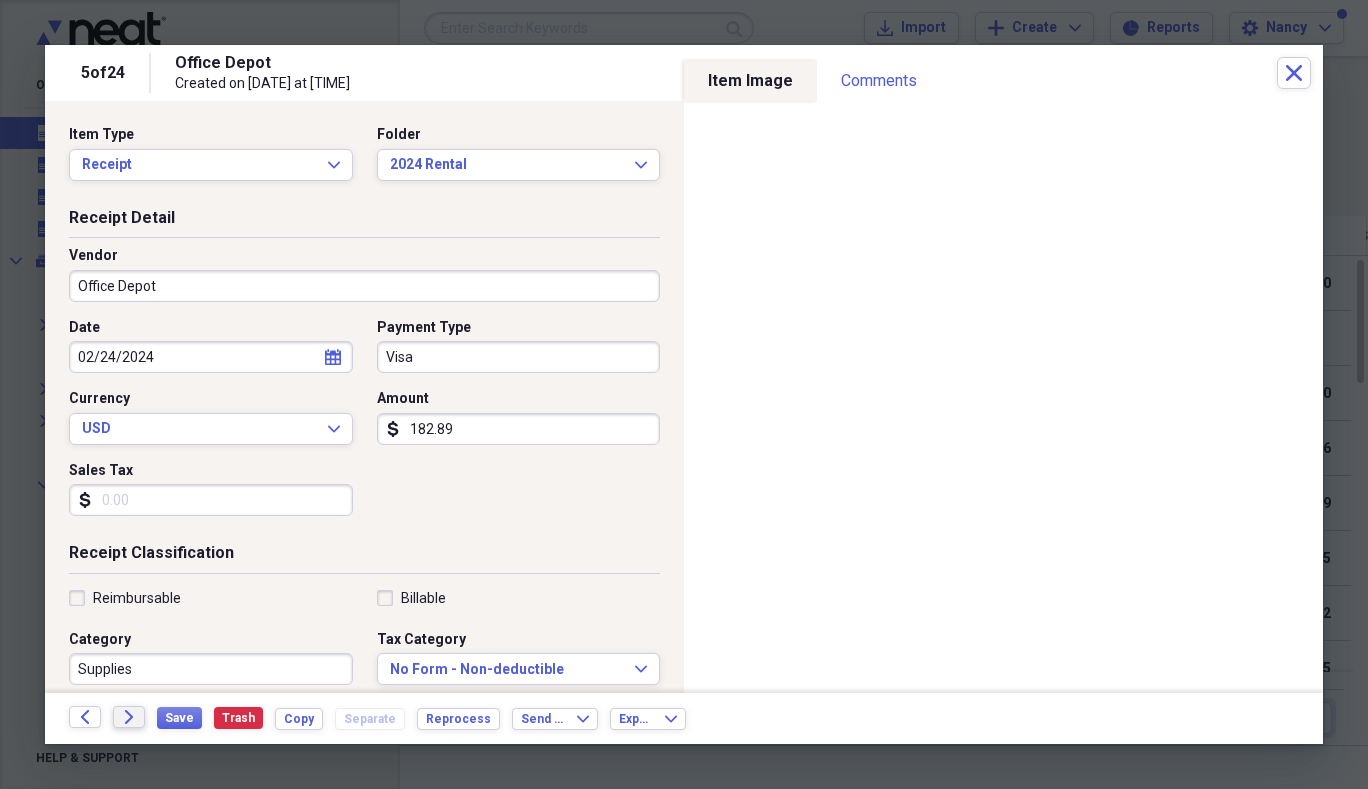 type 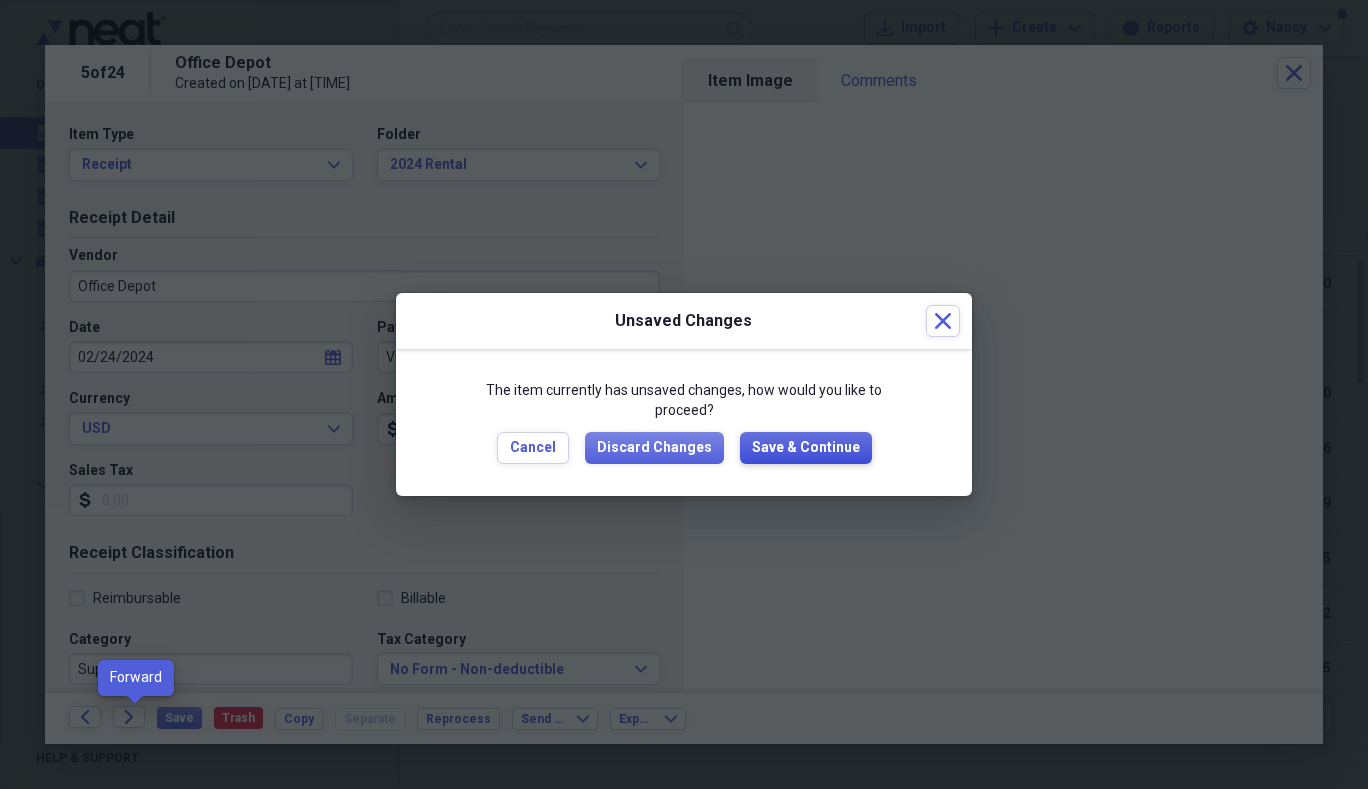 click on "Save & Continue" at bounding box center [806, 448] 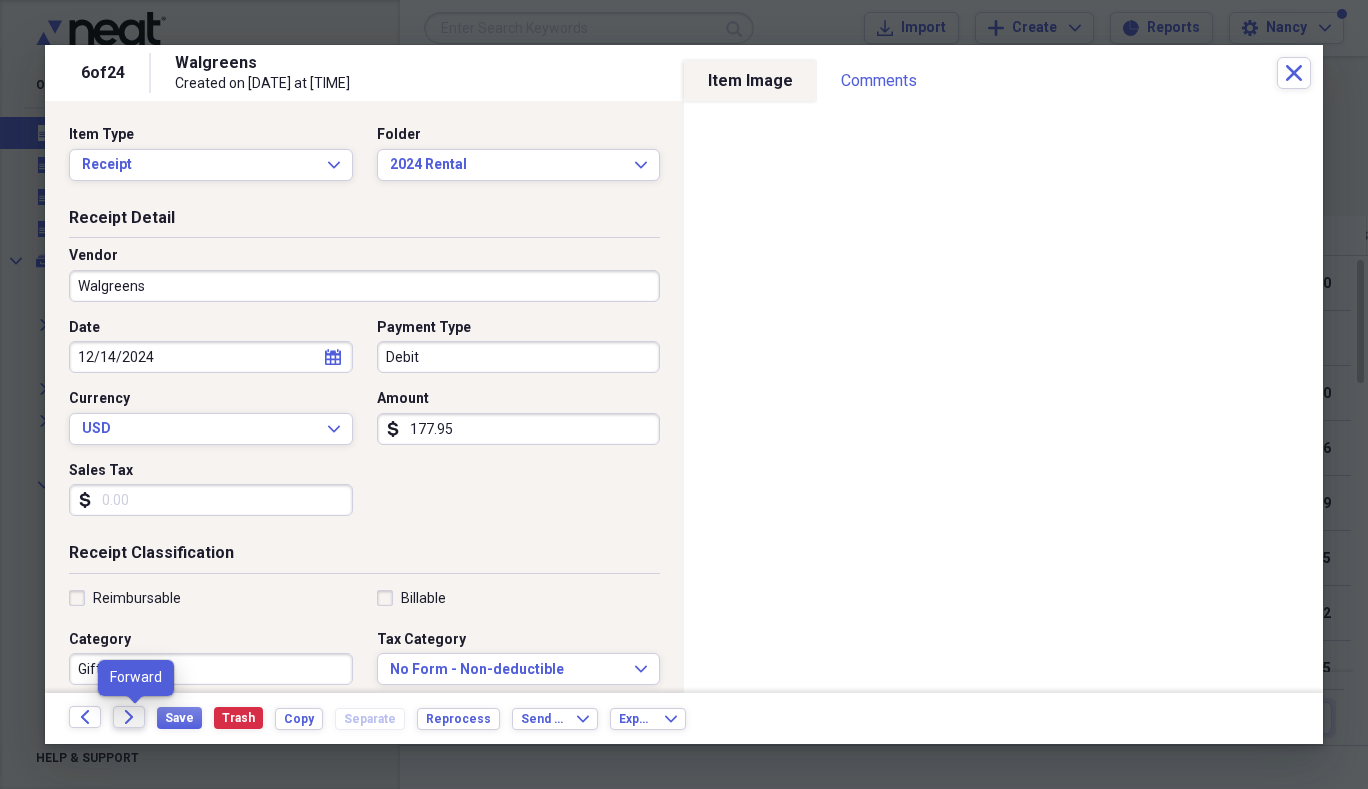 click on "Forward" 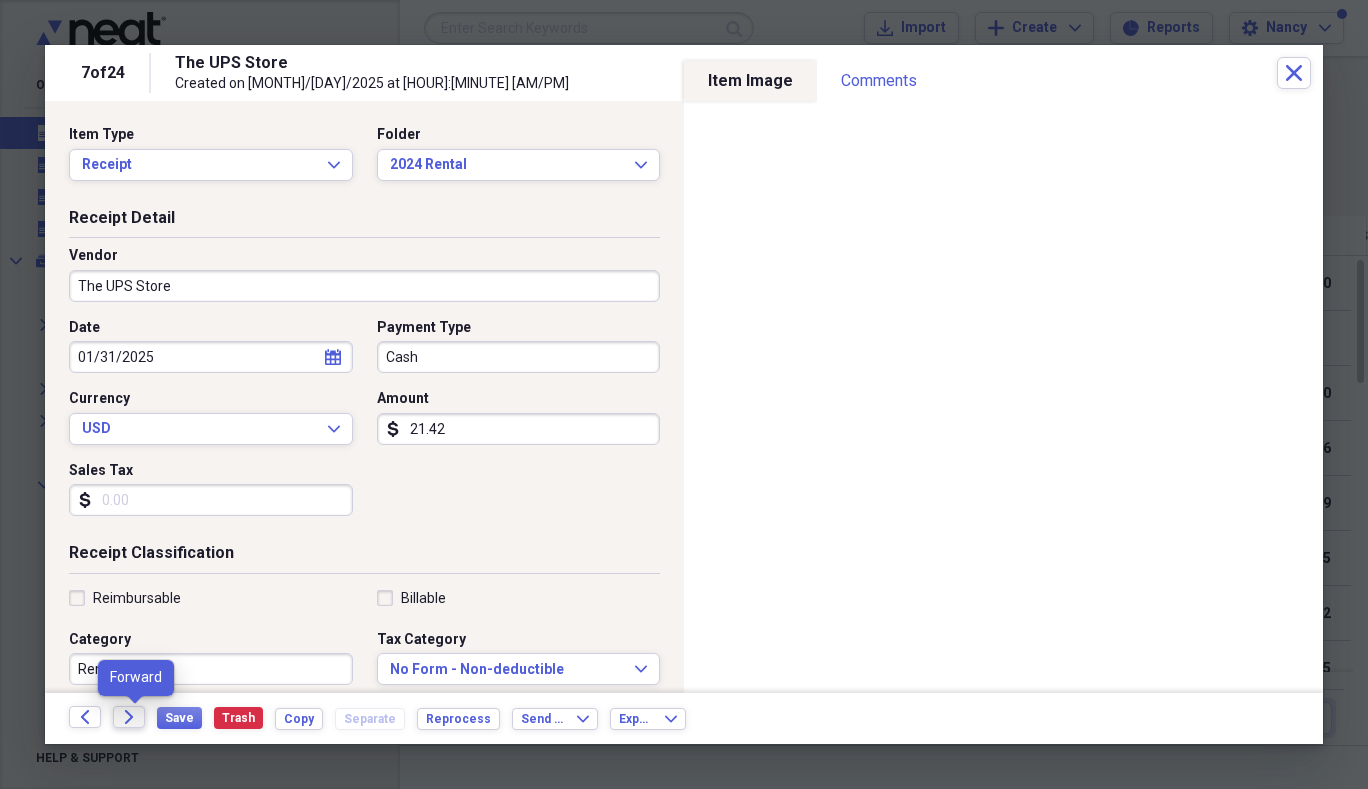 click on "Forward" 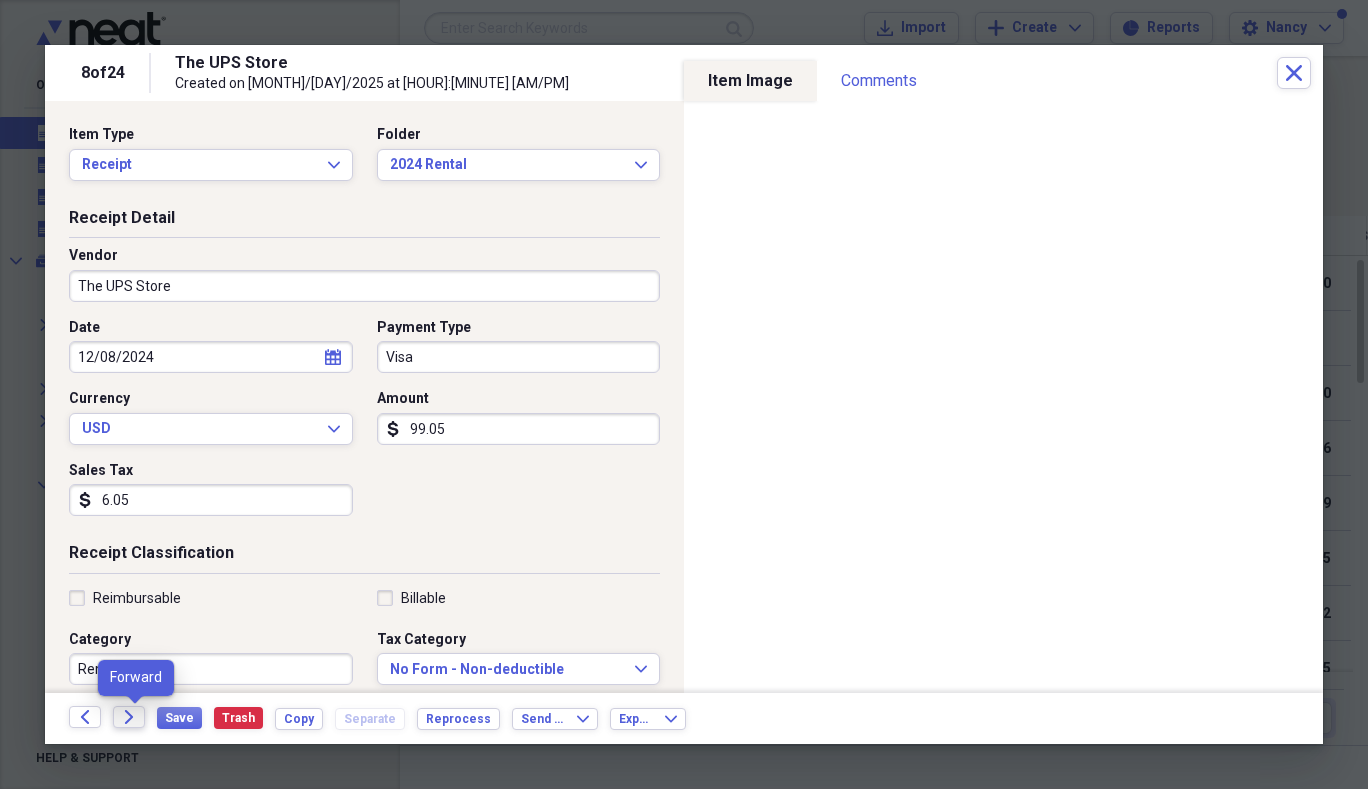 click on "Forward" 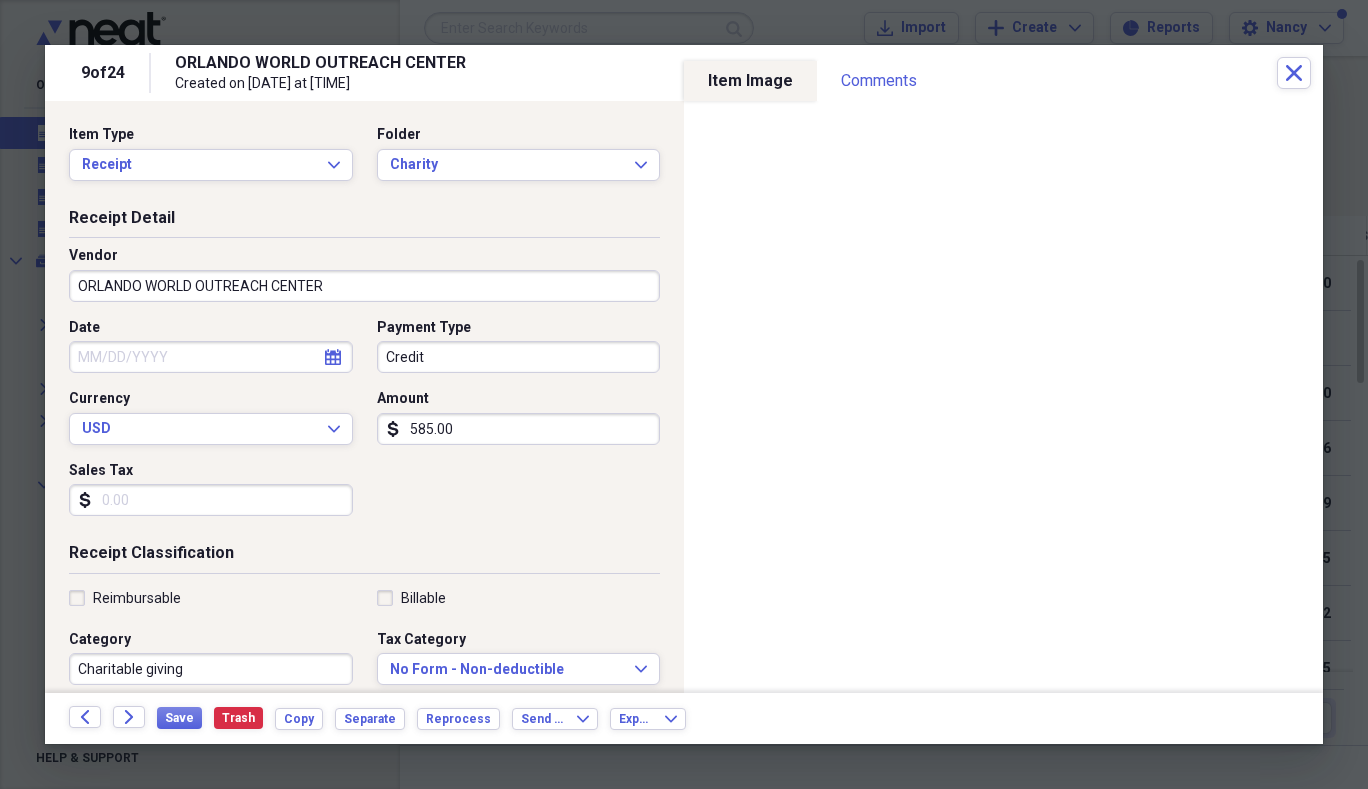 click on "585.00" at bounding box center (519, 429) 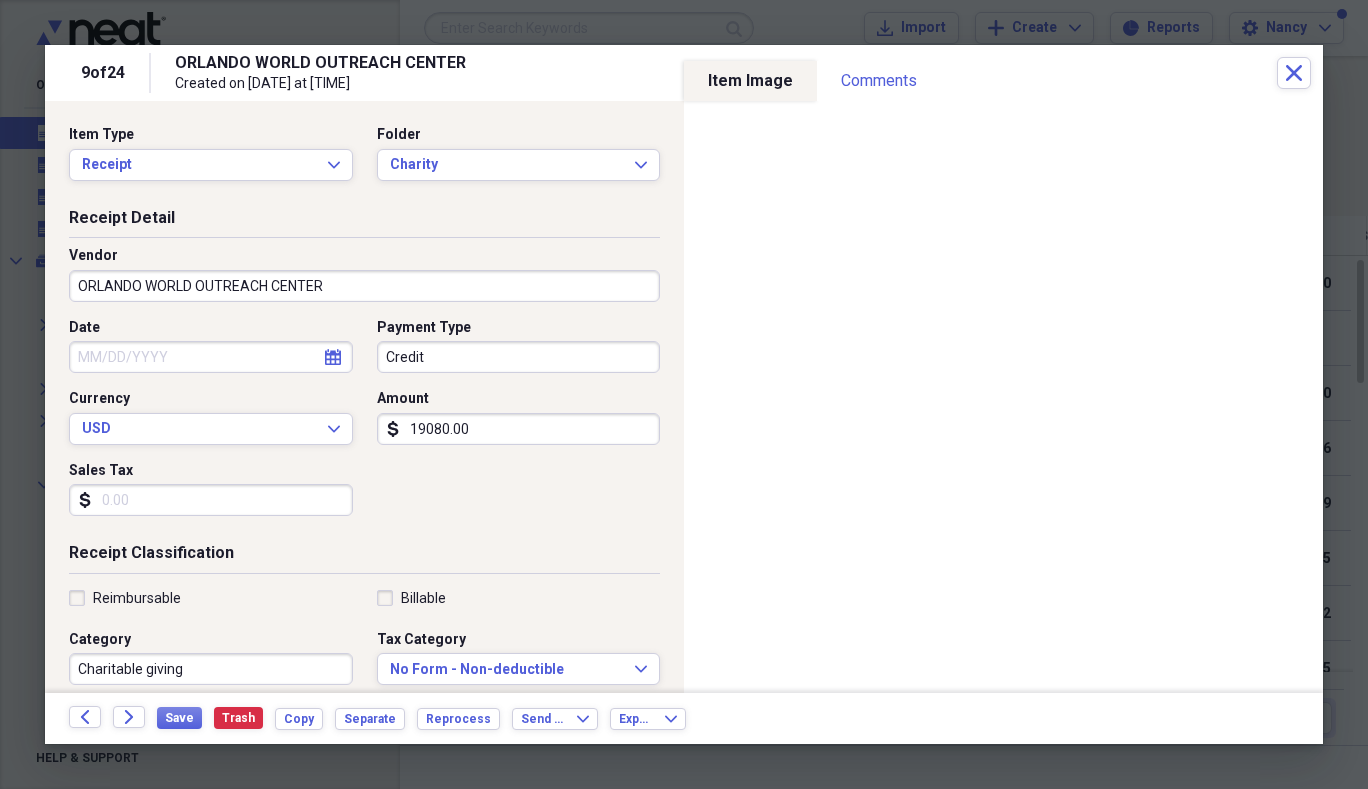 type on "19080.00" 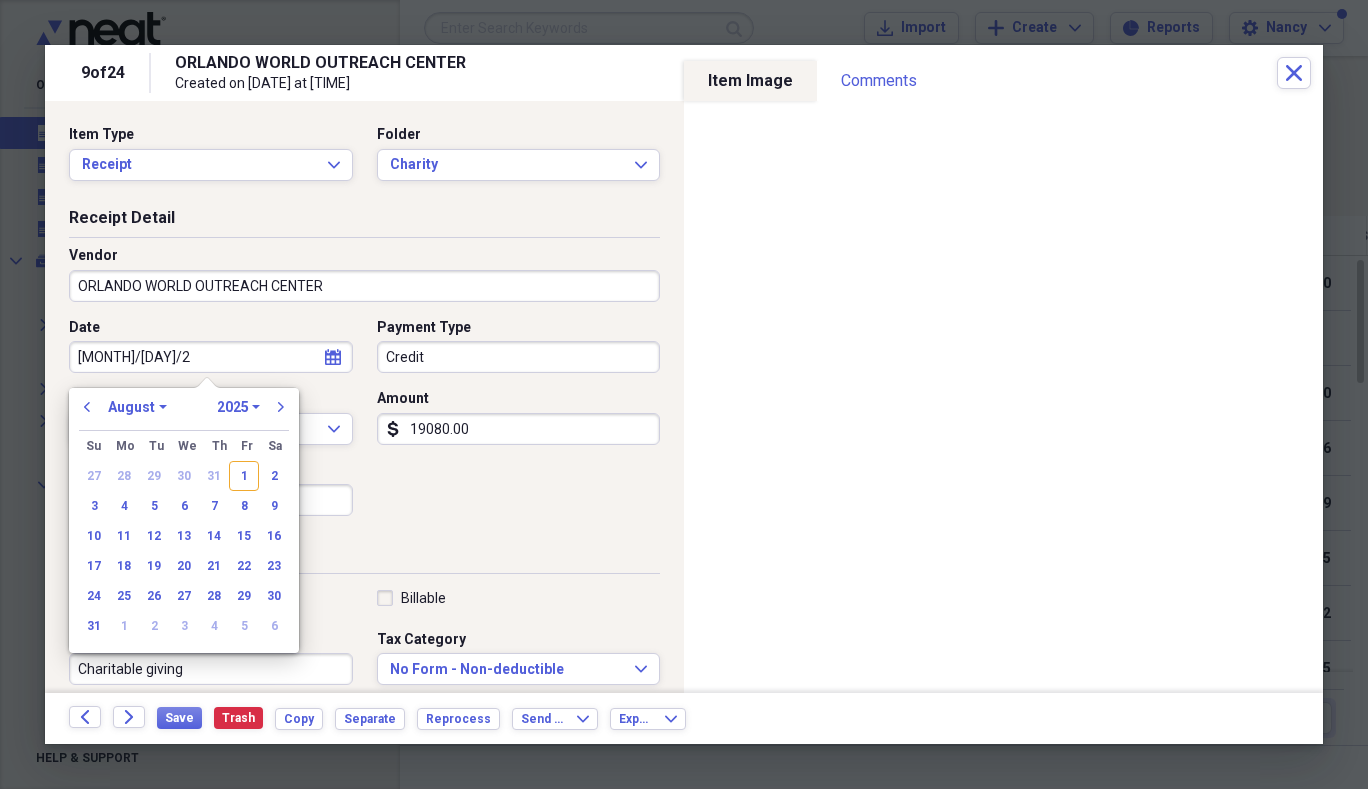 type on "12/31/20" 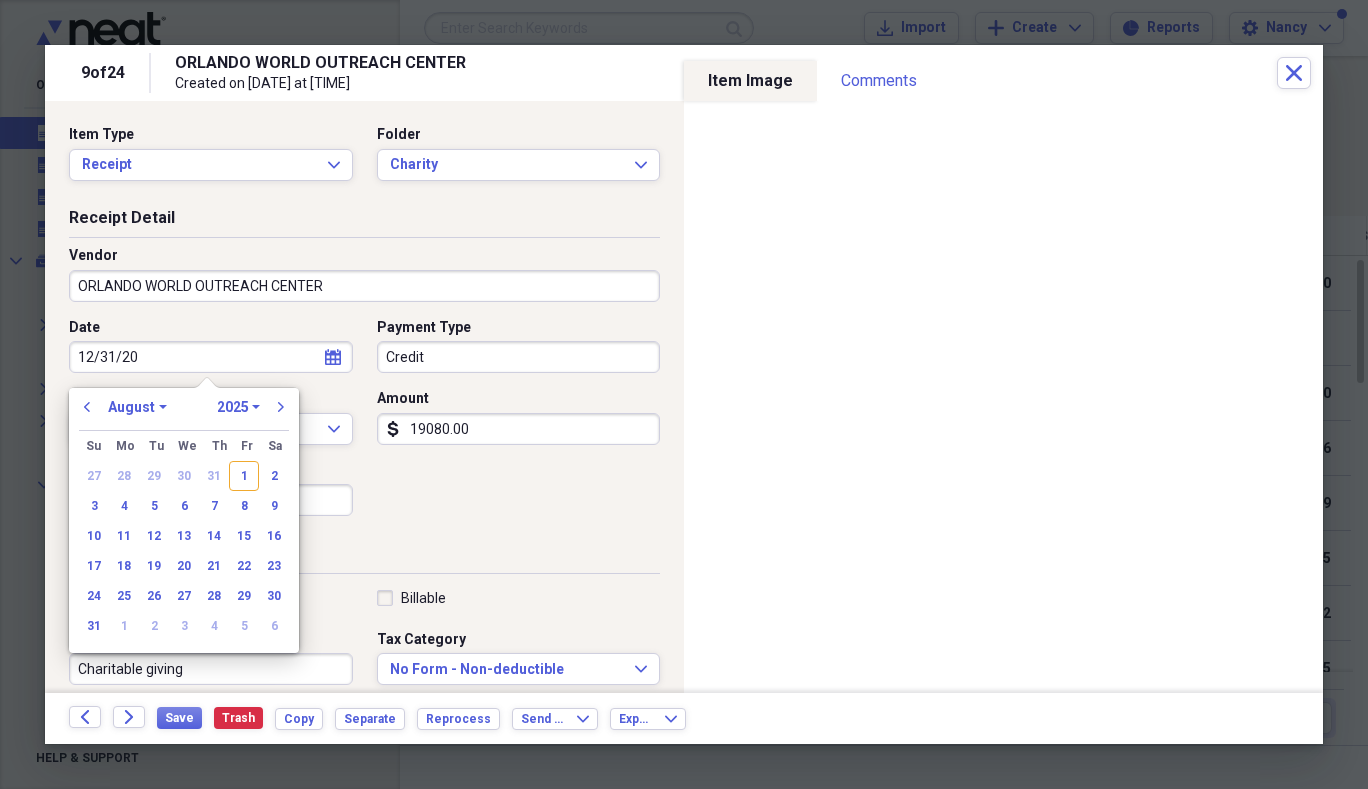 select on "11" 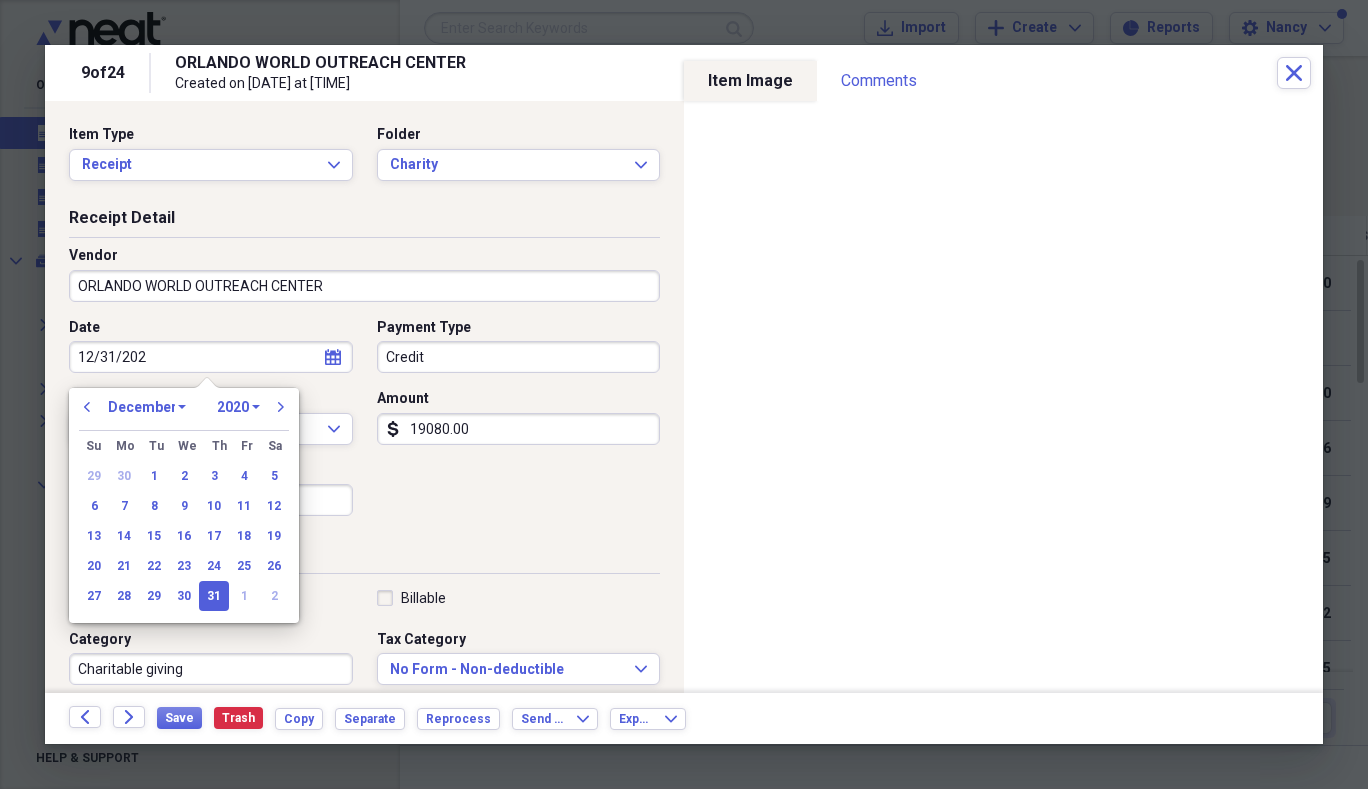 type on "12/31/2024" 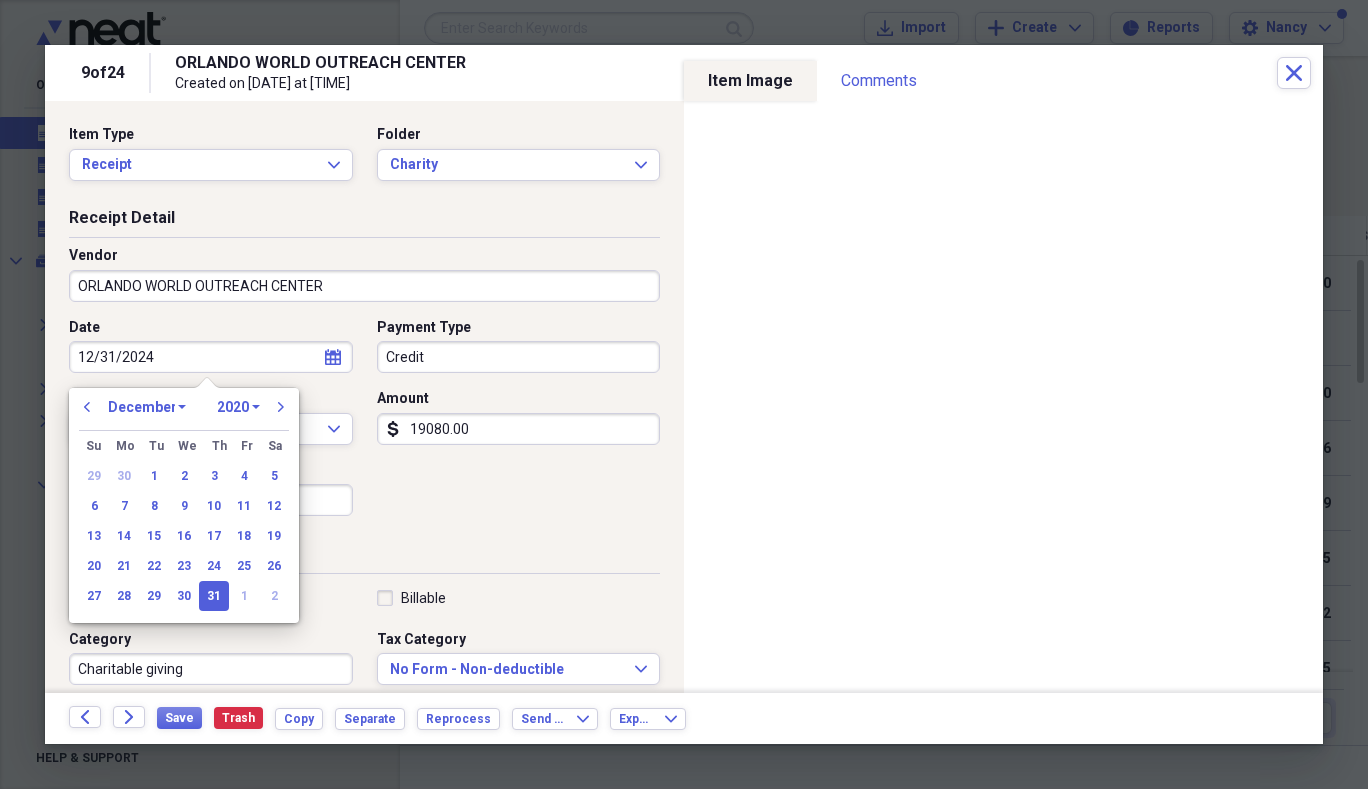 select on "2024" 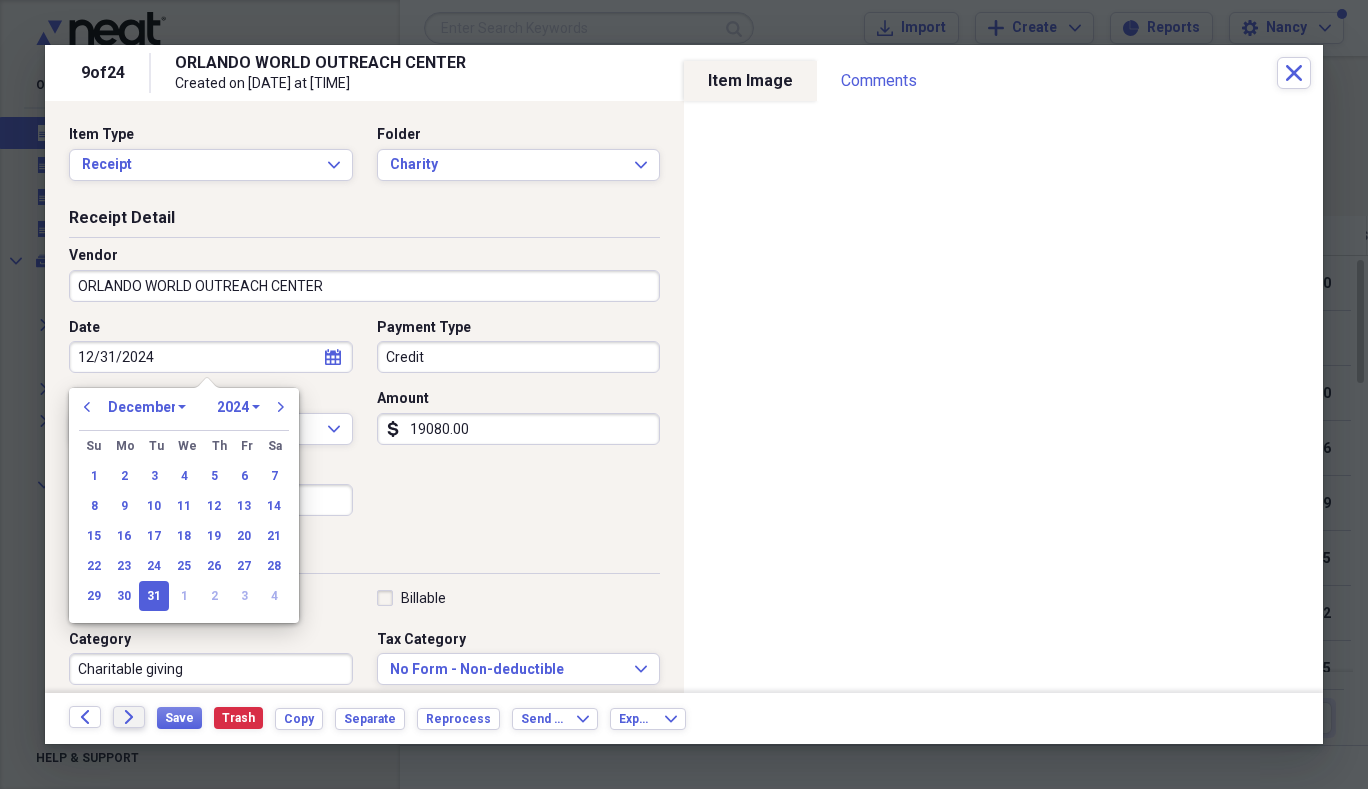 type on "12/31/2024" 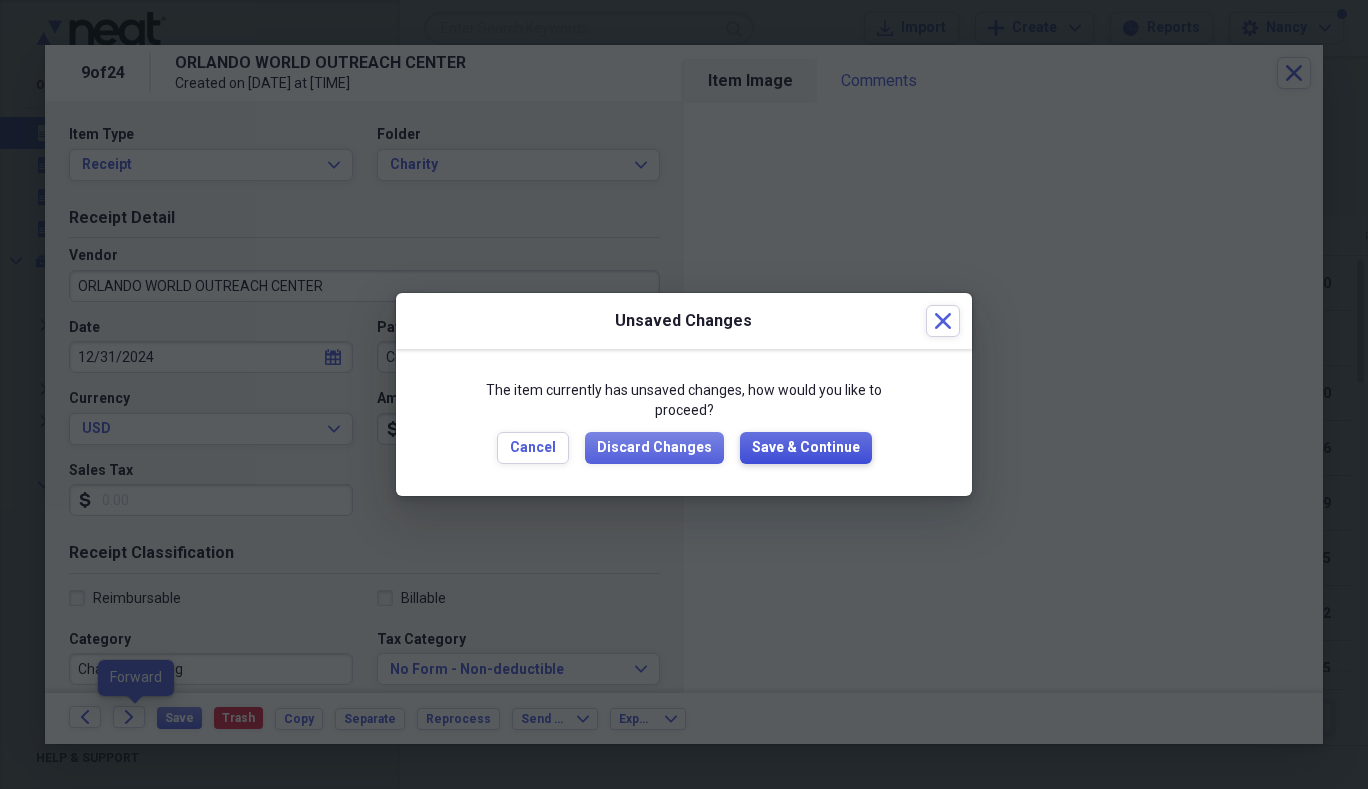 click on "Save & Continue" at bounding box center [806, 448] 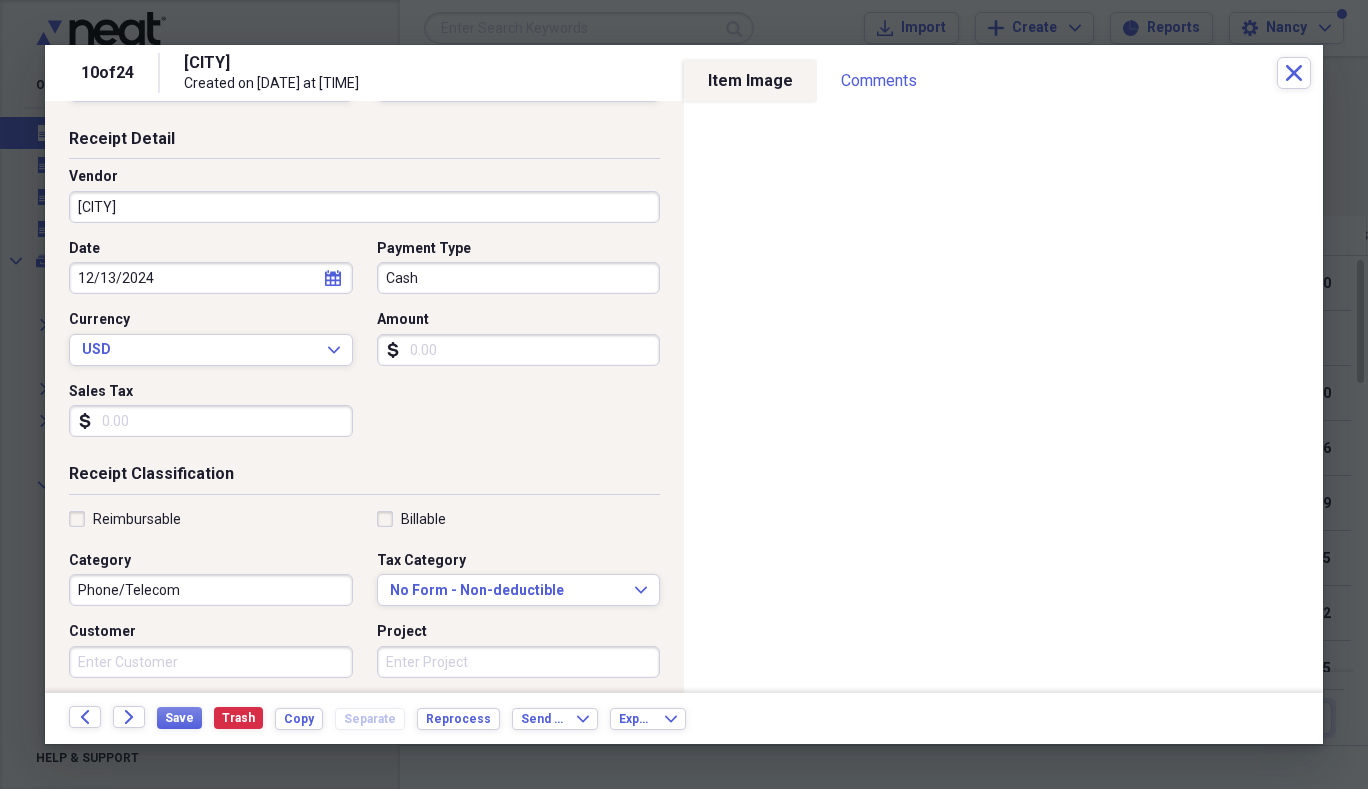 scroll, scrollTop: 0, scrollLeft: 0, axis: both 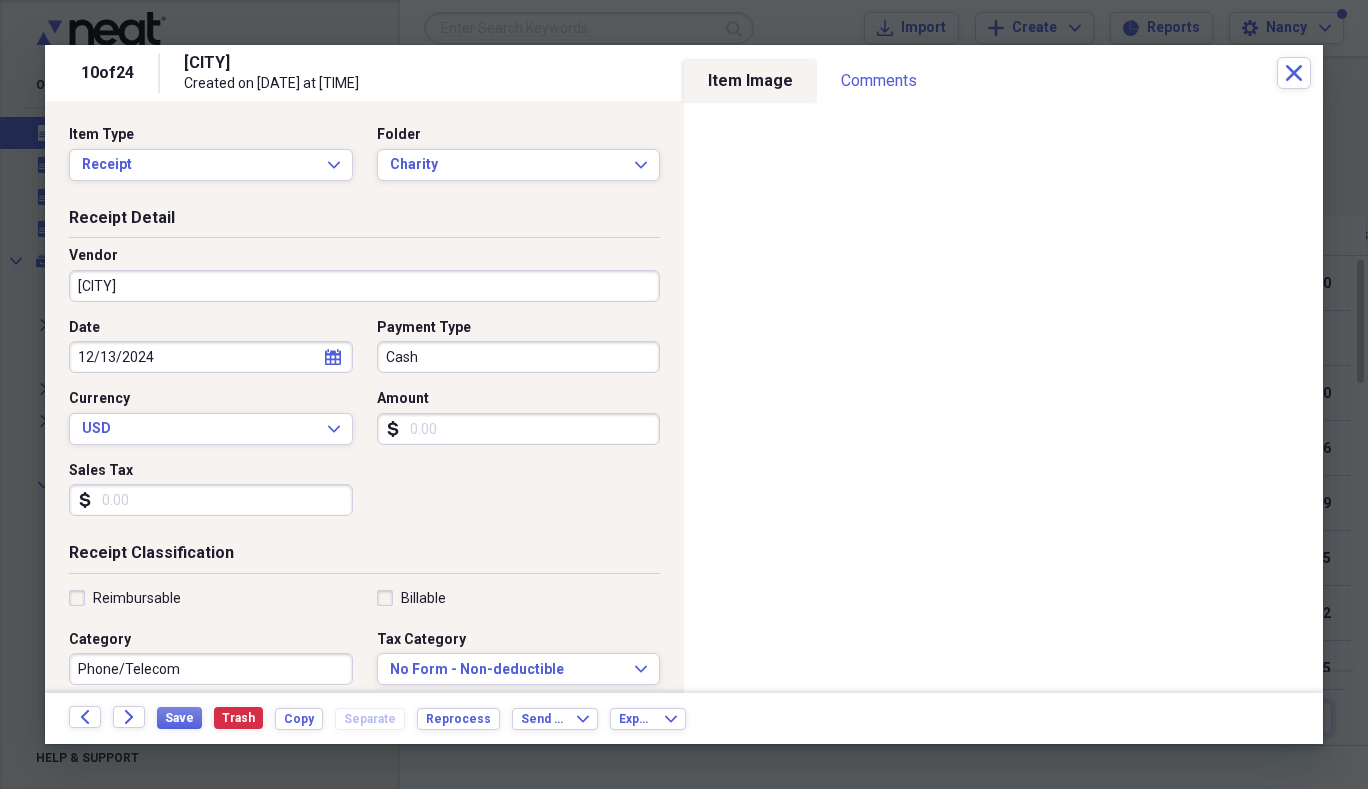click on "Phone/Telecom" at bounding box center [211, 669] 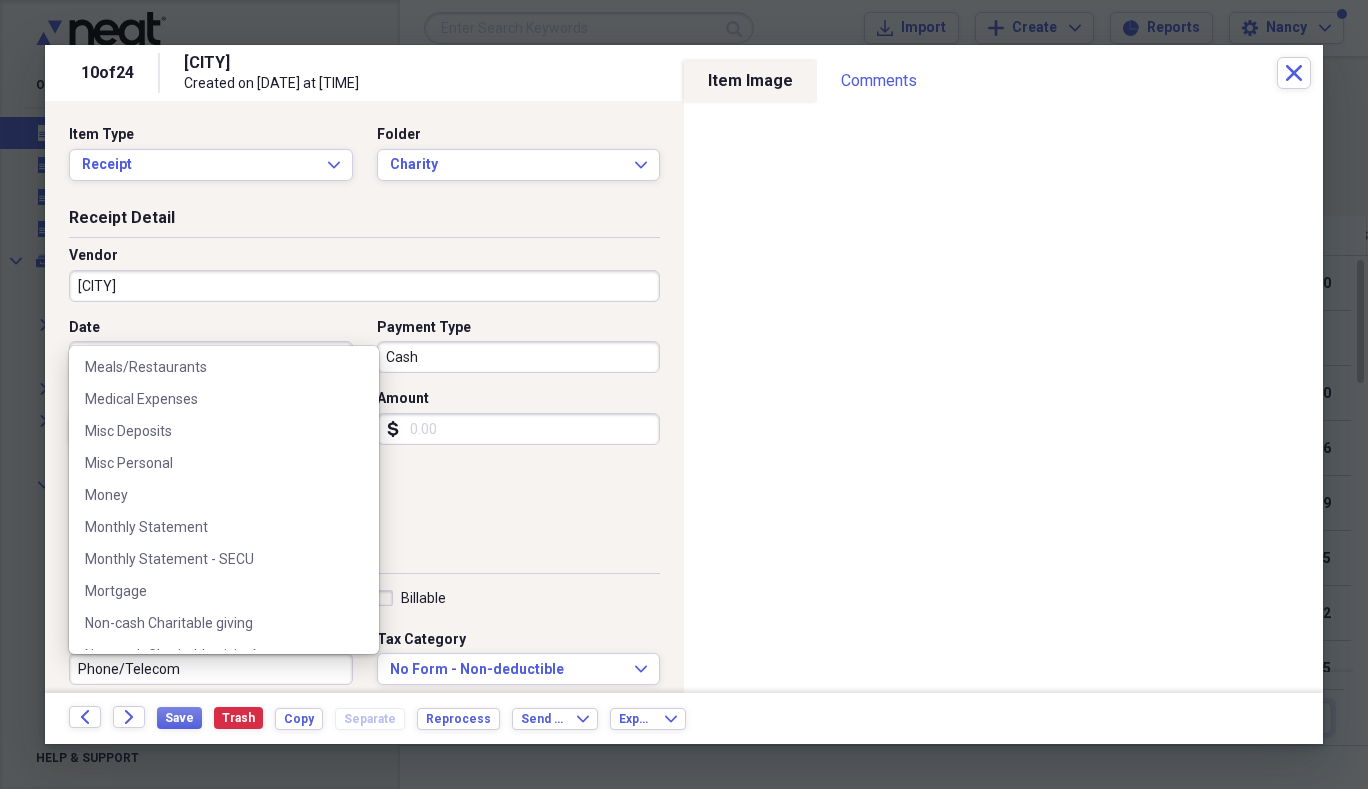 scroll, scrollTop: 1201, scrollLeft: 0, axis: vertical 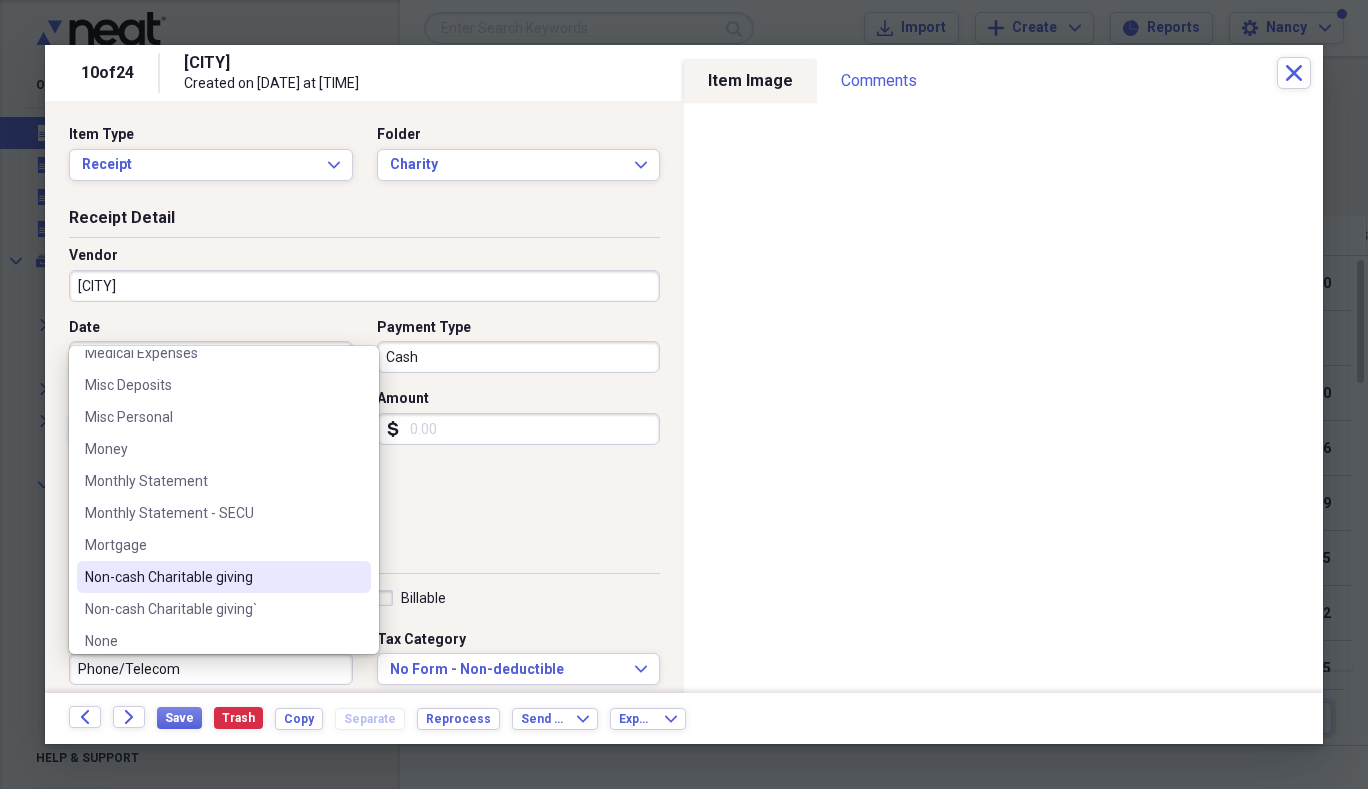 click on "Non-cash Charitable giving" at bounding box center [212, 577] 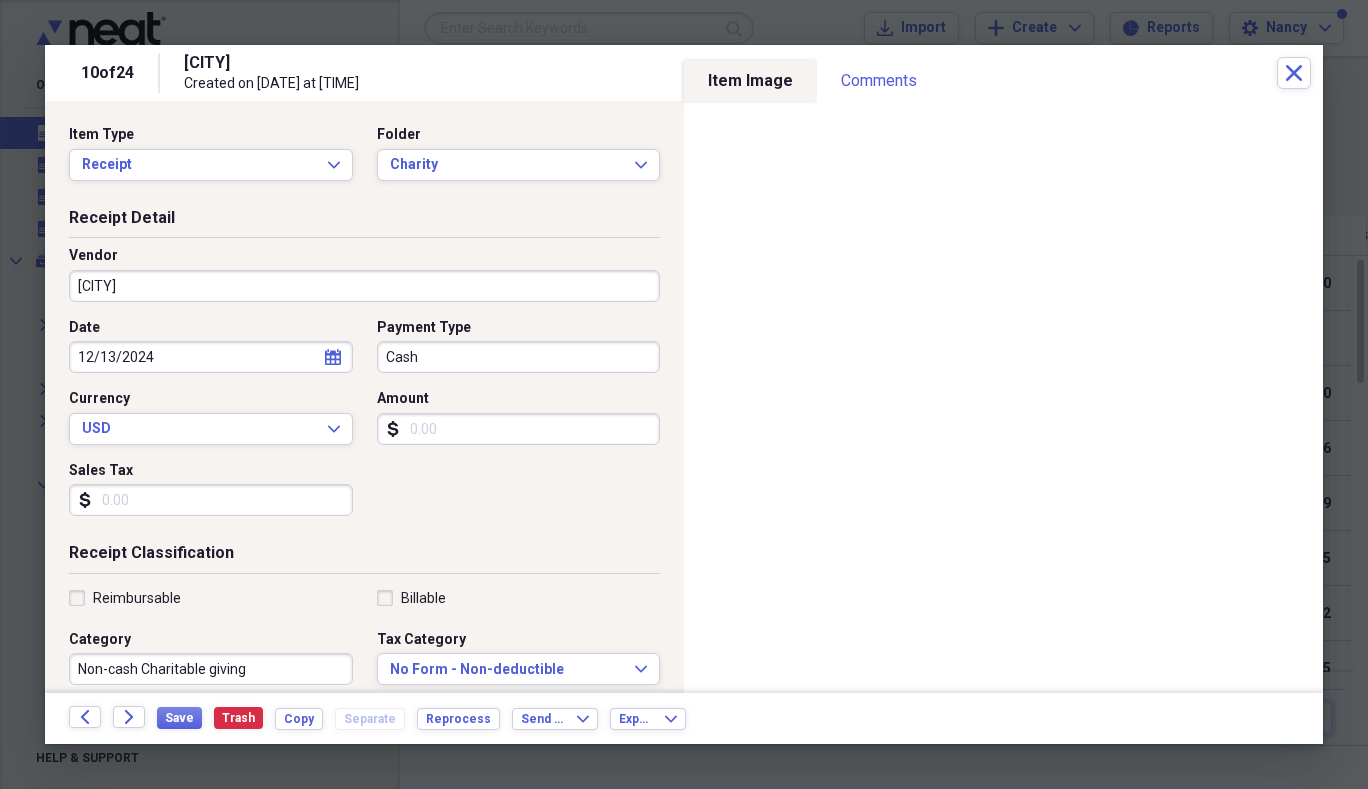 click on "Amount" at bounding box center (519, 429) 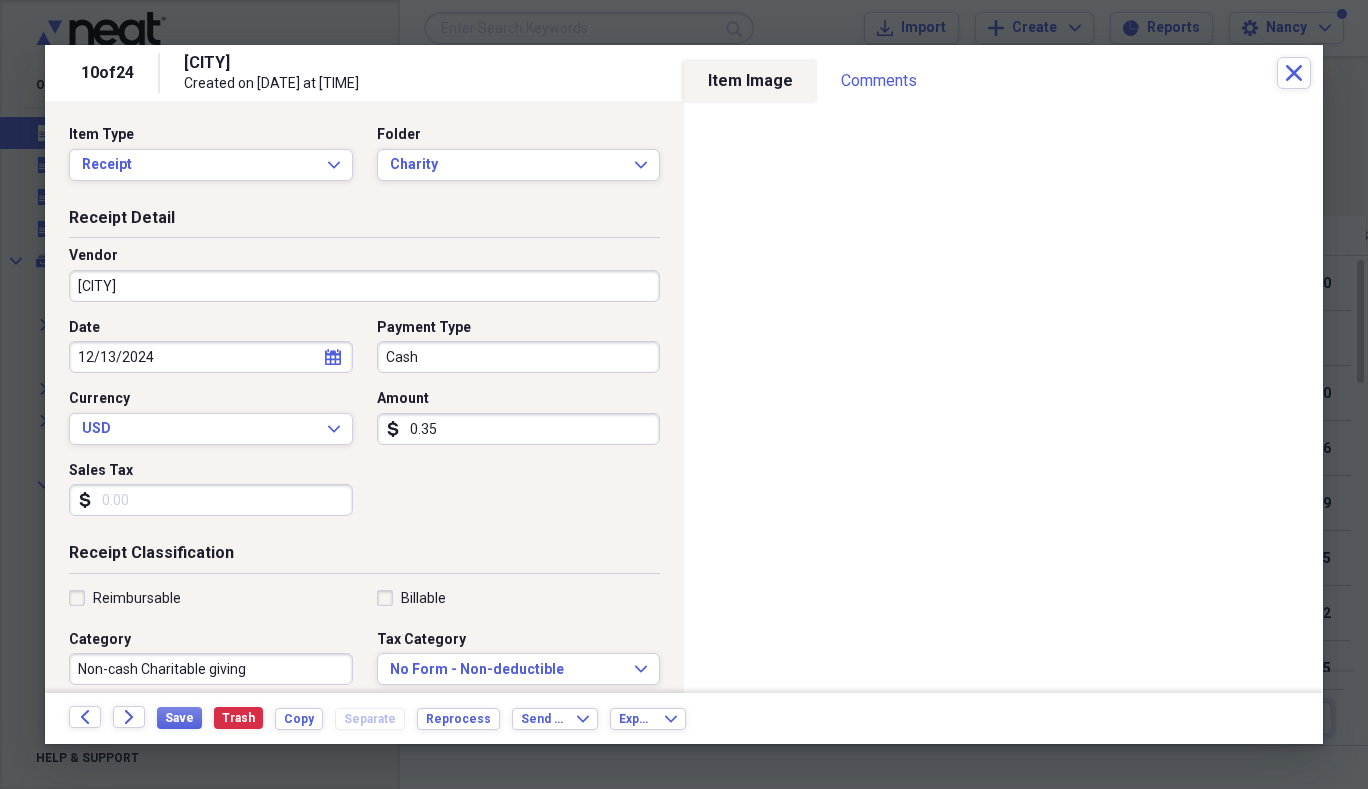 type on "0.03" 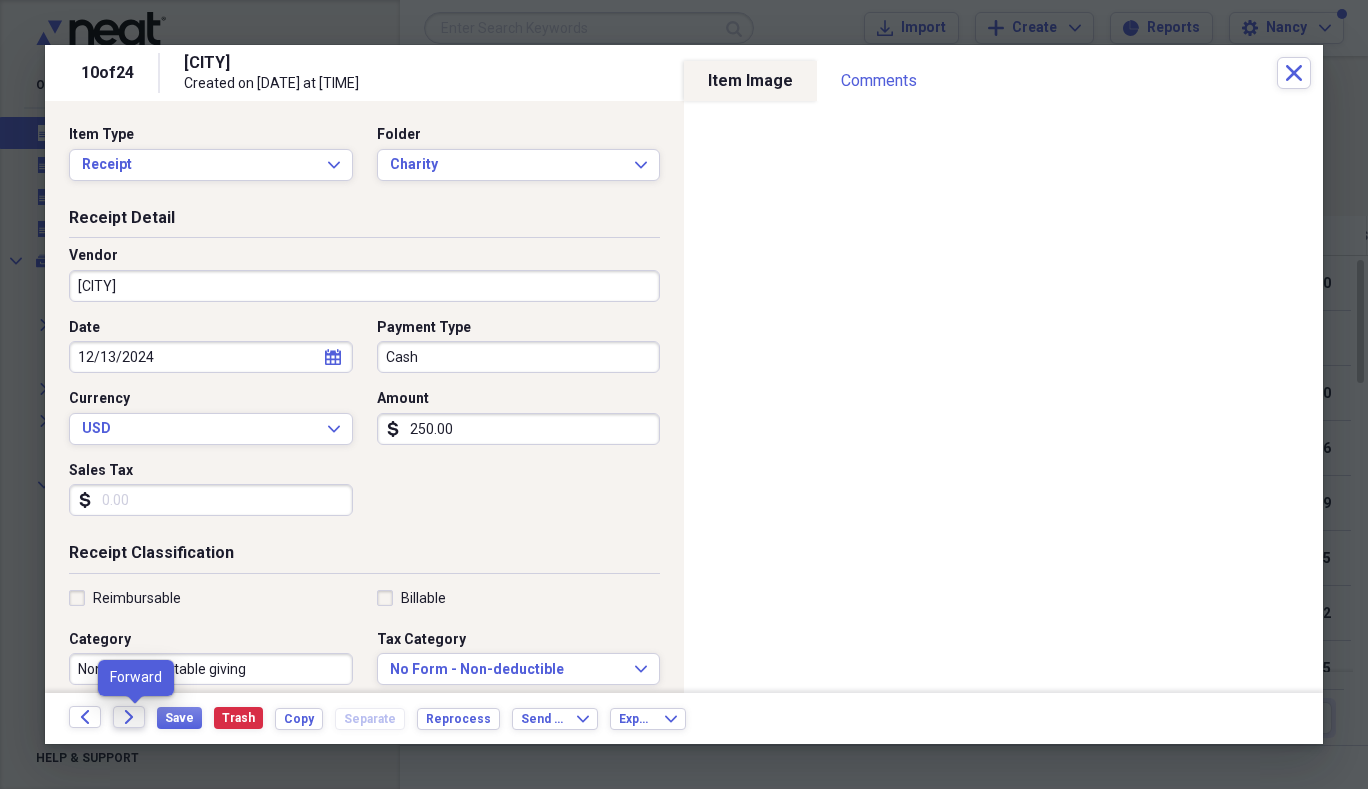 type on "250.00" 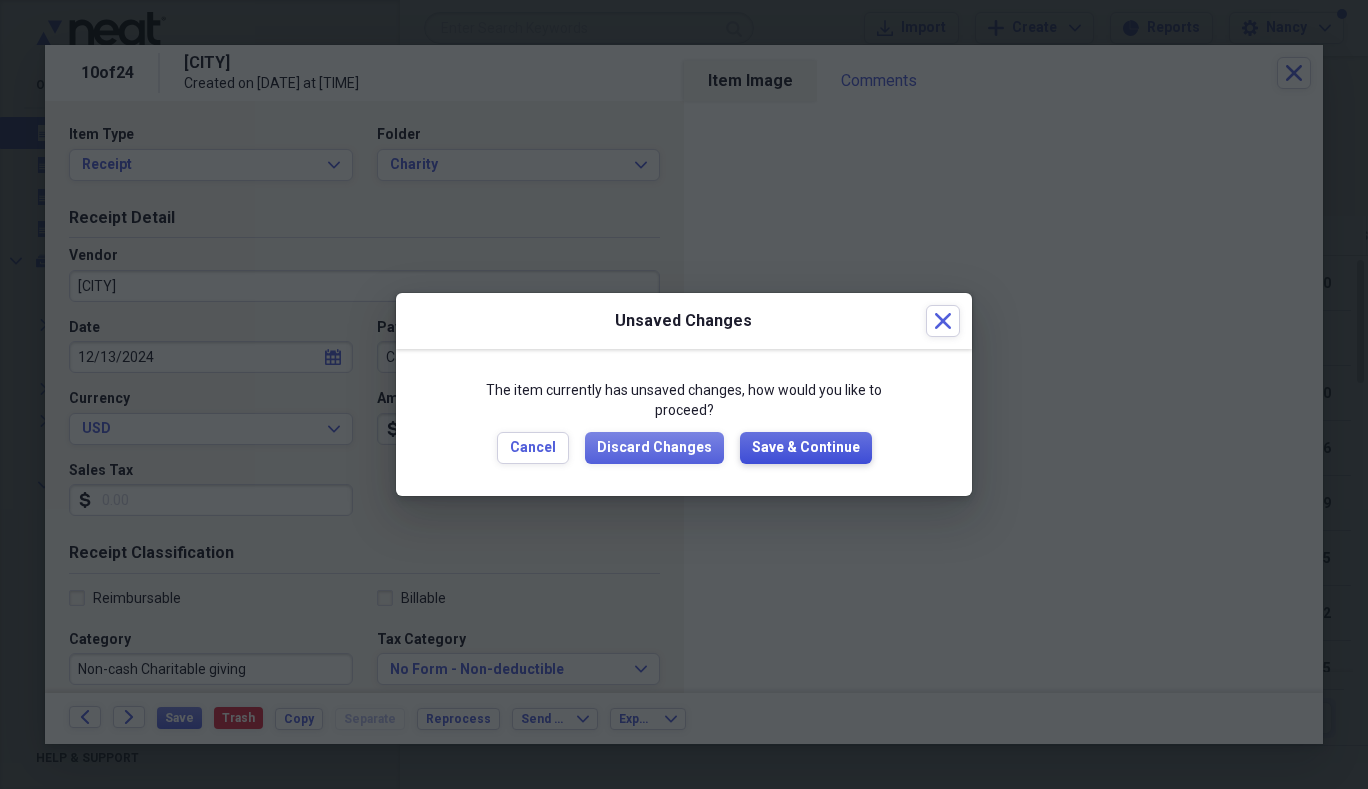 click on "Save & Continue" at bounding box center (806, 448) 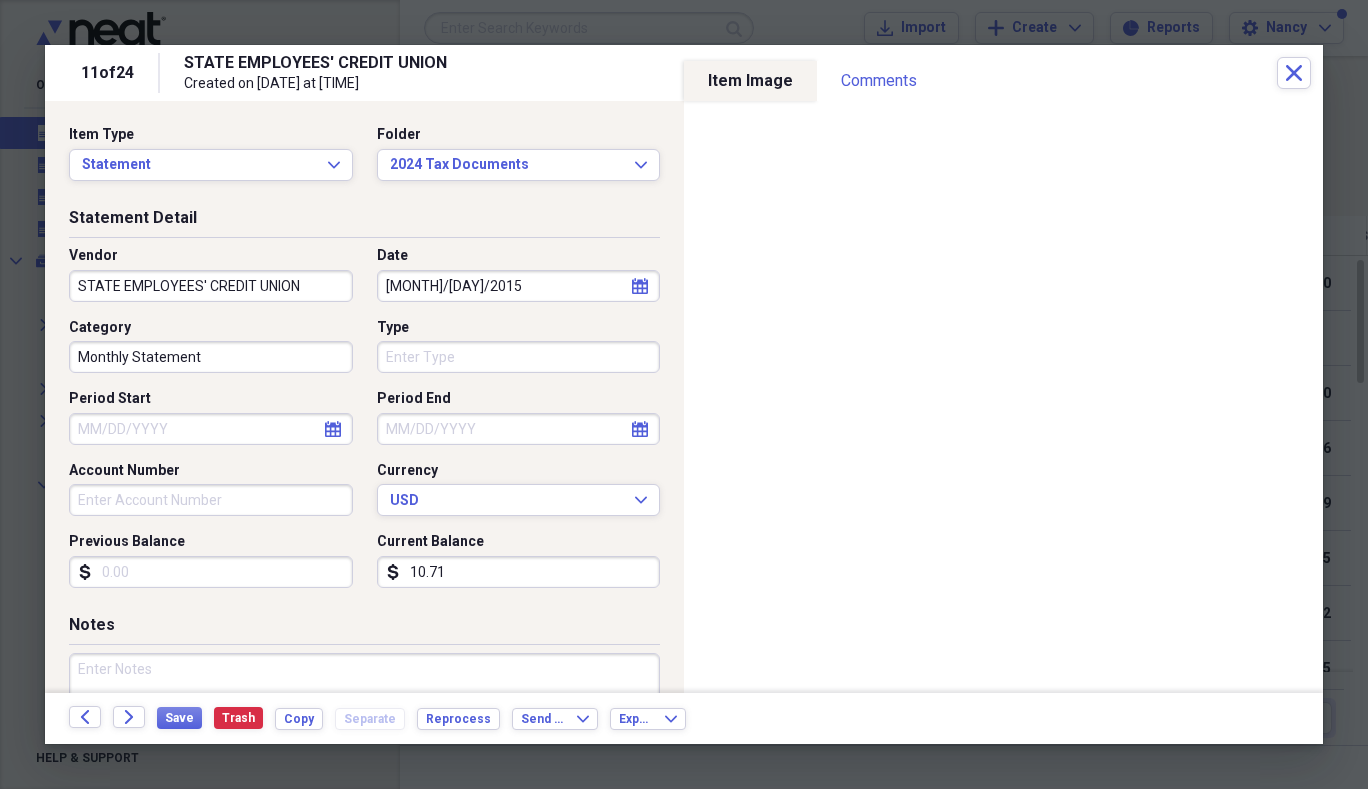 select on "5" 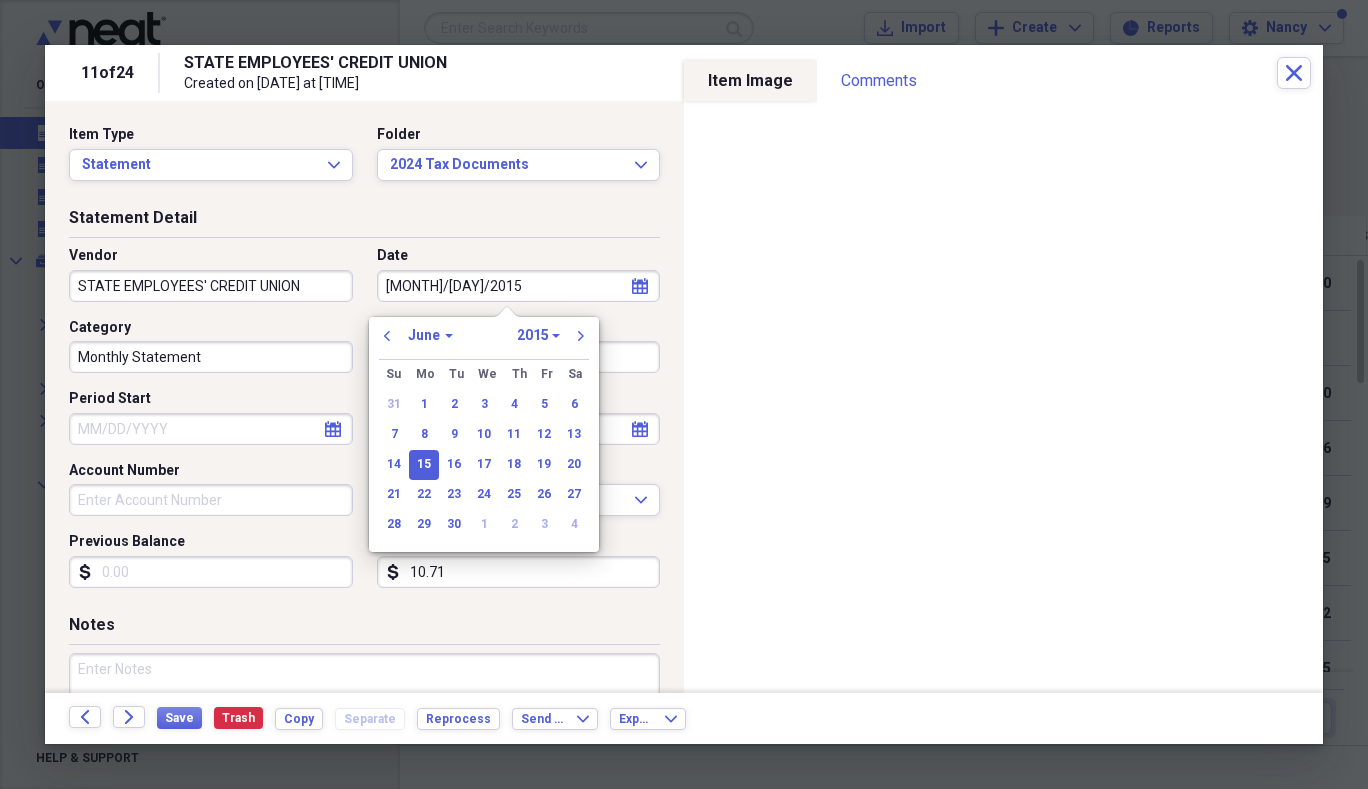 drag, startPoint x: 495, startPoint y: 290, endPoint x: 137, endPoint y: 241, distance: 361.3378 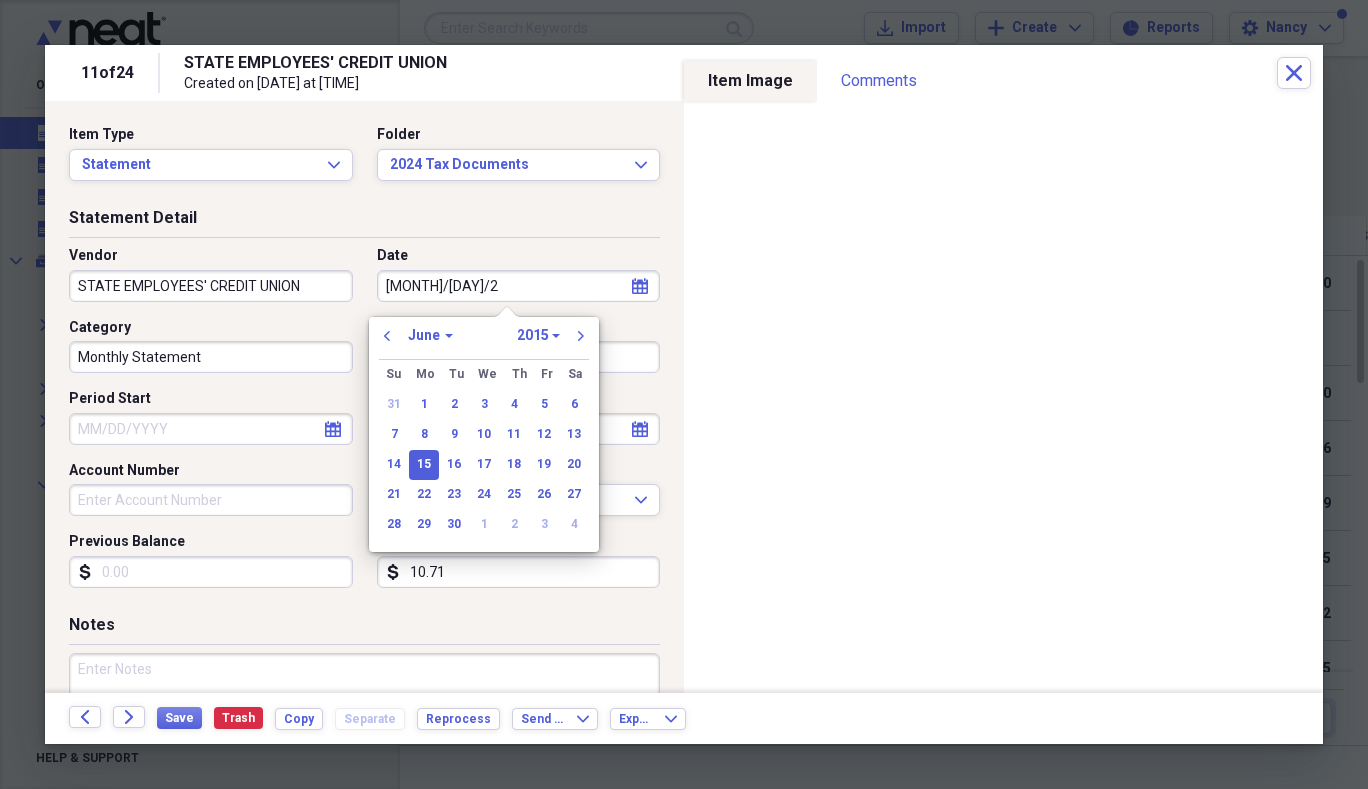 type on "12/31/20" 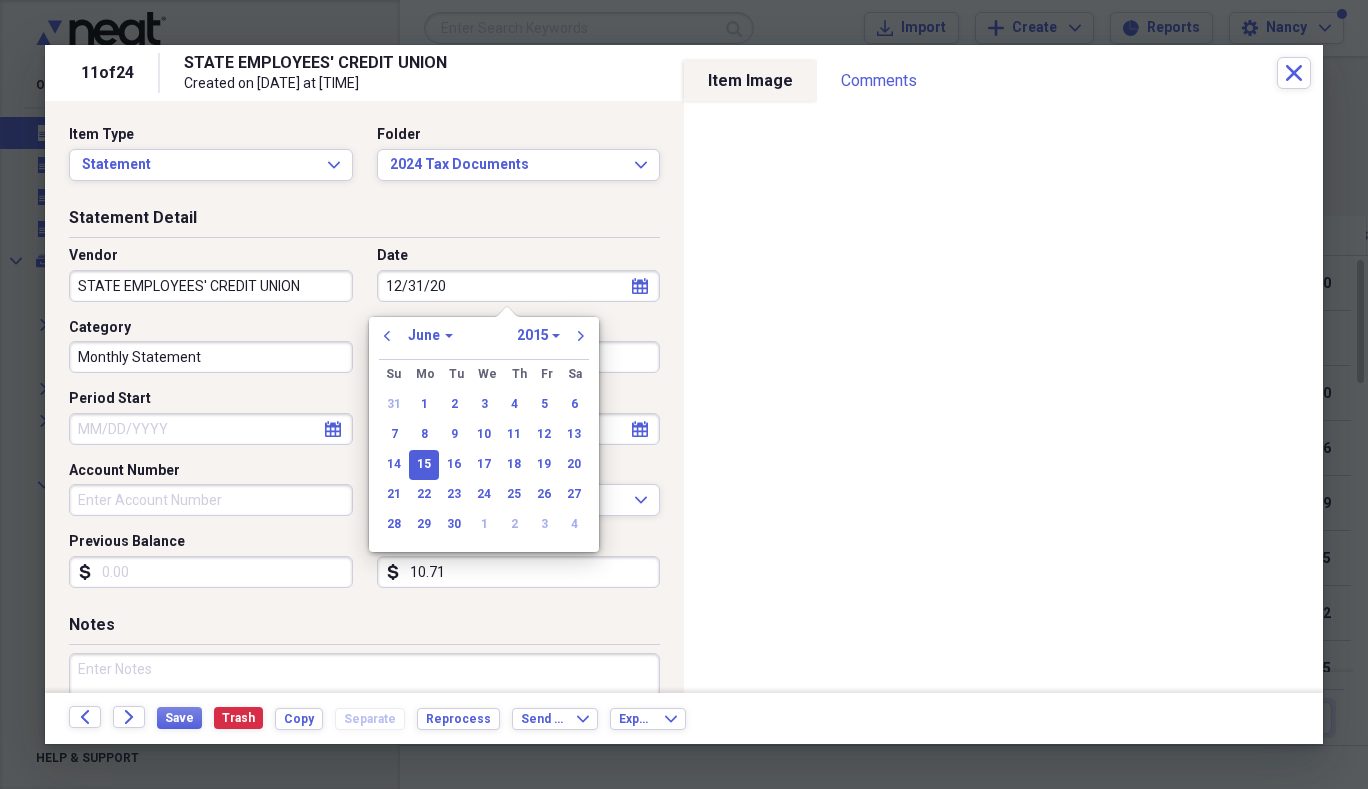 select on "11" 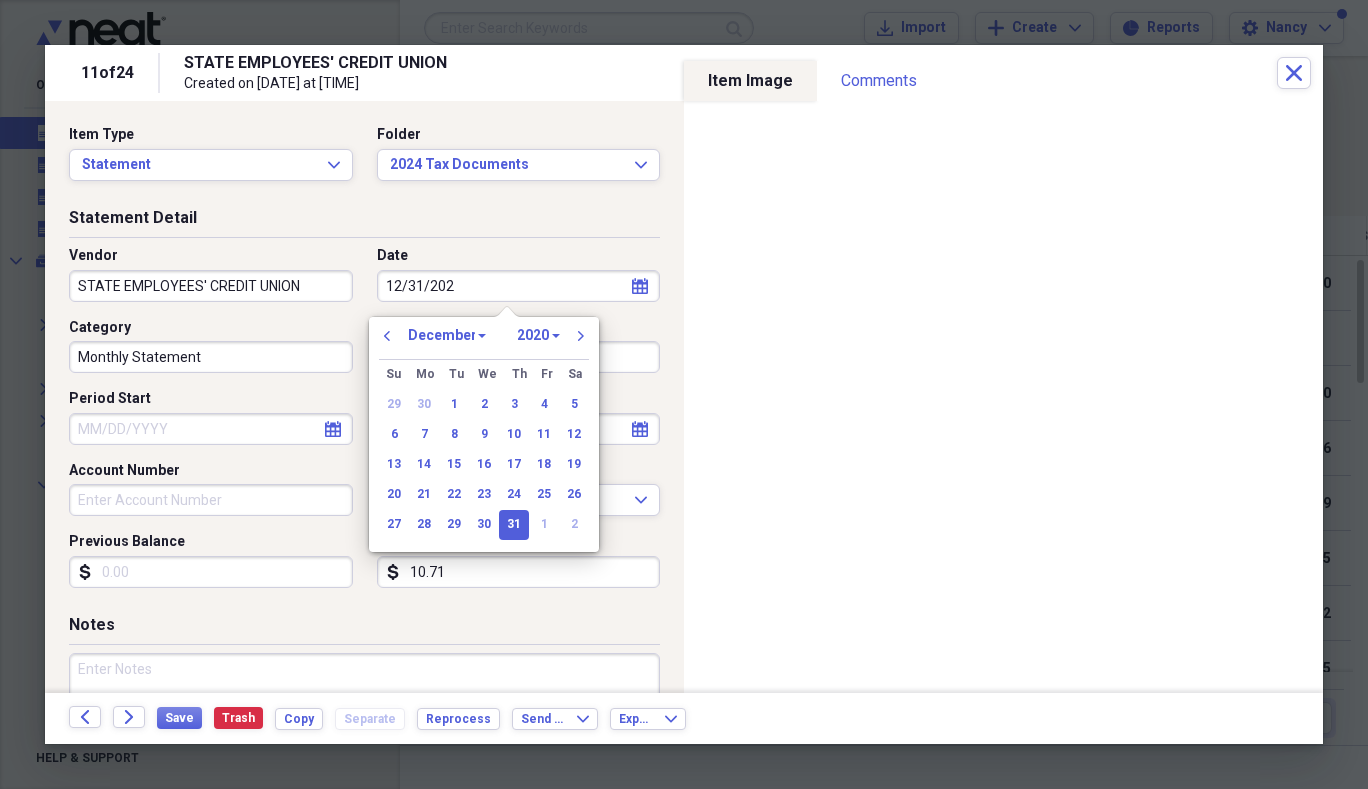 type on "12/31/2024" 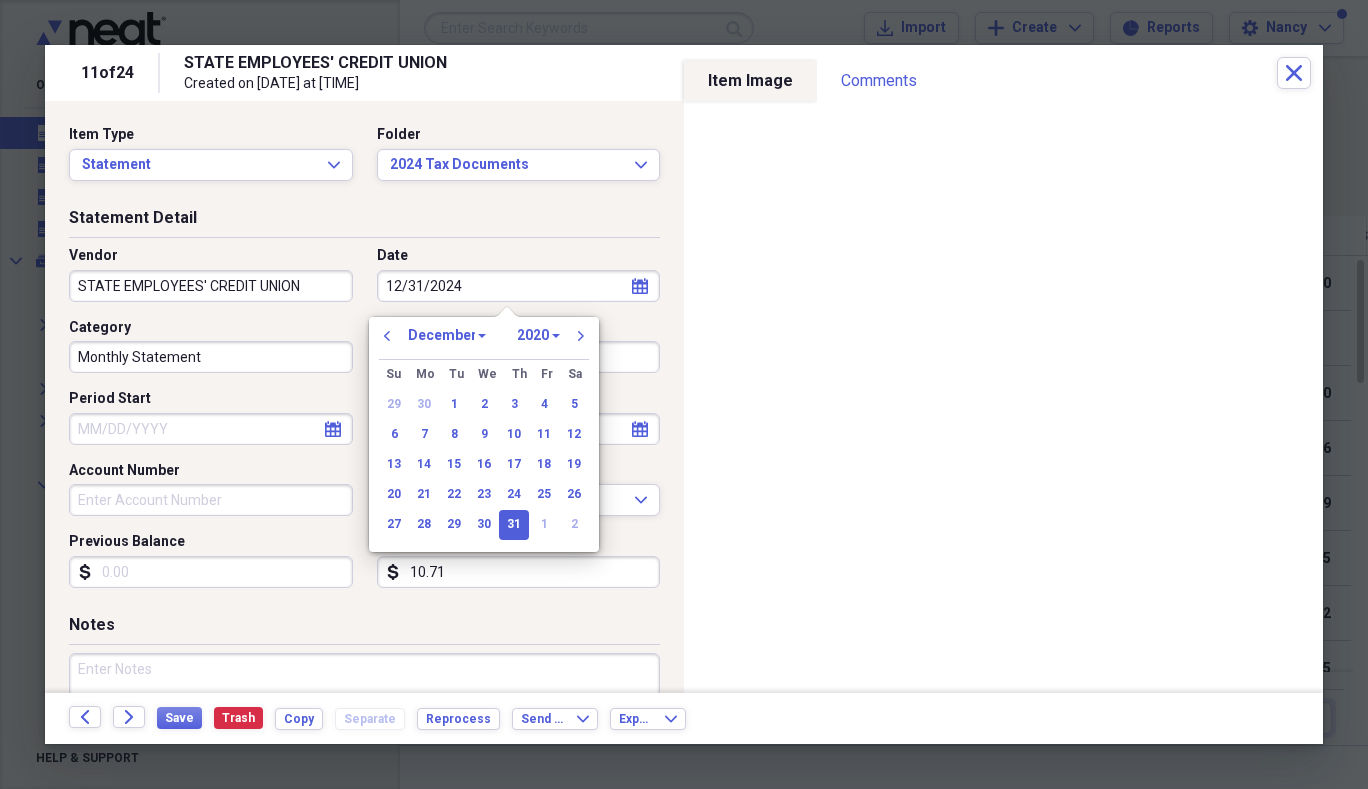 select on "2024" 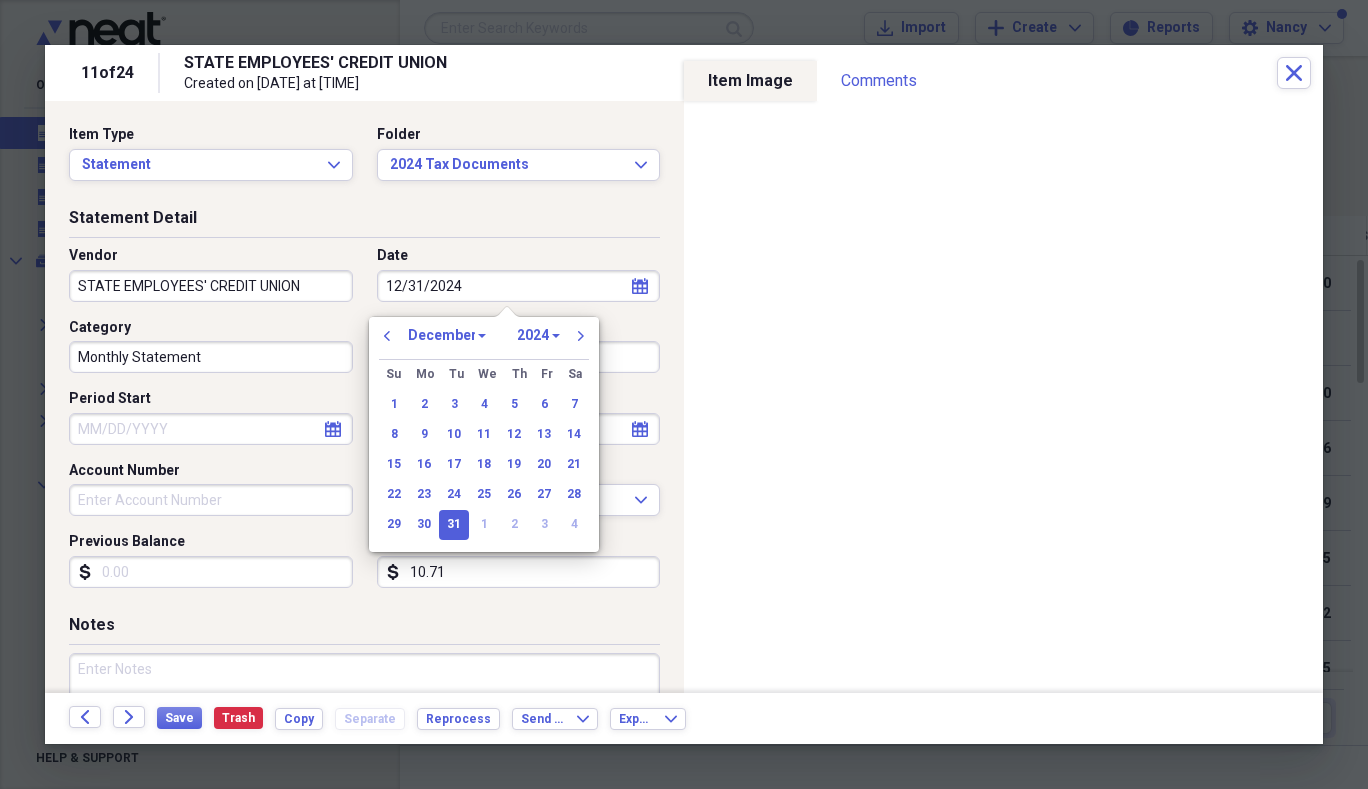 type on "12/31/2024" 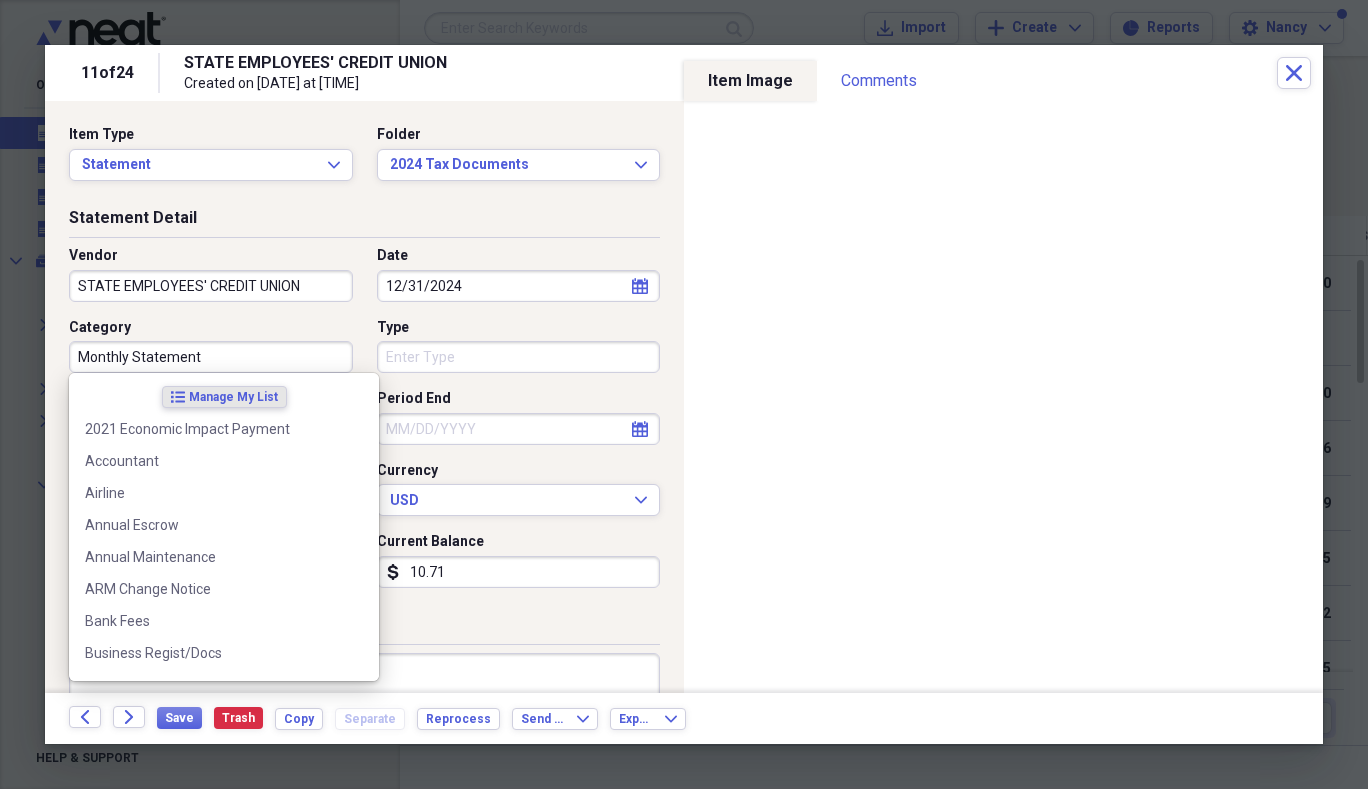 click on "Monthly Statement" at bounding box center (211, 357) 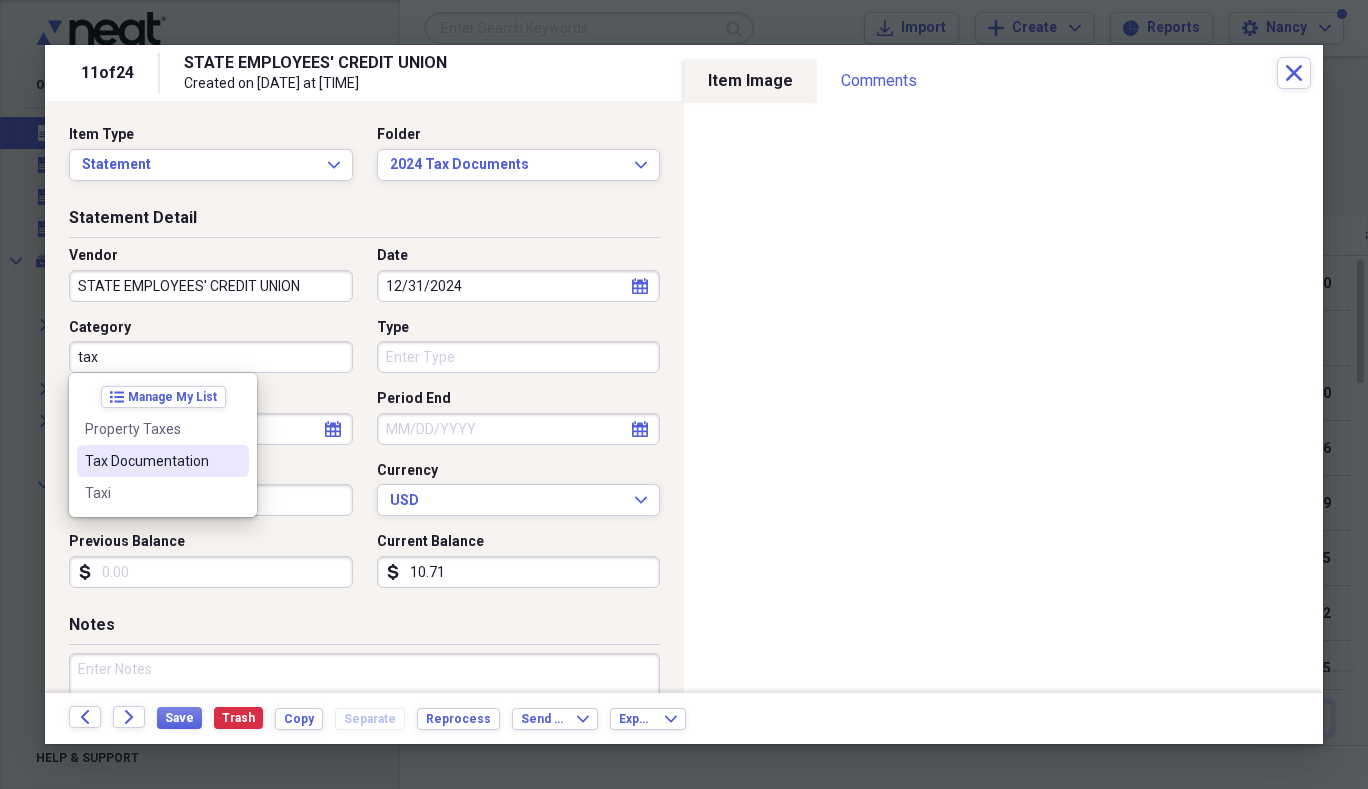 click on "Tax Documentation" at bounding box center (151, 461) 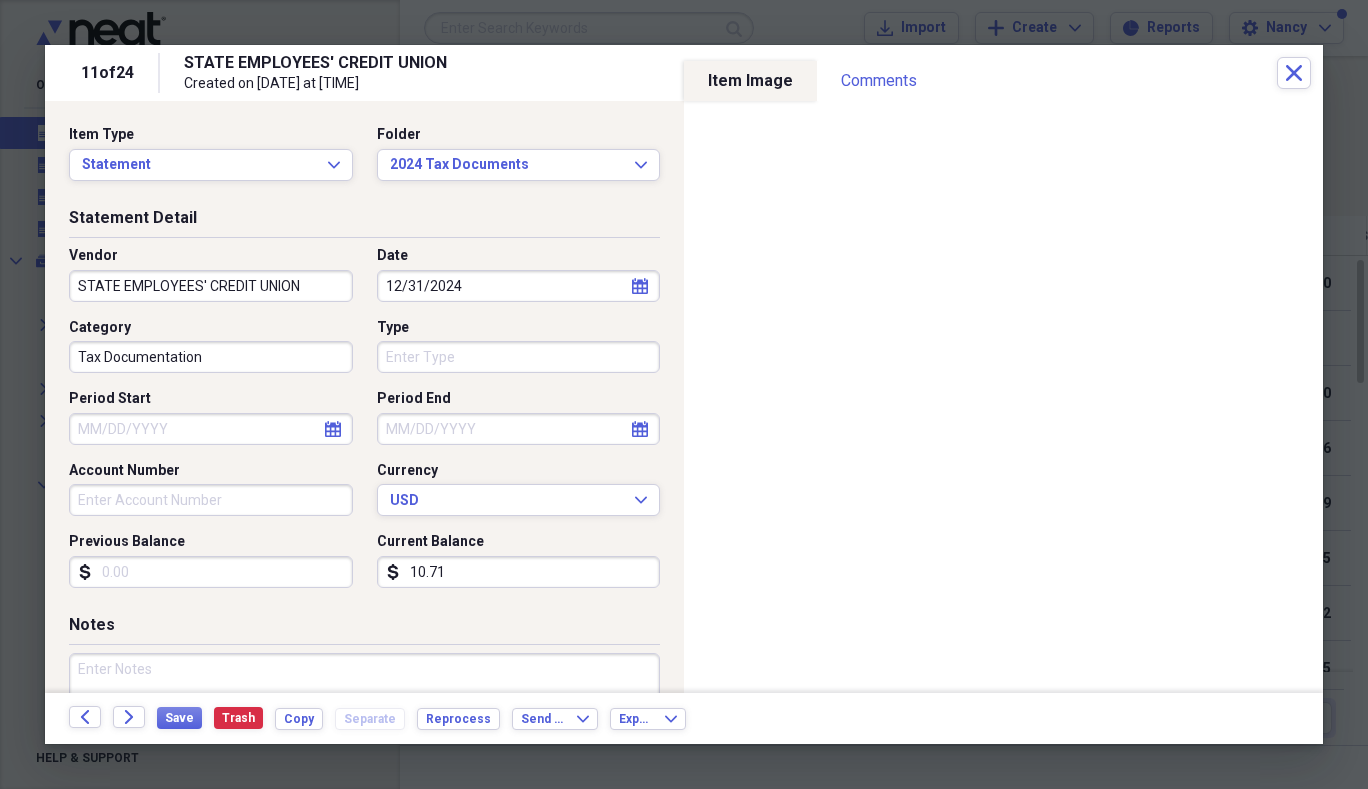 click on "Type" at bounding box center (519, 357) 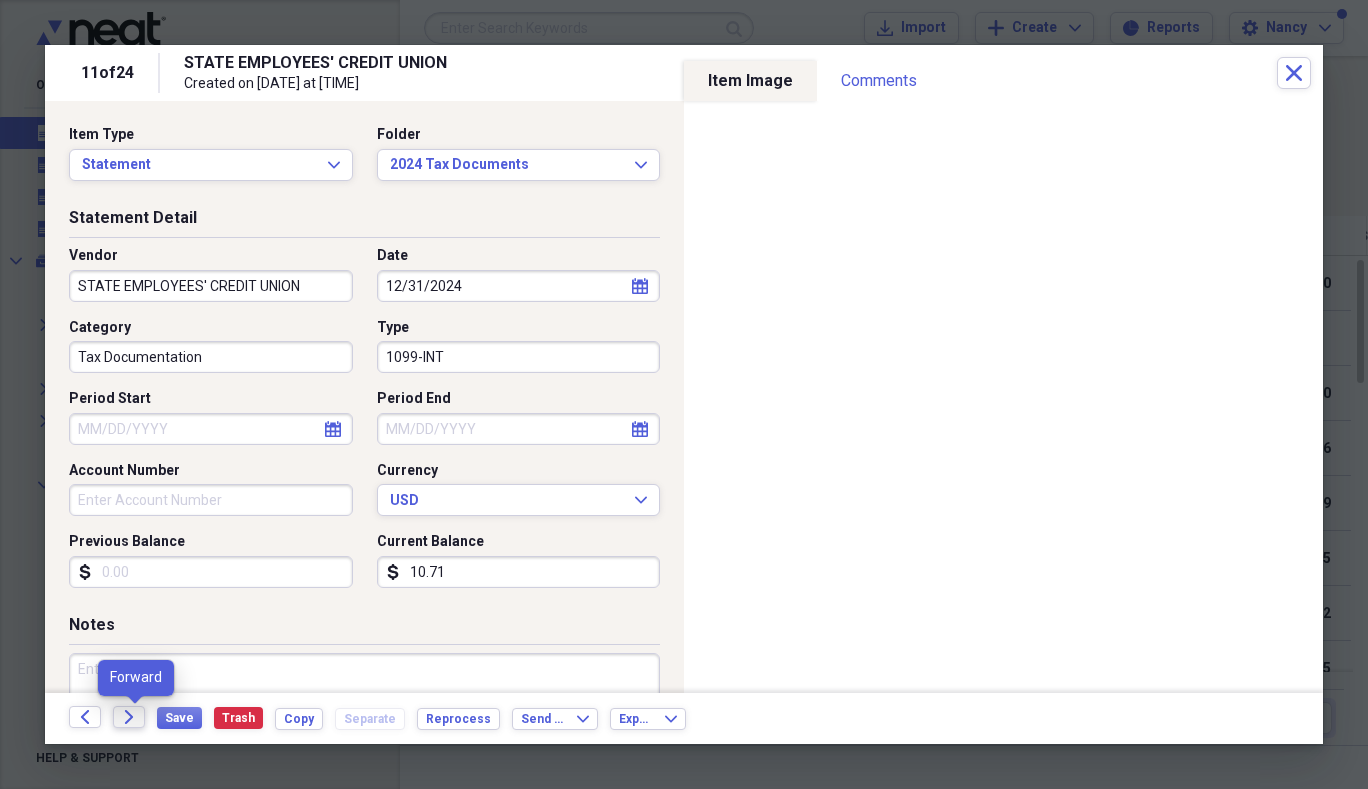 type on "1099-INT" 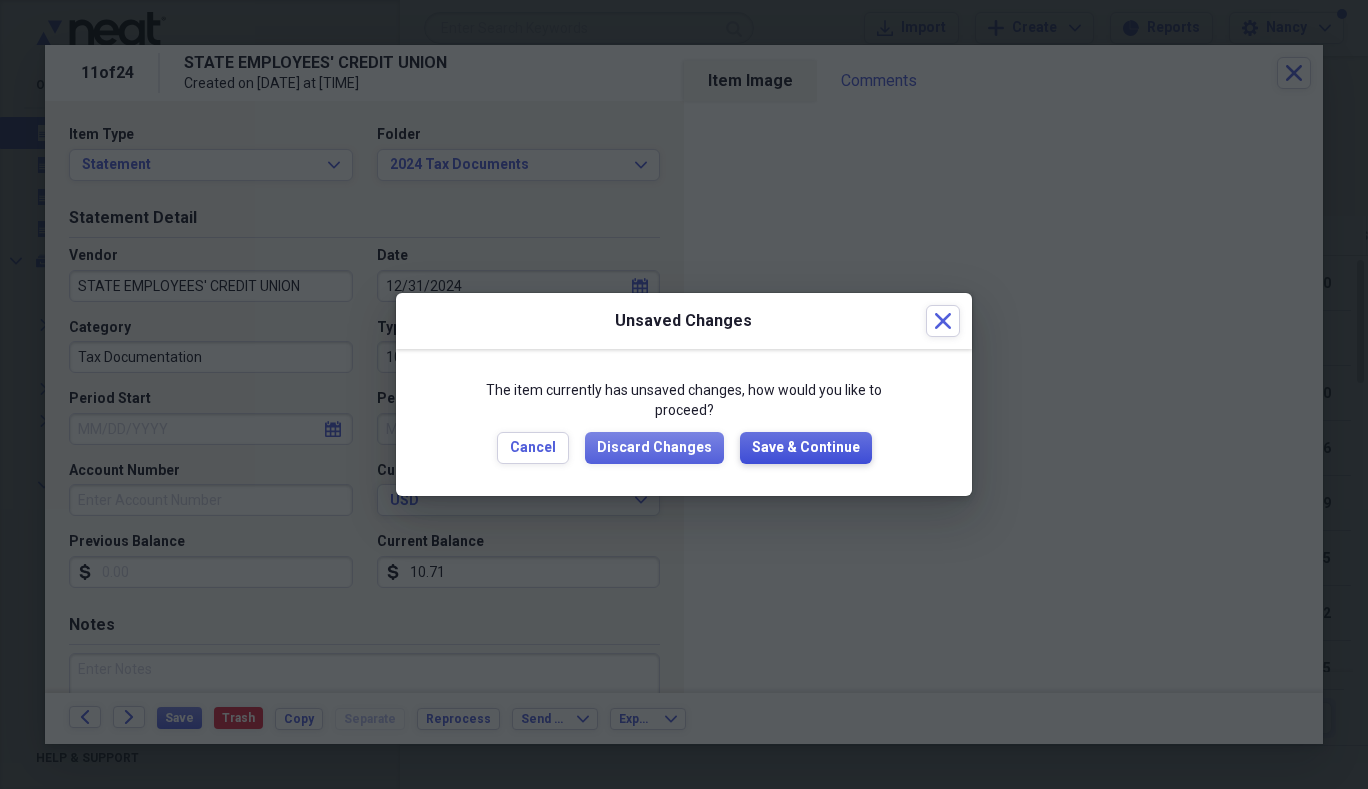 click on "Save & Continue" at bounding box center (806, 448) 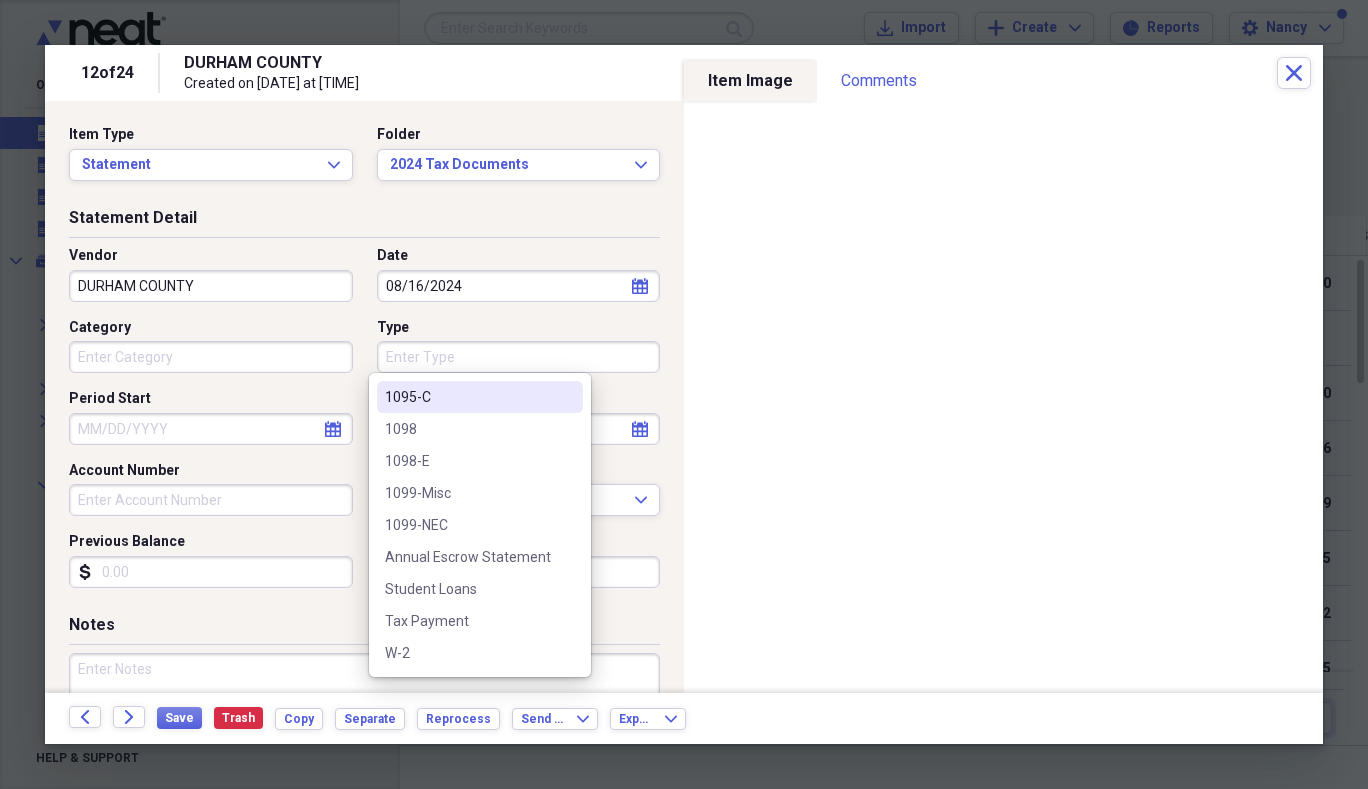 click on "Type" at bounding box center [519, 357] 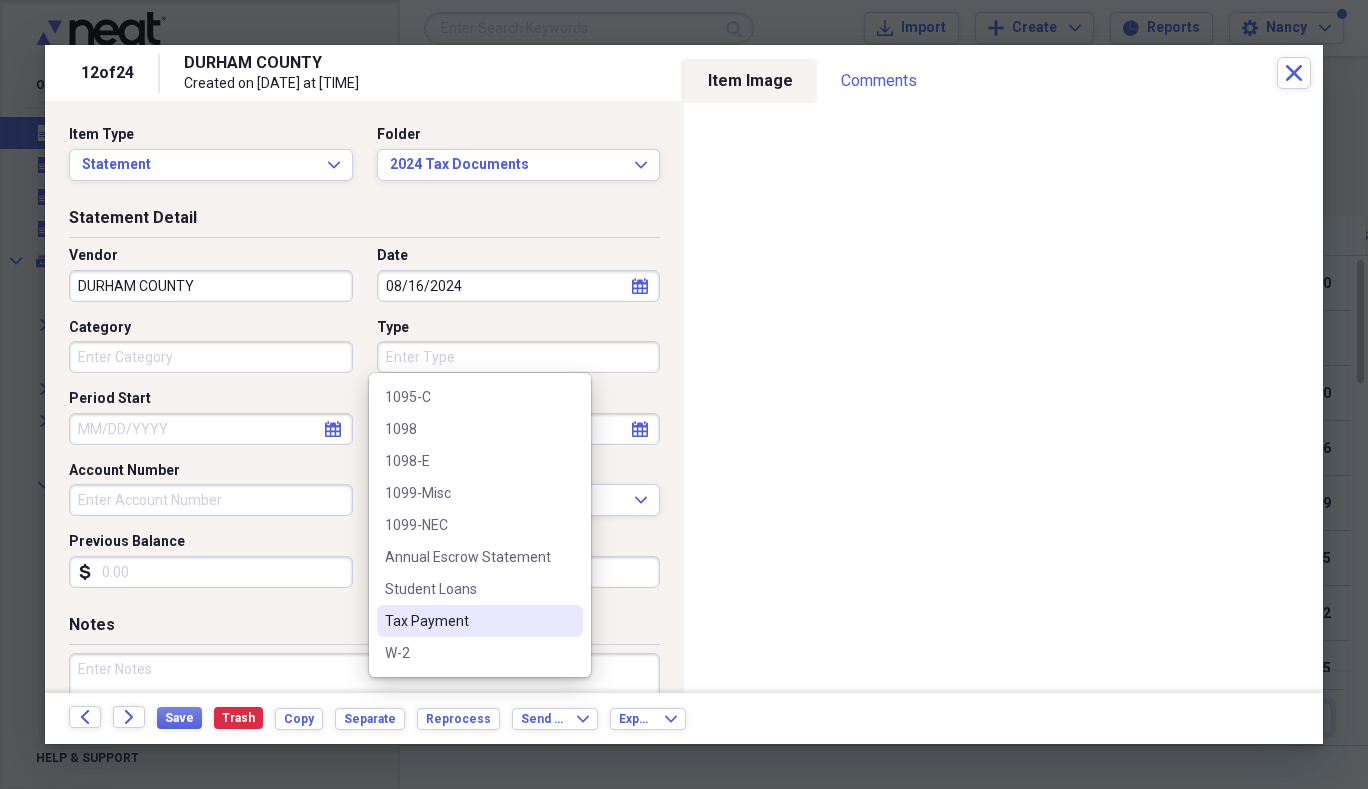 click on "Category" at bounding box center (211, 357) 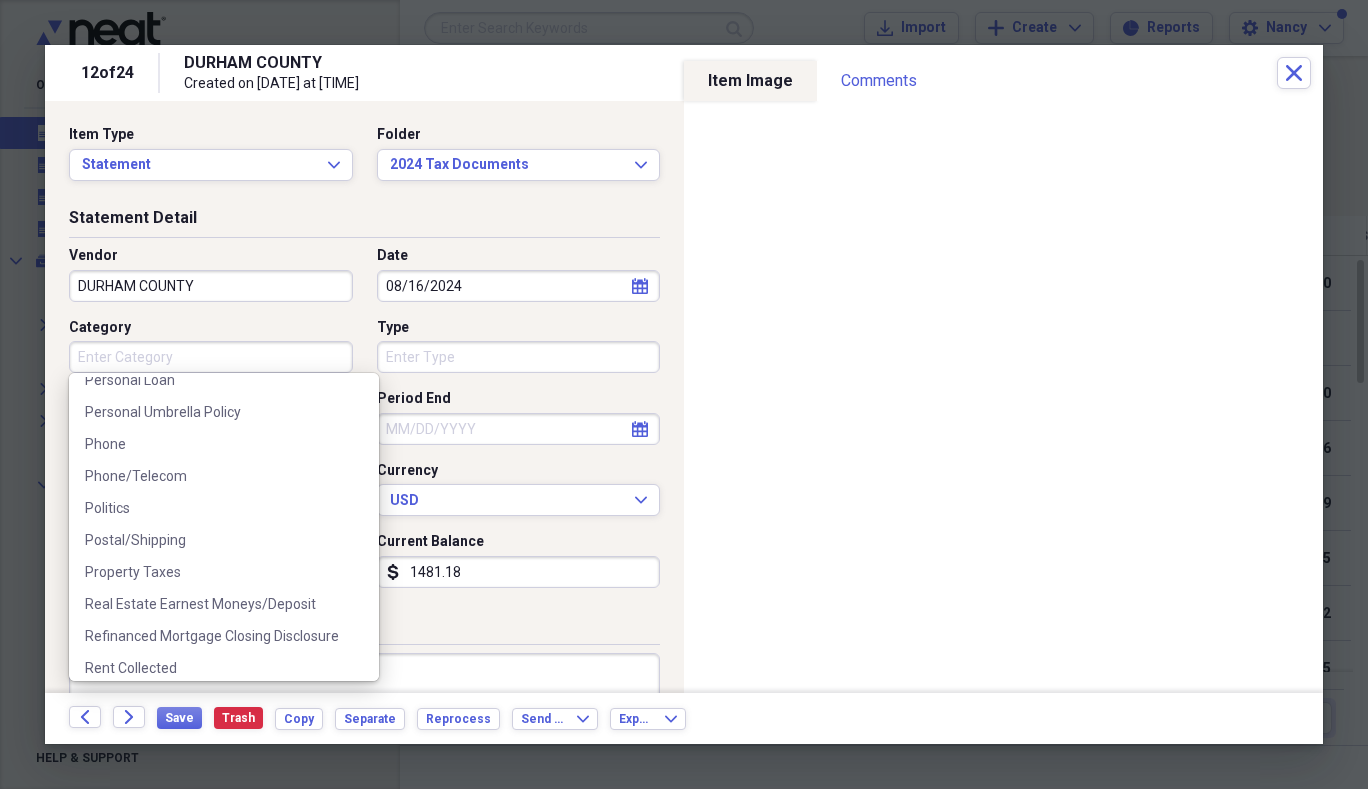 scroll, scrollTop: 1562, scrollLeft: 0, axis: vertical 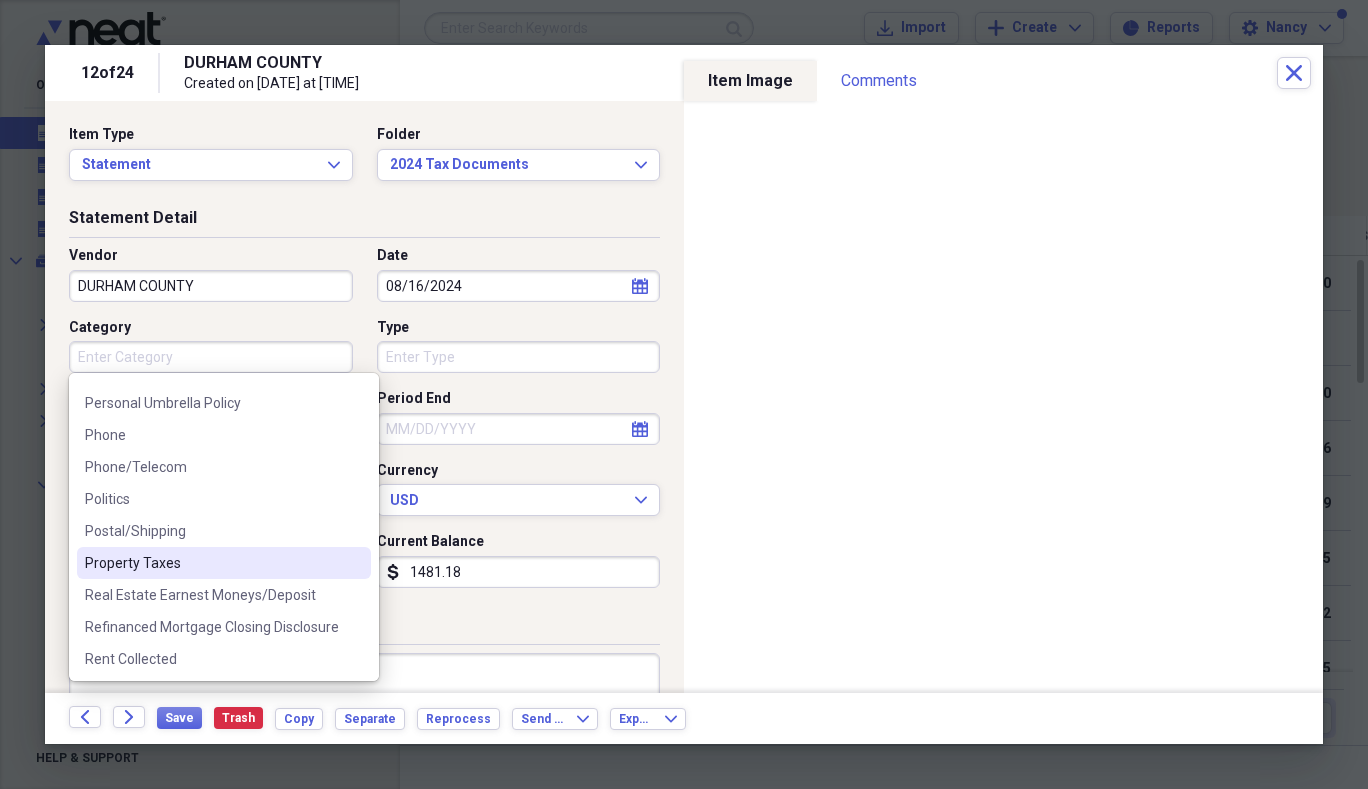 click on "Property Taxes" at bounding box center [212, 563] 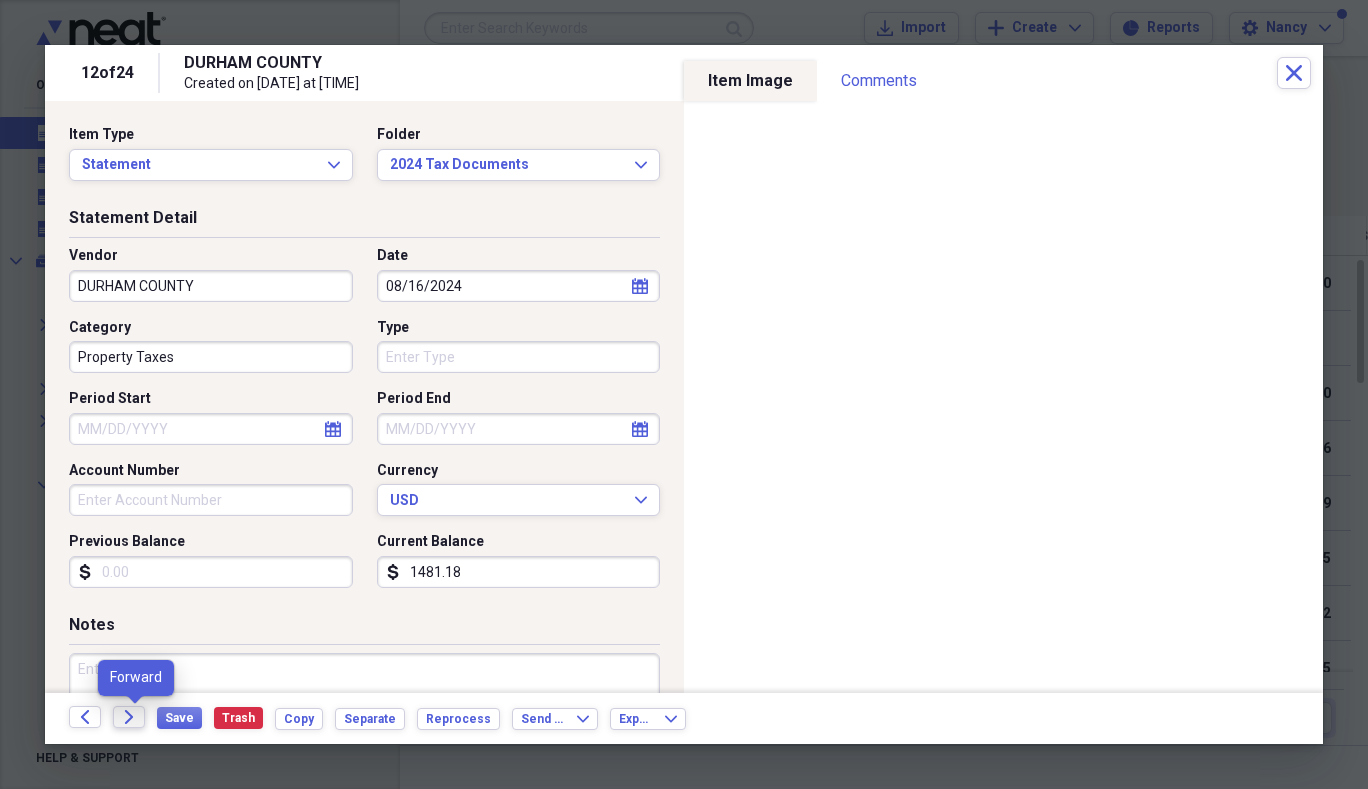 click on "Forward" 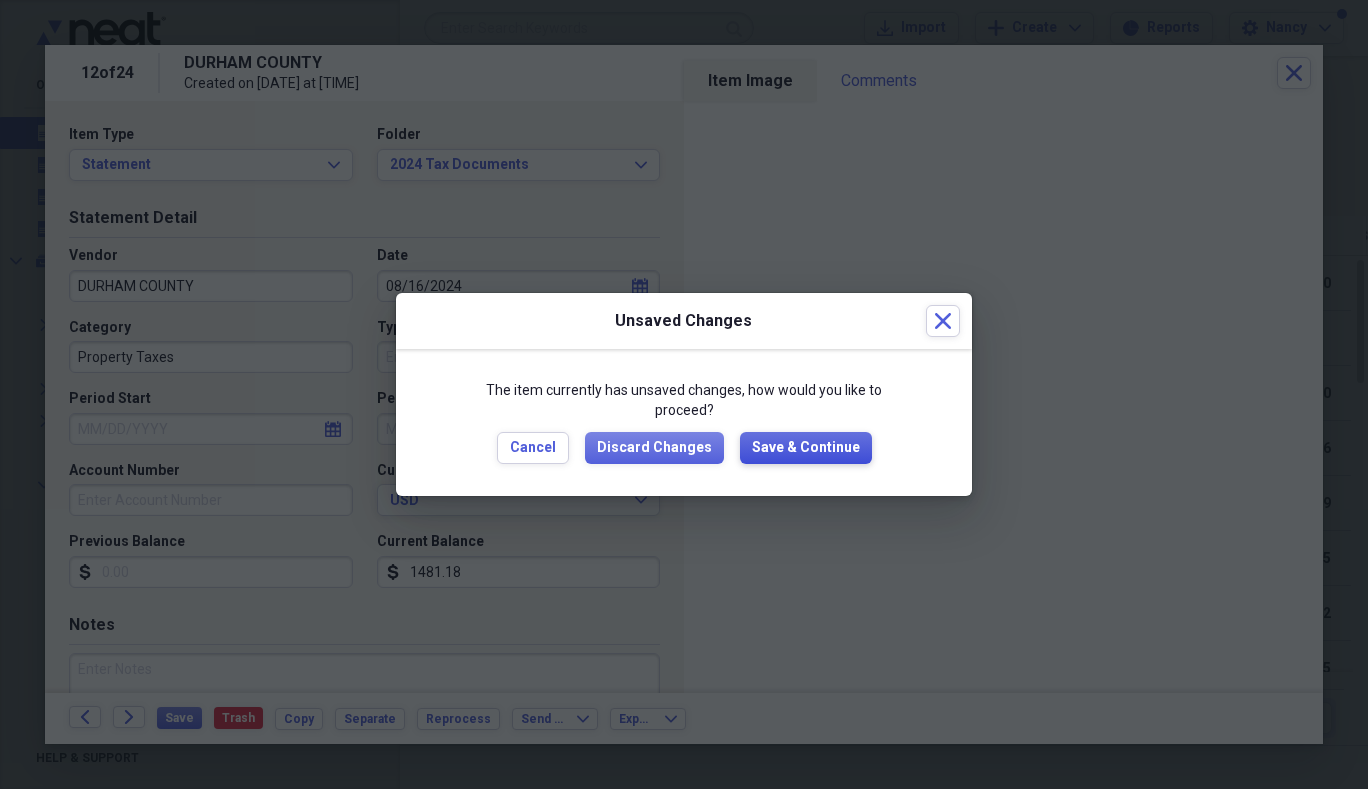 click on "Save & Continue" at bounding box center [806, 448] 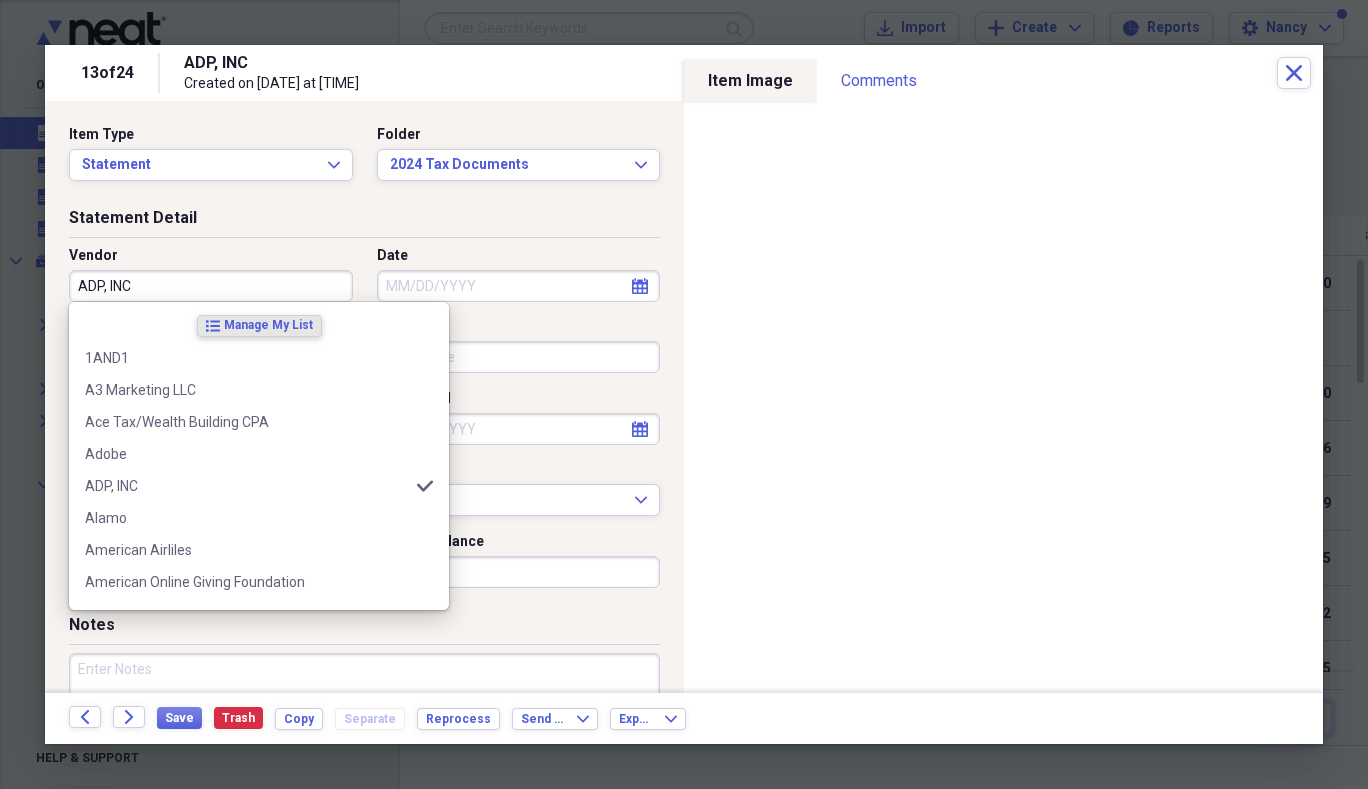 click on "ADP, INC" at bounding box center [211, 286] 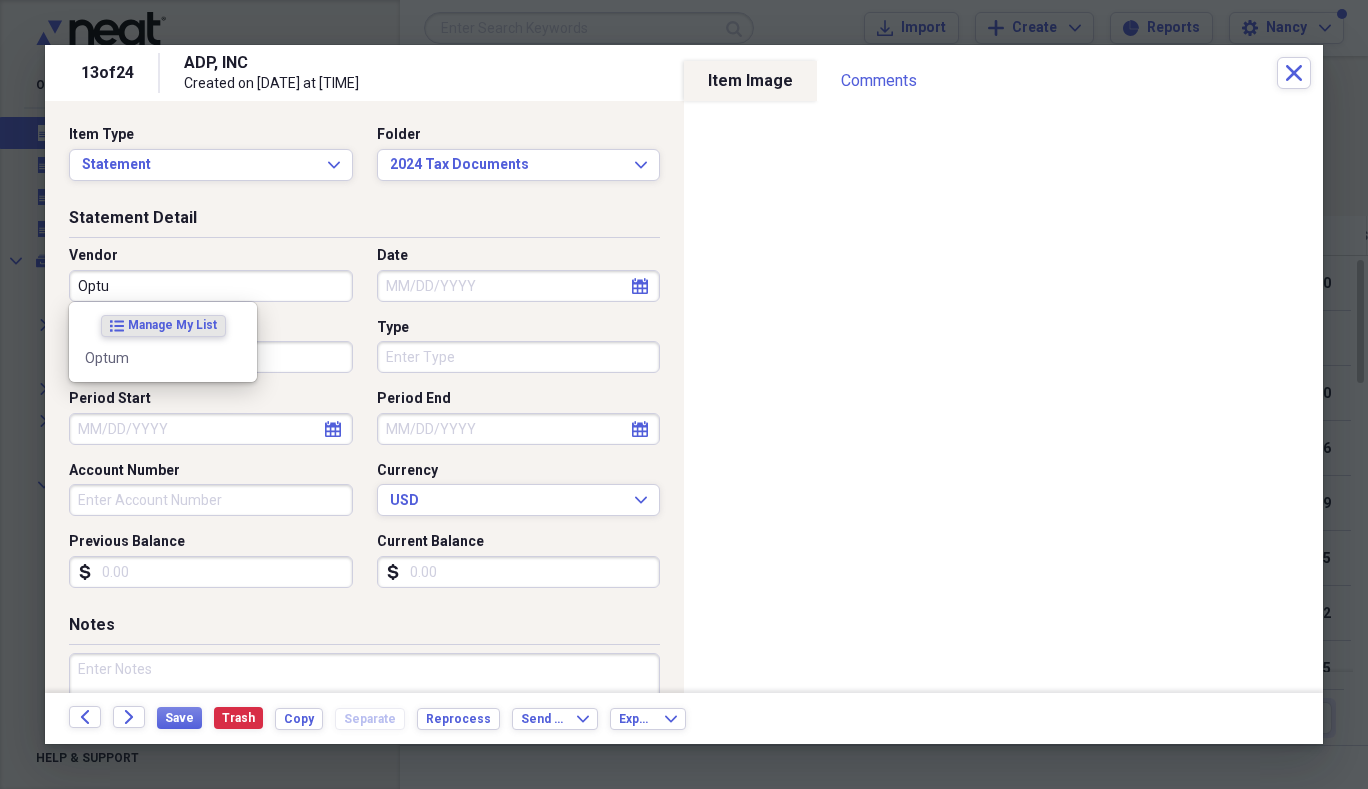 type on "Optum" 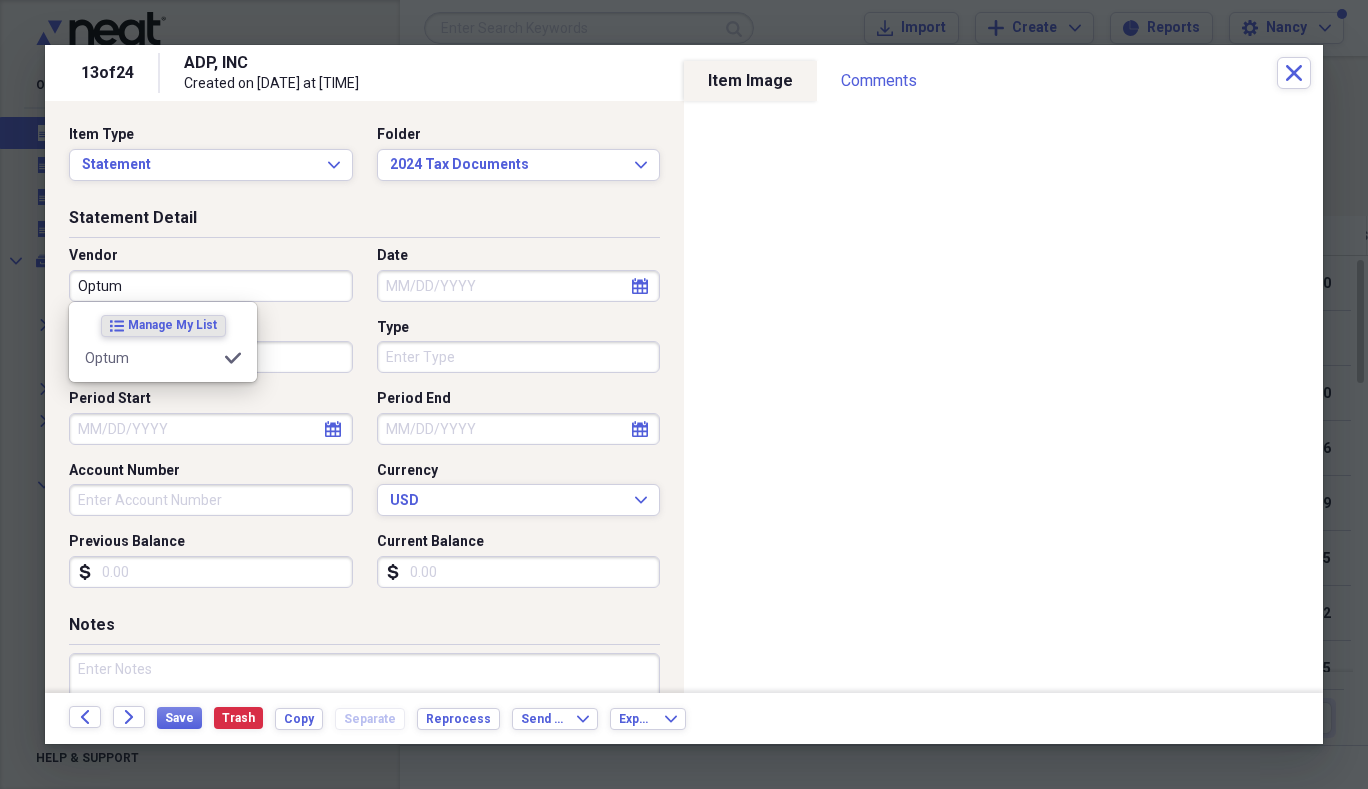 type on "Tax Documentation" 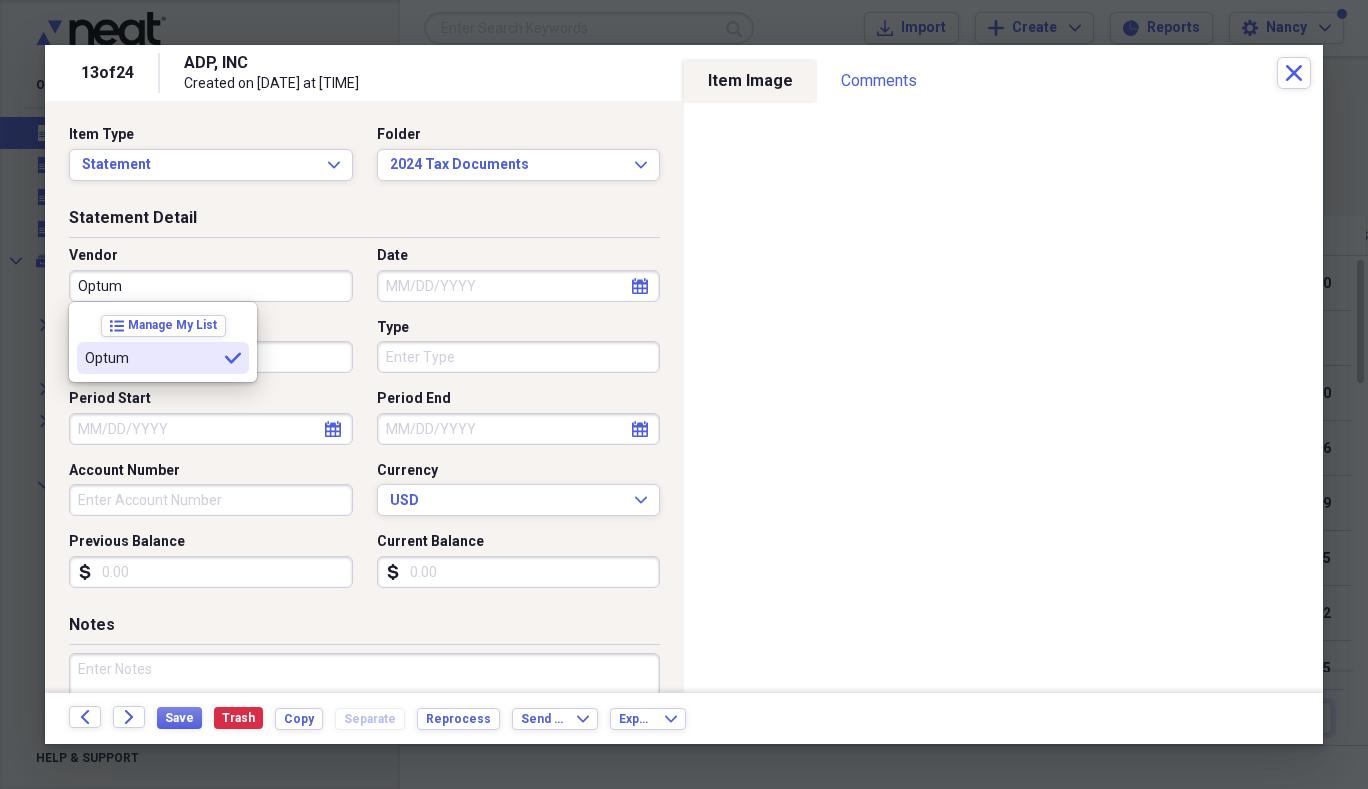 type on "Optum" 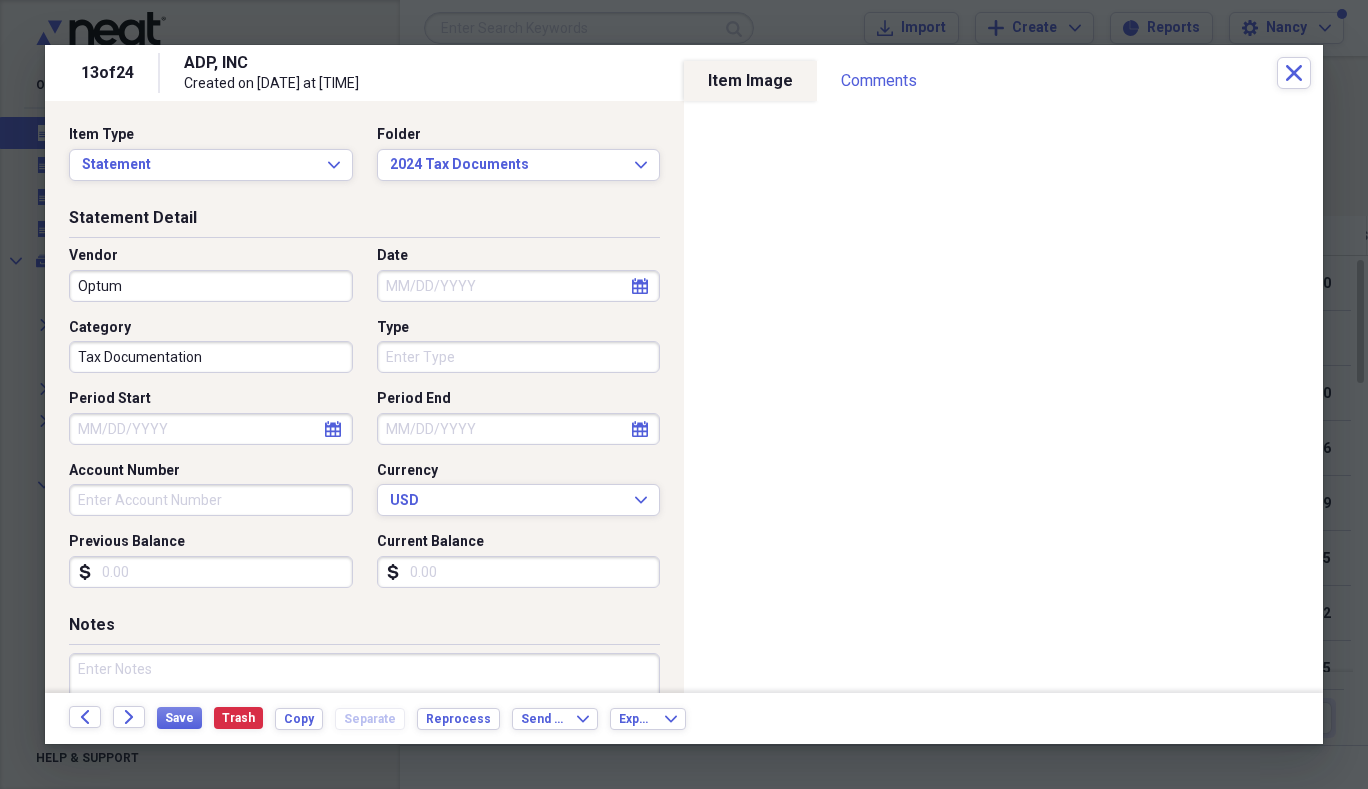 click on "Date" at bounding box center (519, 286) 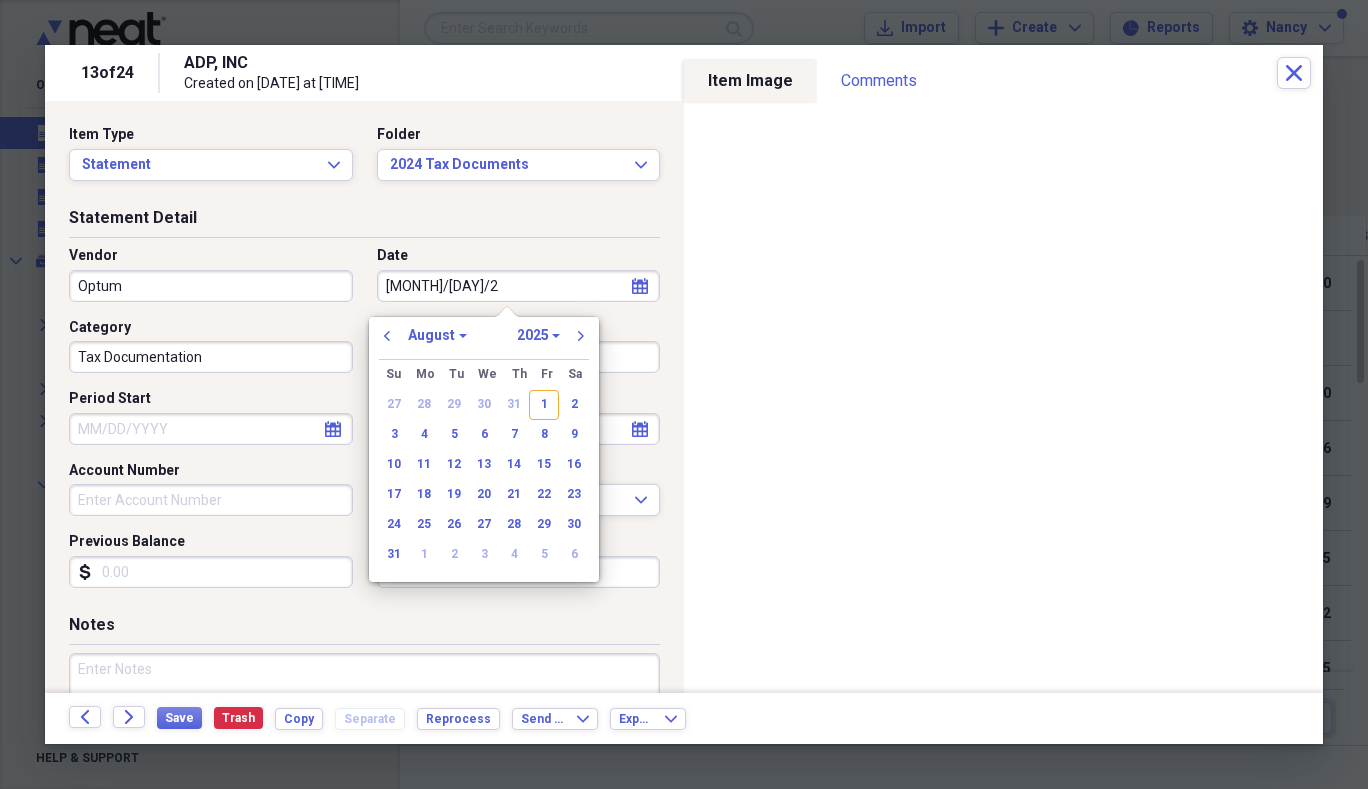 type on "12/31/20" 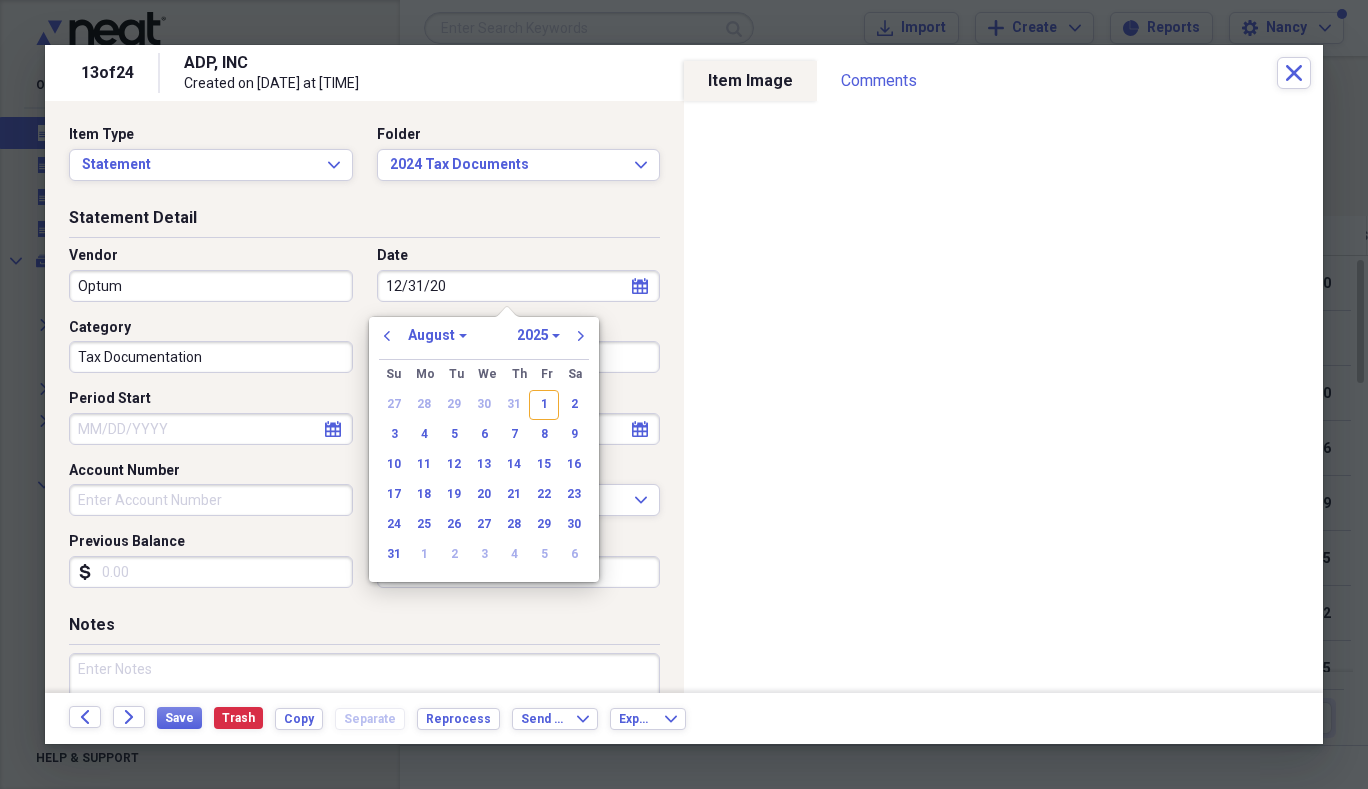 select on "11" 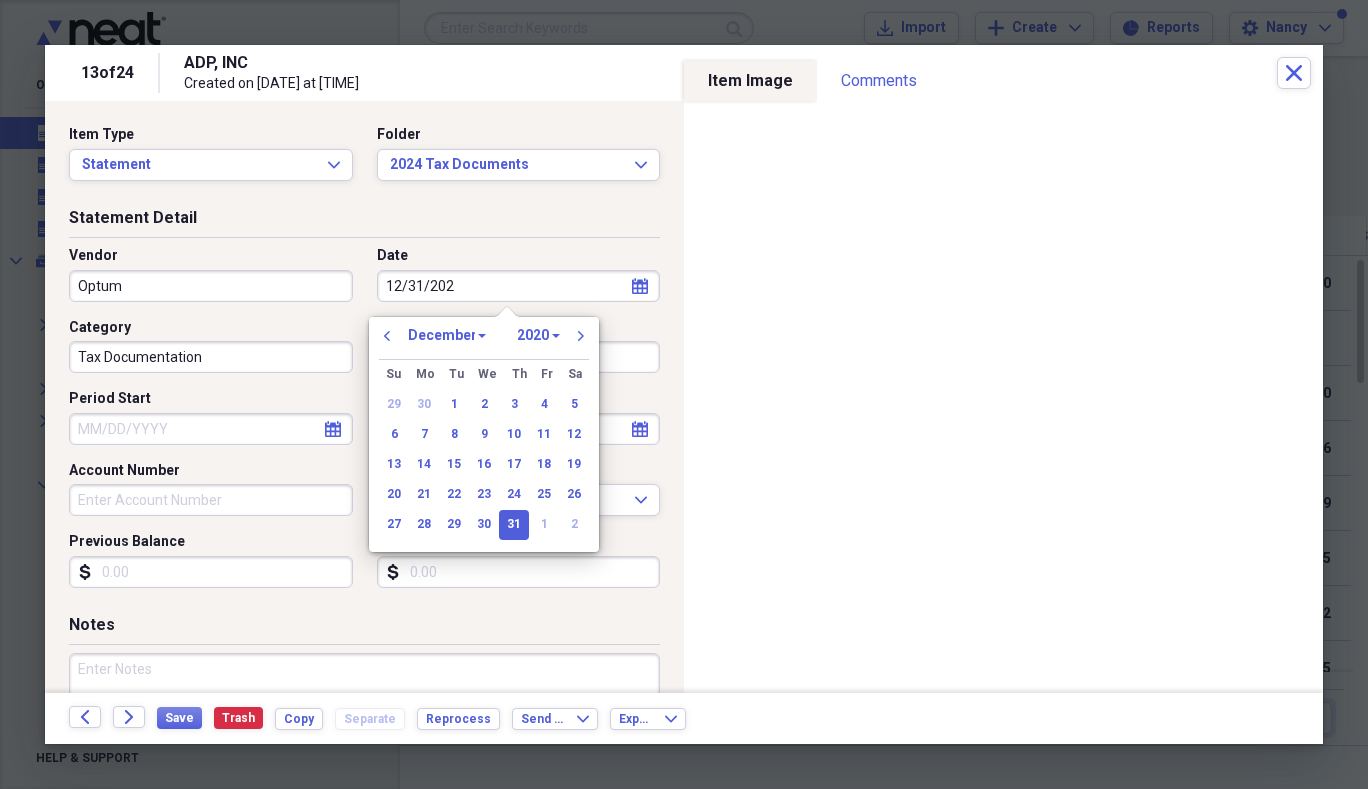 type on "12/31/2024" 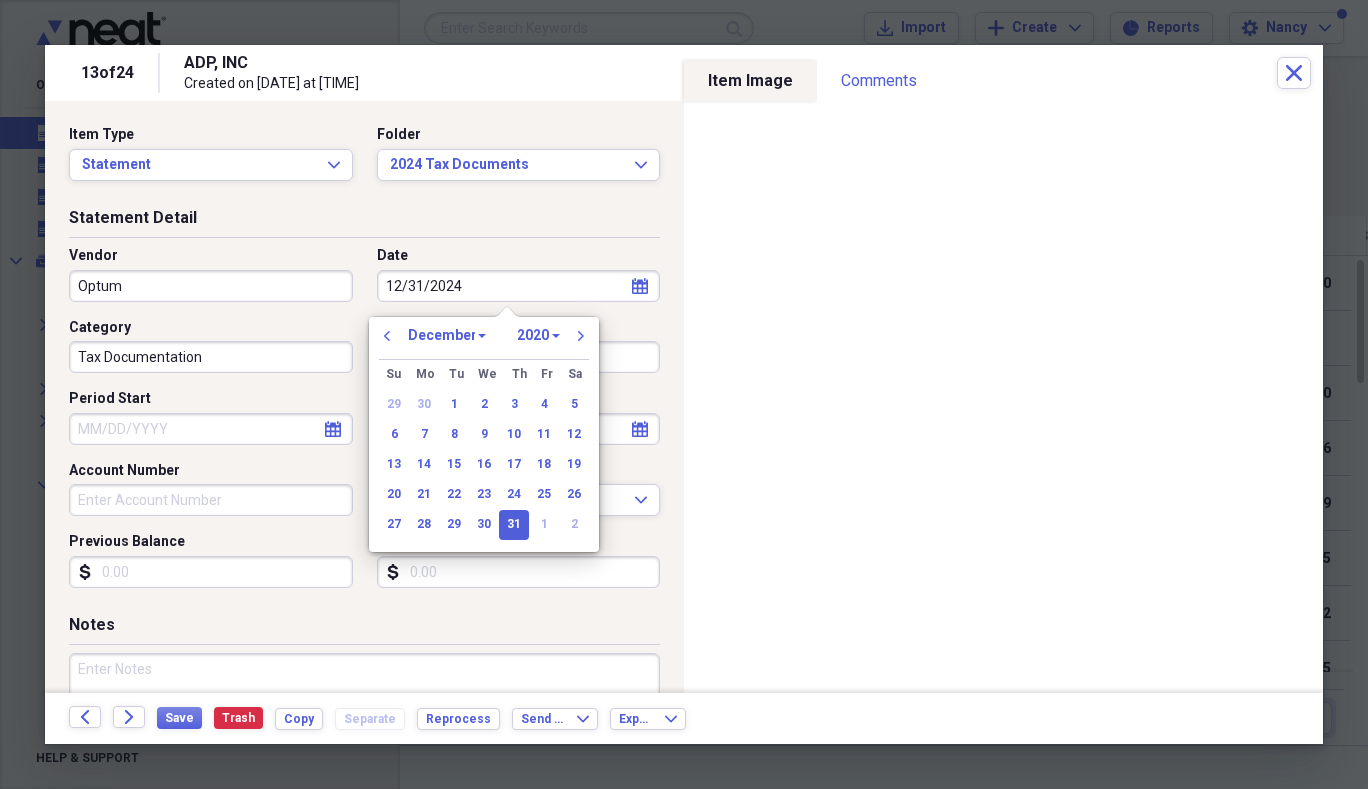 select on "2024" 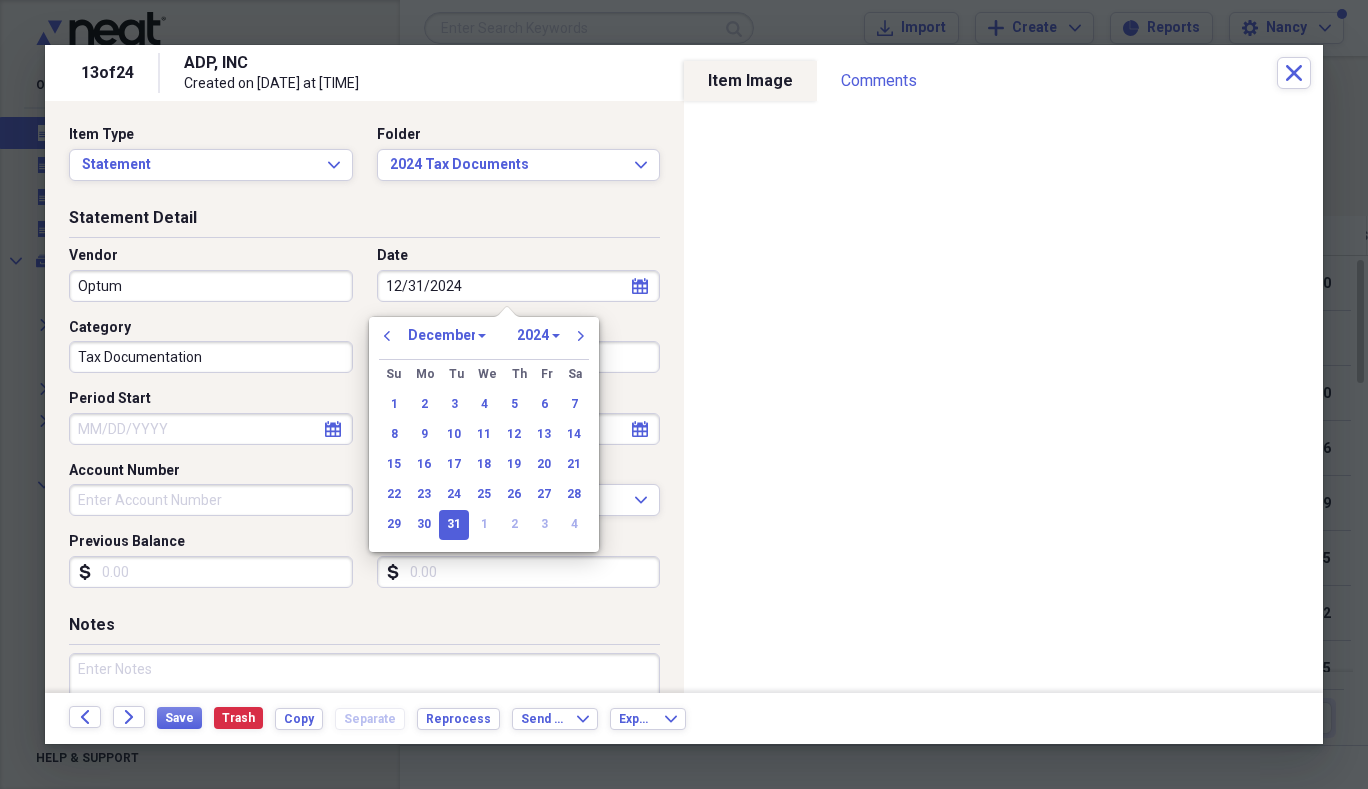 type on "12/31/2024" 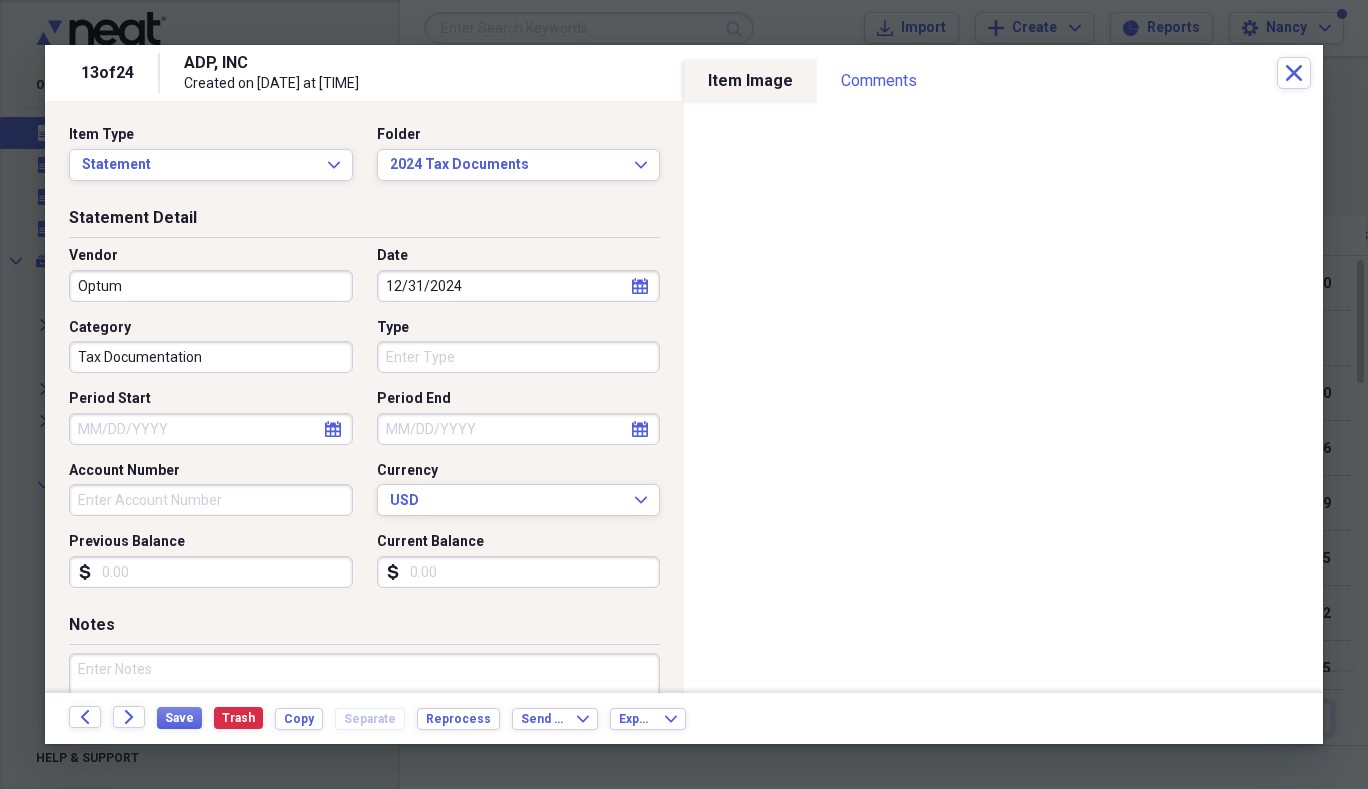 click on "Vendor Optum Date [MONTH]/[DAY]/2024 calendar Calendar Category Tax Documentation Type Period Start calendar Calendar Period End calendar Calendar Account Number Currency USD Expand Previous Balance dollar-sign Current Balance dollar-sign" at bounding box center [364, 425] 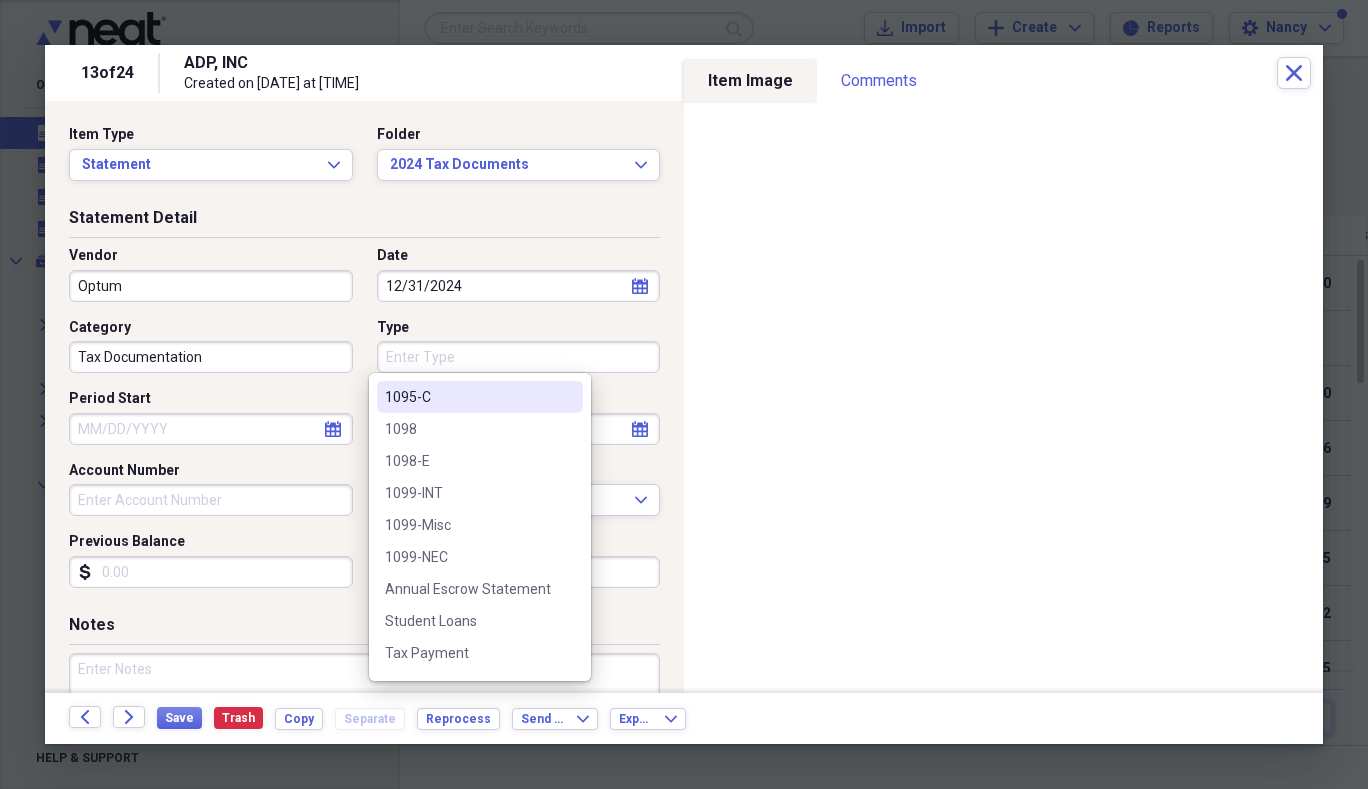 click on "Type" at bounding box center [519, 357] 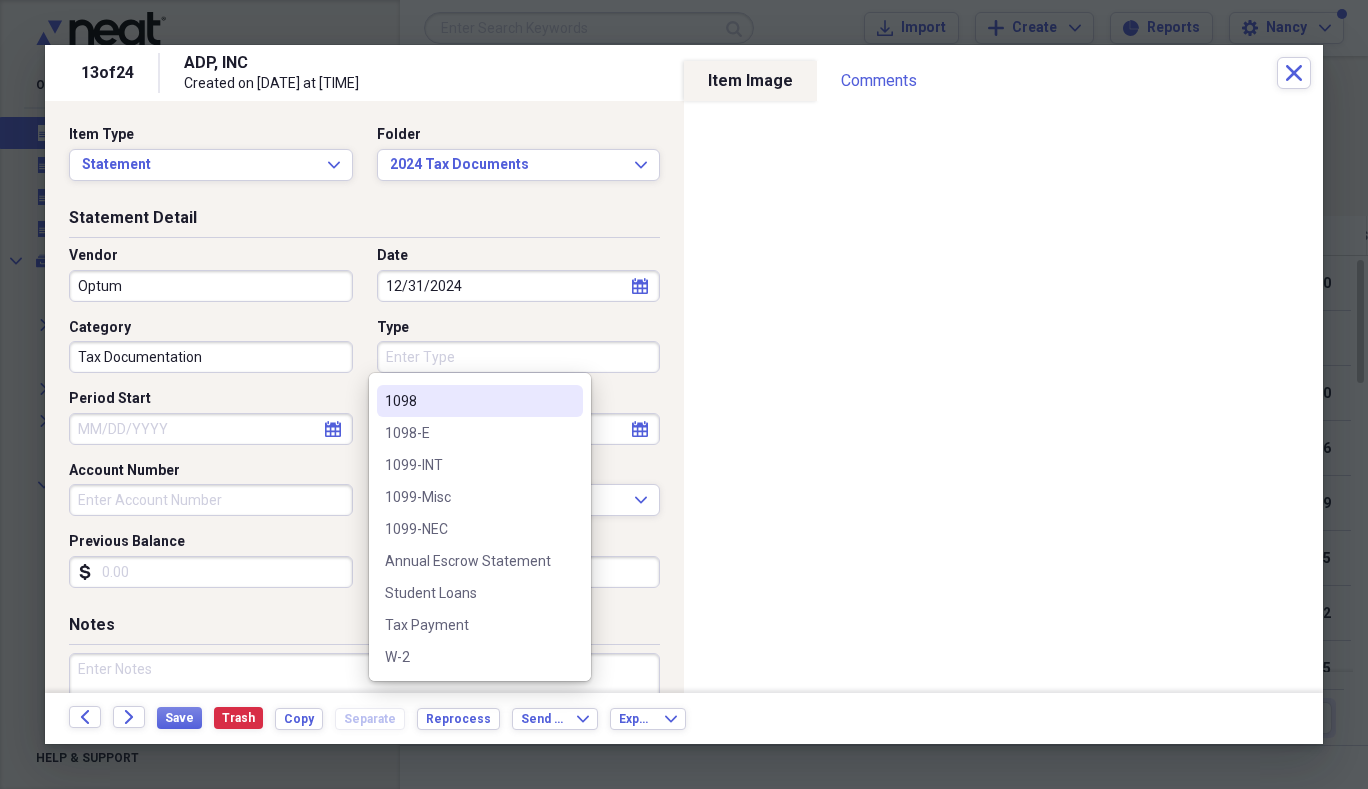 scroll, scrollTop: 0, scrollLeft: 0, axis: both 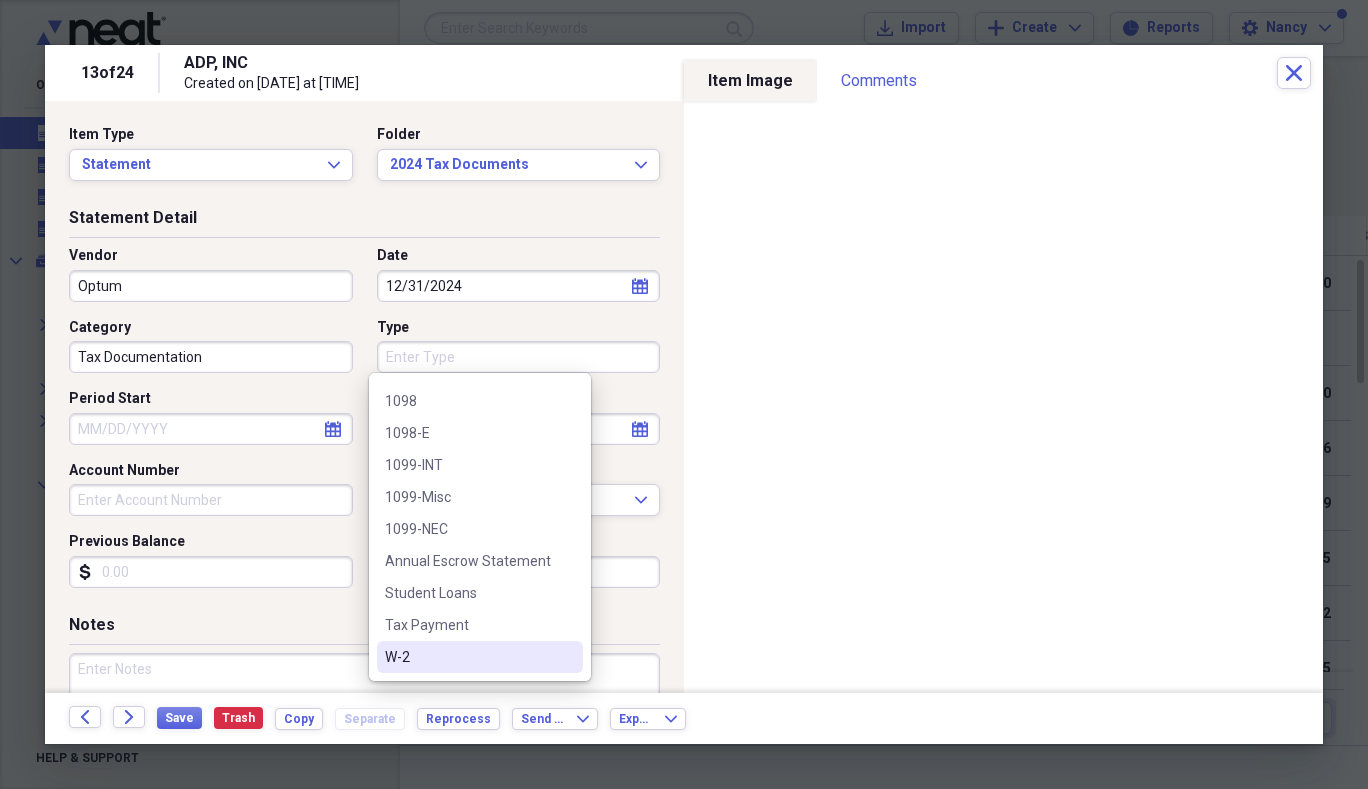 click on "W-2" at bounding box center (468, 657) 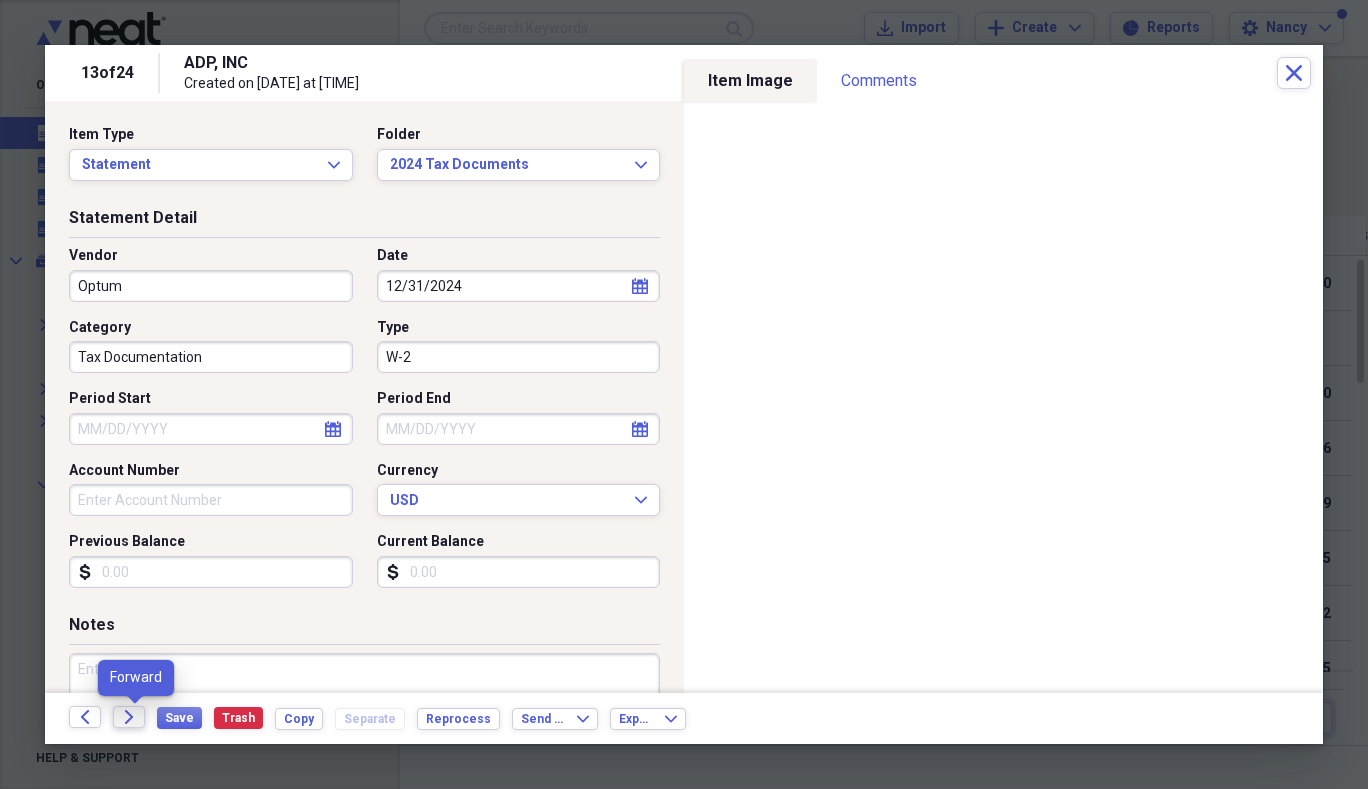 click on "Forward" at bounding box center (129, 717) 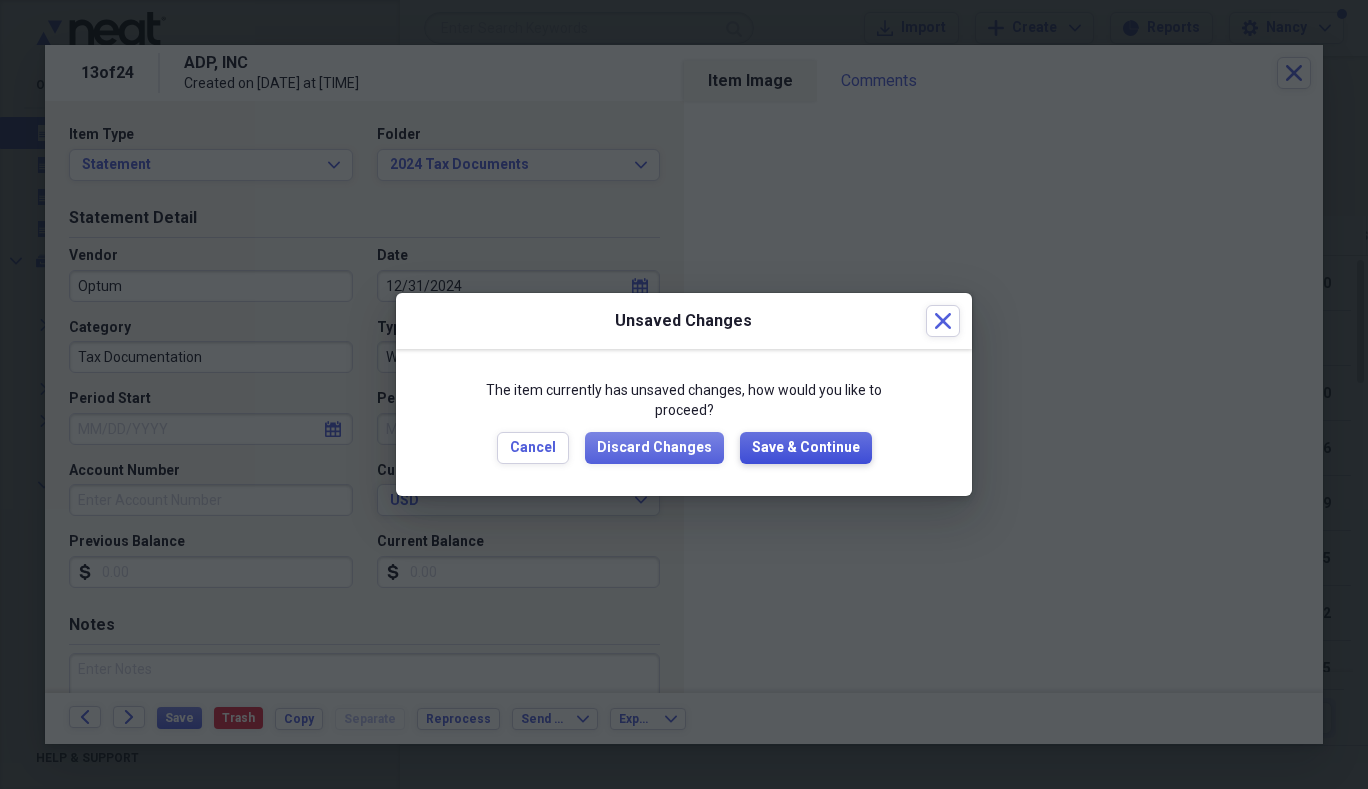 click on "Save & Continue" at bounding box center [806, 448] 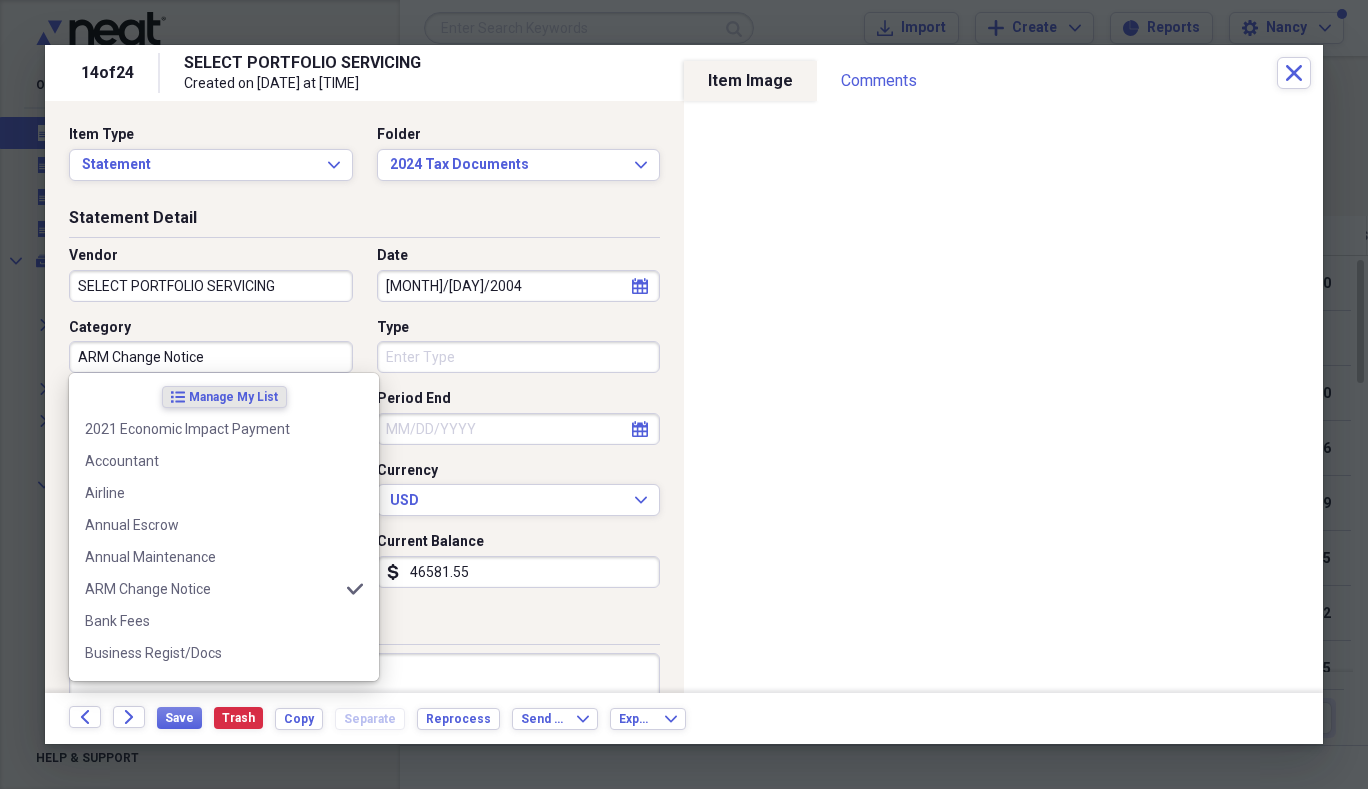 click on "ARM Change Notice" at bounding box center (211, 357) 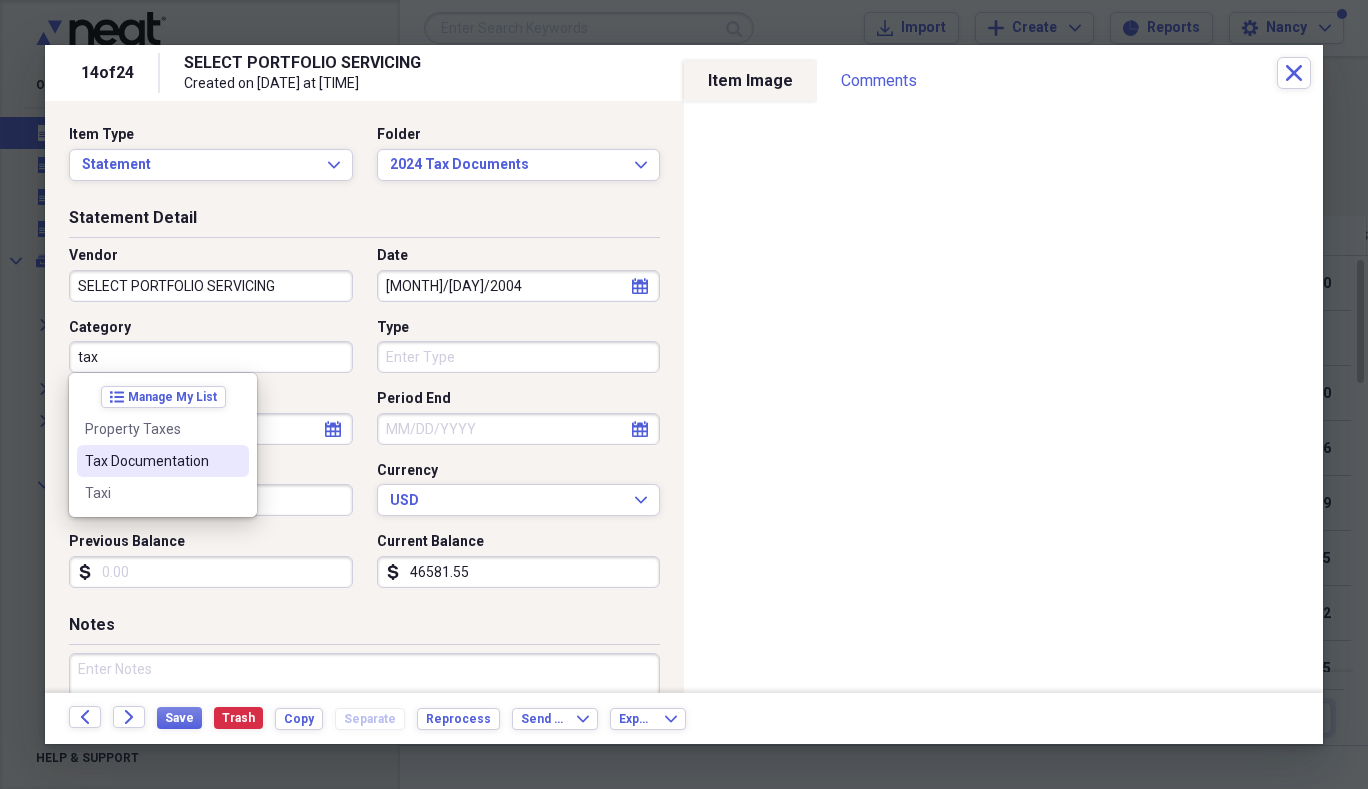 click on "Tax Documentation" at bounding box center (151, 461) 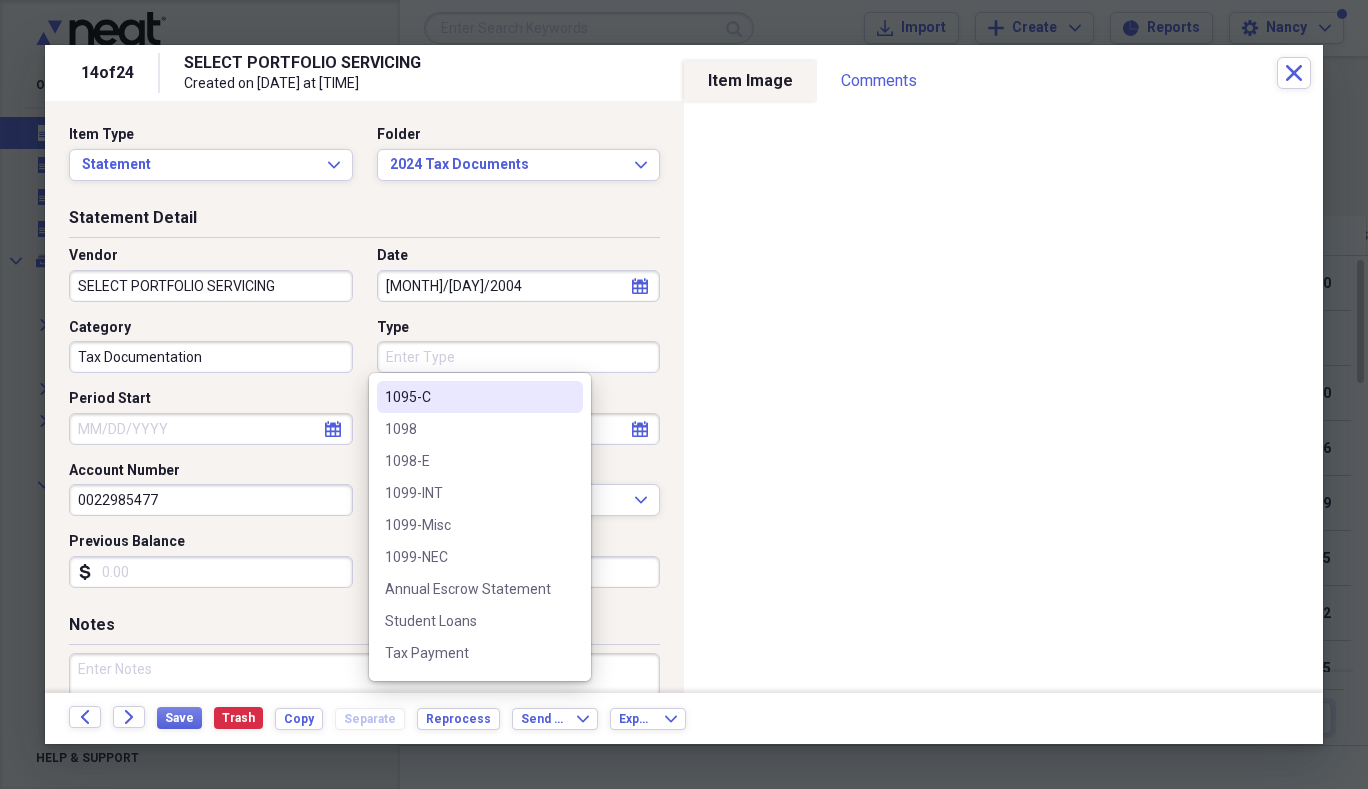 click on "Type" at bounding box center (519, 357) 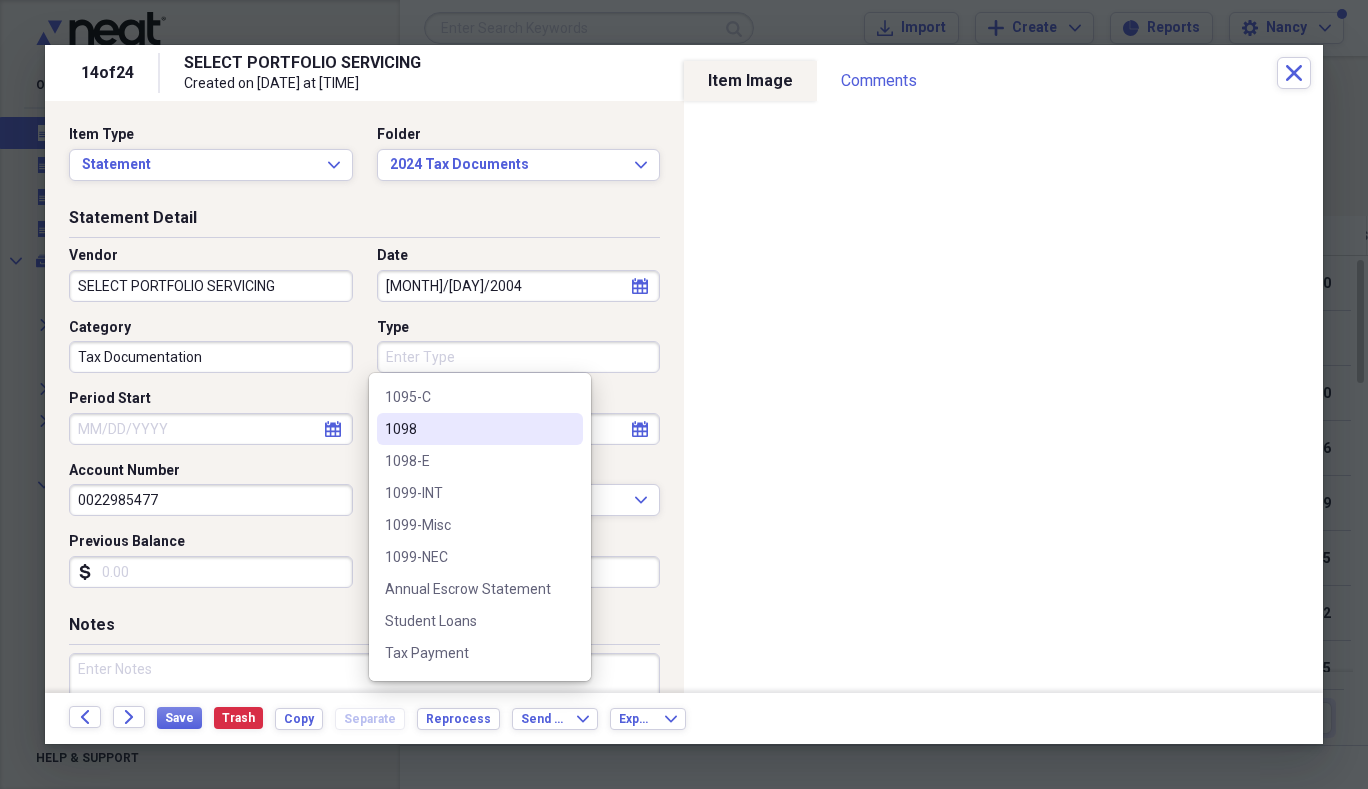 click on "1098" at bounding box center [468, 429] 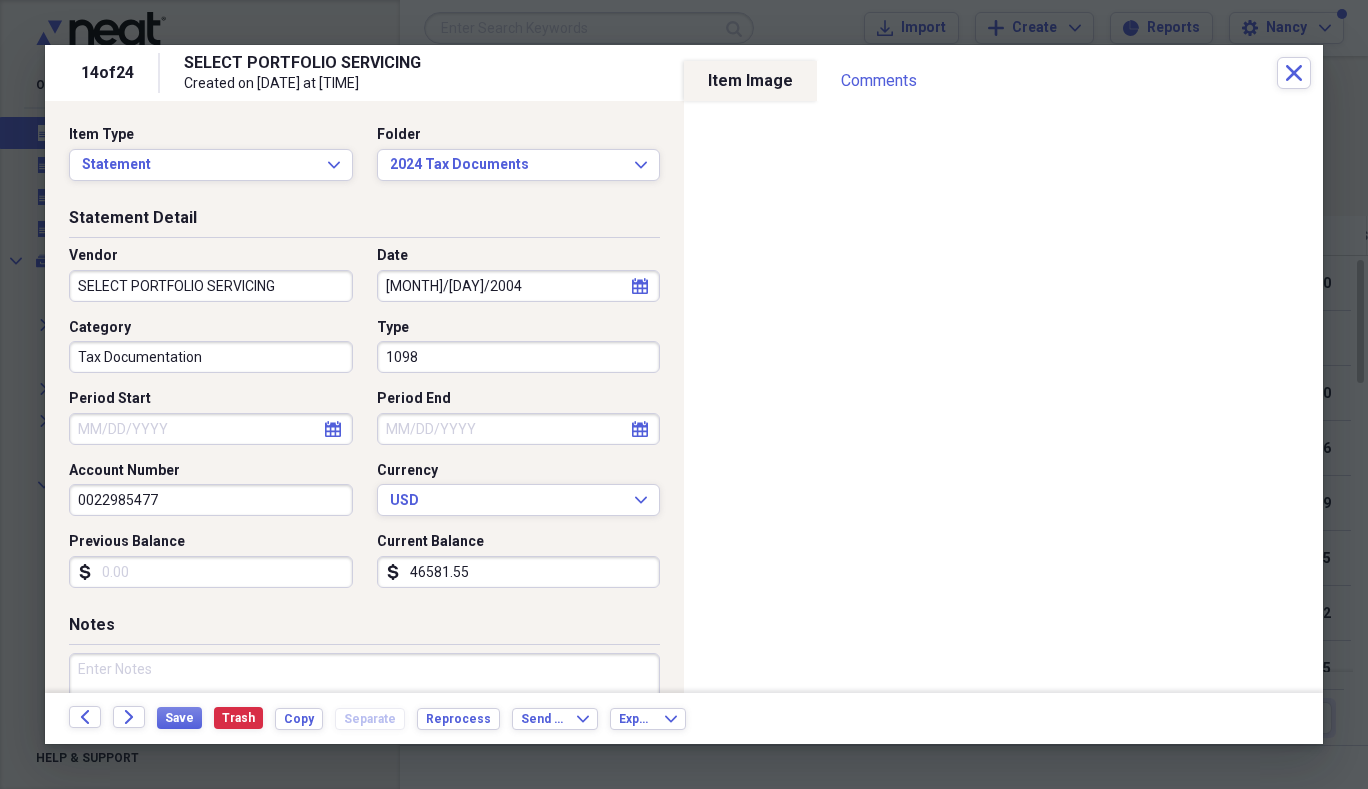 click on "46581.55" at bounding box center [519, 572] 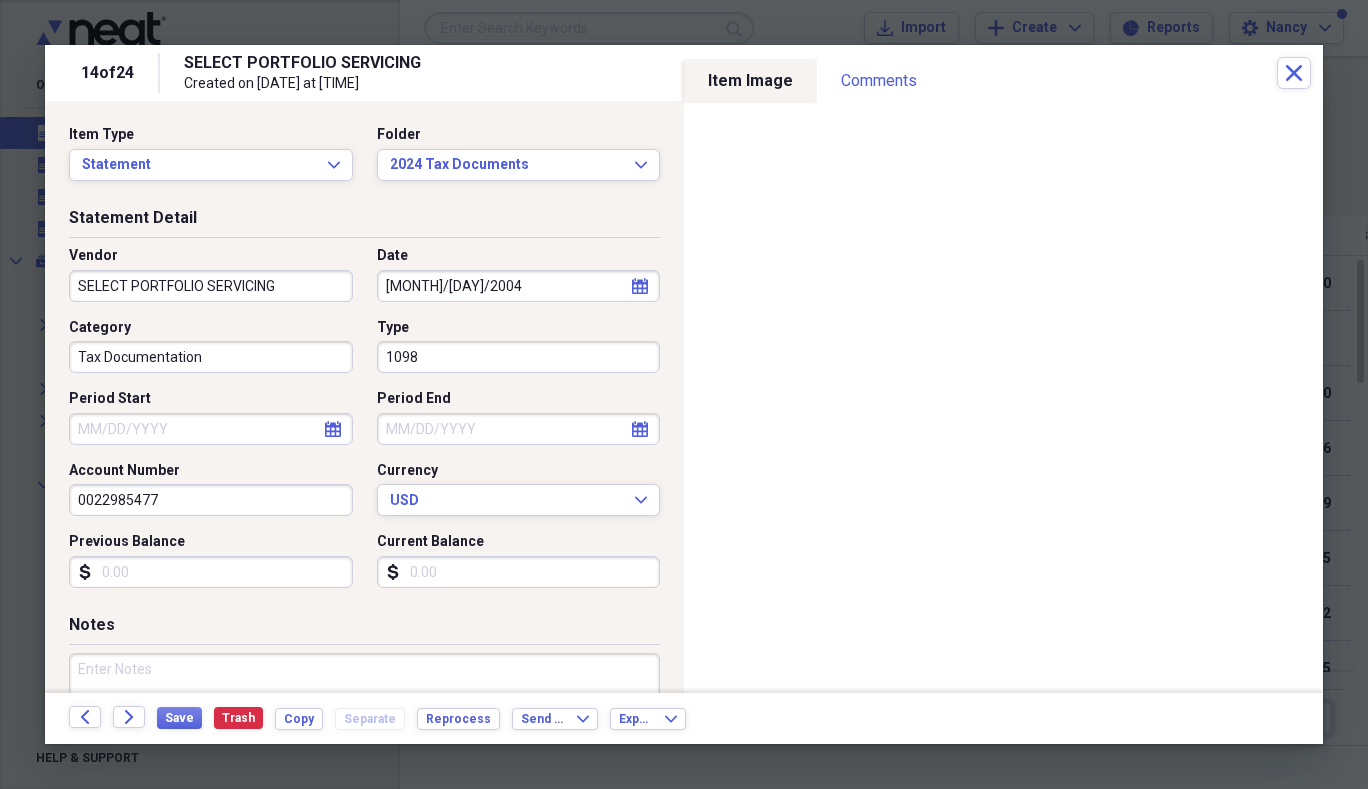 type 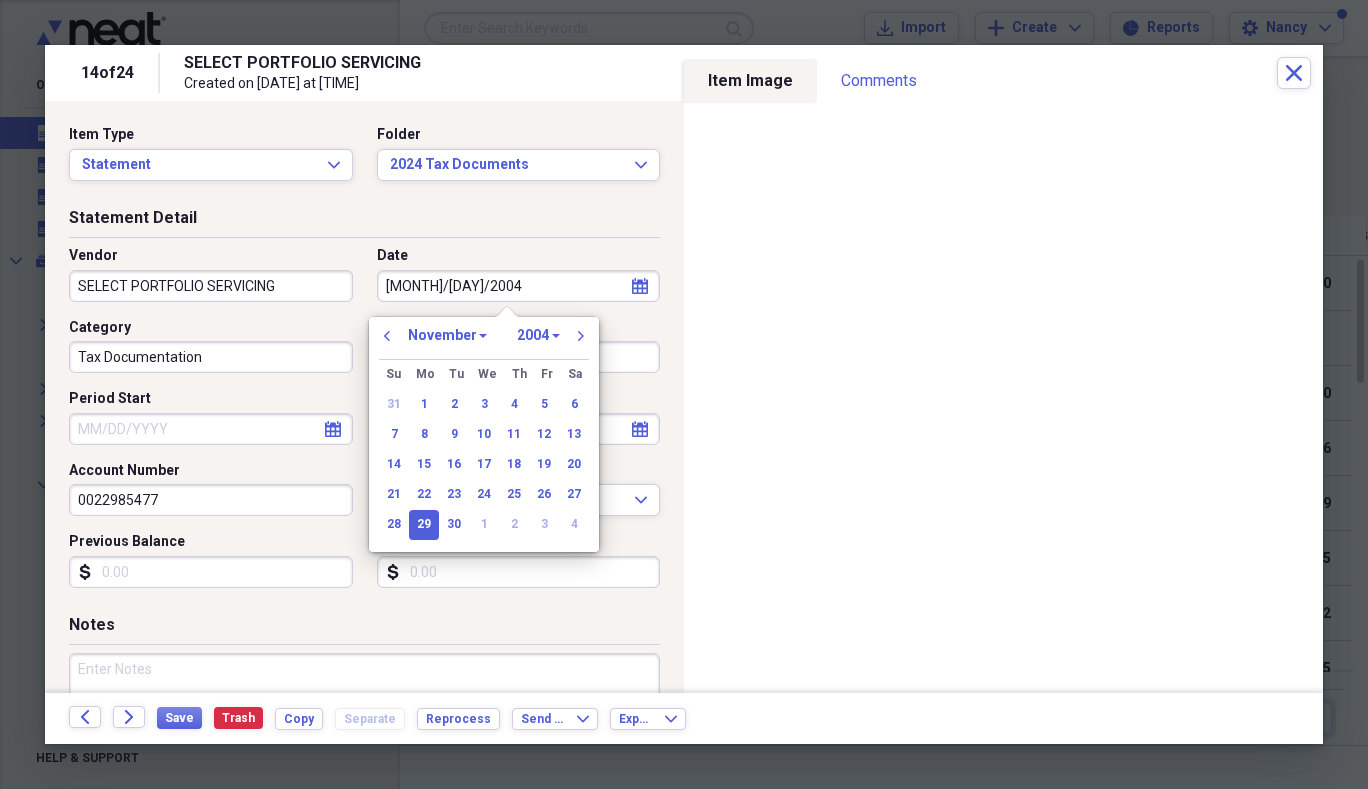 drag, startPoint x: 482, startPoint y: 278, endPoint x: 0, endPoint y: 287, distance: 482.084 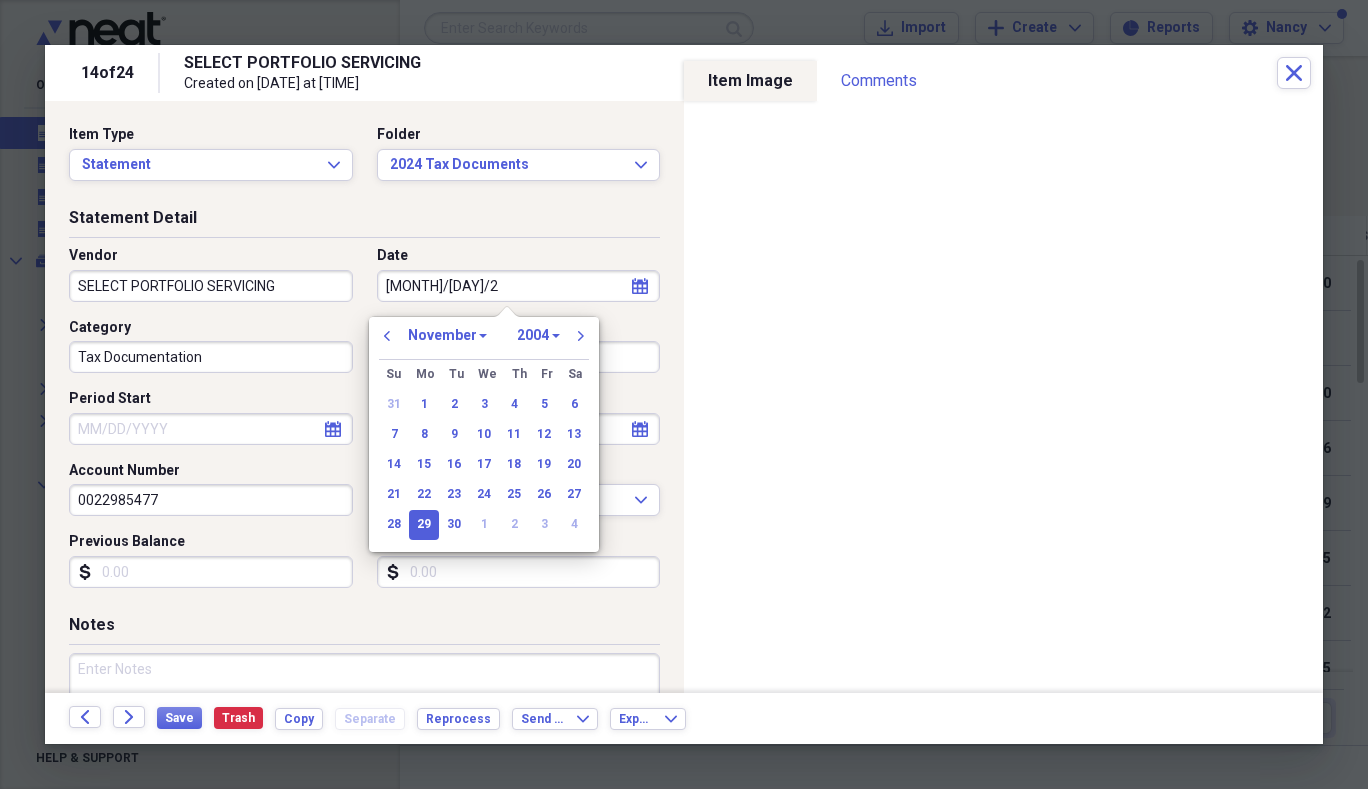 type on "12/31/20" 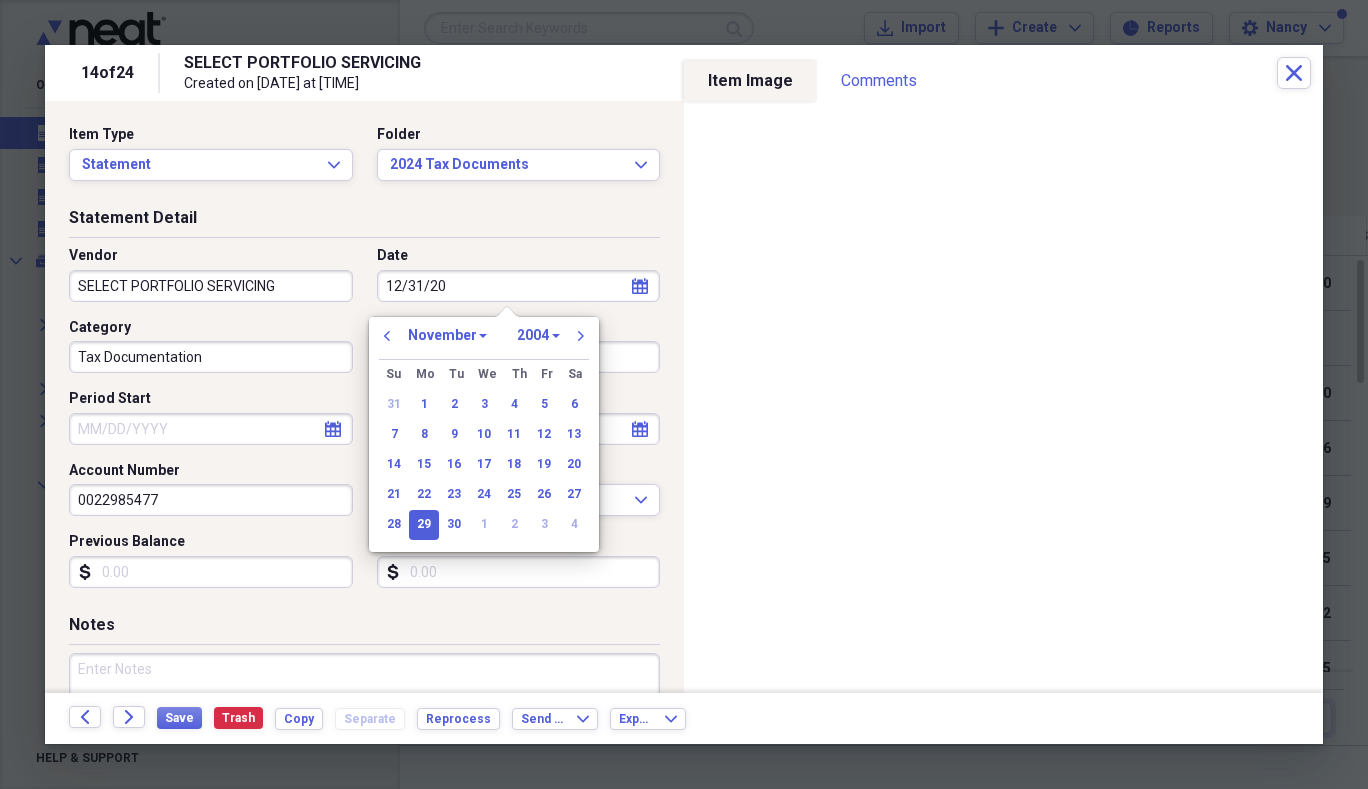 select on "11" 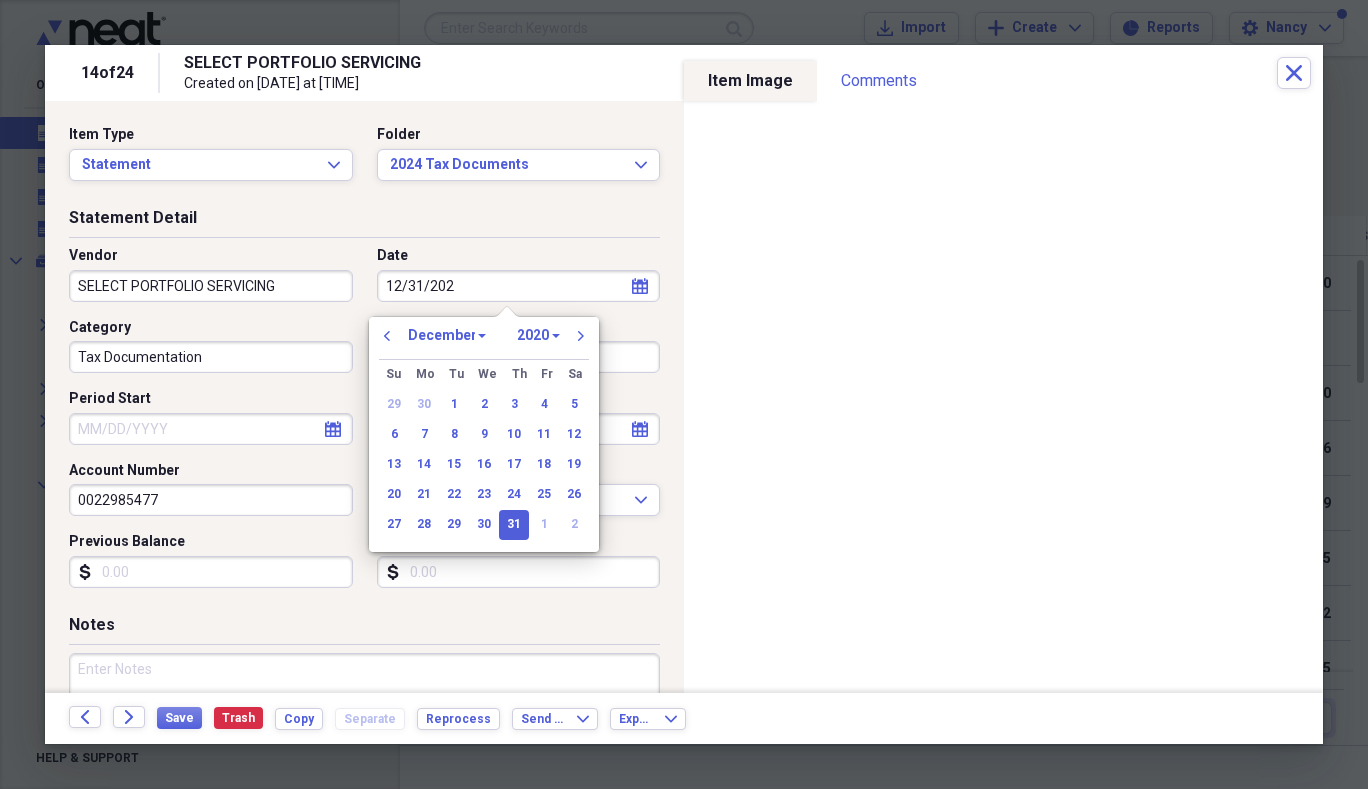 type on "12/31/2024" 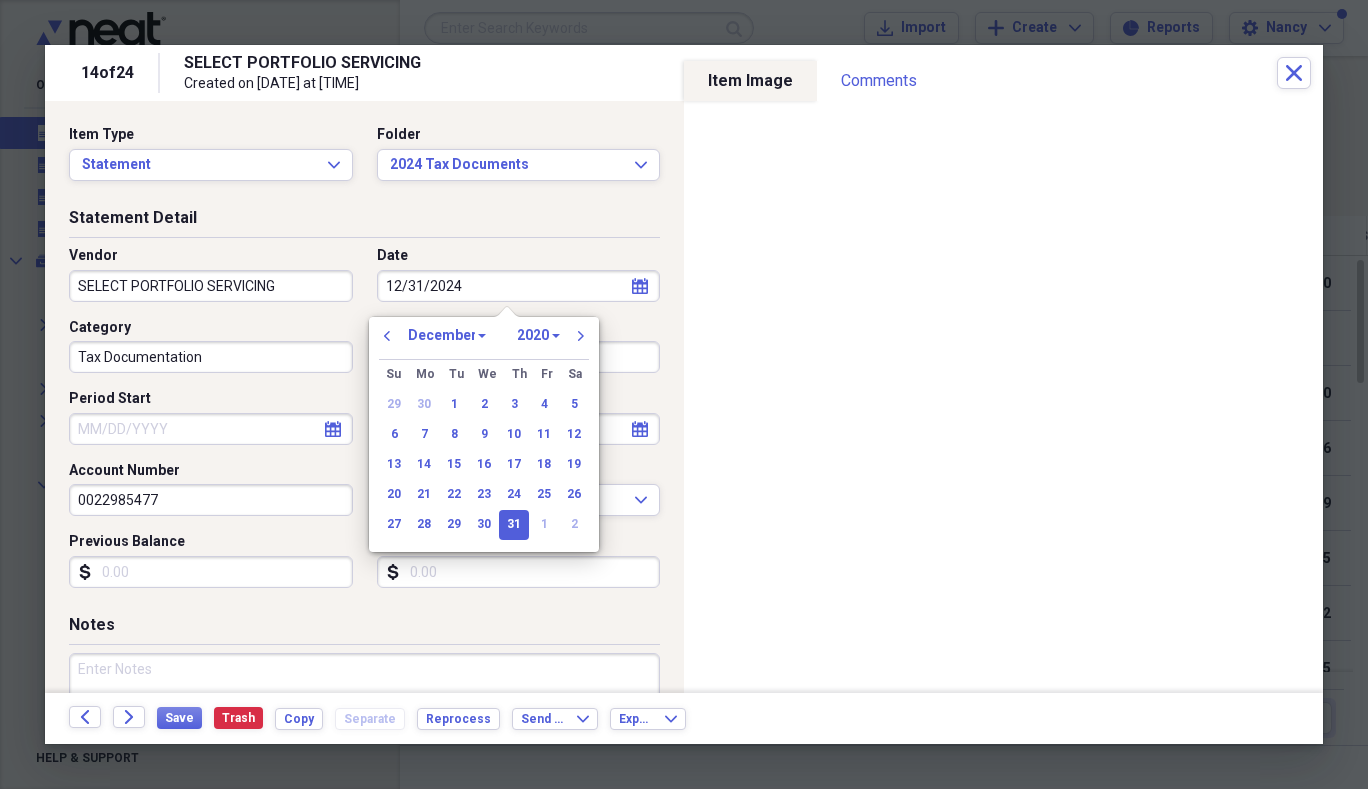 select on "2024" 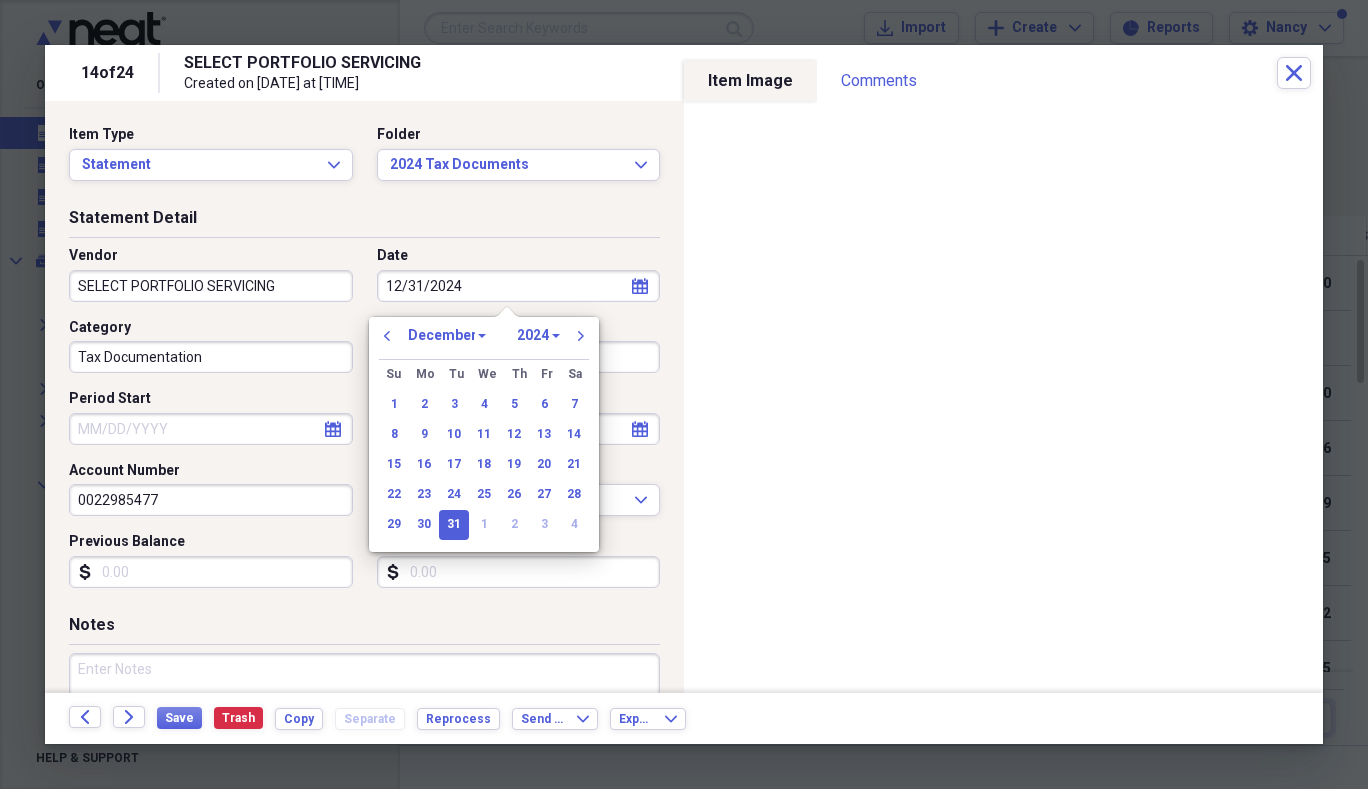type on "12/31/2024" 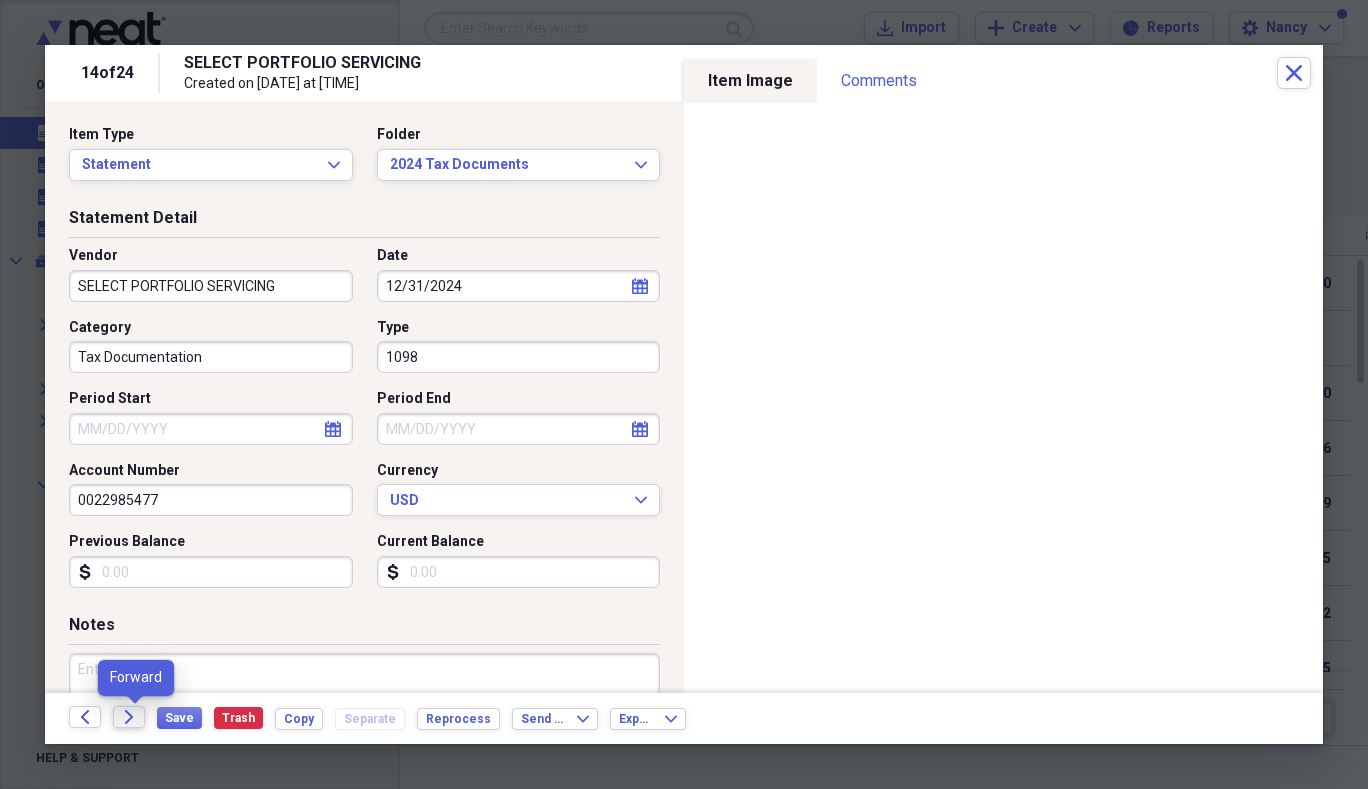 click on "Forward" 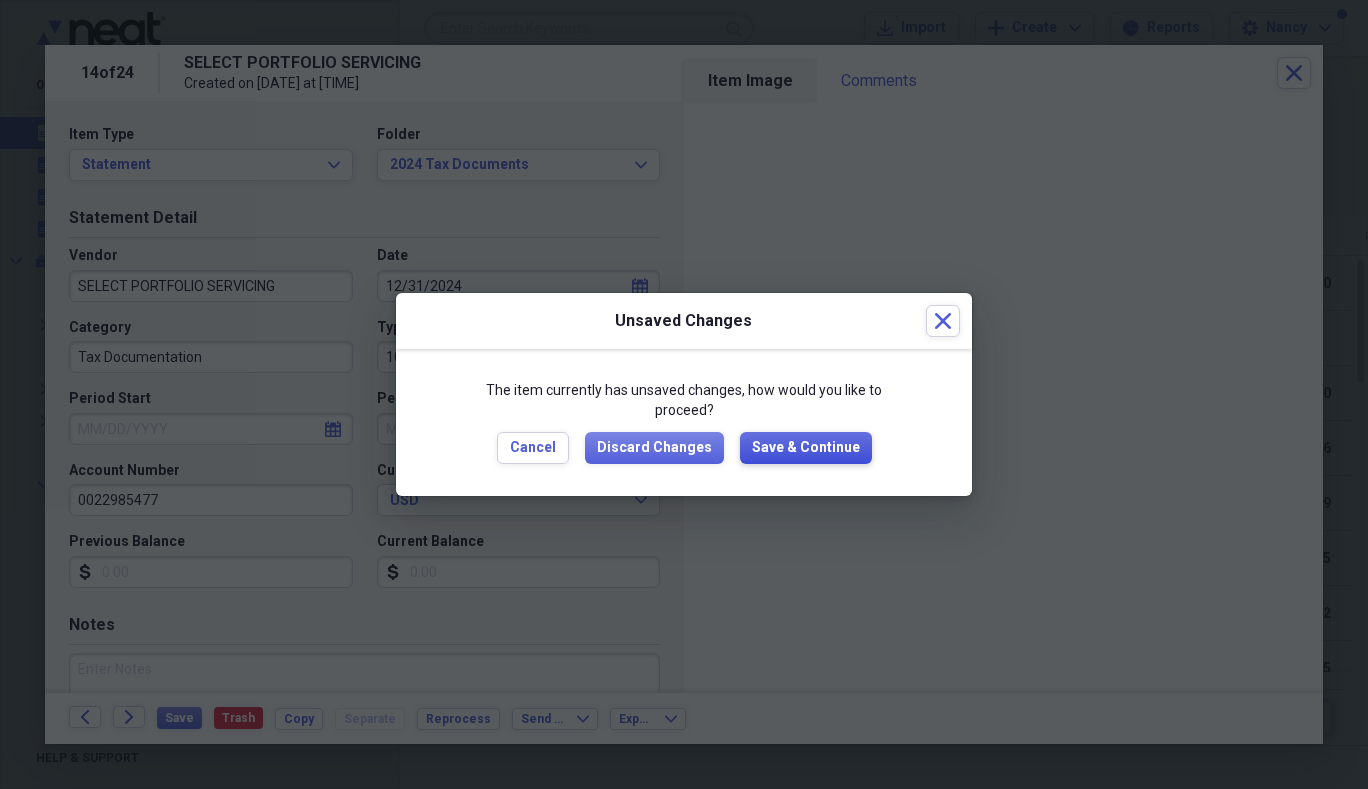click on "Save & Continue" at bounding box center (806, 448) 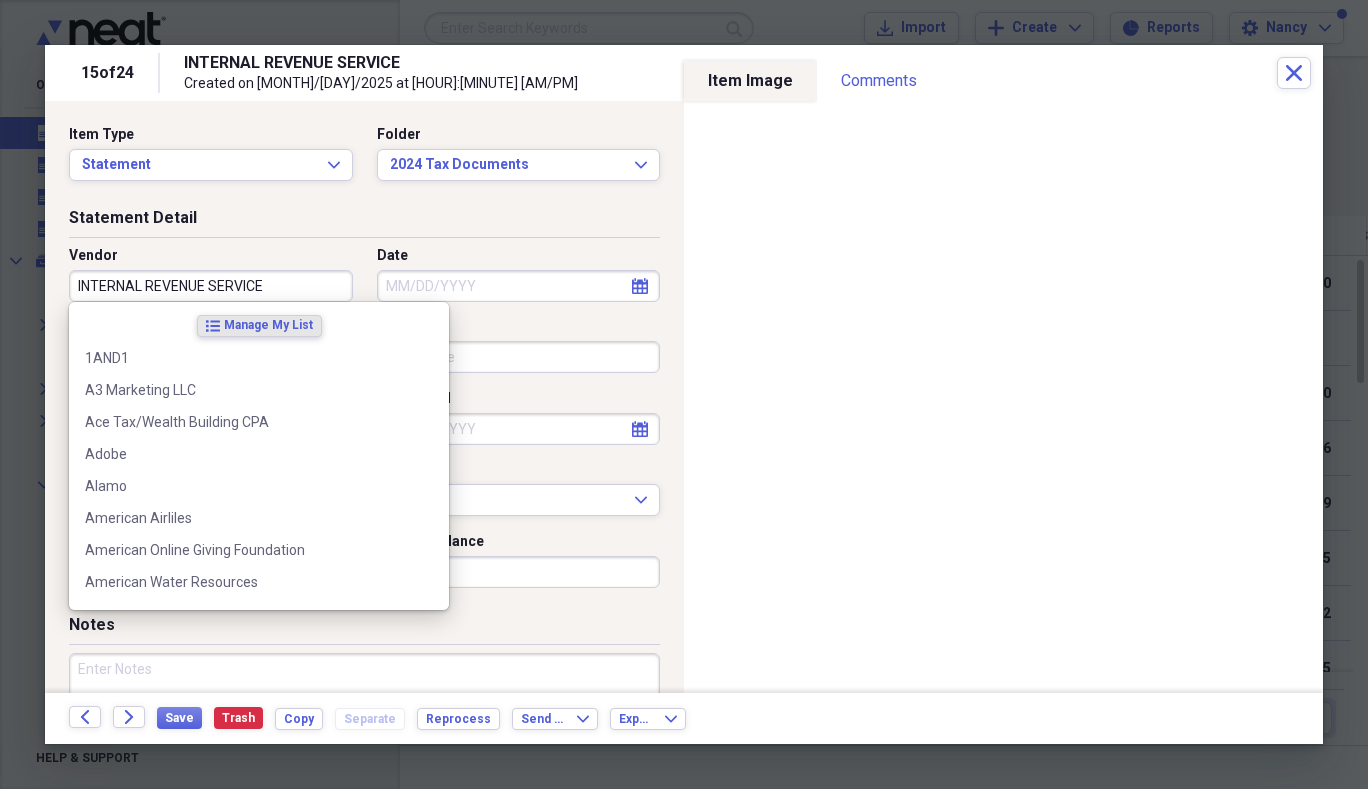 click on "INTERNAL REVENUE SERVICE" at bounding box center (211, 286) 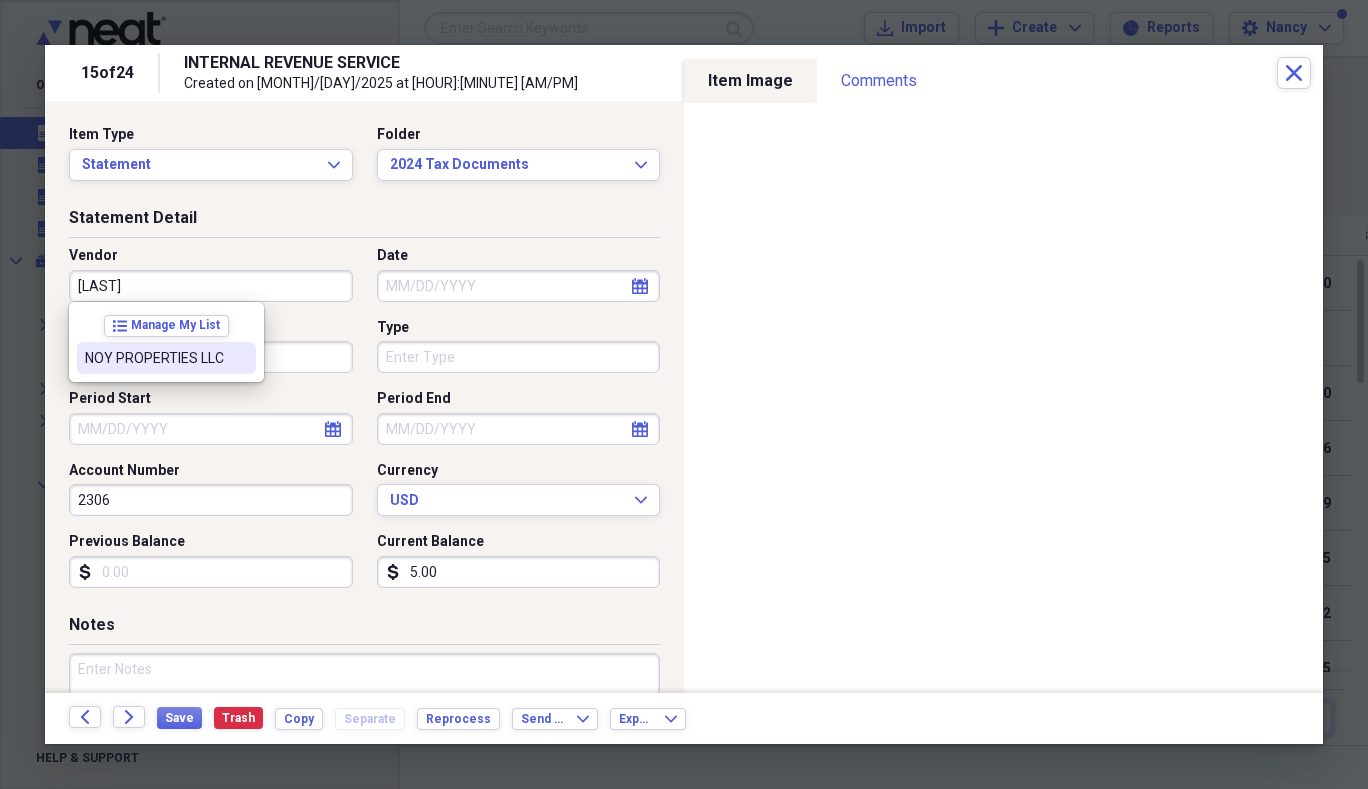 click on "NOY PROPERTIES LLC" at bounding box center [154, 358] 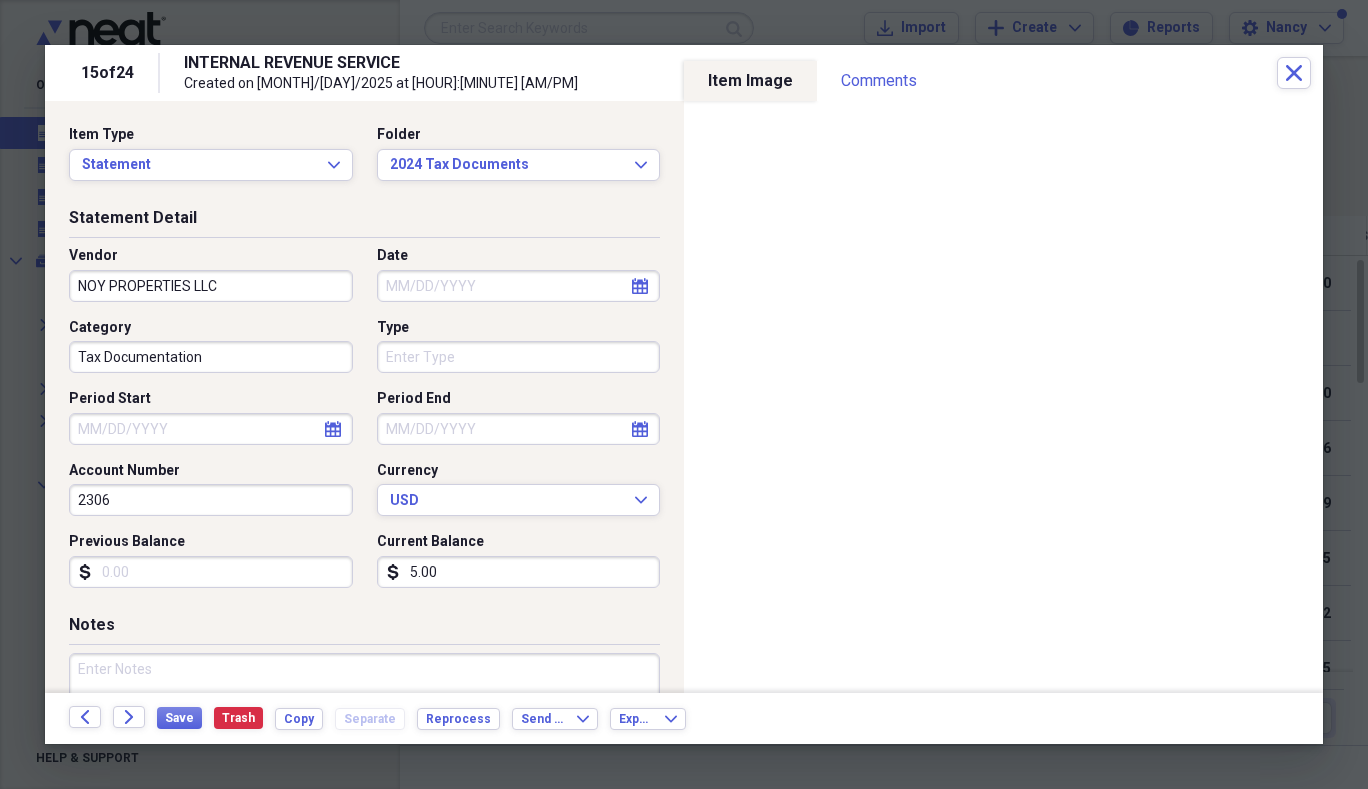 select on "7" 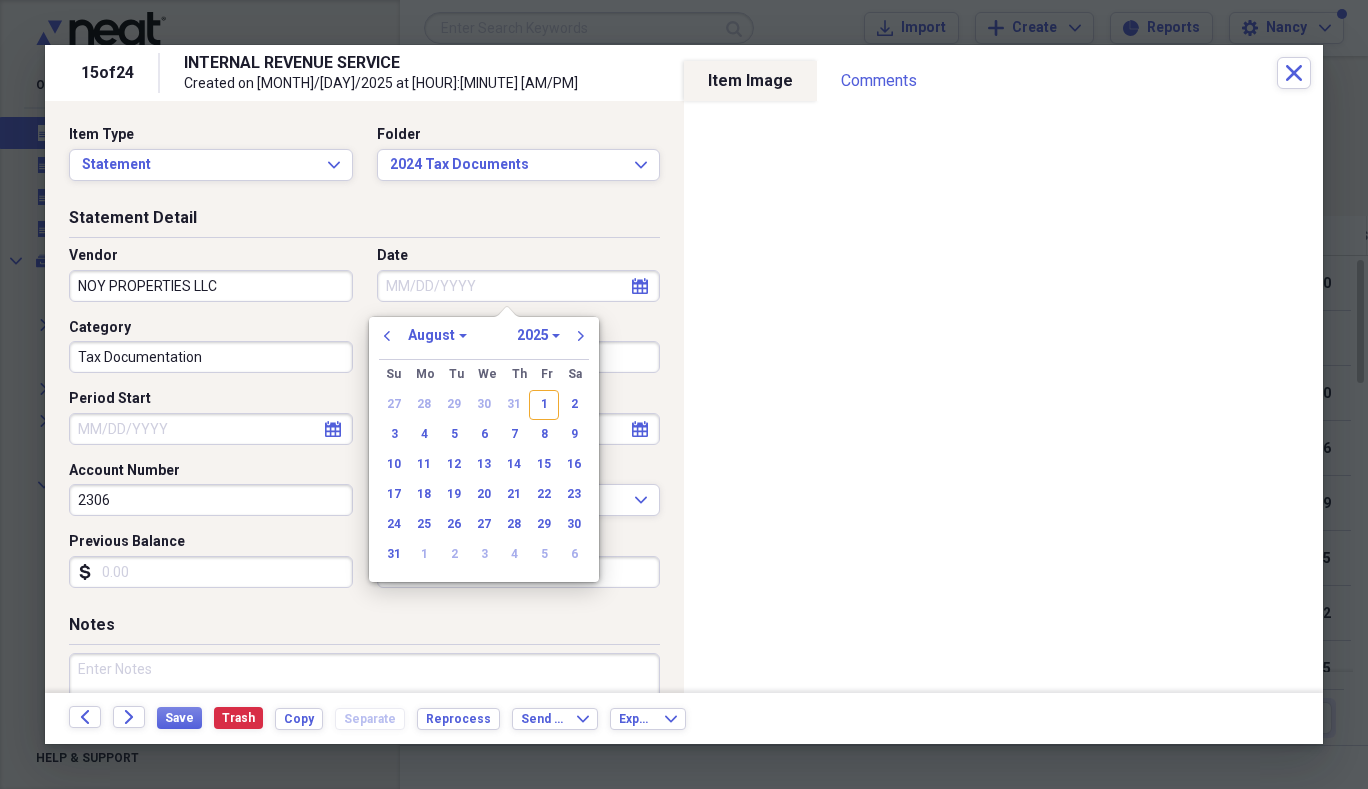 click on "Date" at bounding box center (519, 286) 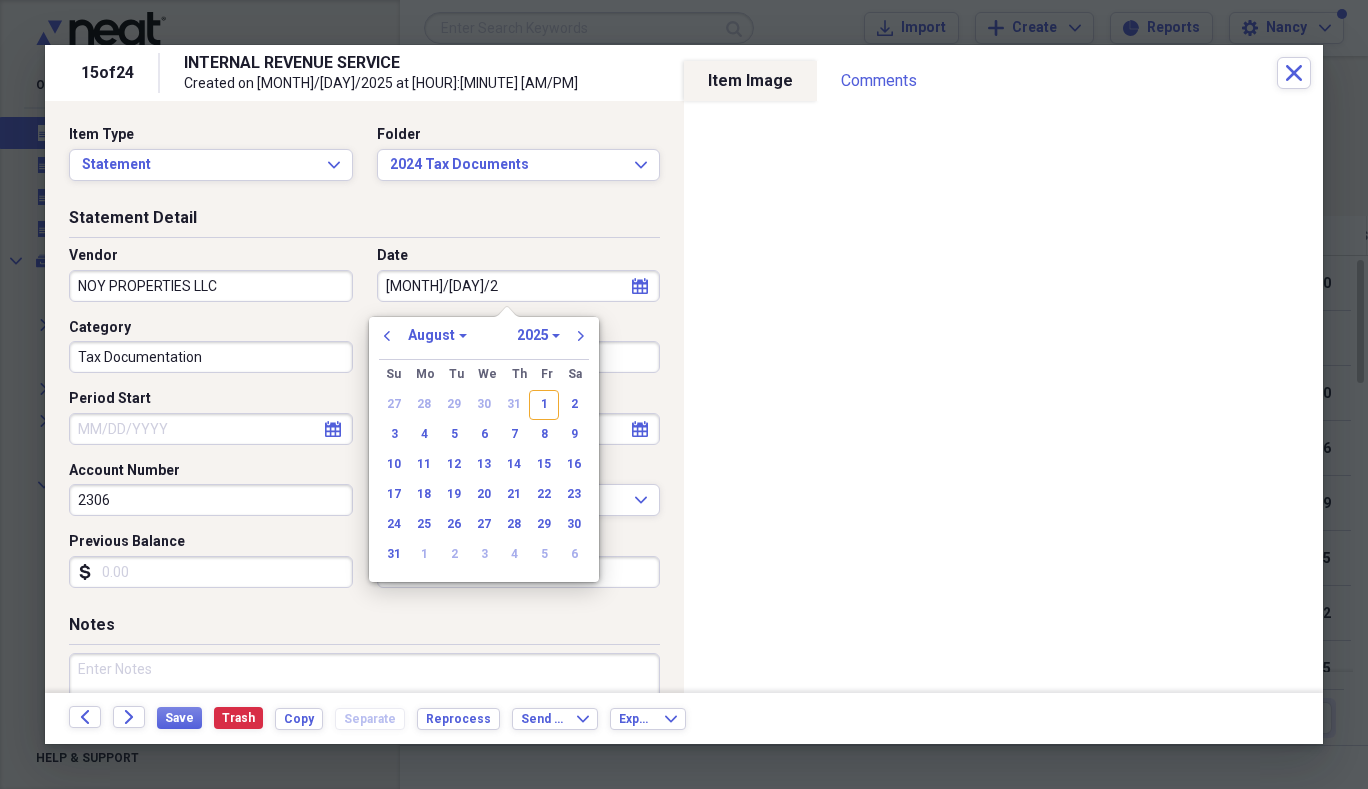 type on "12/31/20" 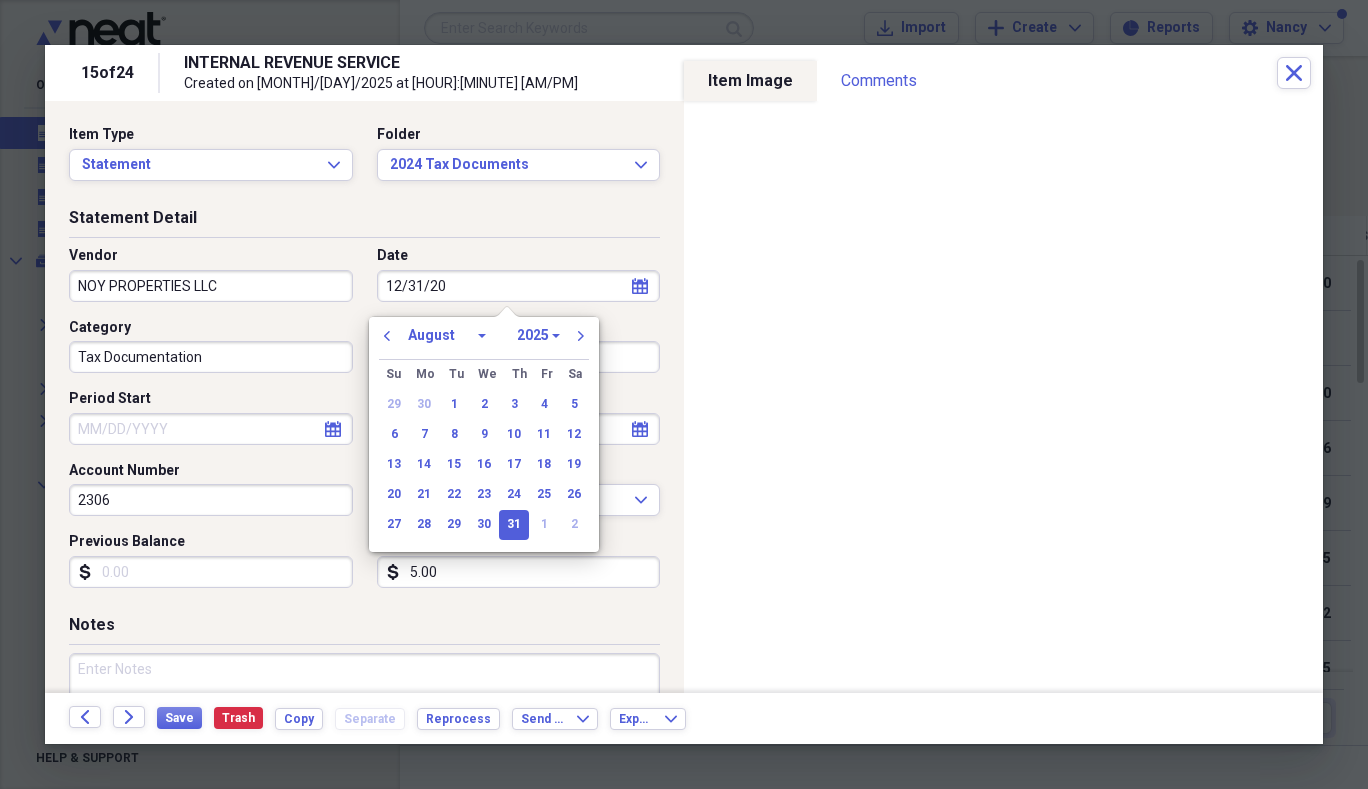 select on "11" 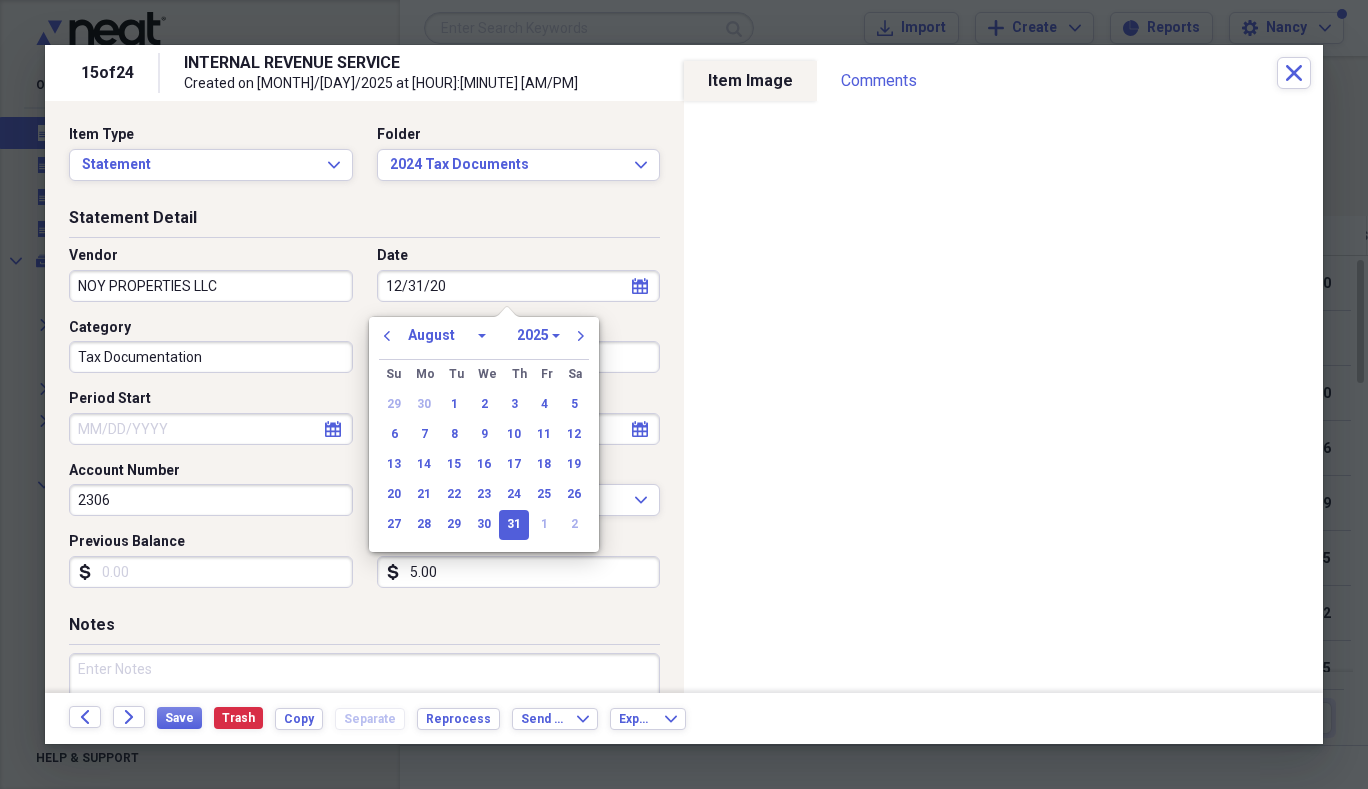 select on "2020" 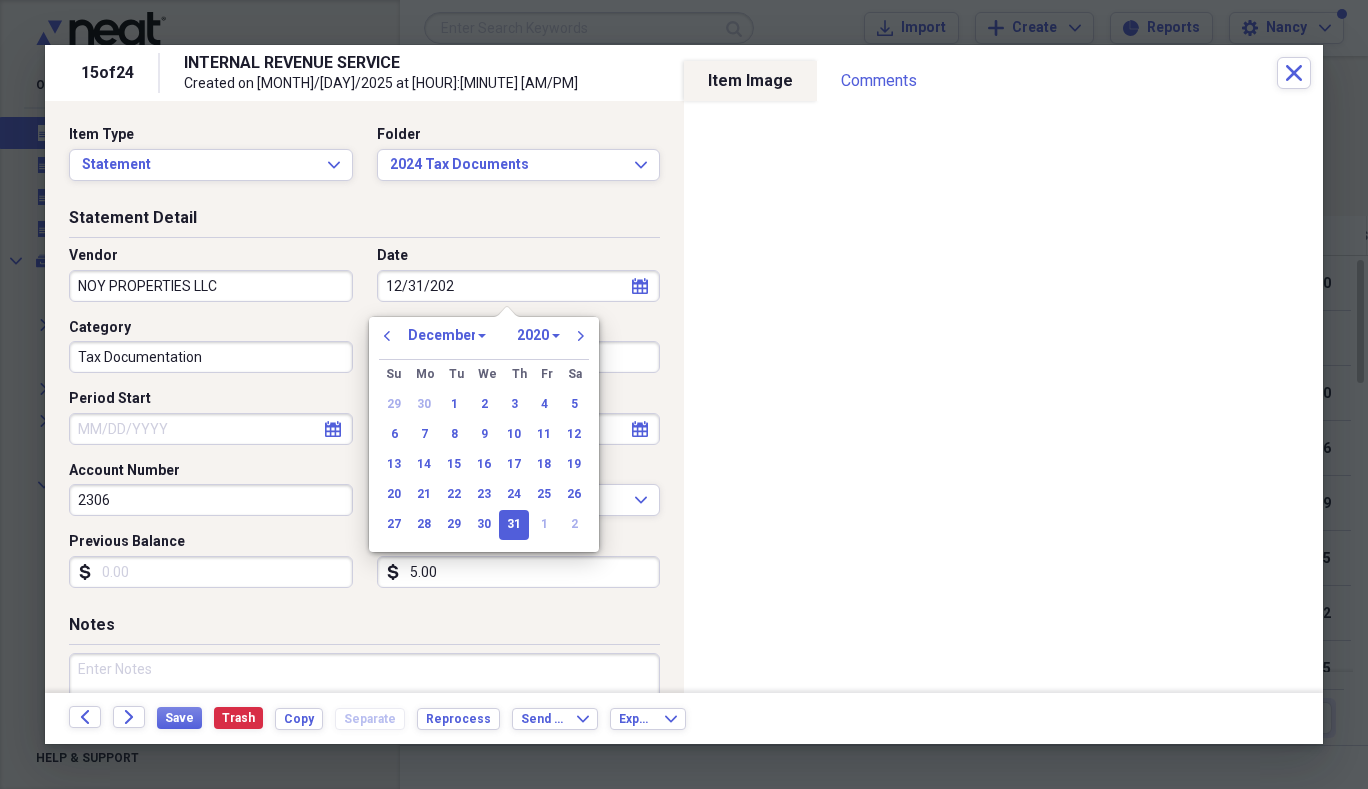 type on "12/31/2024" 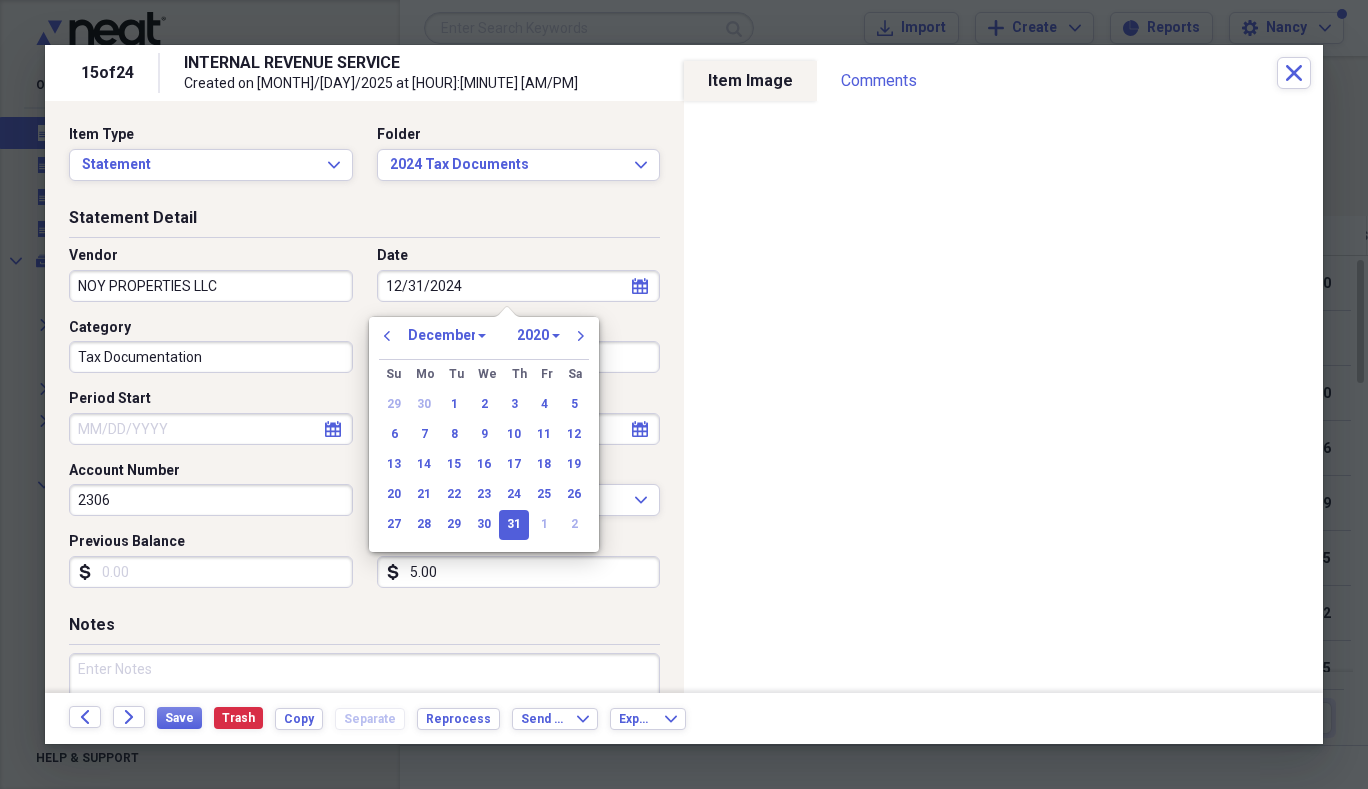 select on "2024" 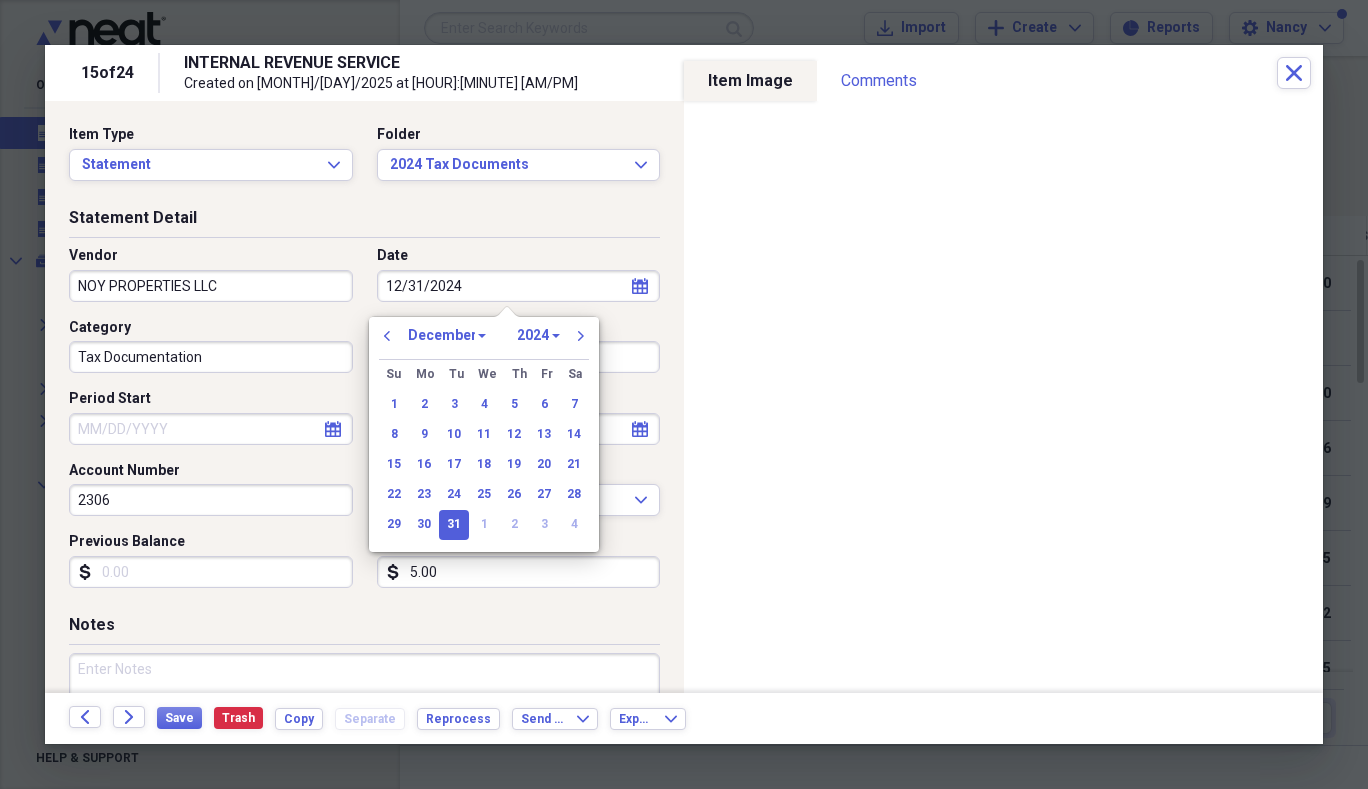 type on "12/31/2024" 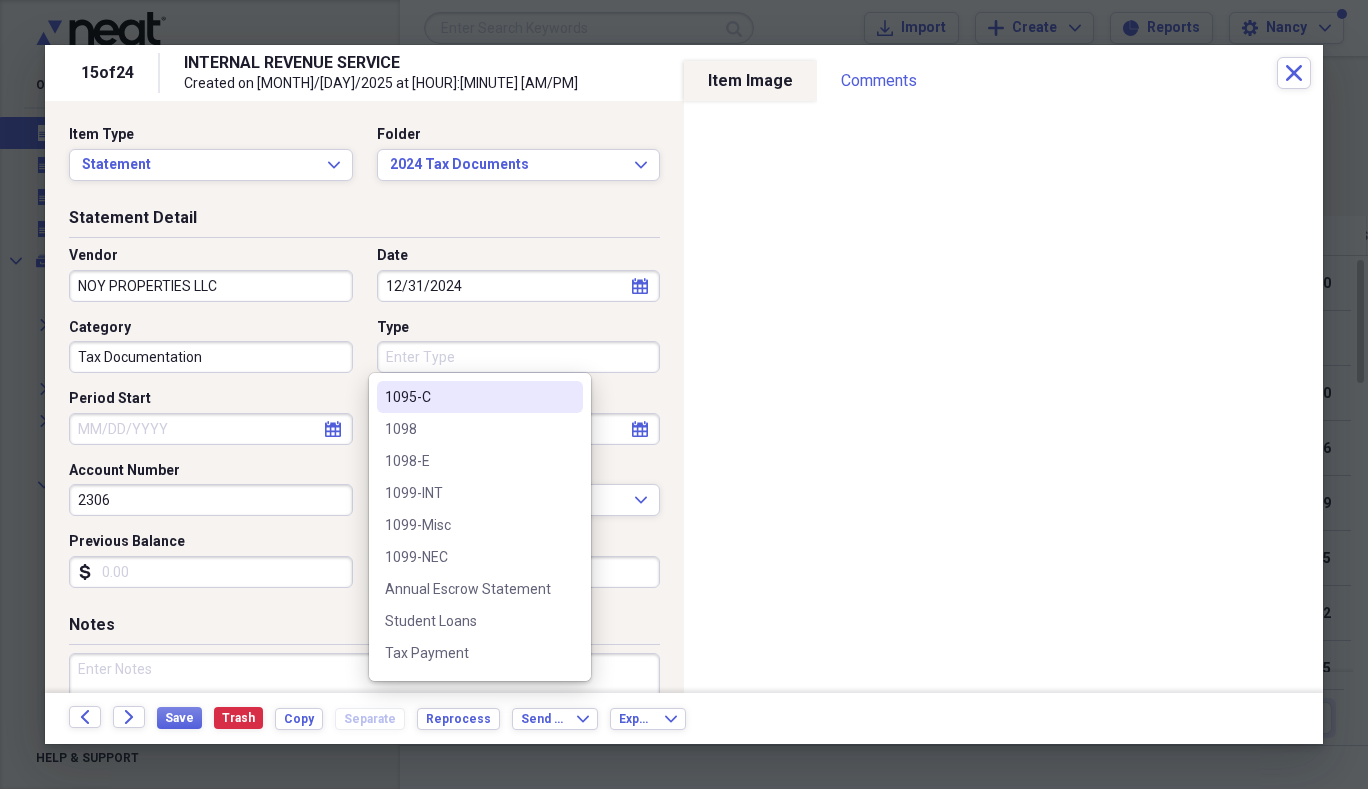 click on "Type" at bounding box center [519, 357] 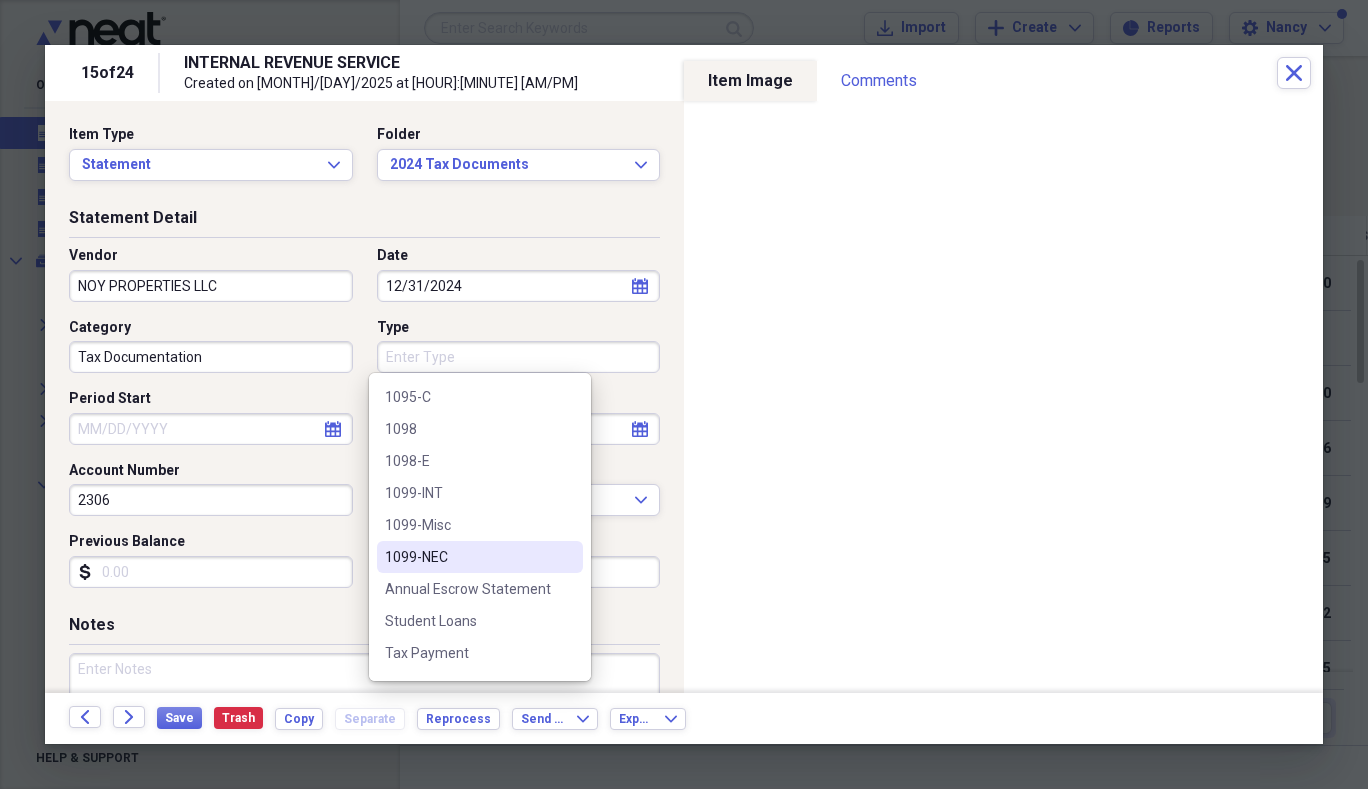 click on "1099-NEC" at bounding box center (468, 557) 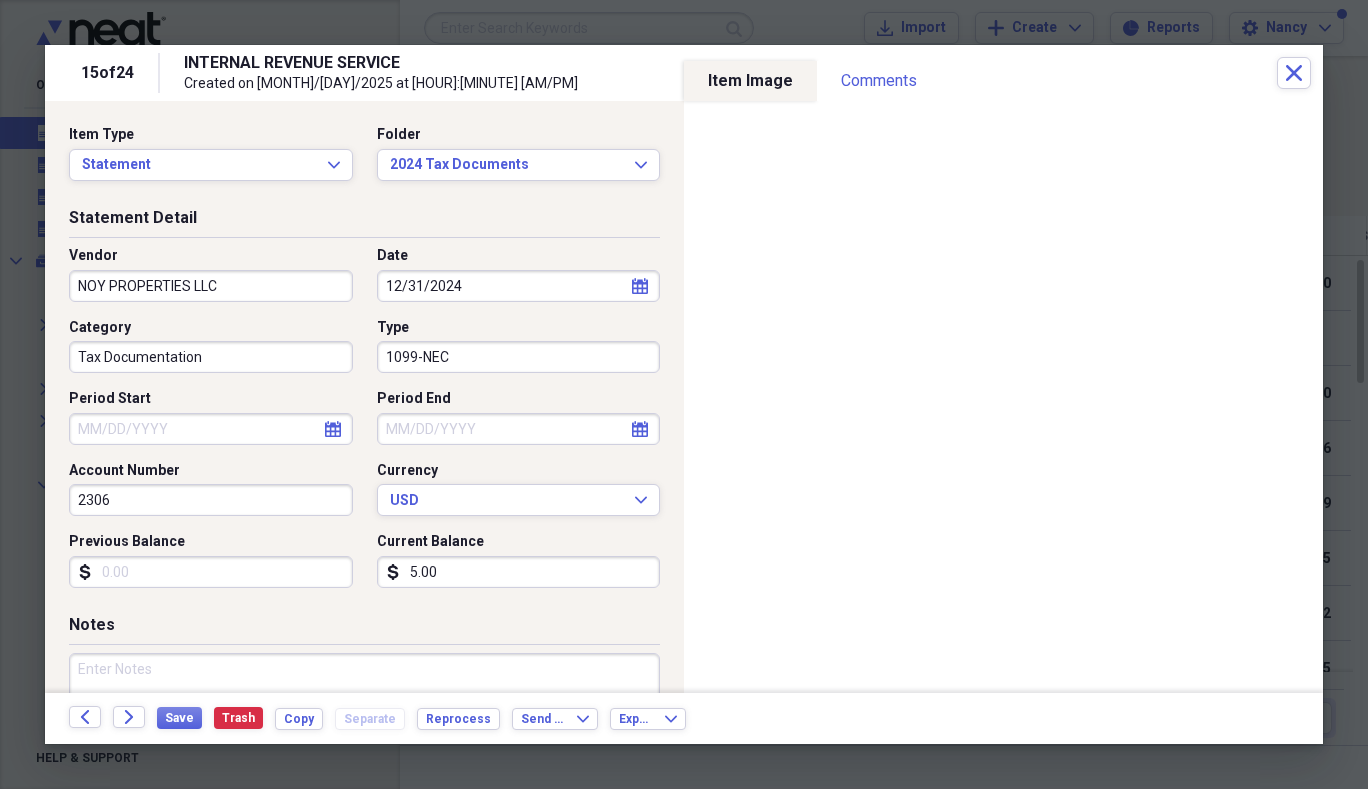 drag, startPoint x: 186, startPoint y: 500, endPoint x: 0, endPoint y: 516, distance: 186.6869 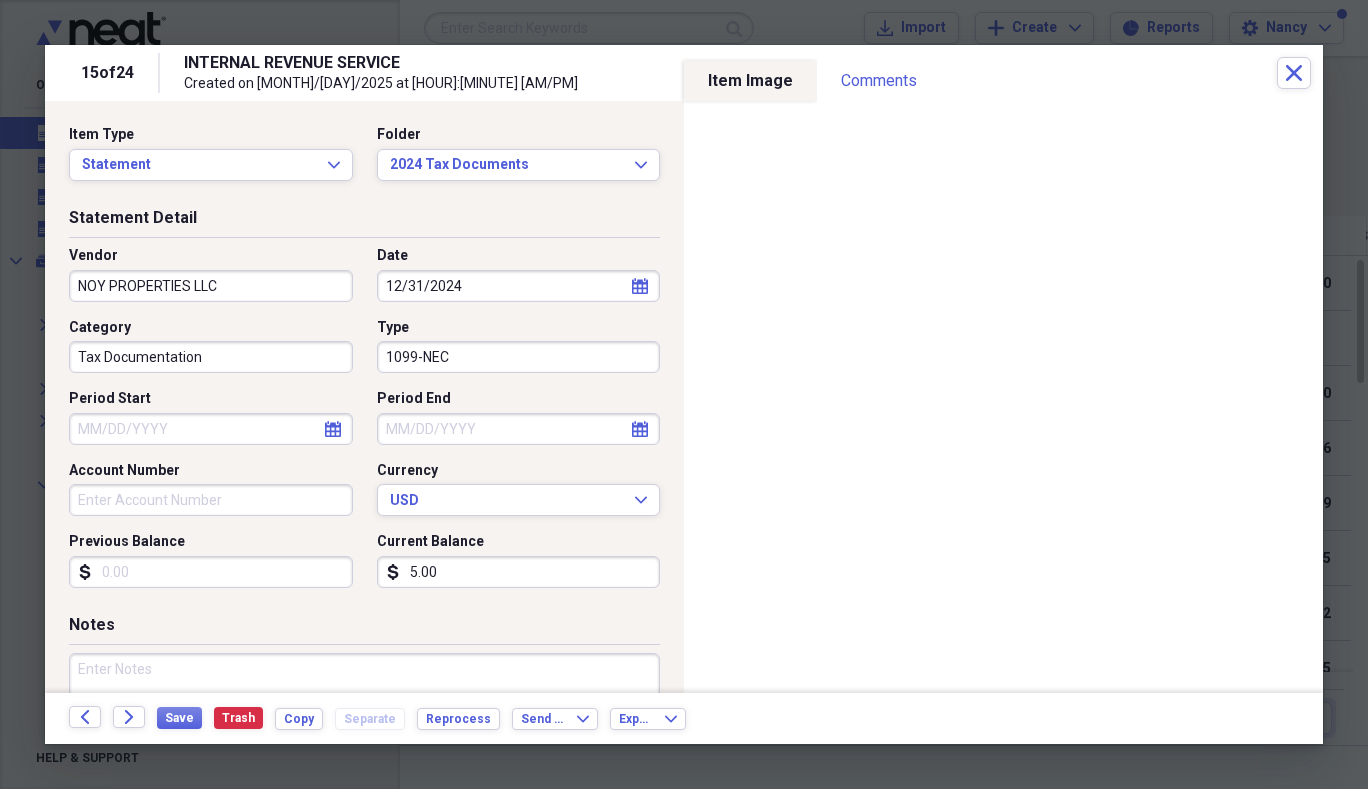 type 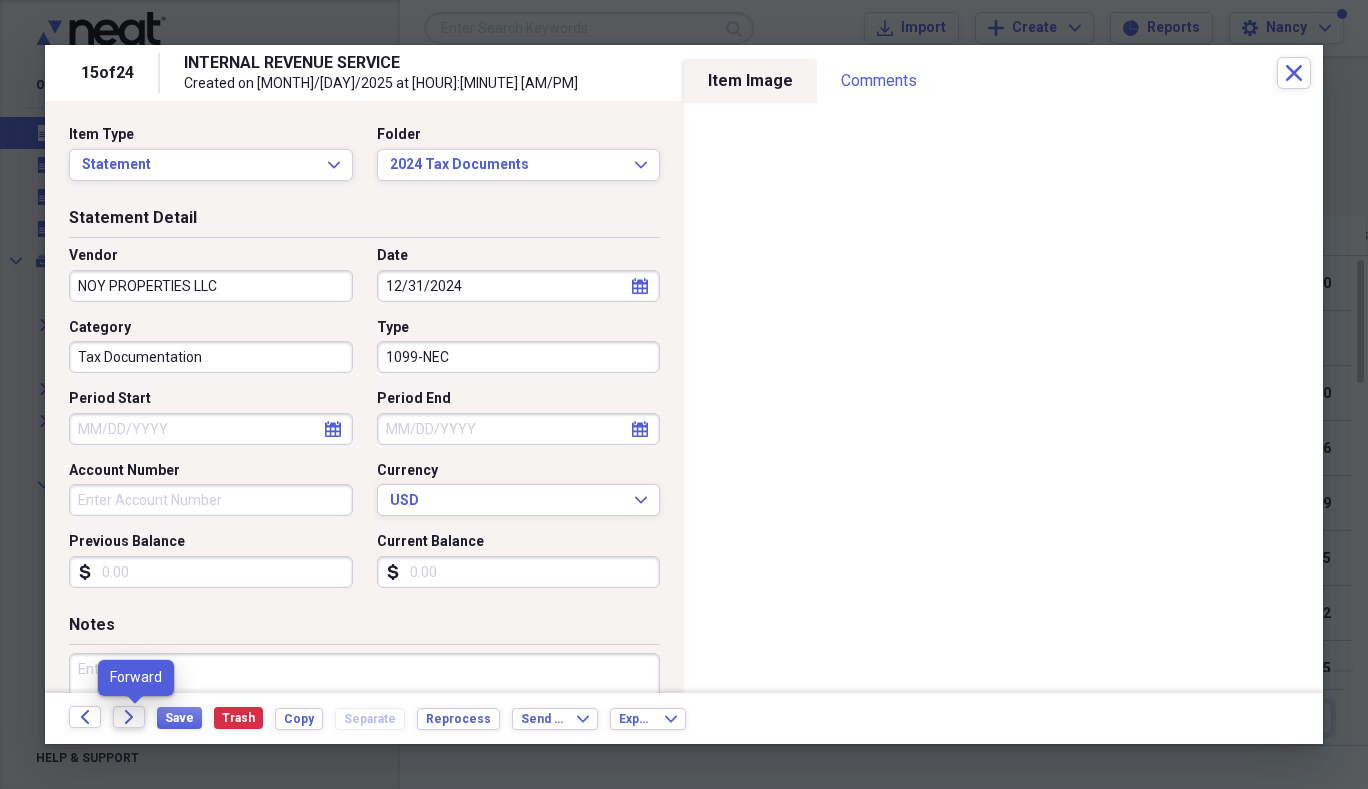 type 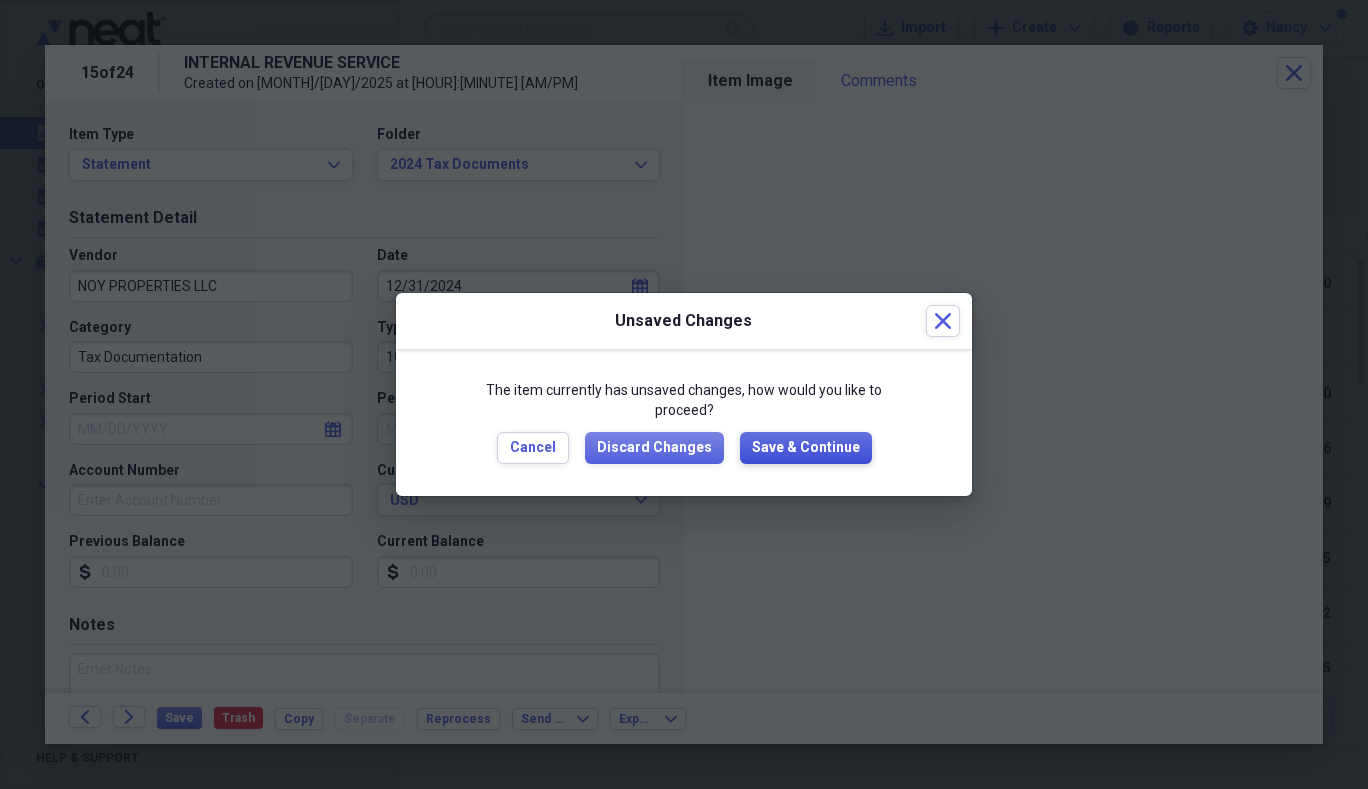 click on "Save & Continue" at bounding box center (806, 448) 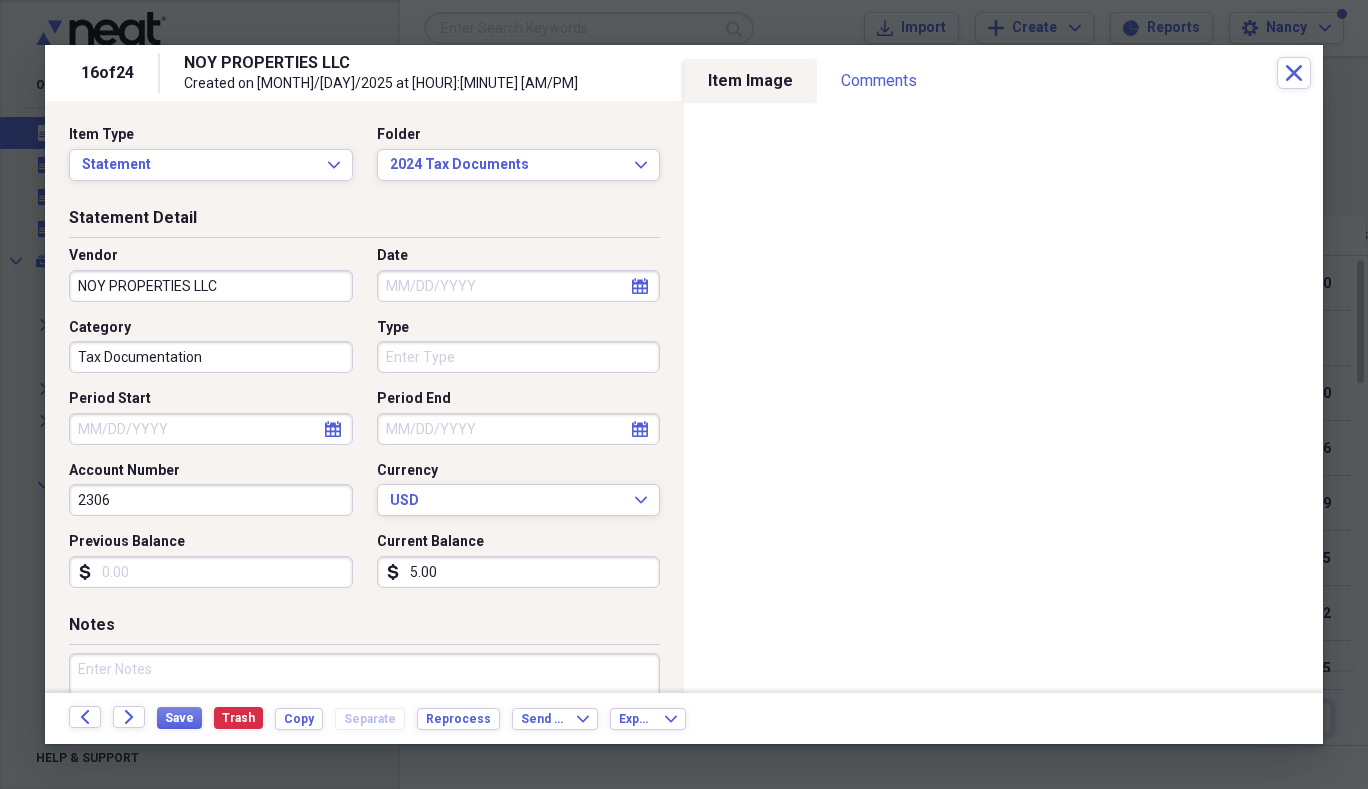 select on "7" 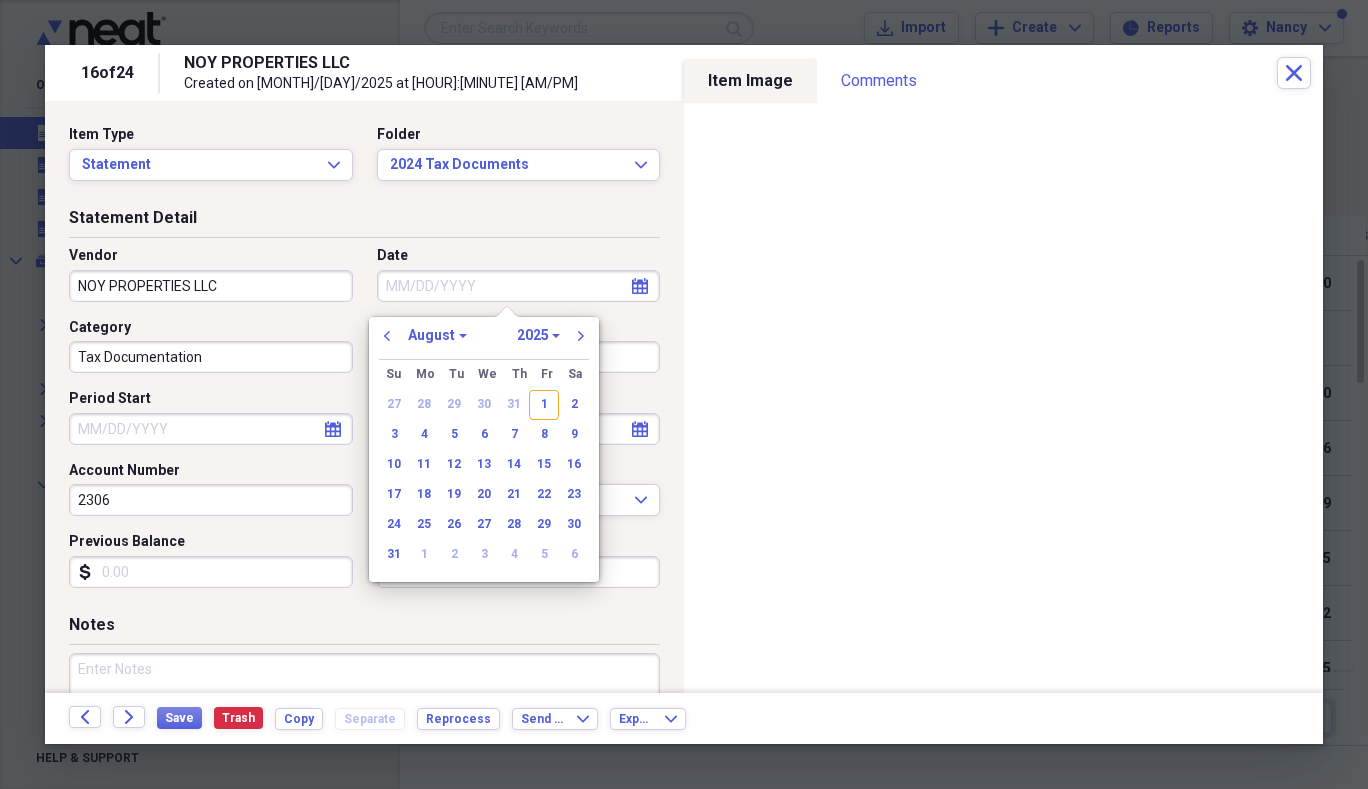 click on "Date" at bounding box center [519, 286] 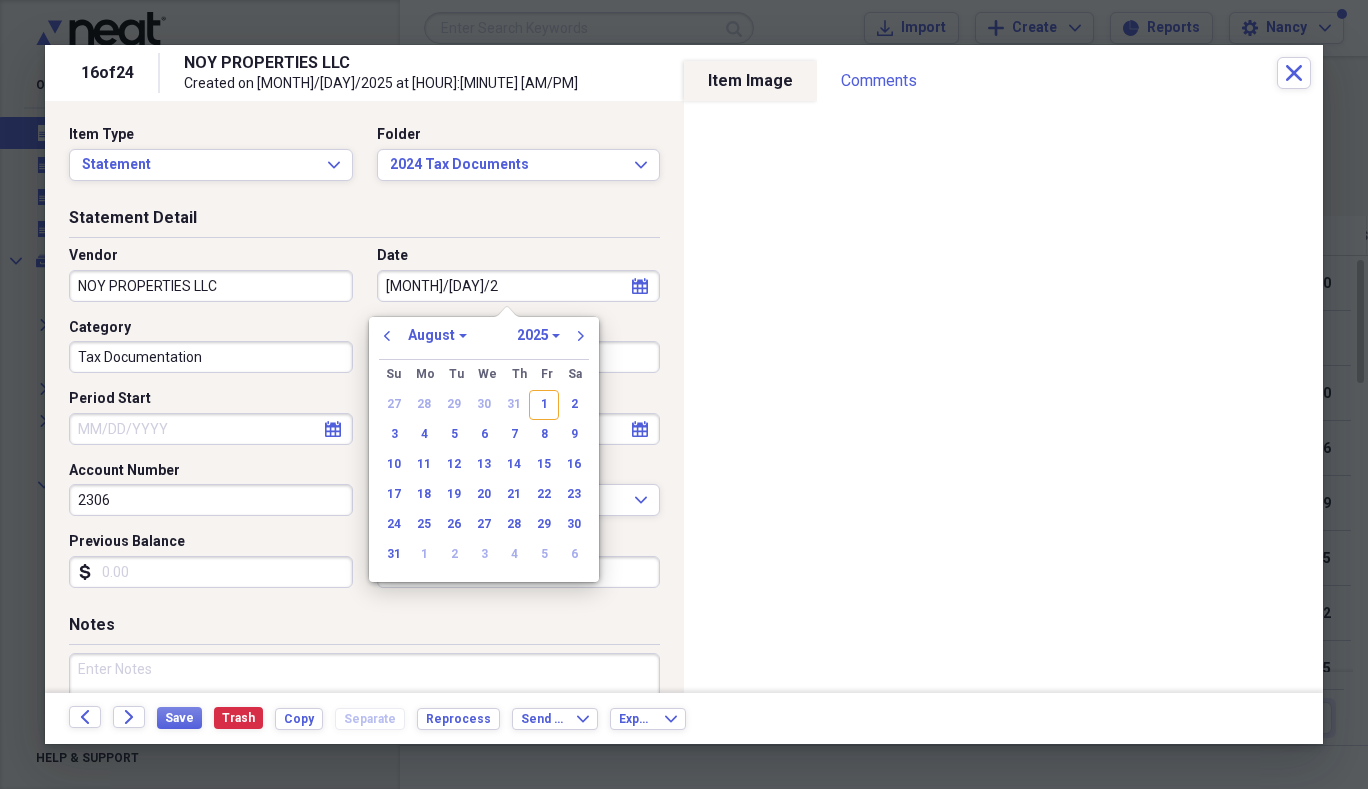 type on "12/31/20" 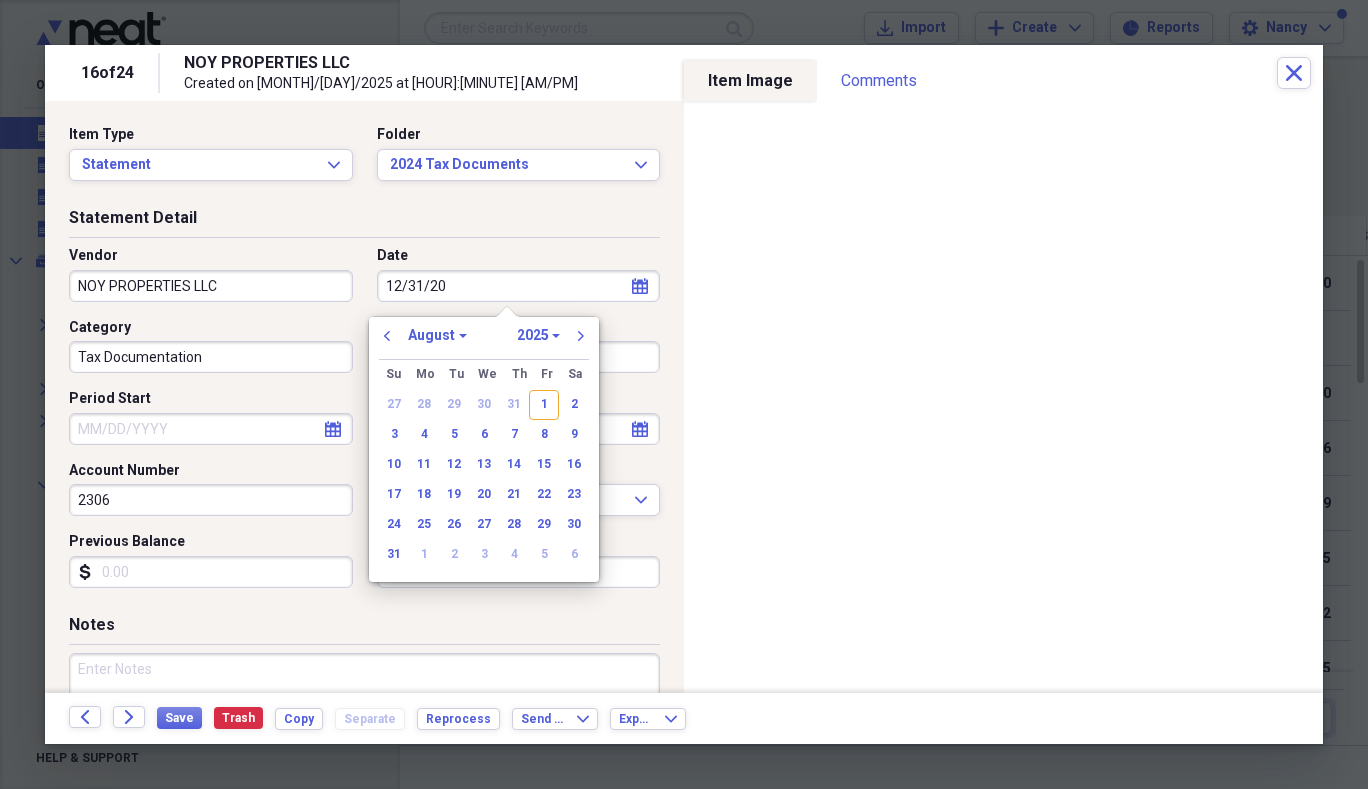 select on "11" 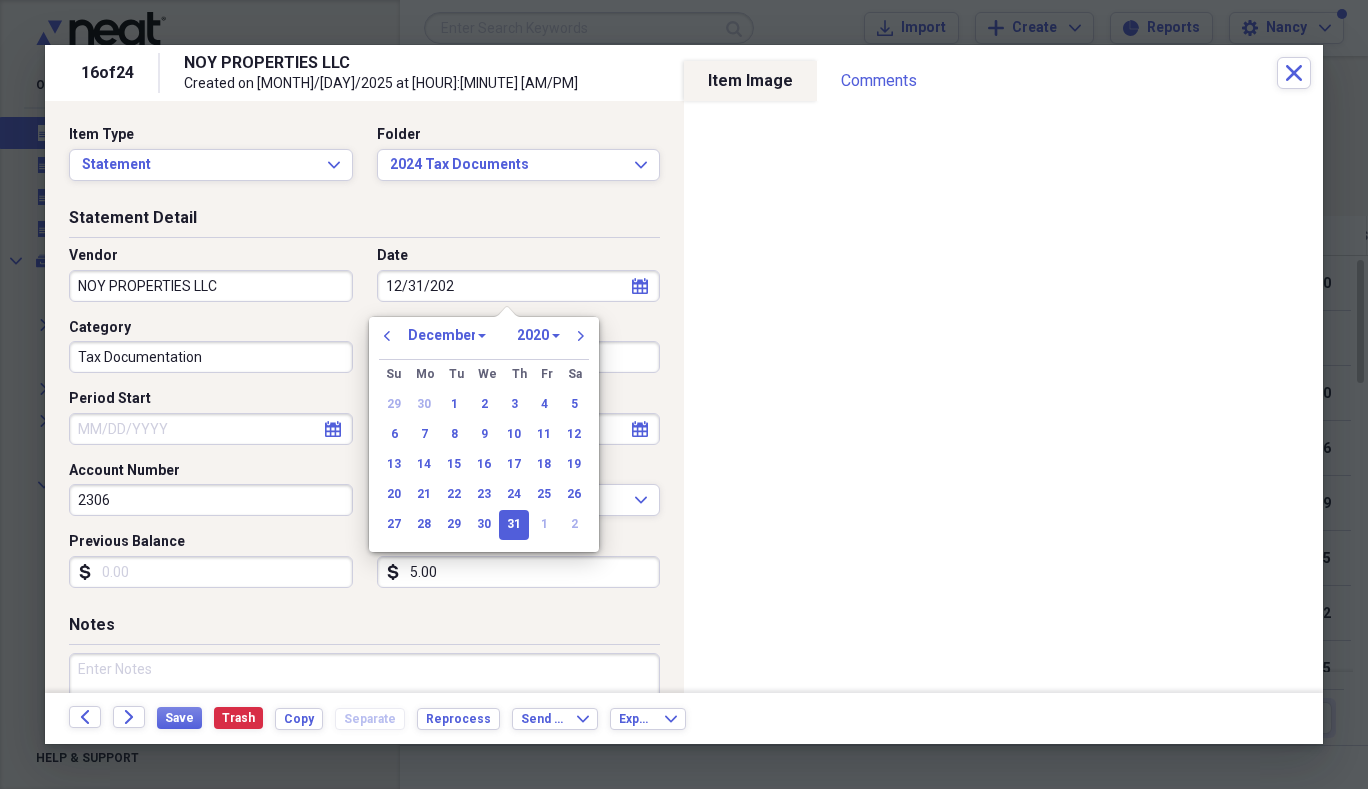 type on "12/31/2024" 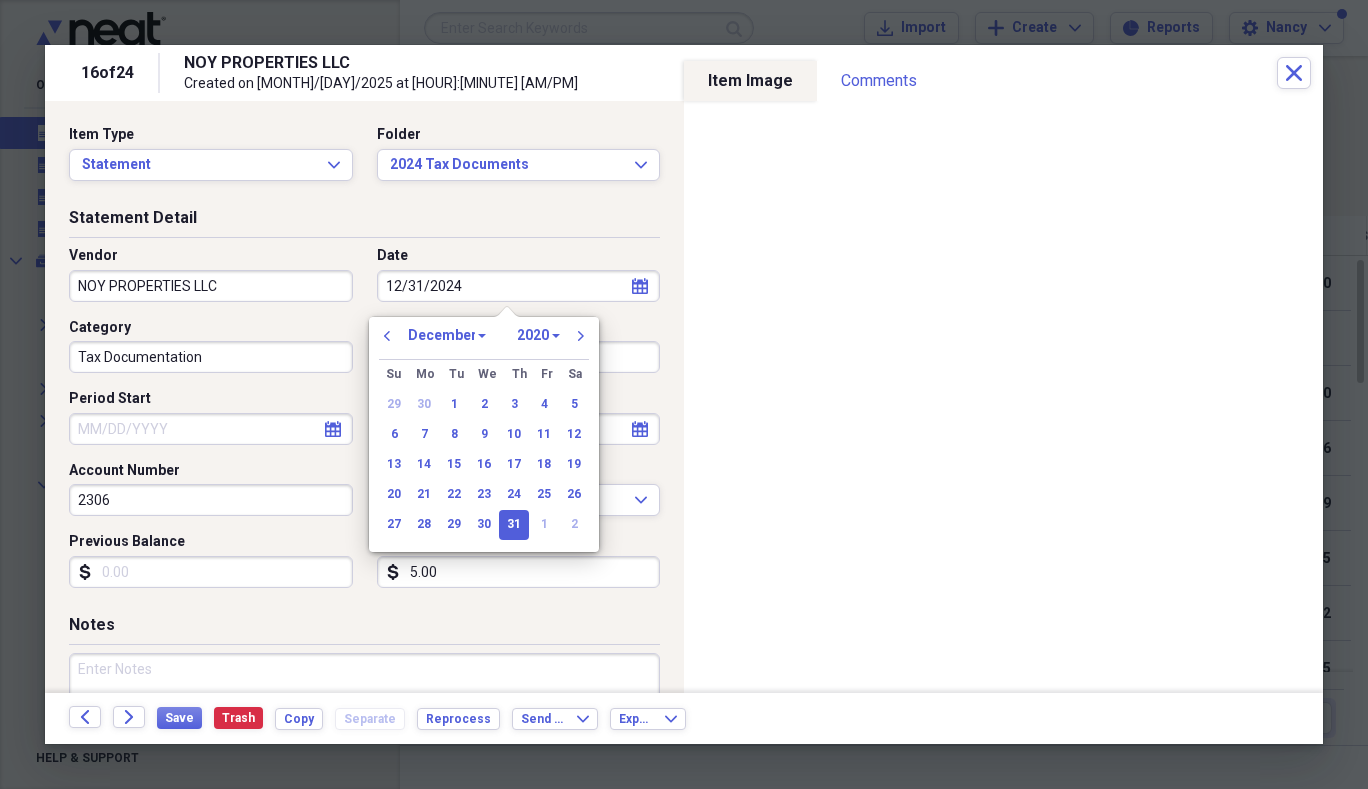 select on "2024" 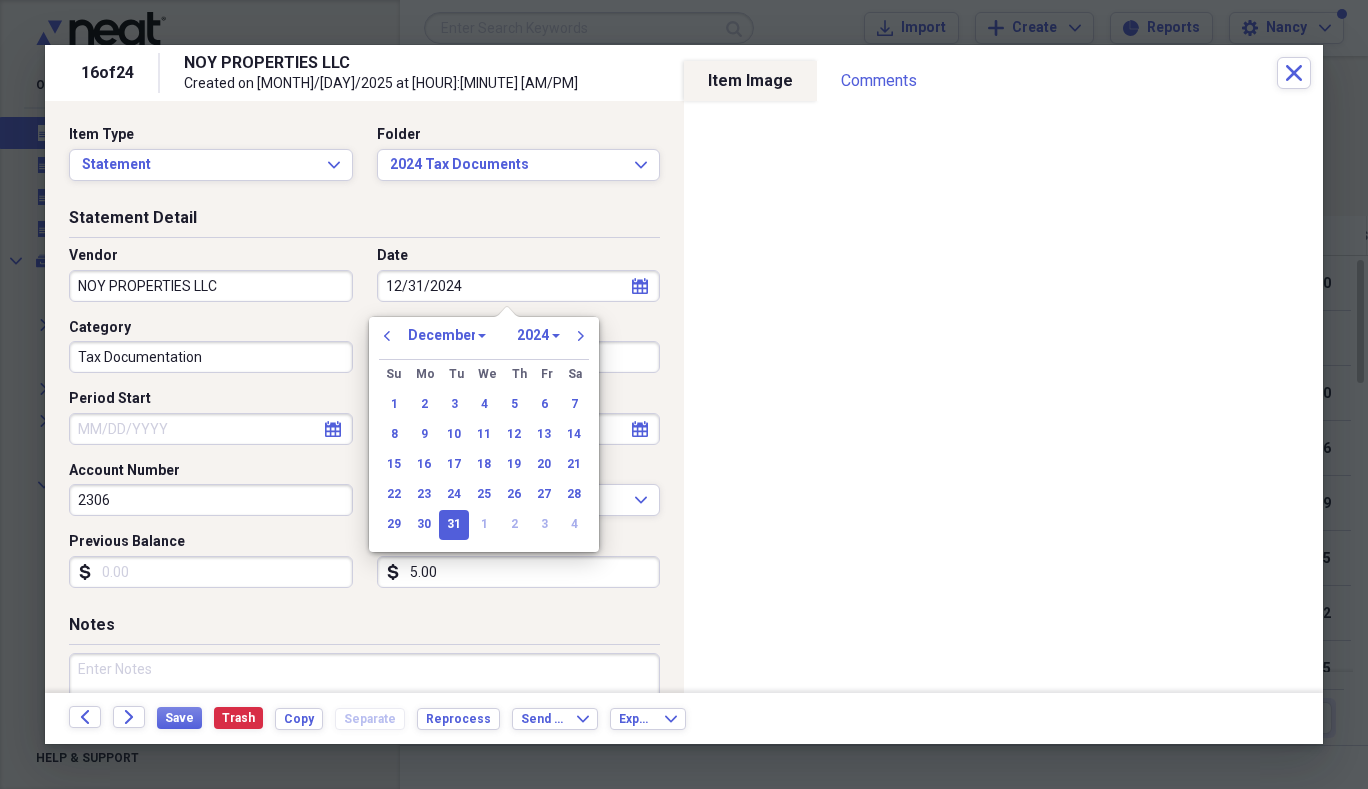 type on "12/31/2024" 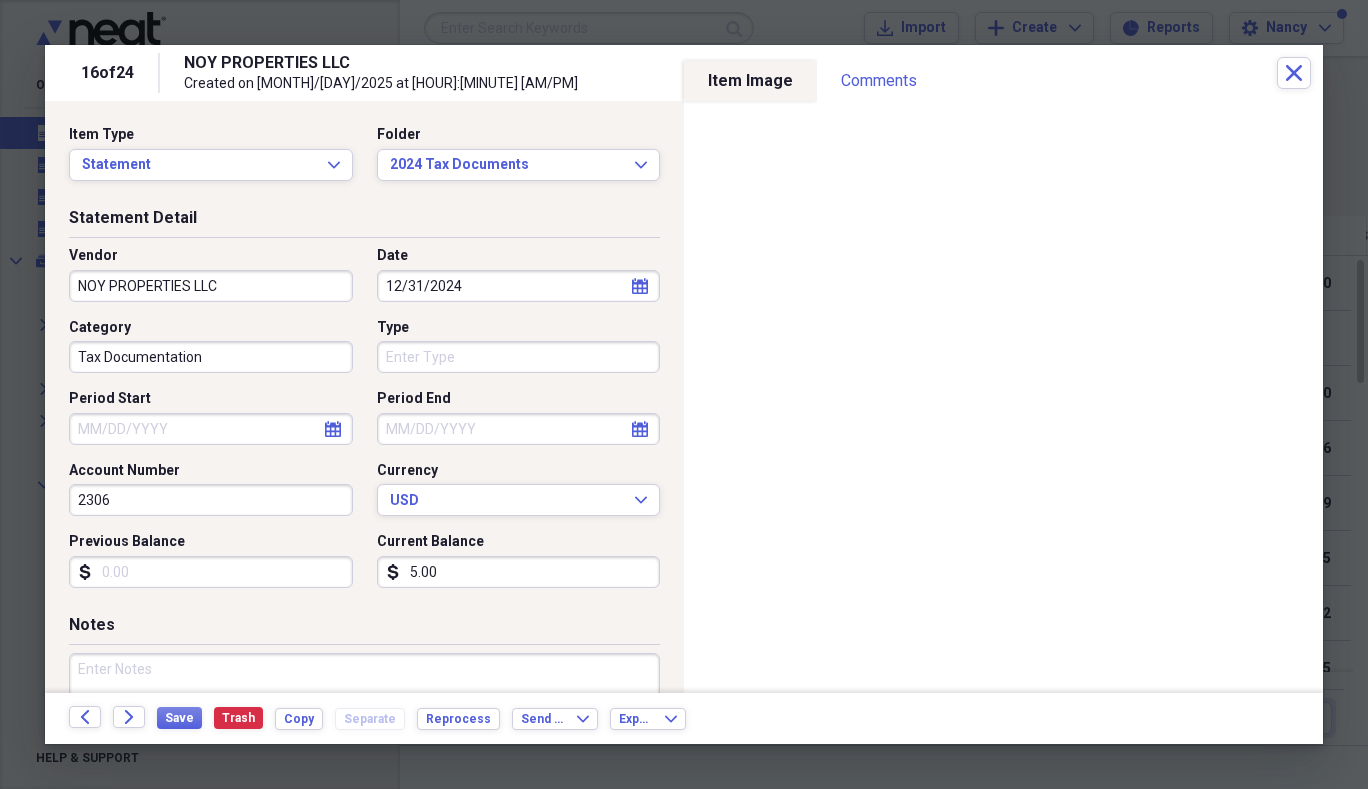 click on "Period Start calendar Calendar" at bounding box center [217, 417] 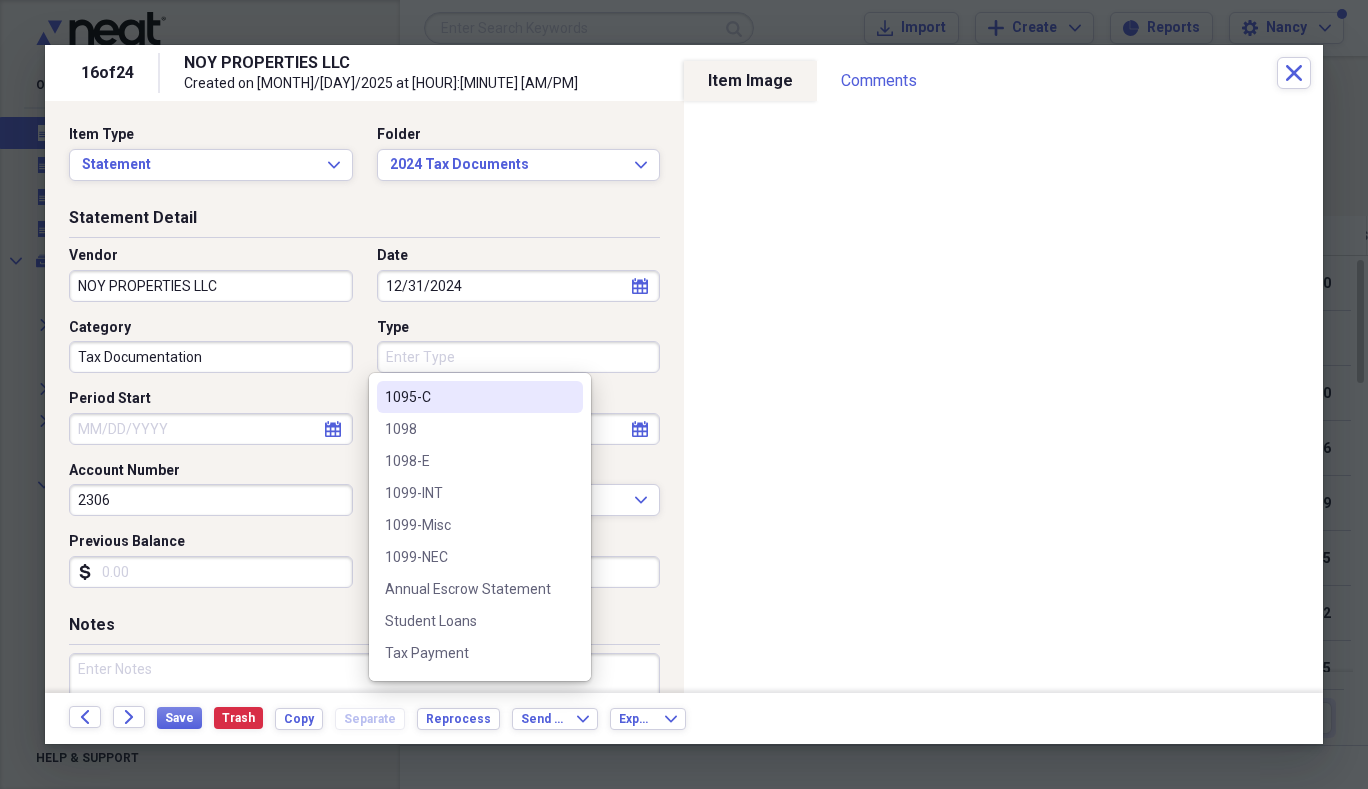 click on "Type" at bounding box center (519, 357) 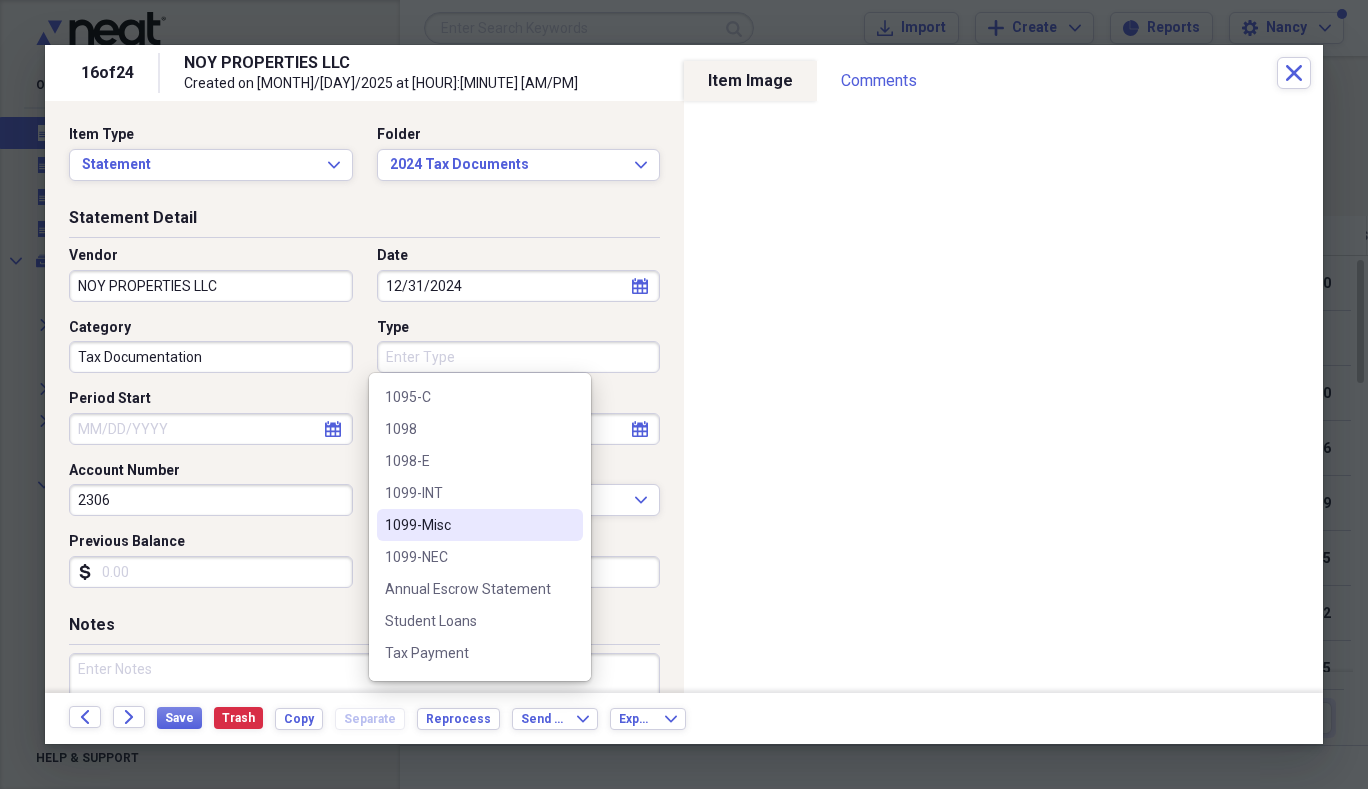 click on "1099-Misc" at bounding box center [468, 525] 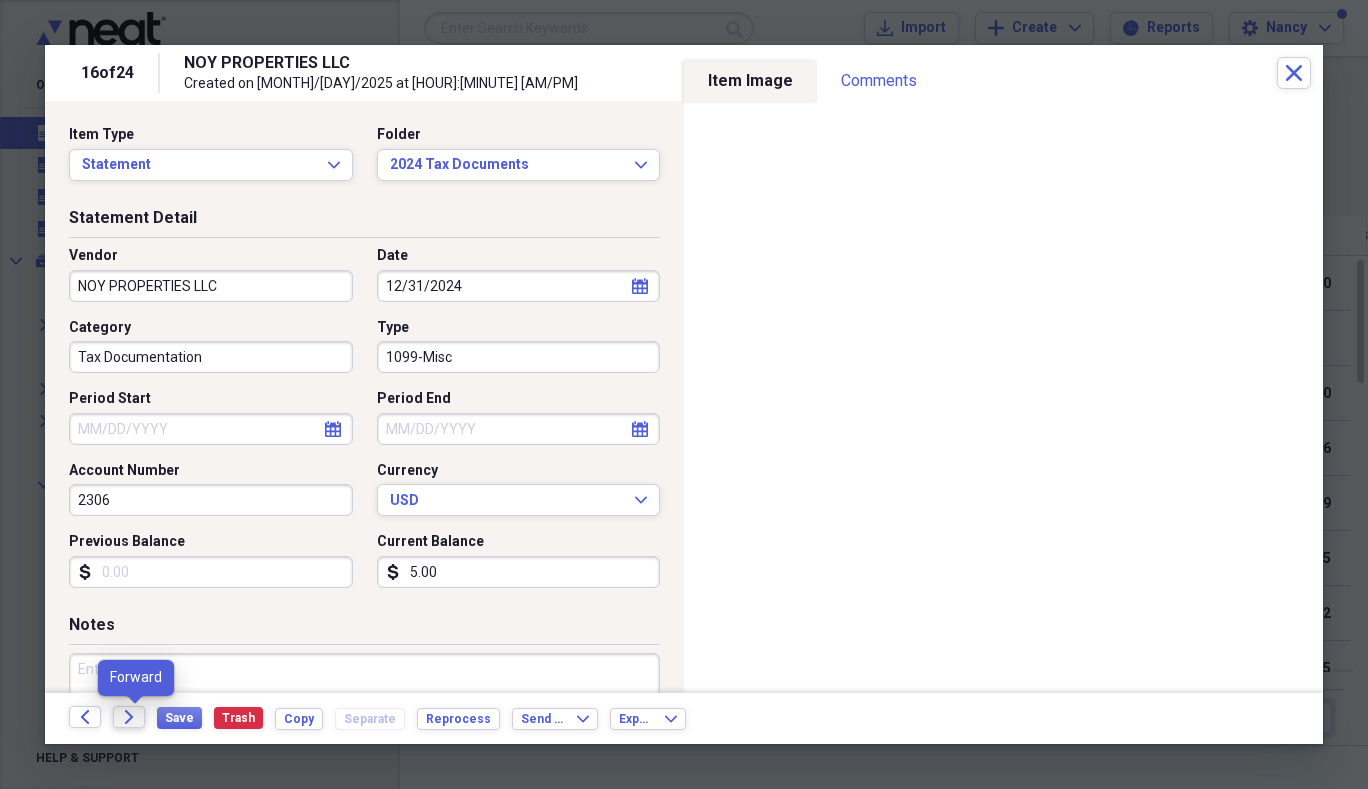 click 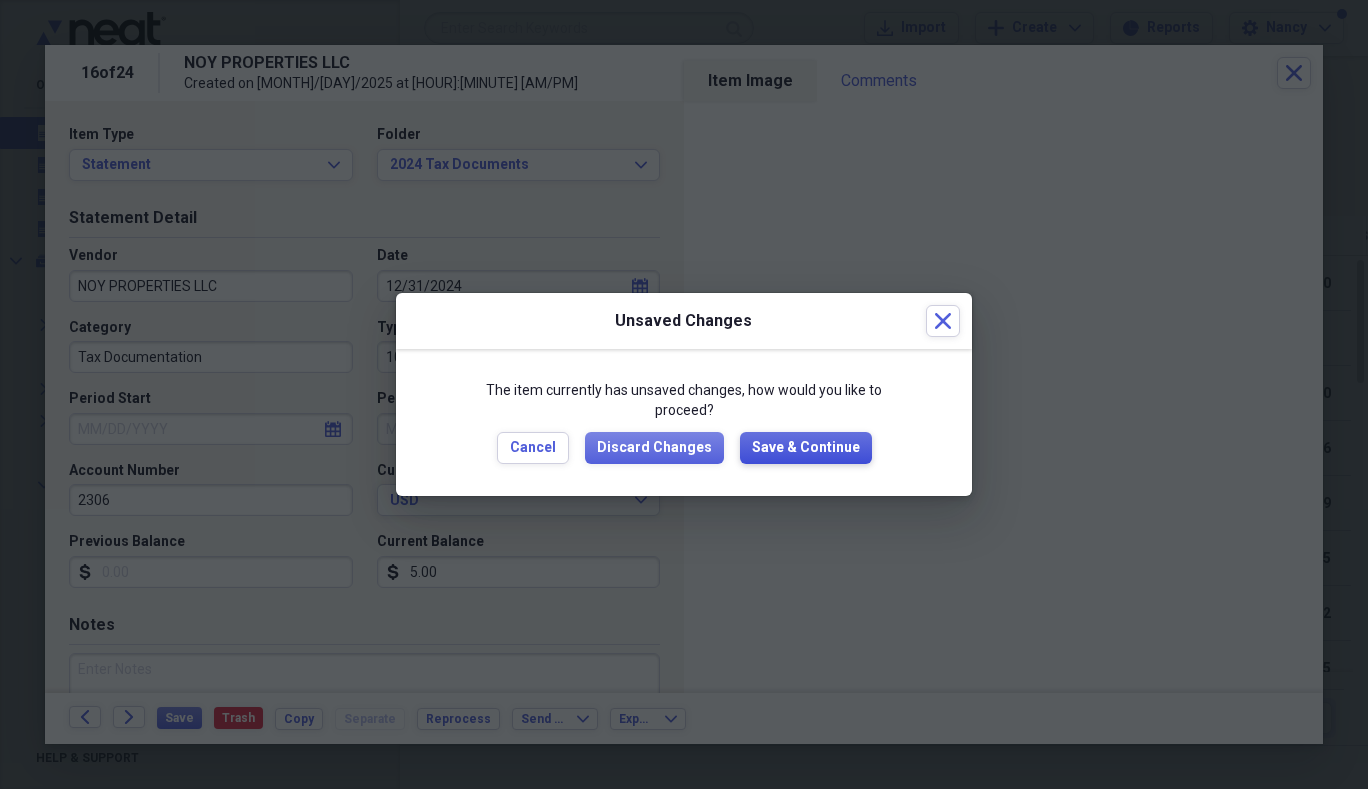 click on "Save & Continue" at bounding box center [806, 448] 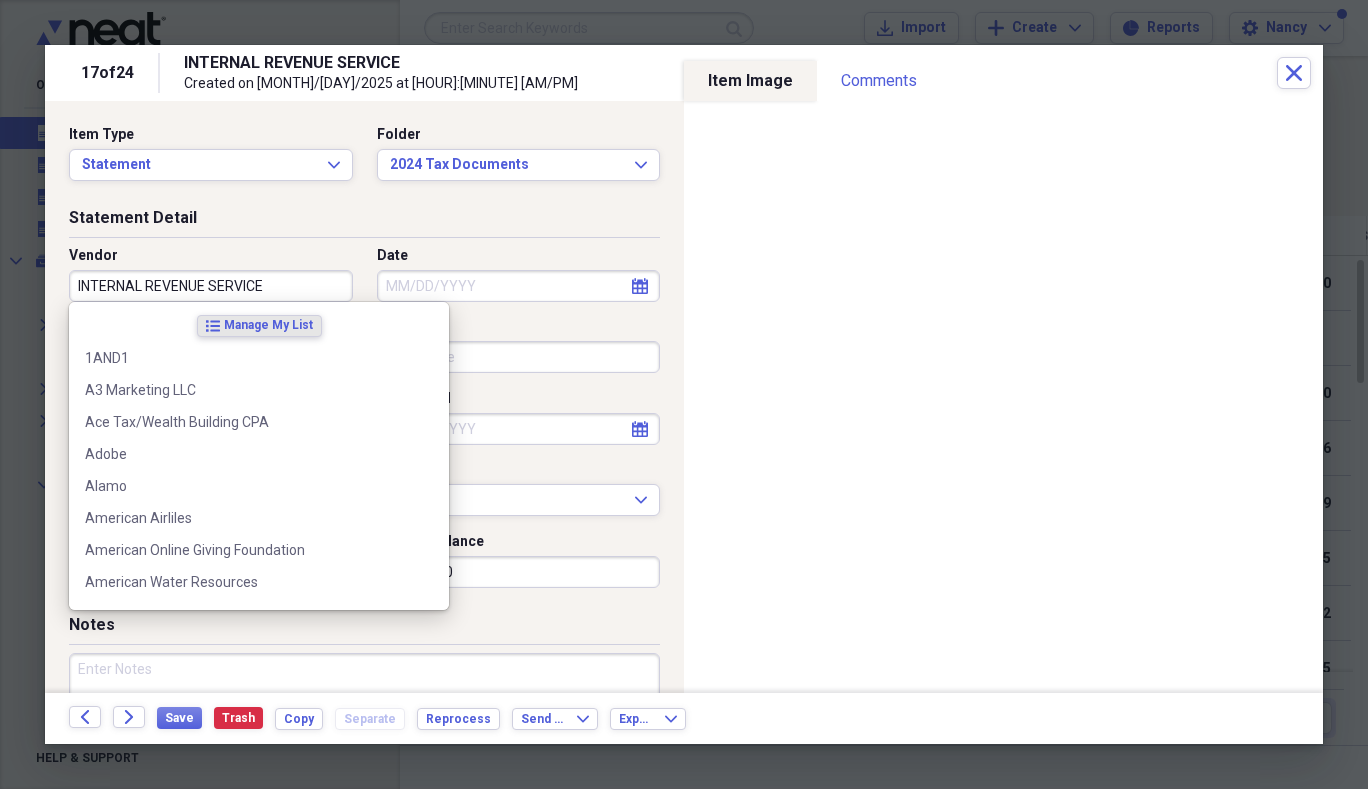 click on "INTERNAL REVENUE SERVICE" at bounding box center [211, 286] 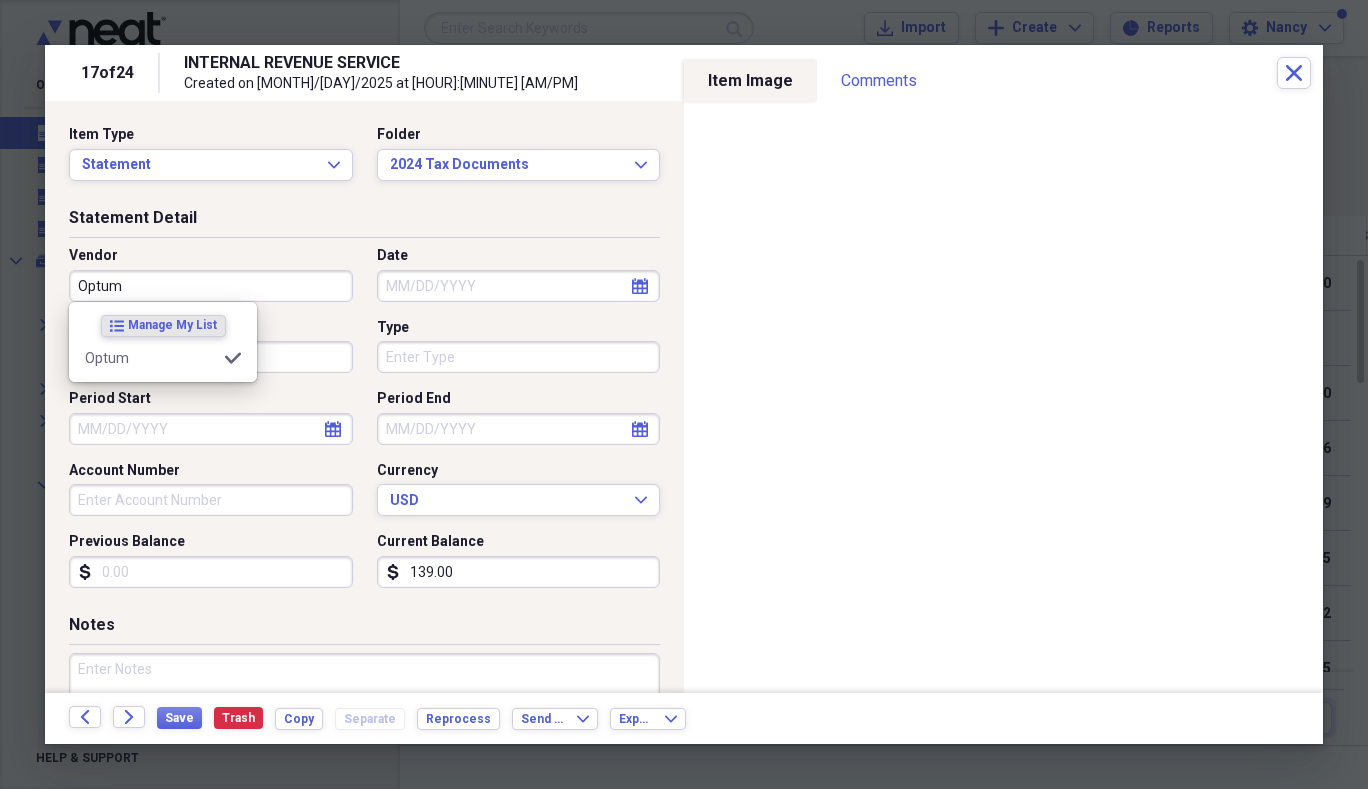 type on "Optum" 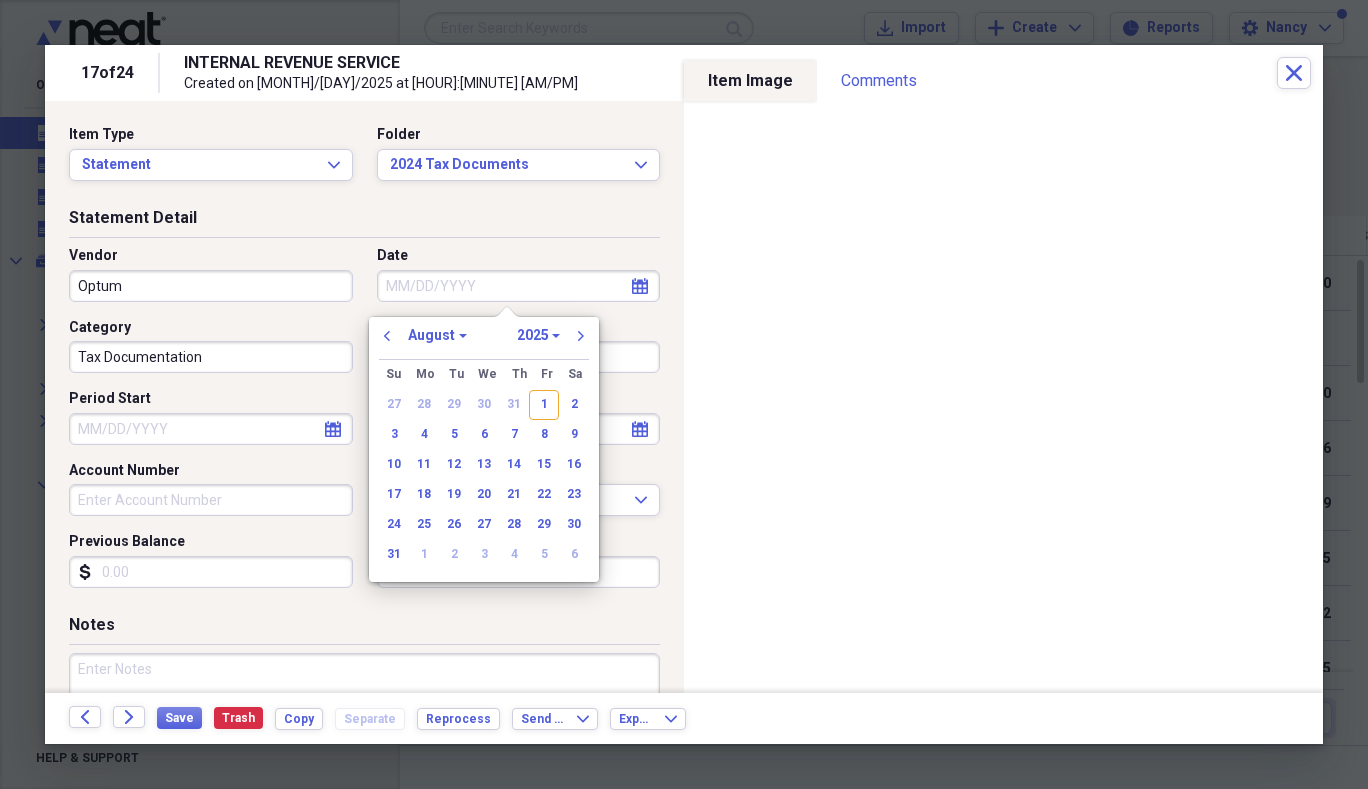 click on "Date" at bounding box center [519, 286] 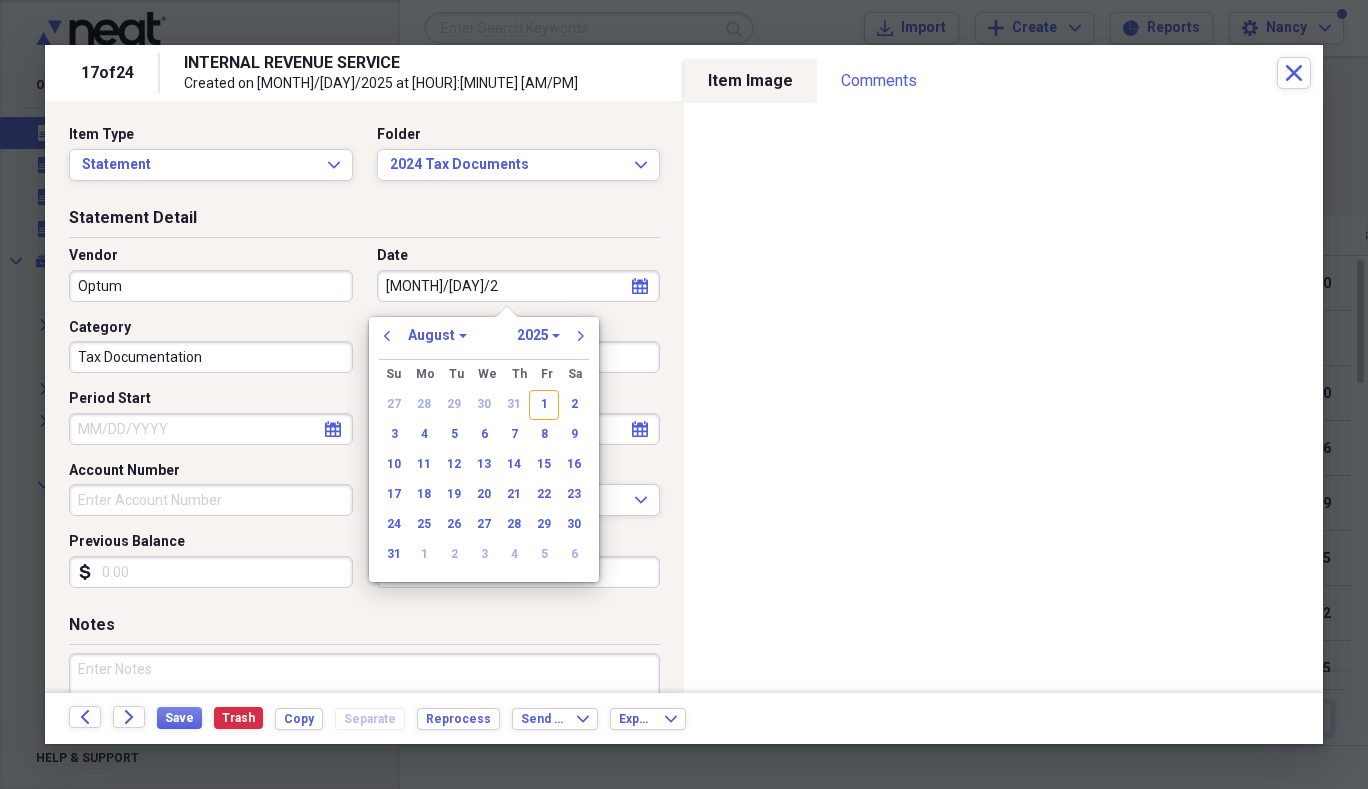 type on "12/31/20" 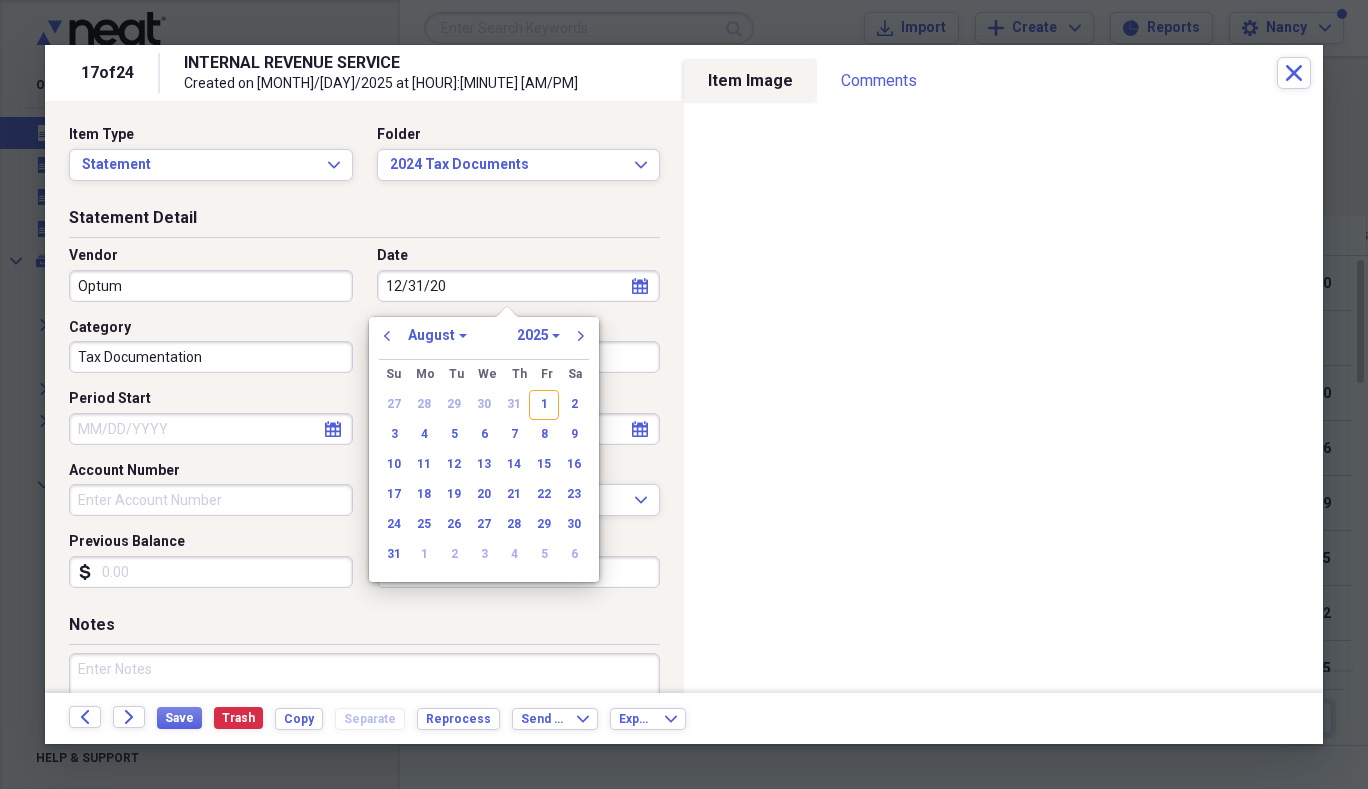 select on "11" 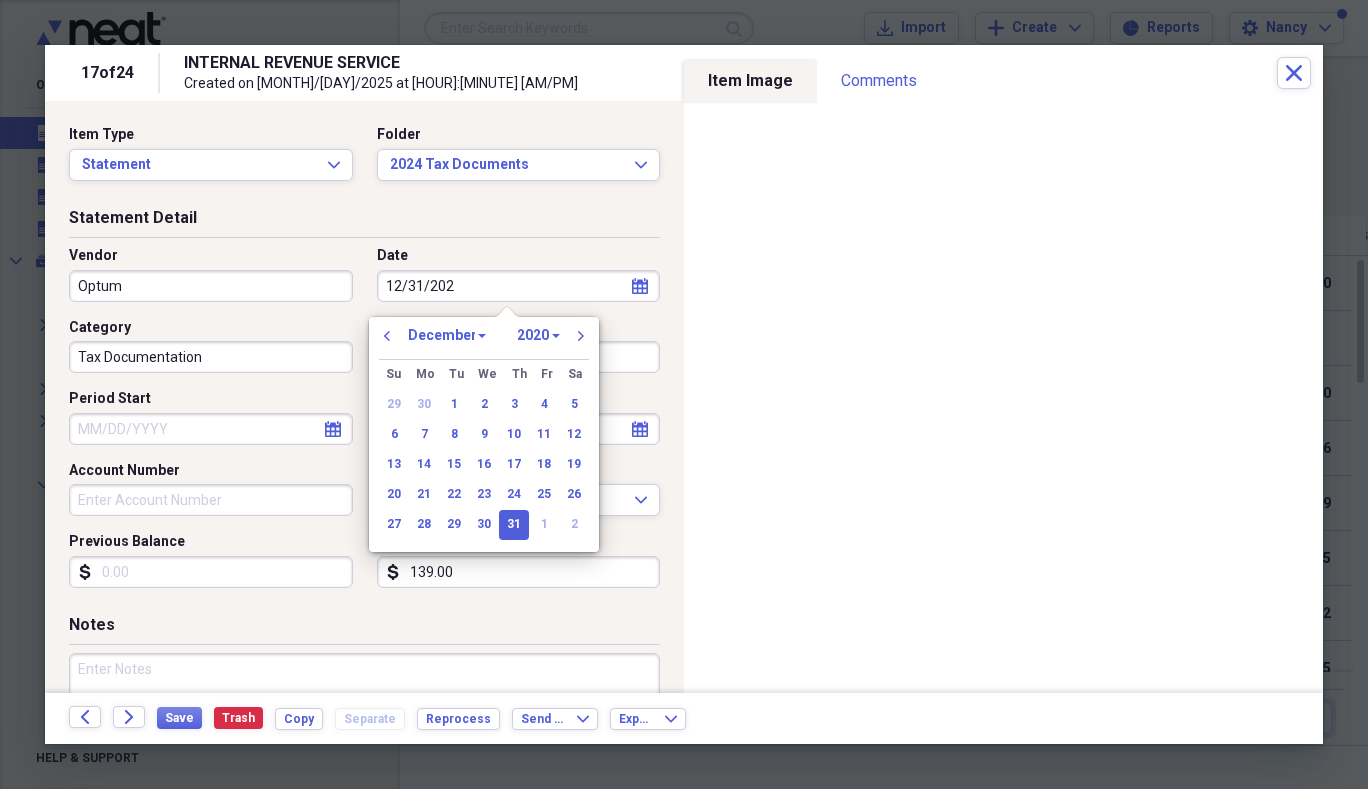 type on "12/31/2024" 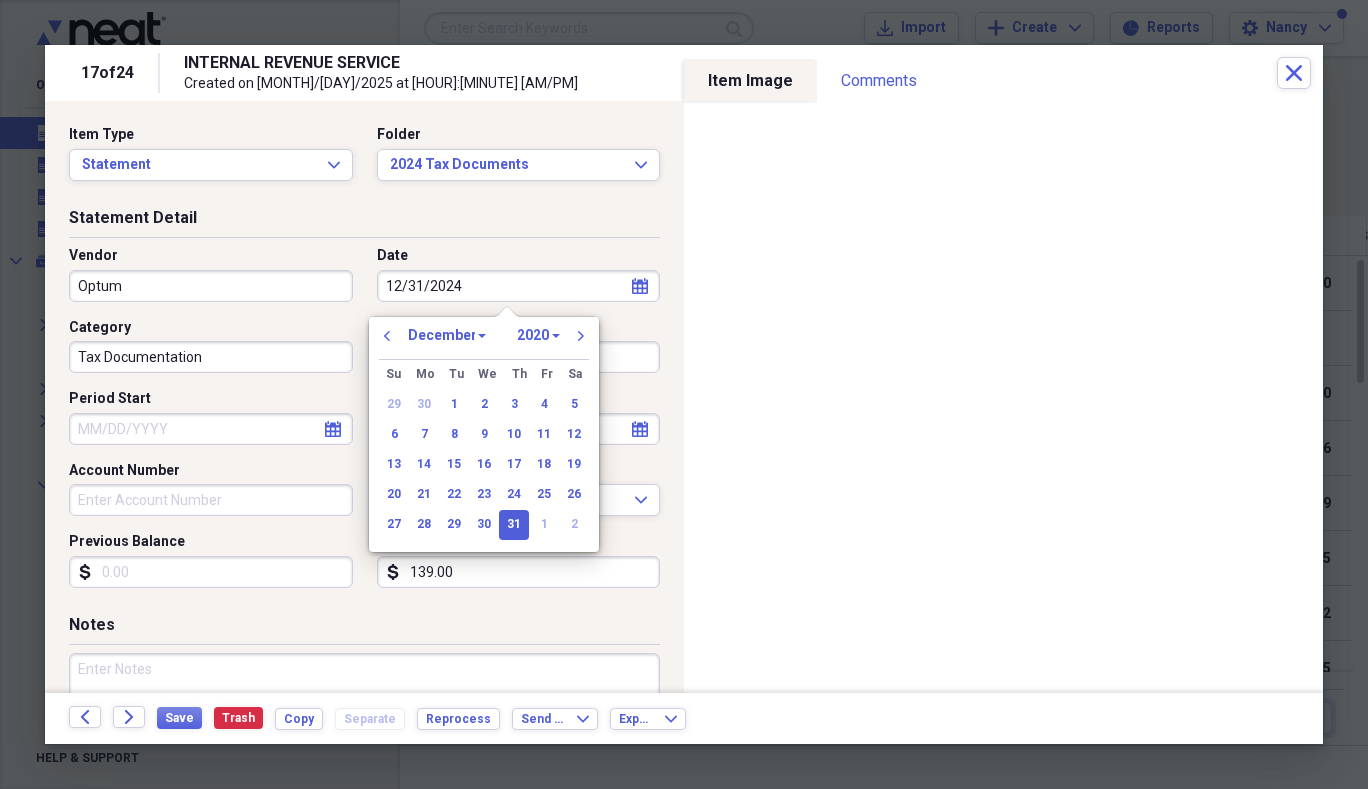 select on "2024" 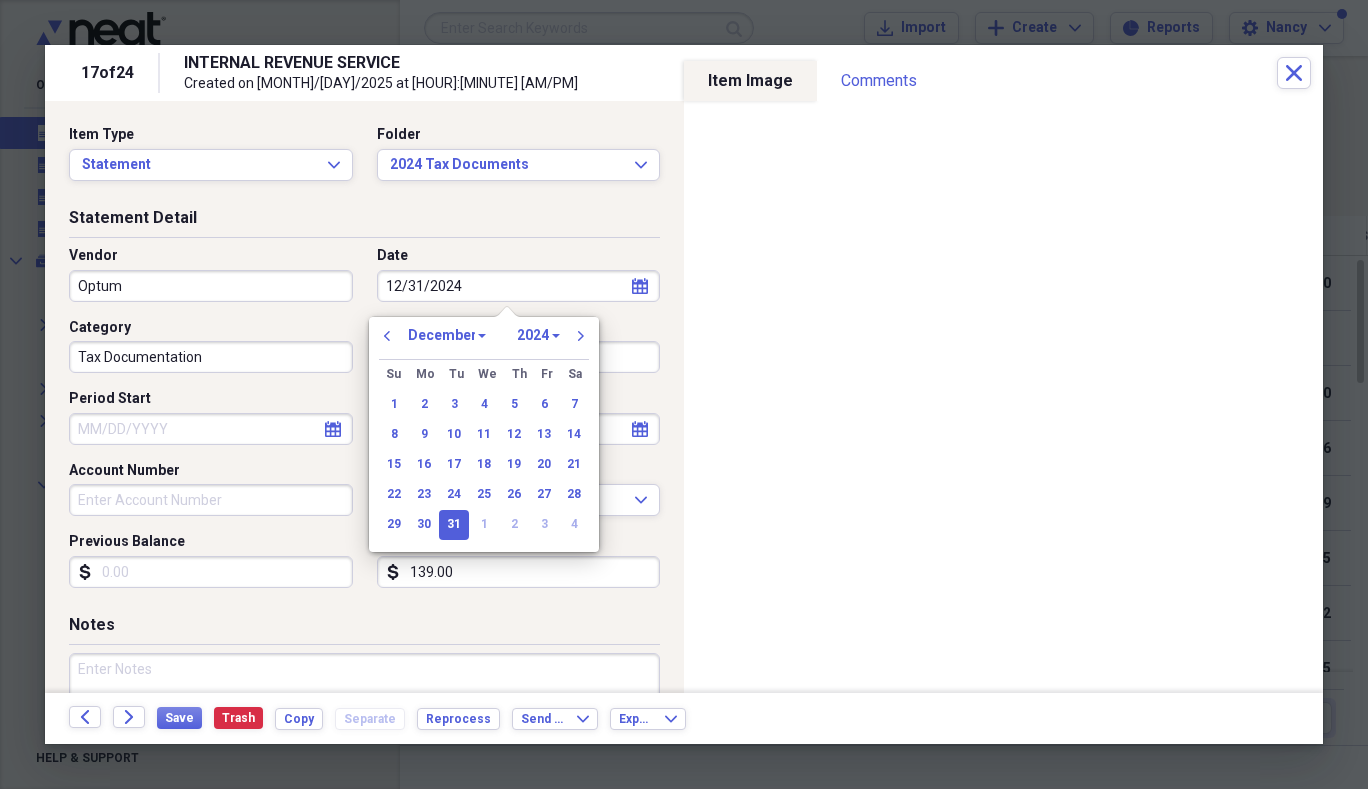type on "12/31/2024" 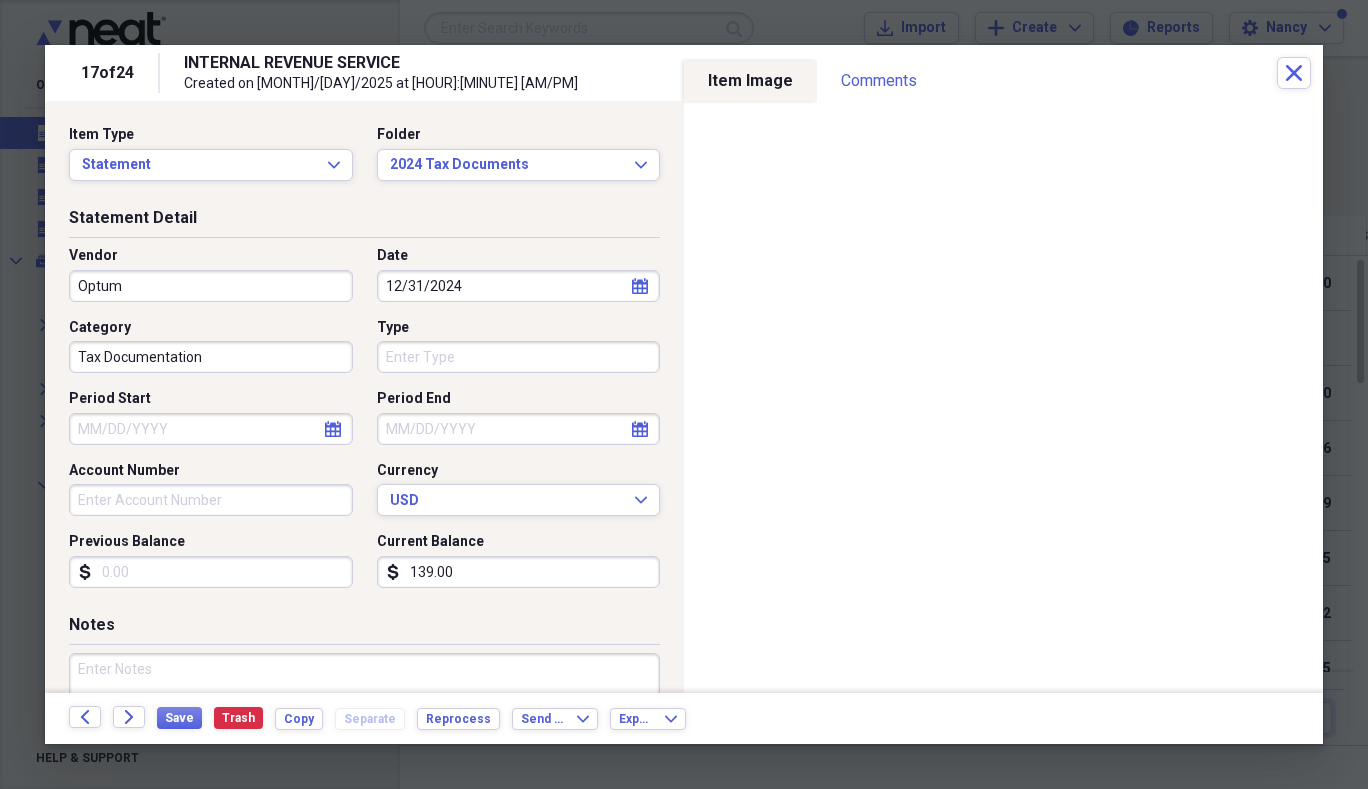 click on "Type" at bounding box center (519, 357) 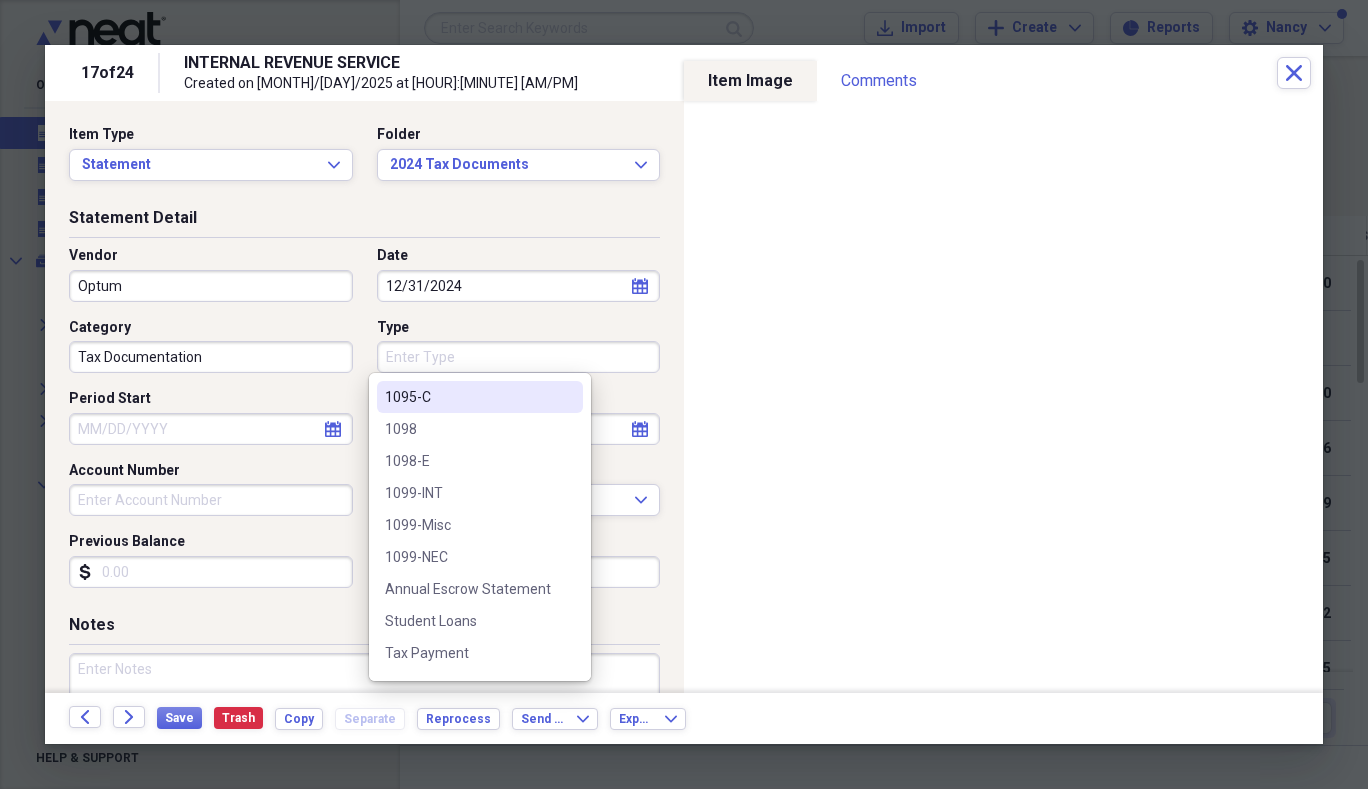 click on "1095-C" at bounding box center (468, 397) 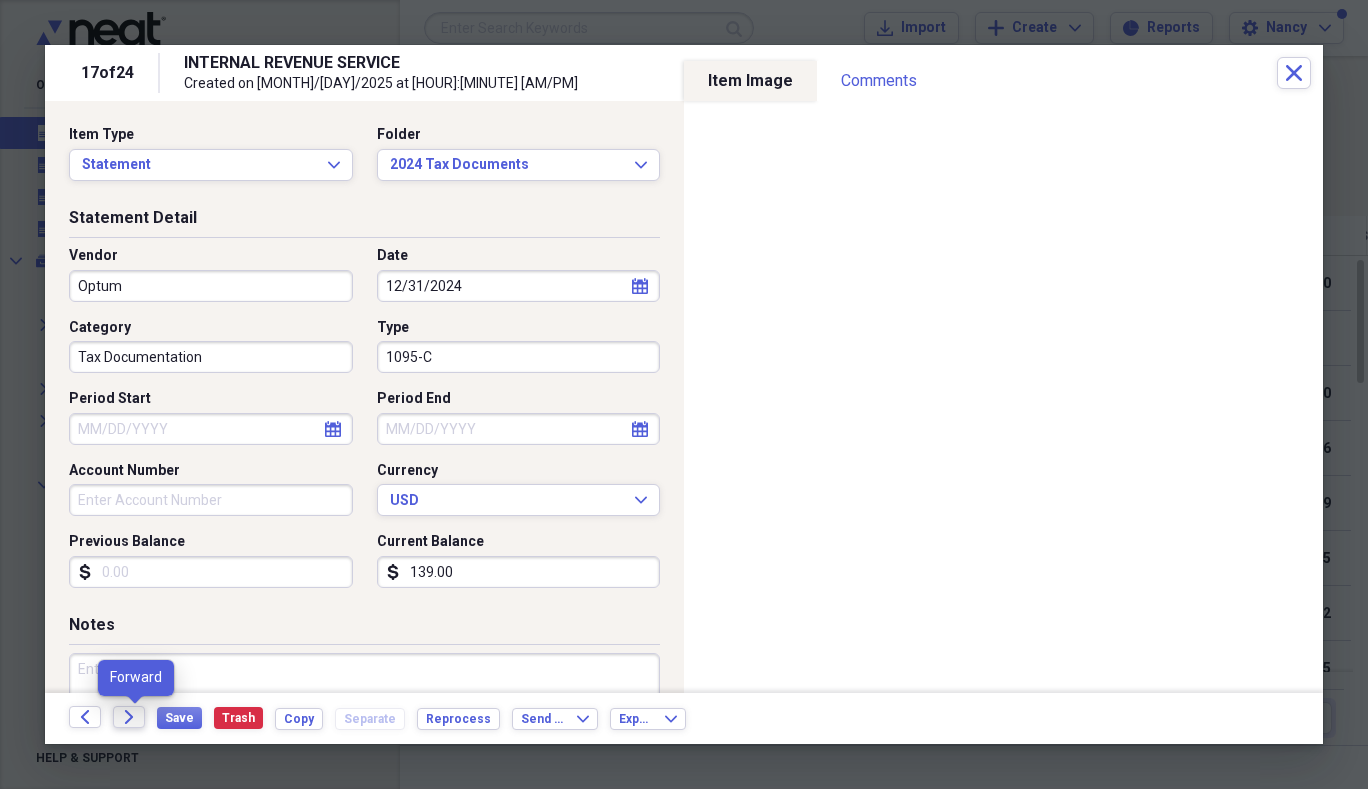 click on "Forward" 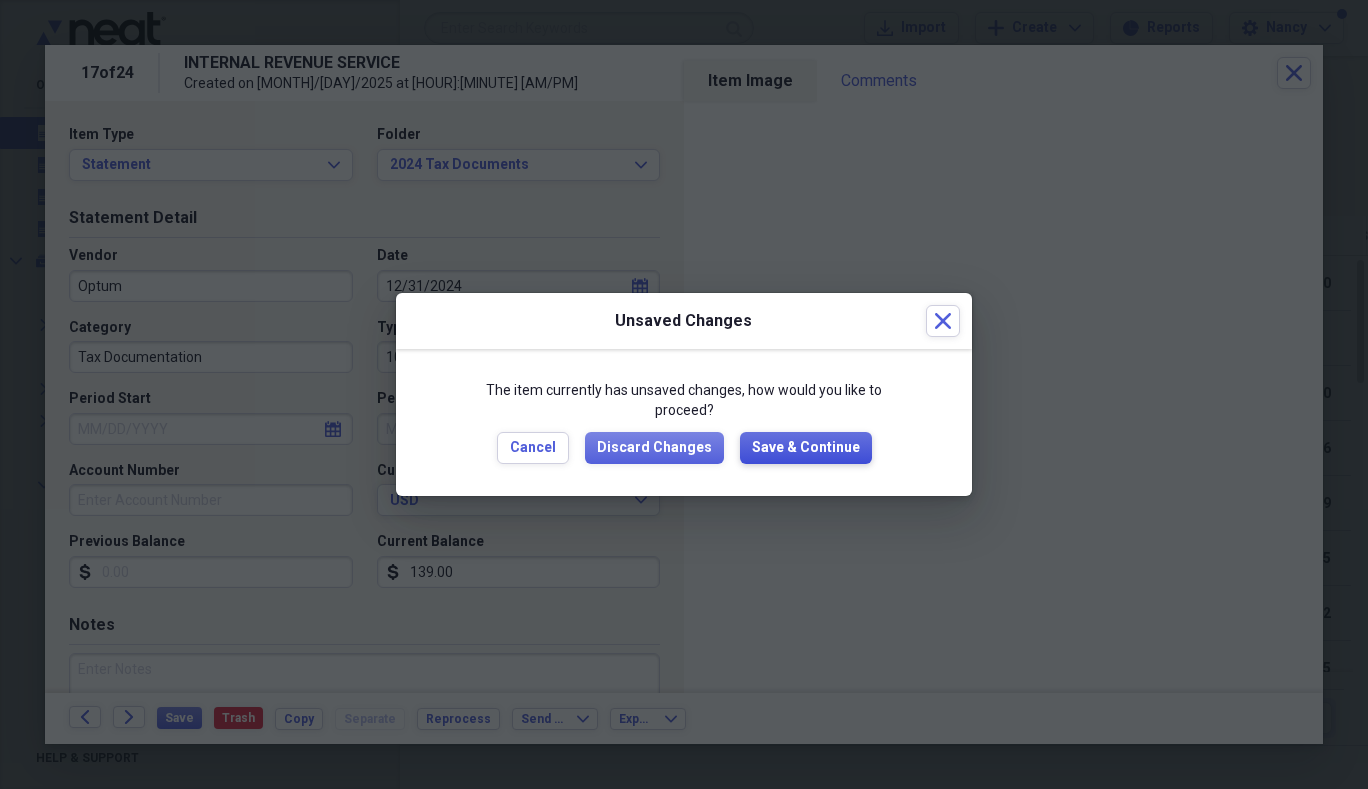 click on "Save & Continue" at bounding box center [806, 448] 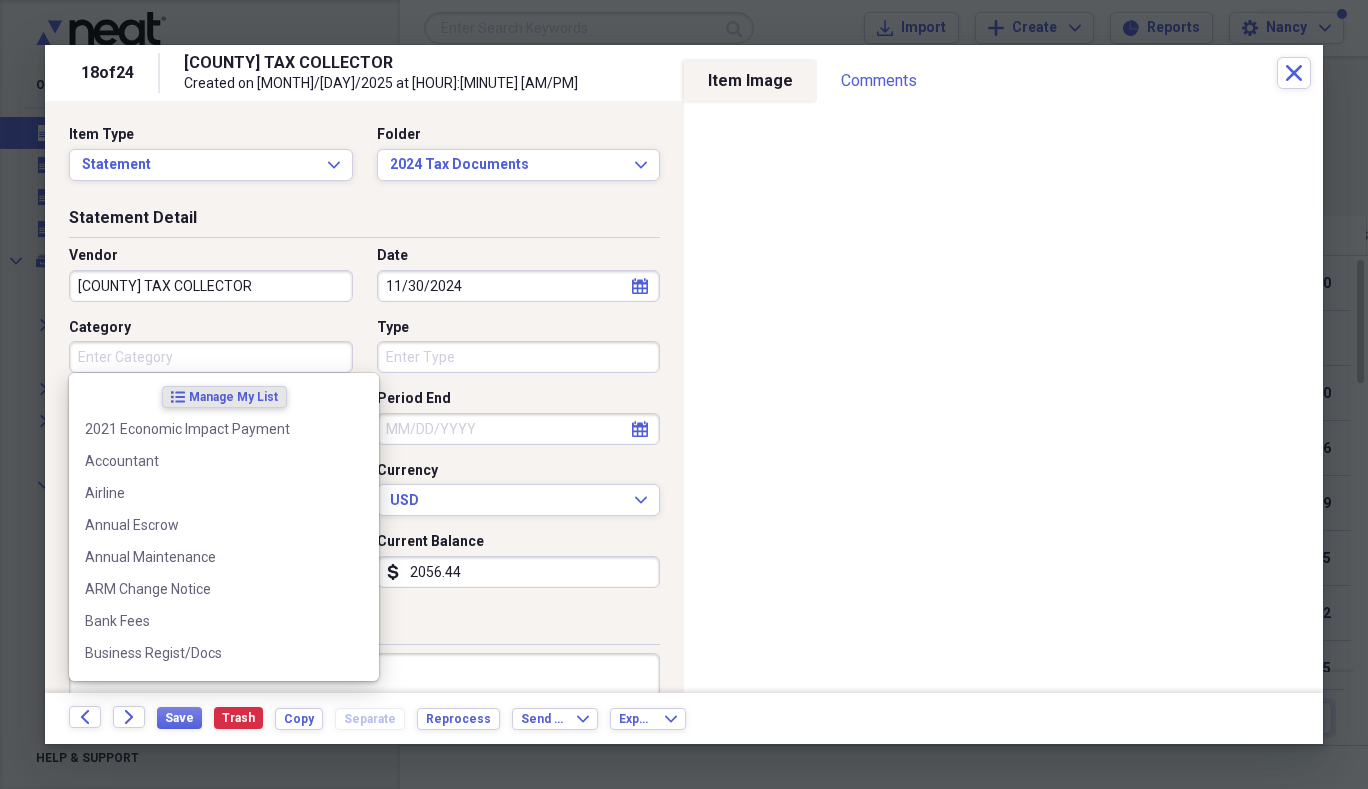click on "Category" at bounding box center [211, 357] 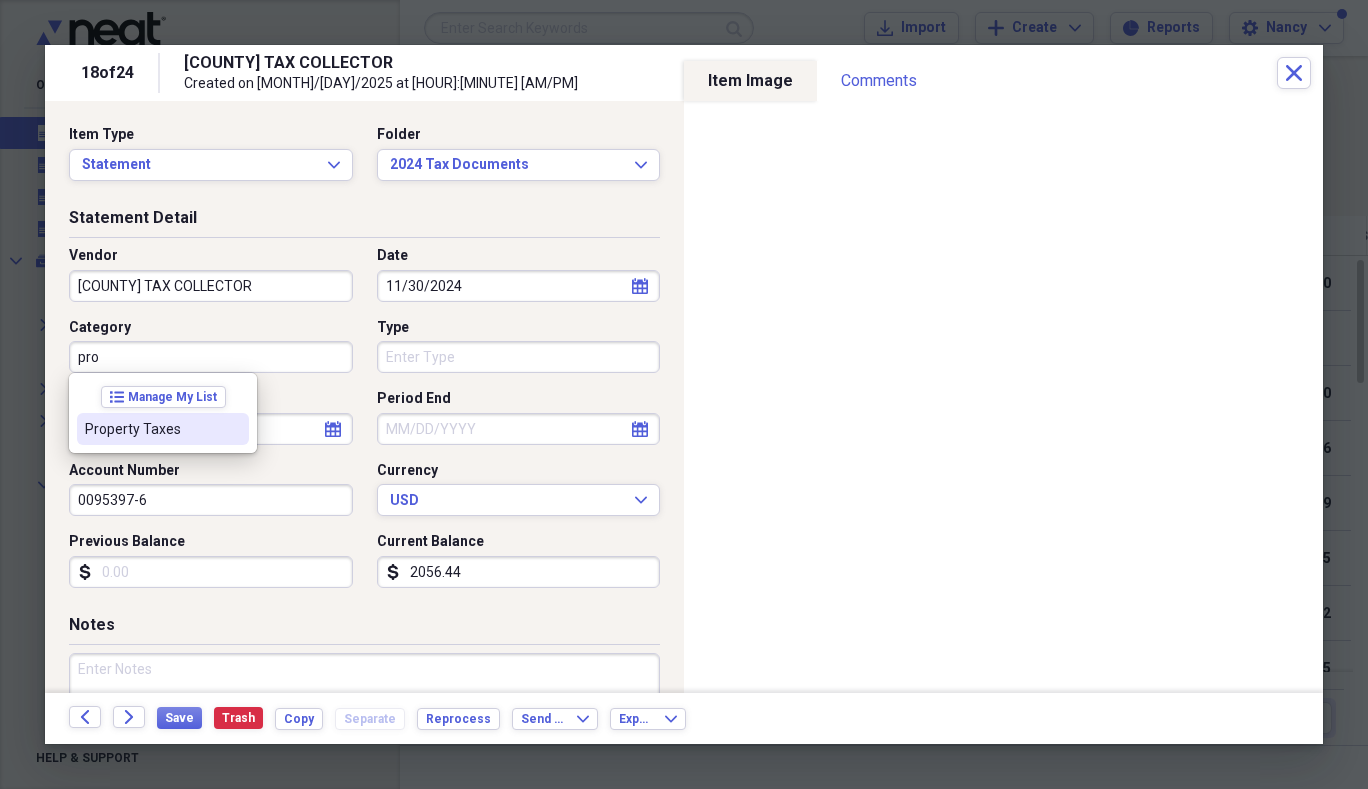 click on "Property Taxes" at bounding box center (151, 429) 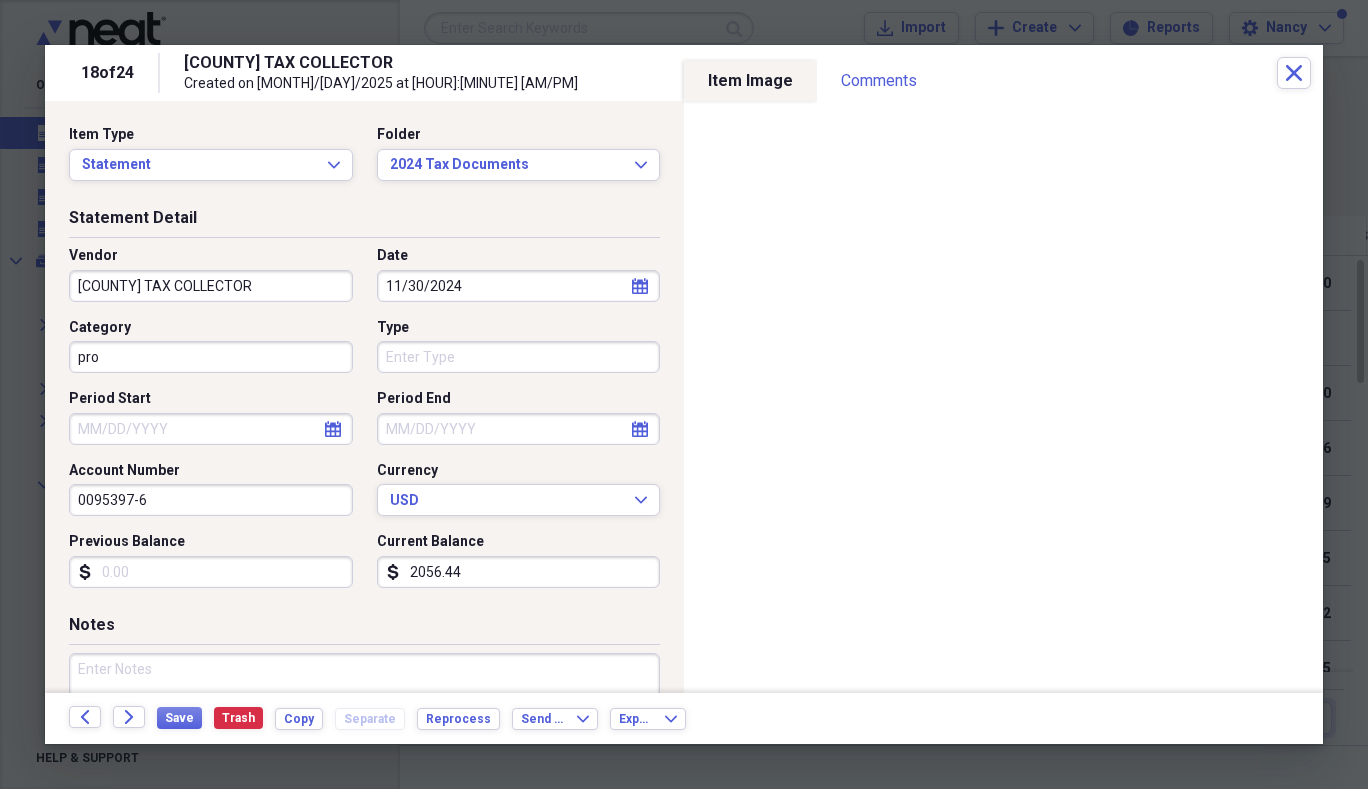 type on "Property Taxes" 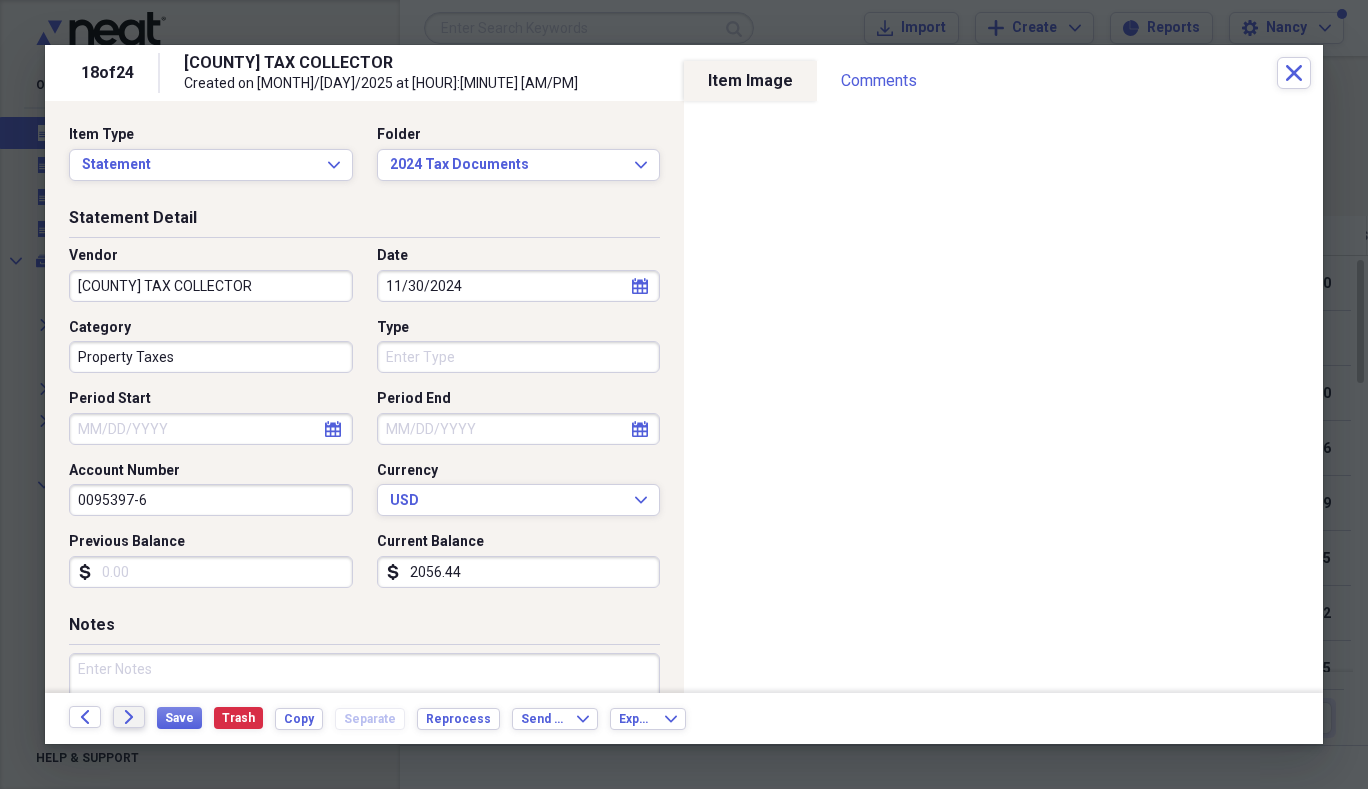 click 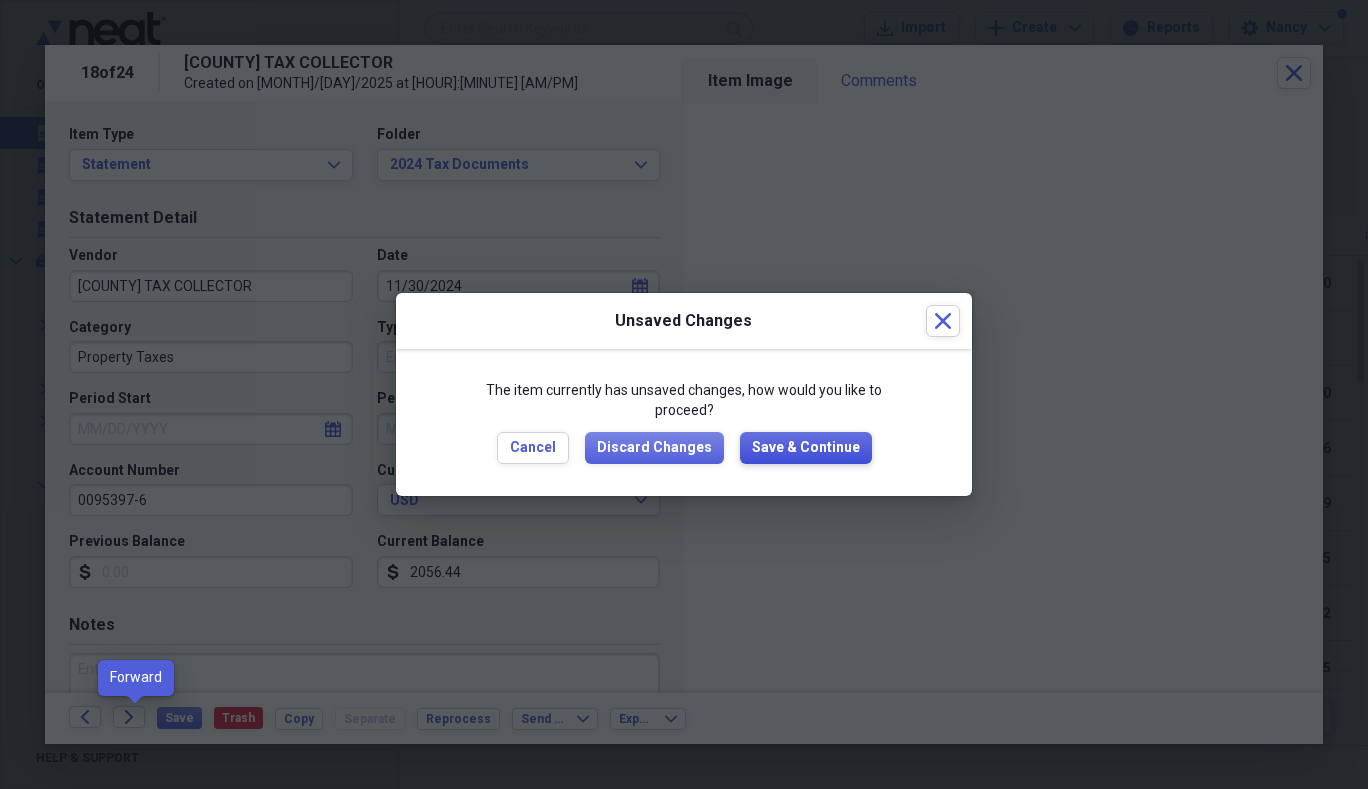 click on "Save & Continue" at bounding box center (806, 448) 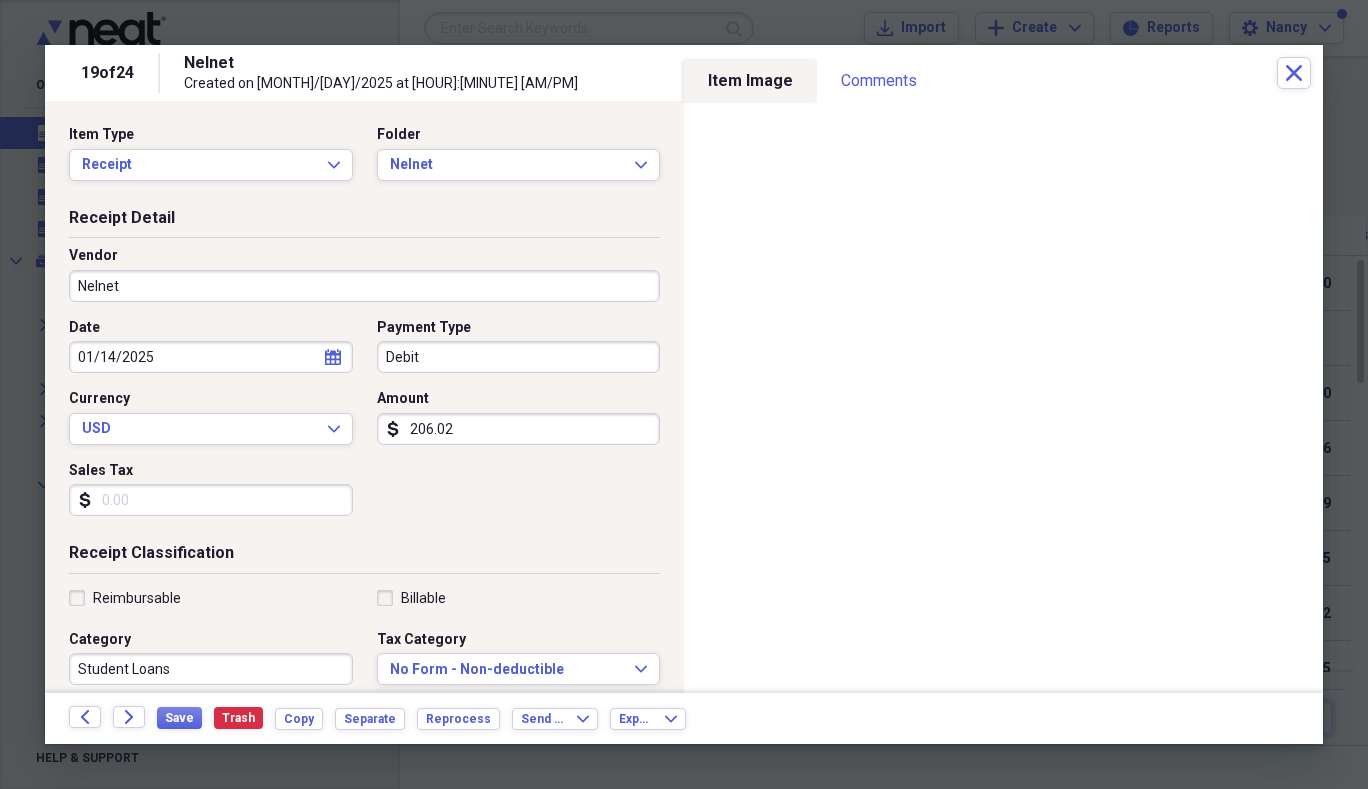 select on "2025" 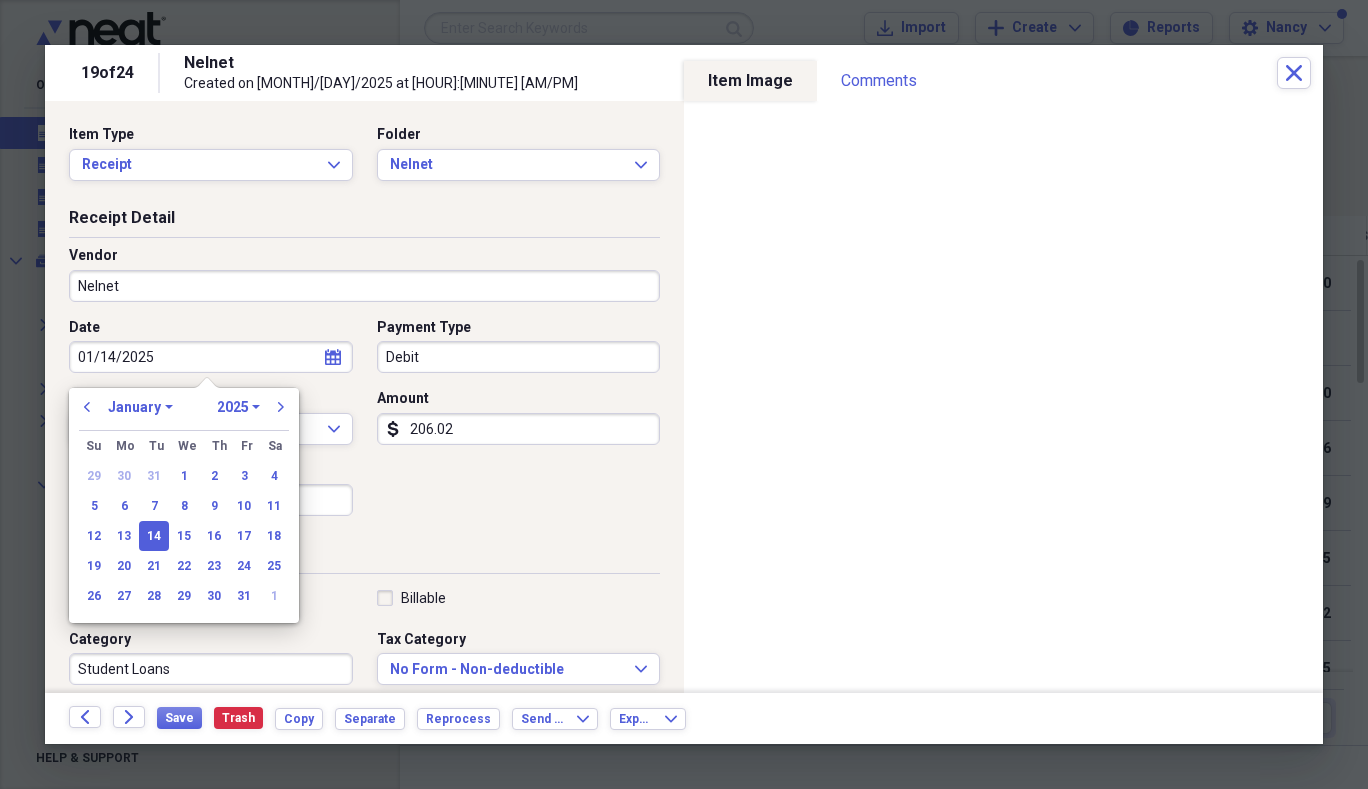 click on "01/14/2025" at bounding box center [211, 357] 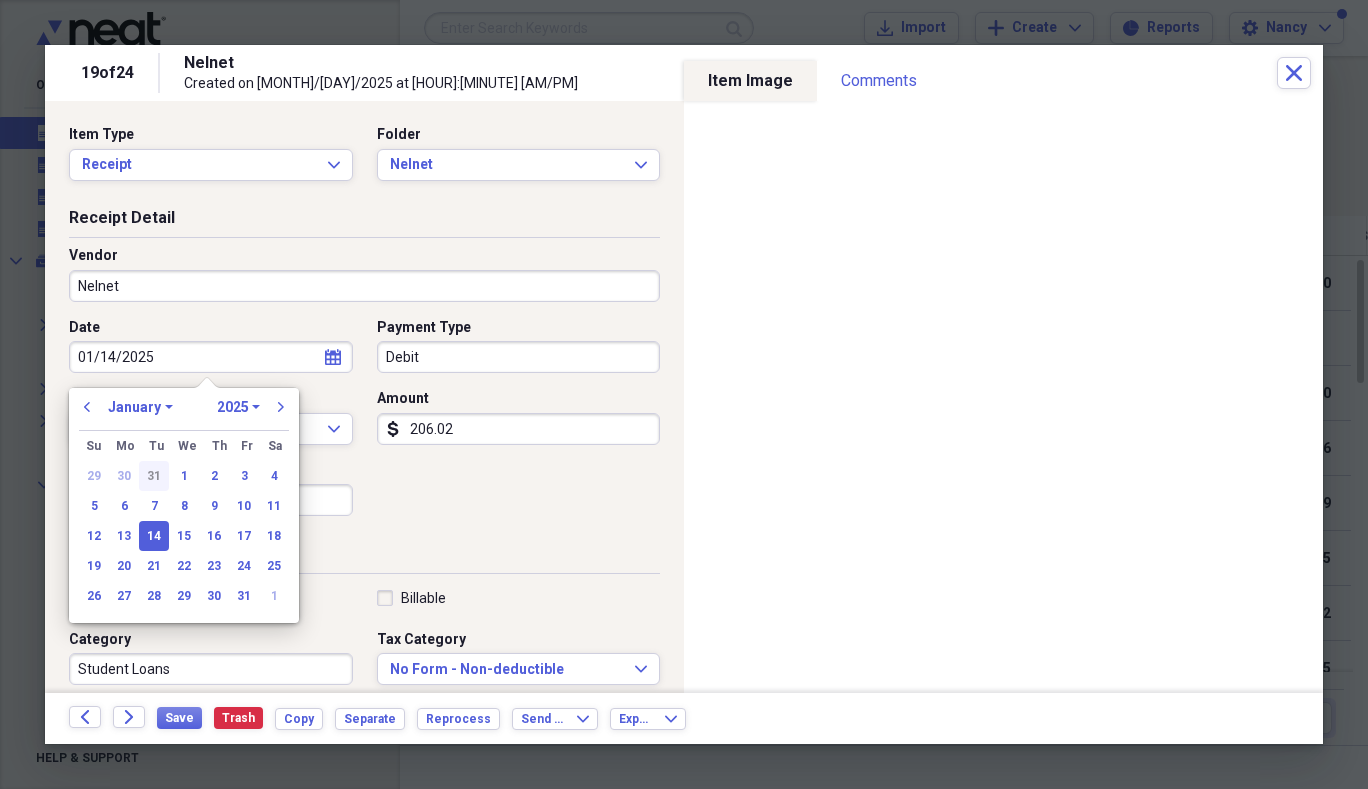 click on "31" at bounding box center [154, 476] 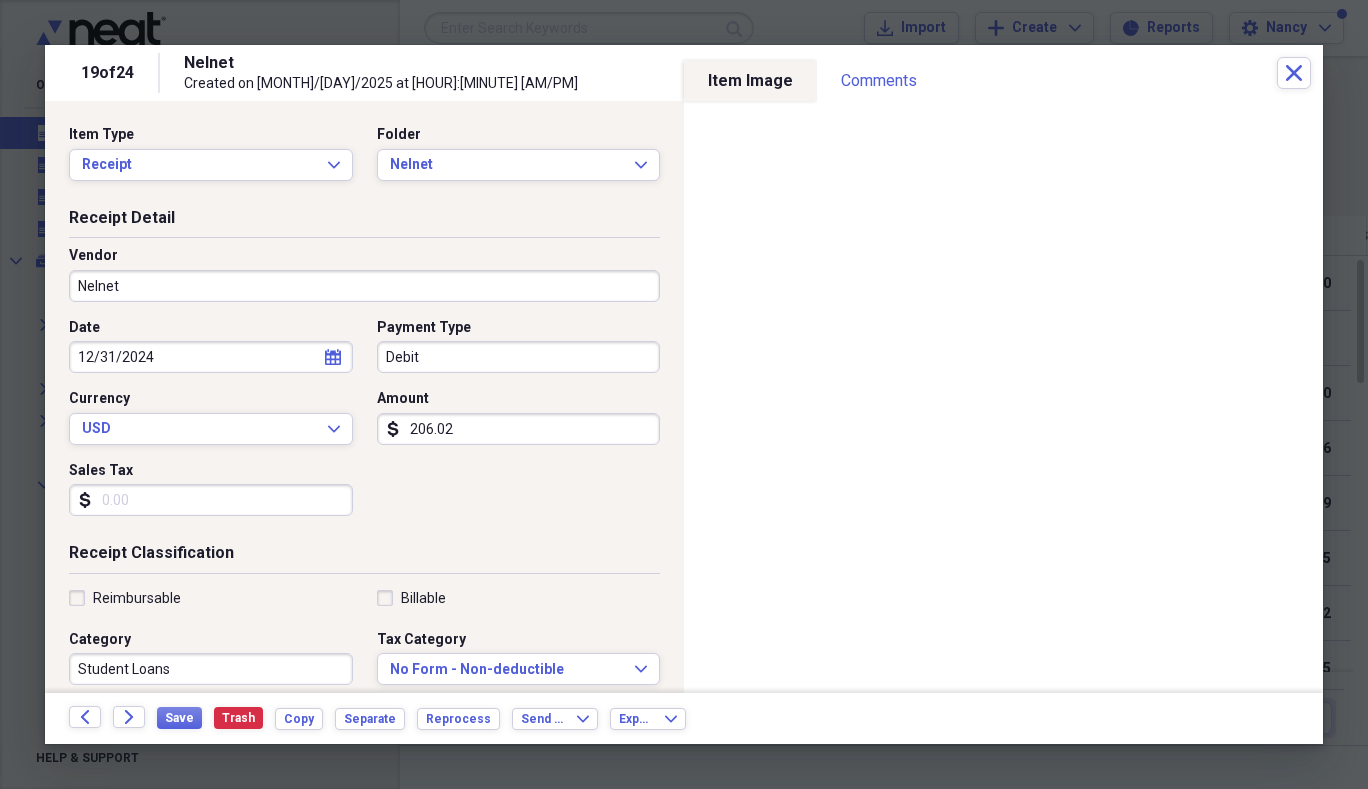 click on "calendar Calendar" at bounding box center (333, 357) 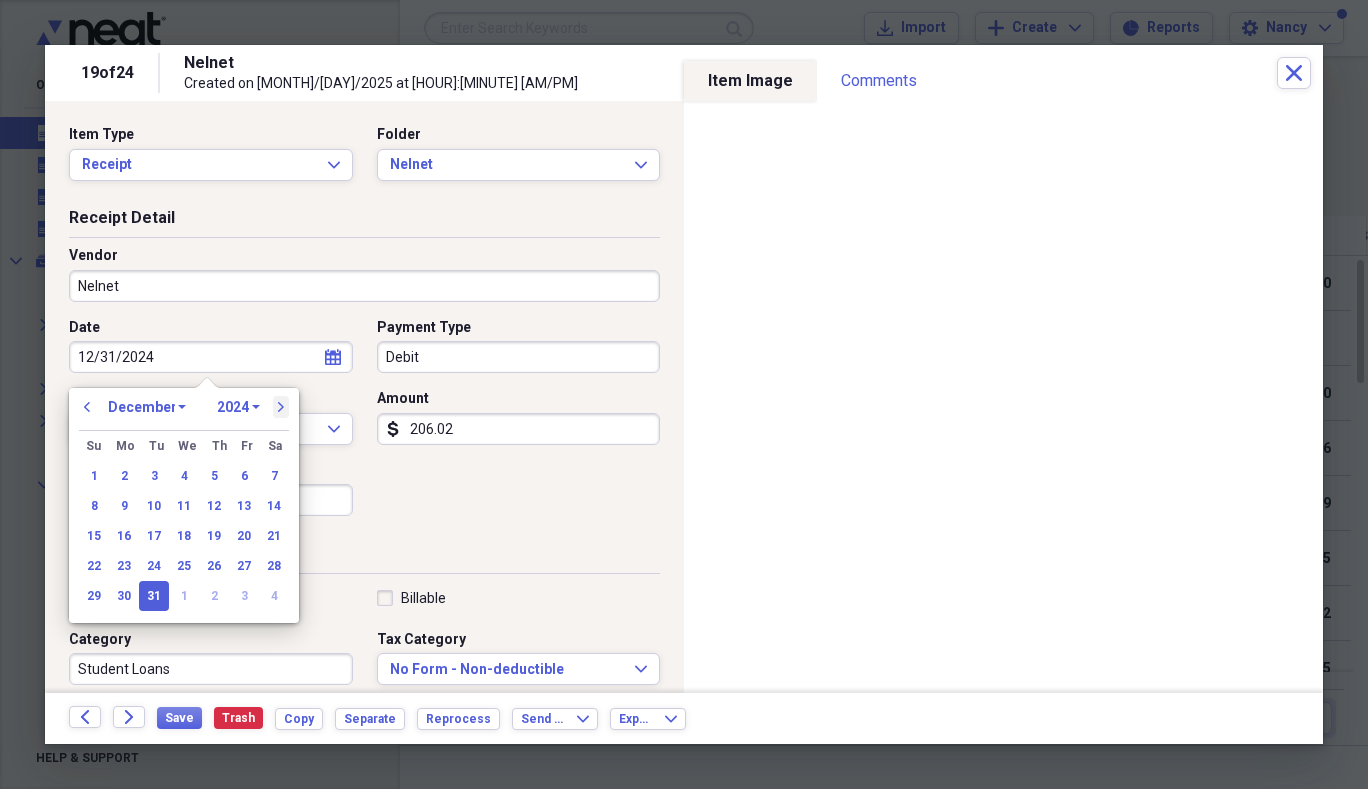 click on "next" at bounding box center (281, 407) 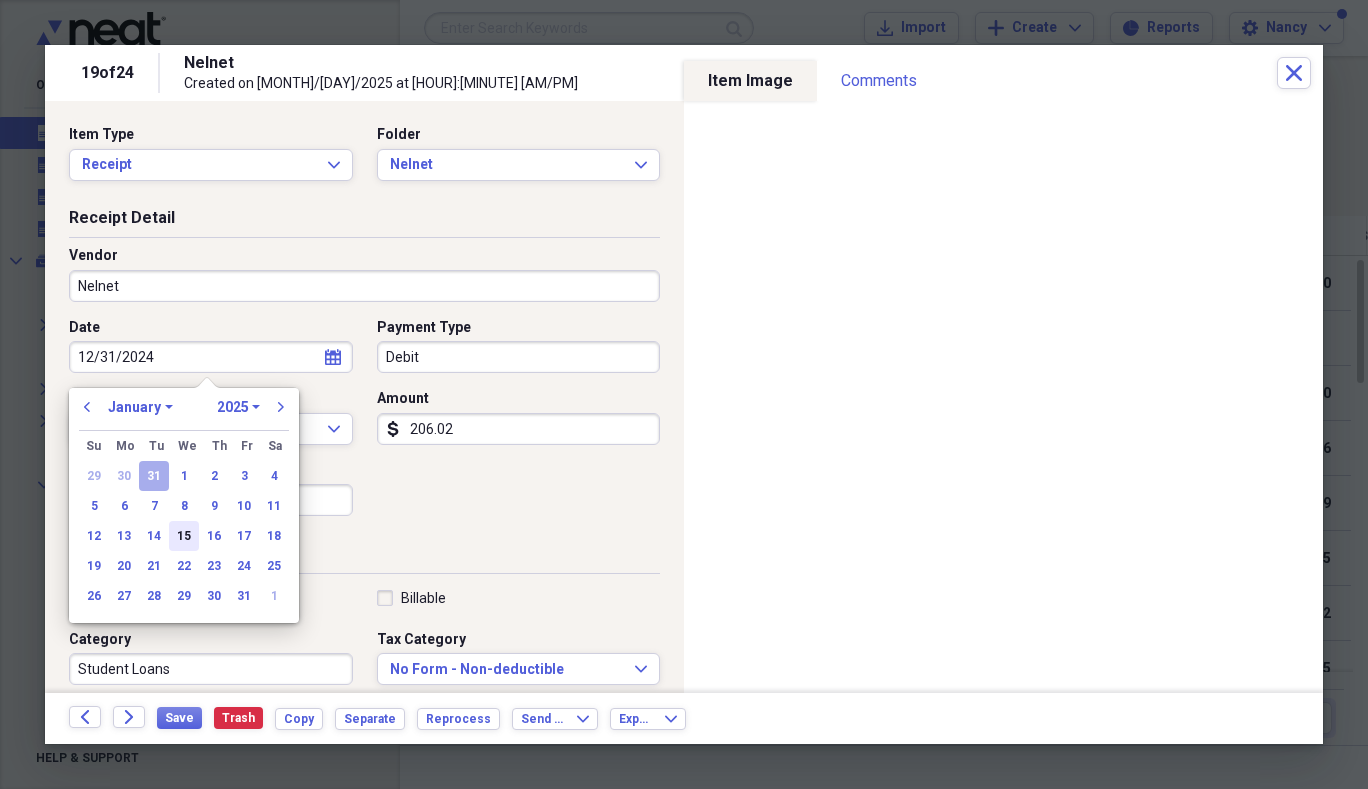 click on "15" at bounding box center [184, 536] 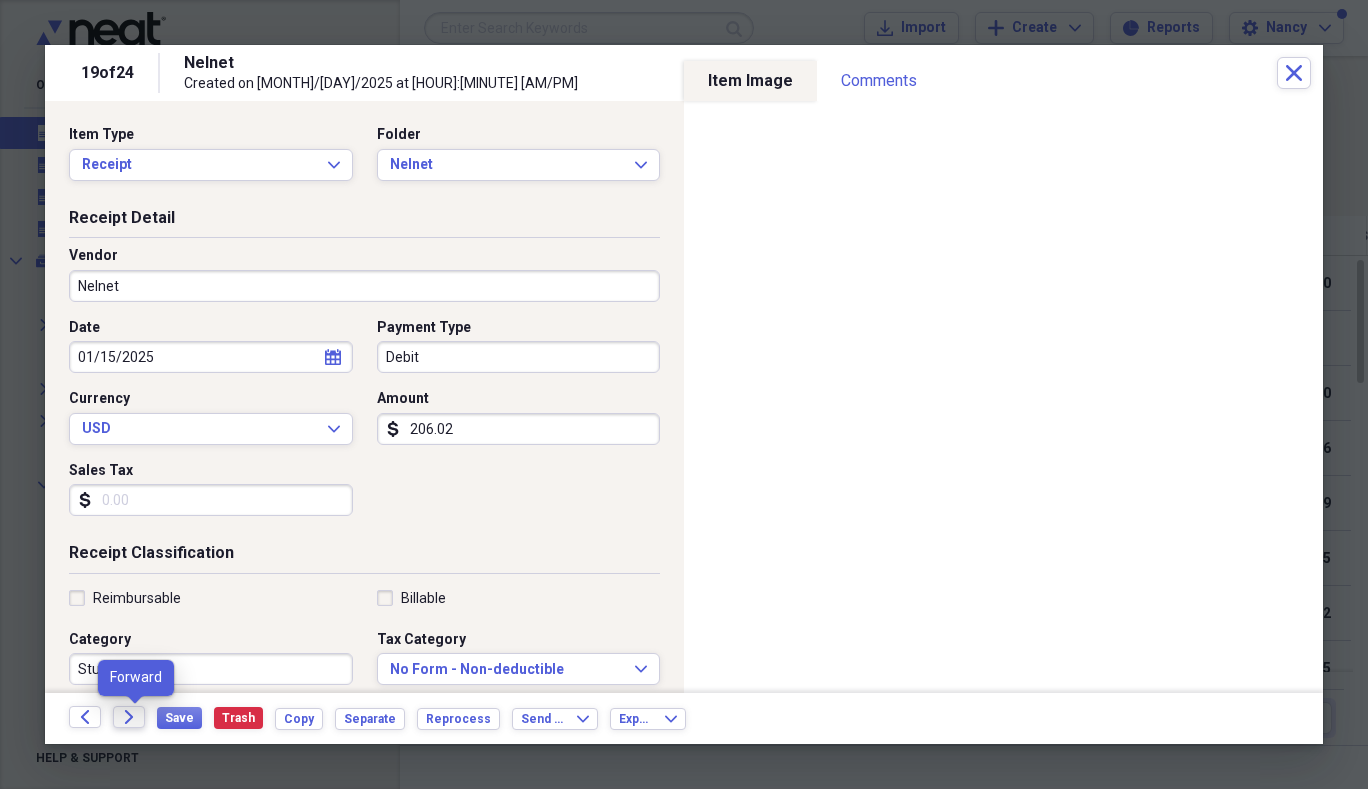 click on "Forward" 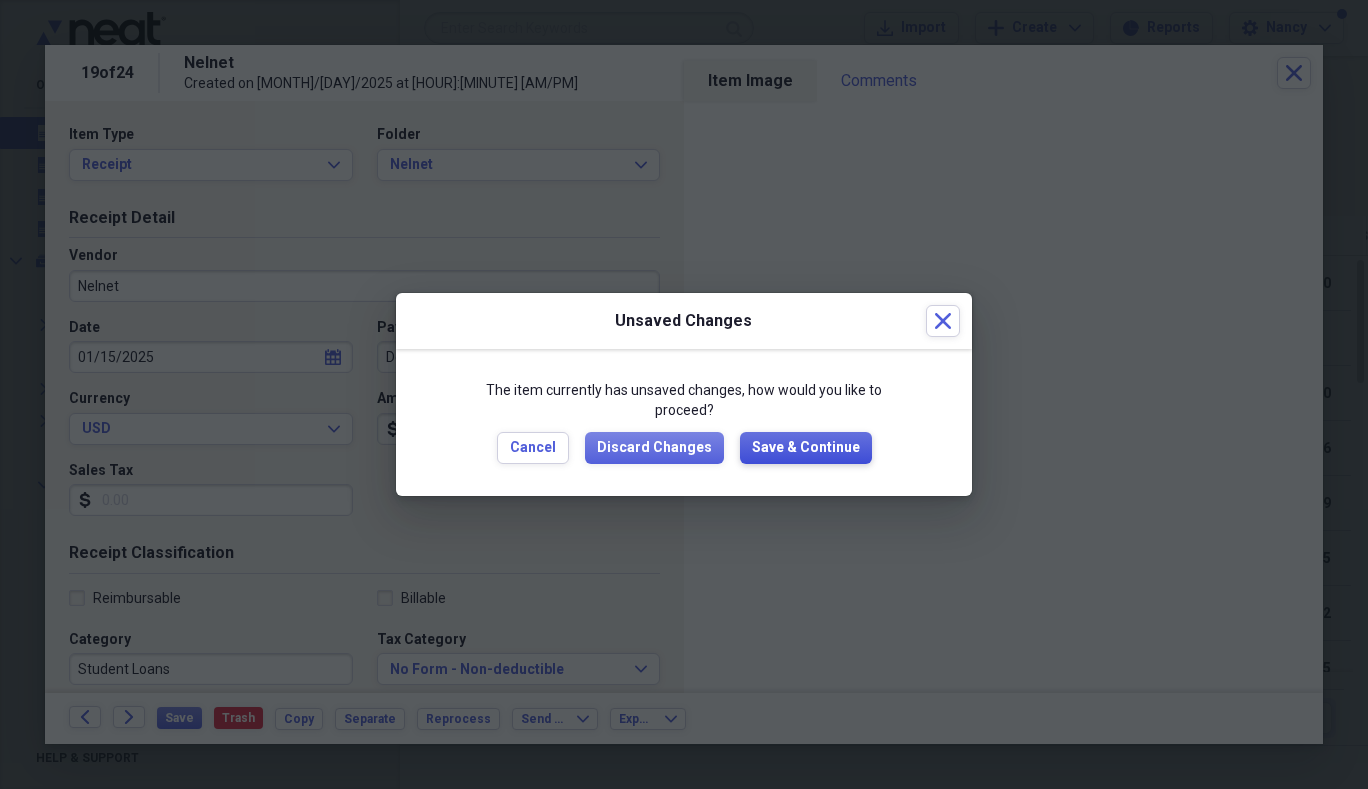 click on "Save & Continue" at bounding box center [806, 448] 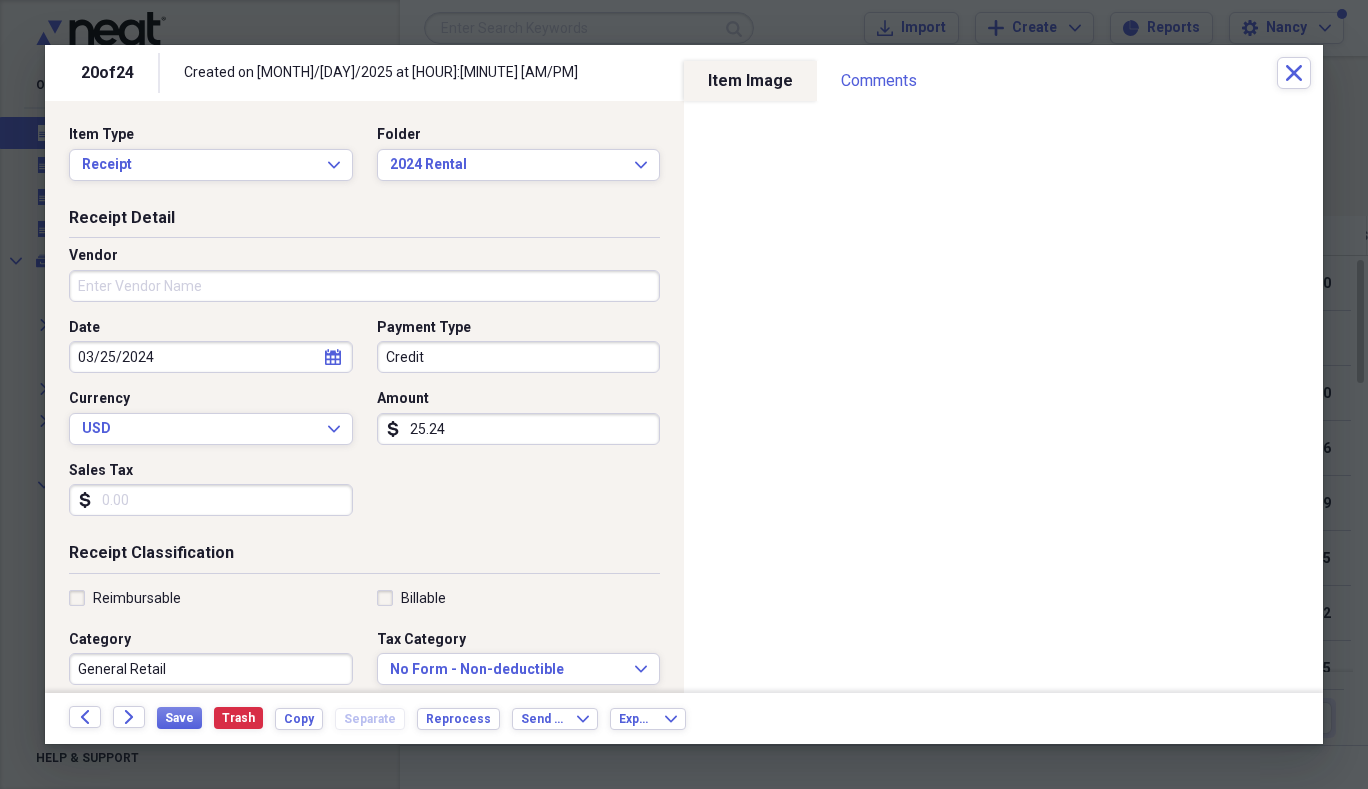 click on "25.24" at bounding box center [519, 429] 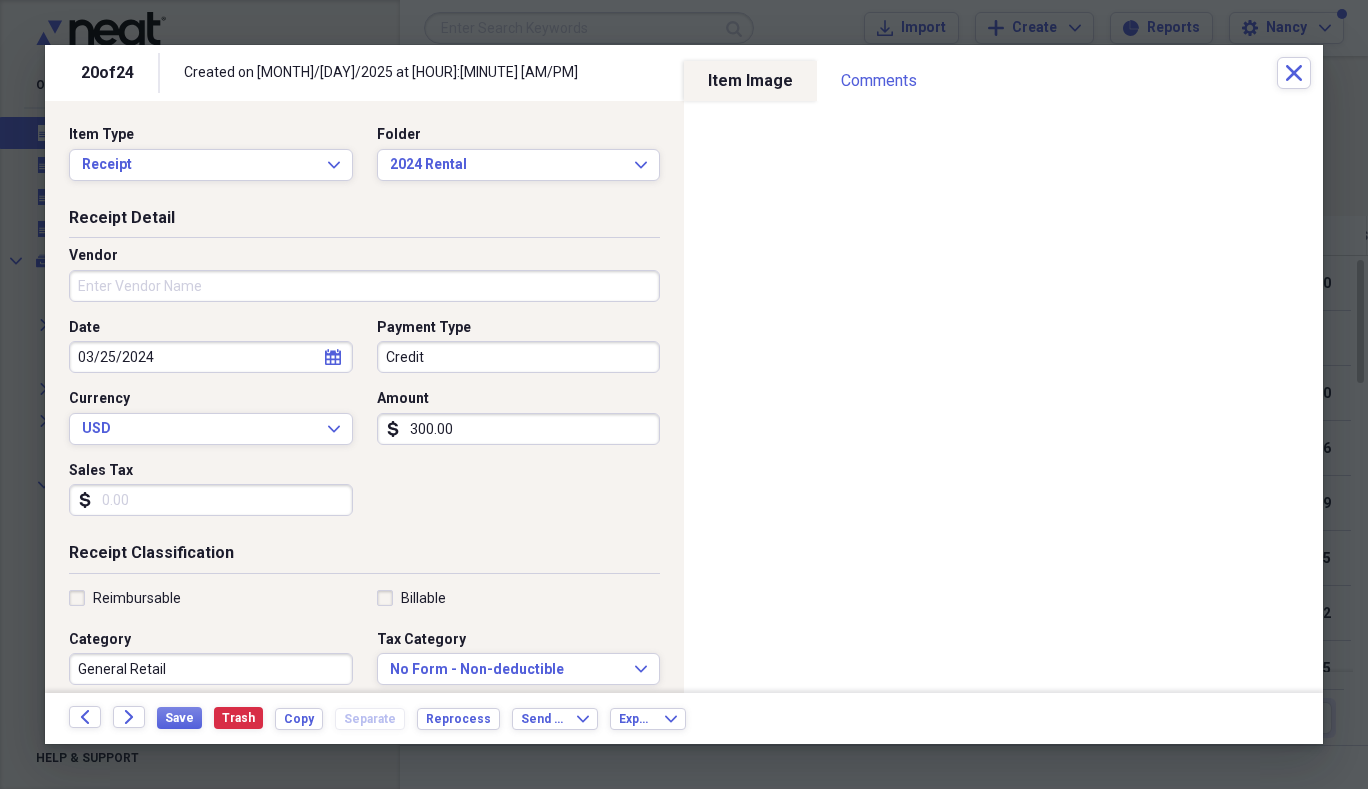 type on "300.00" 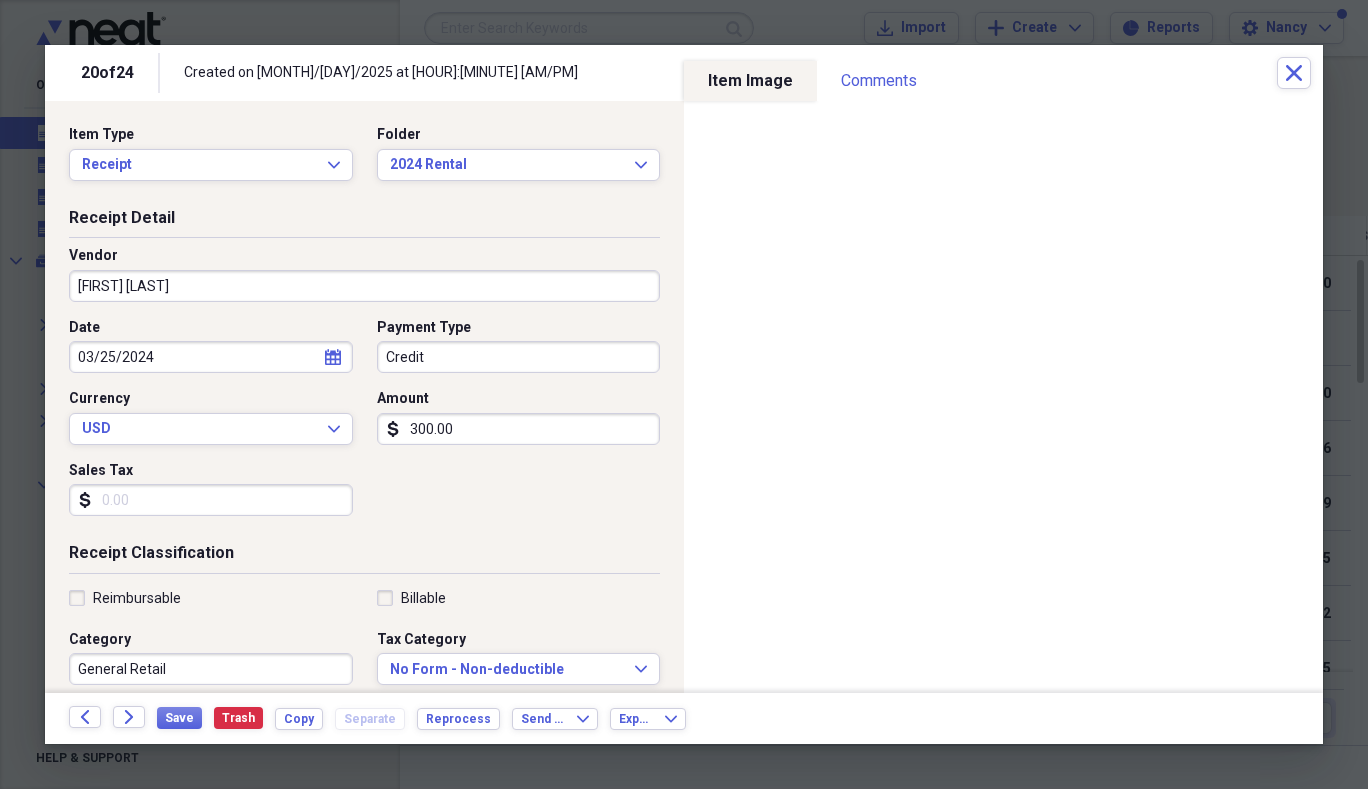 type on "[FIRST] [LAST]" 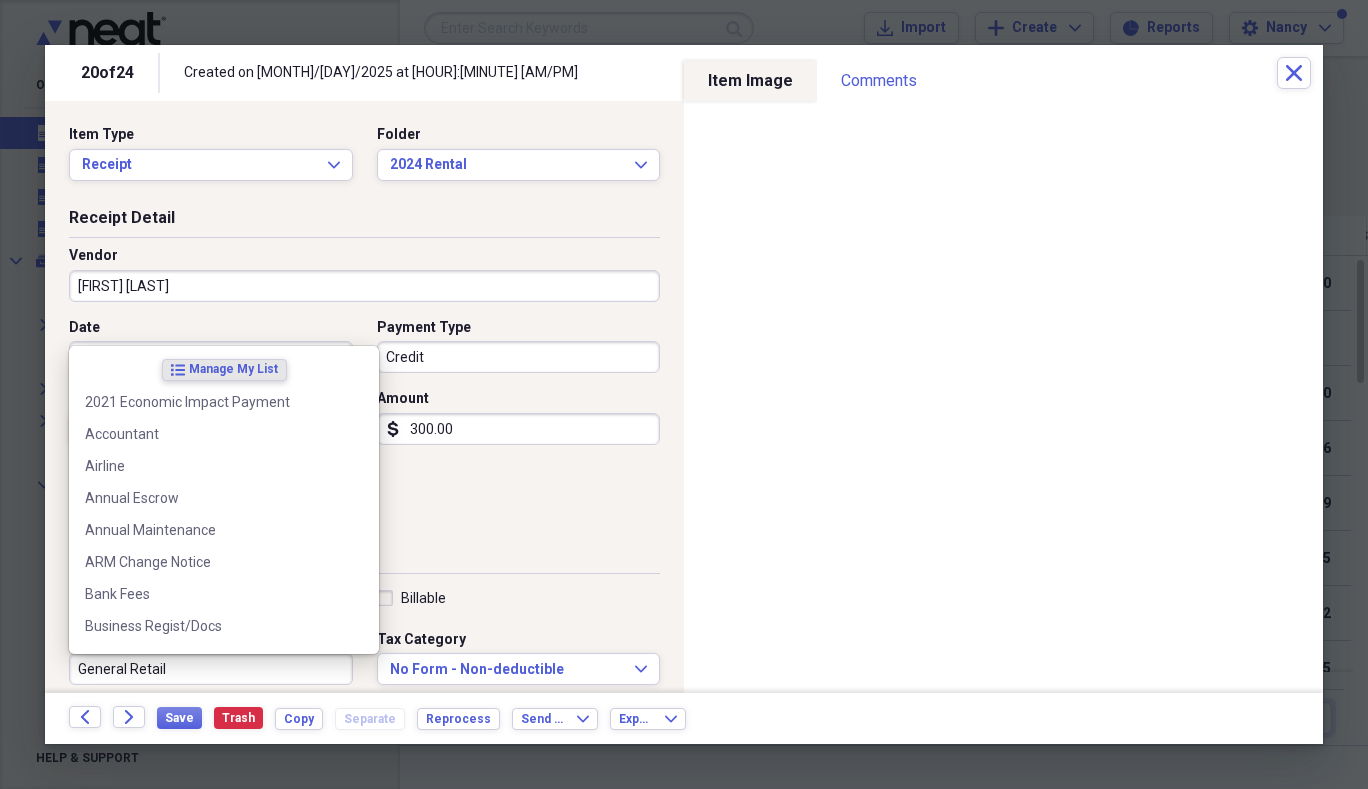 click on "General Retail" at bounding box center [211, 669] 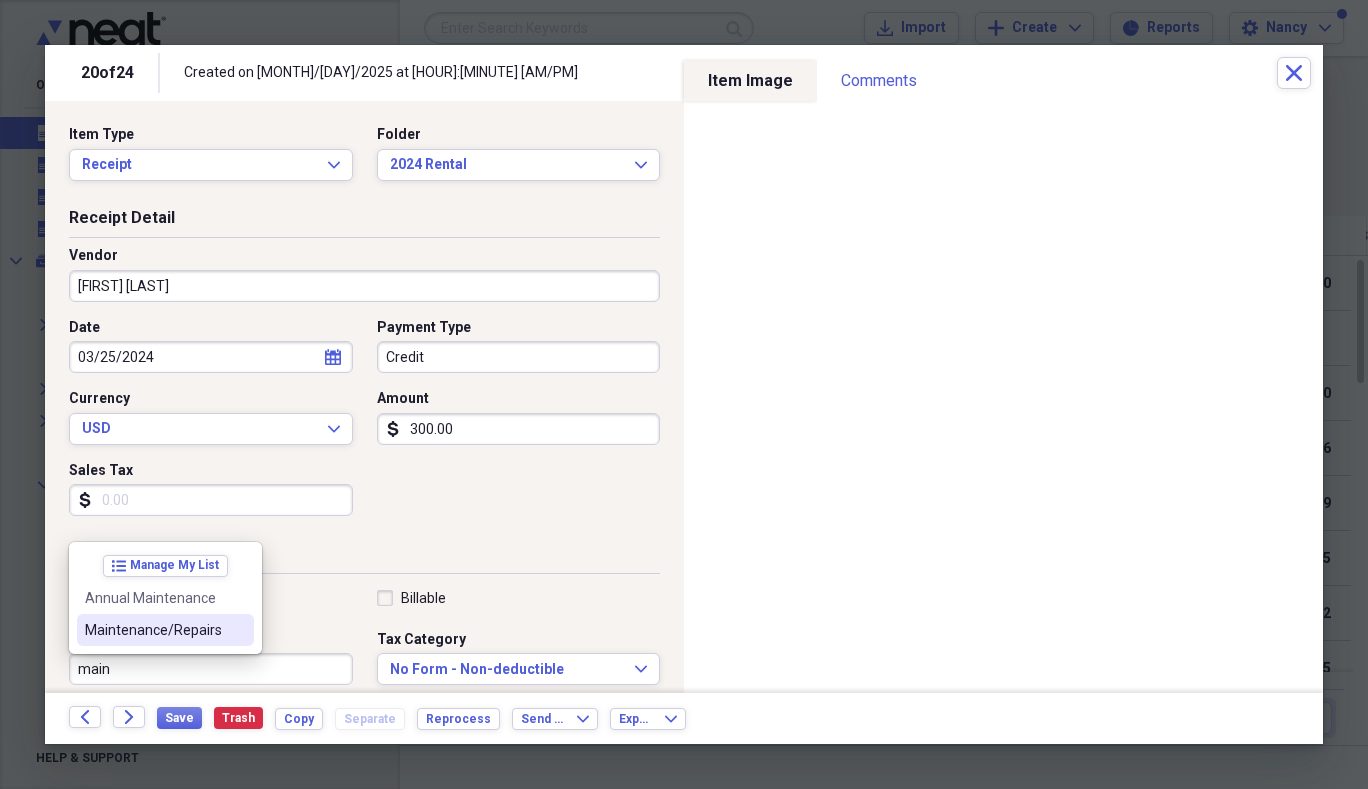 click on "Maintenance/Repairs" at bounding box center (153, 630) 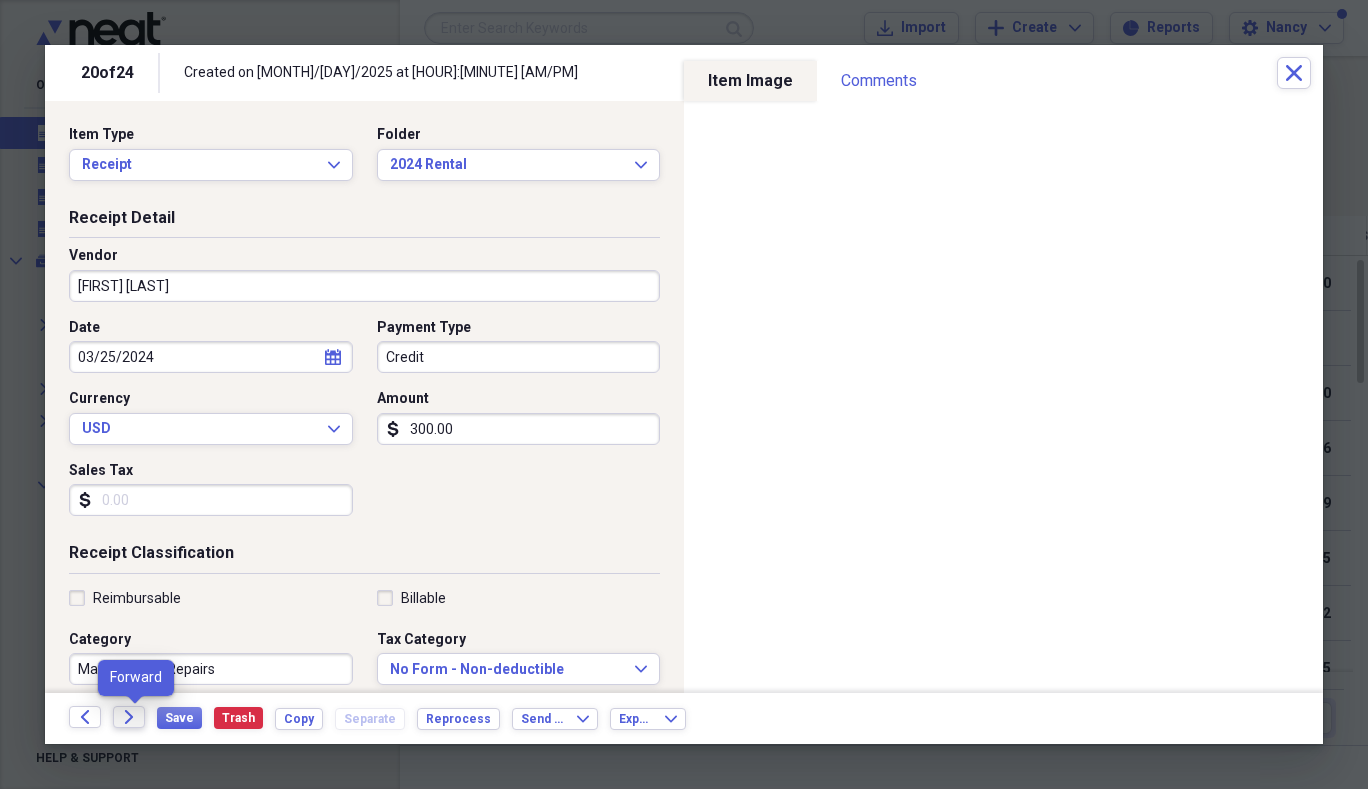 click on "Forward" at bounding box center (129, 717) 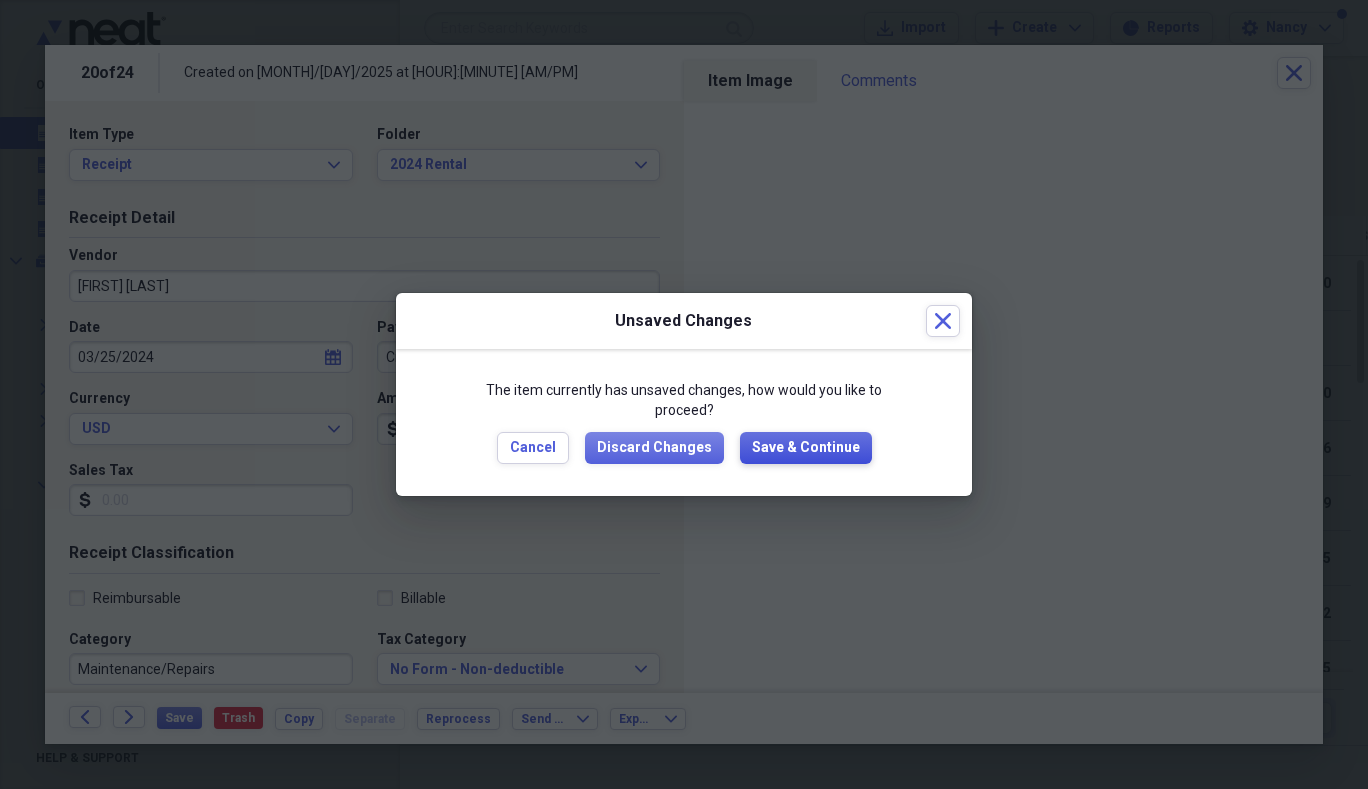 click on "Save & Continue" at bounding box center [806, 448] 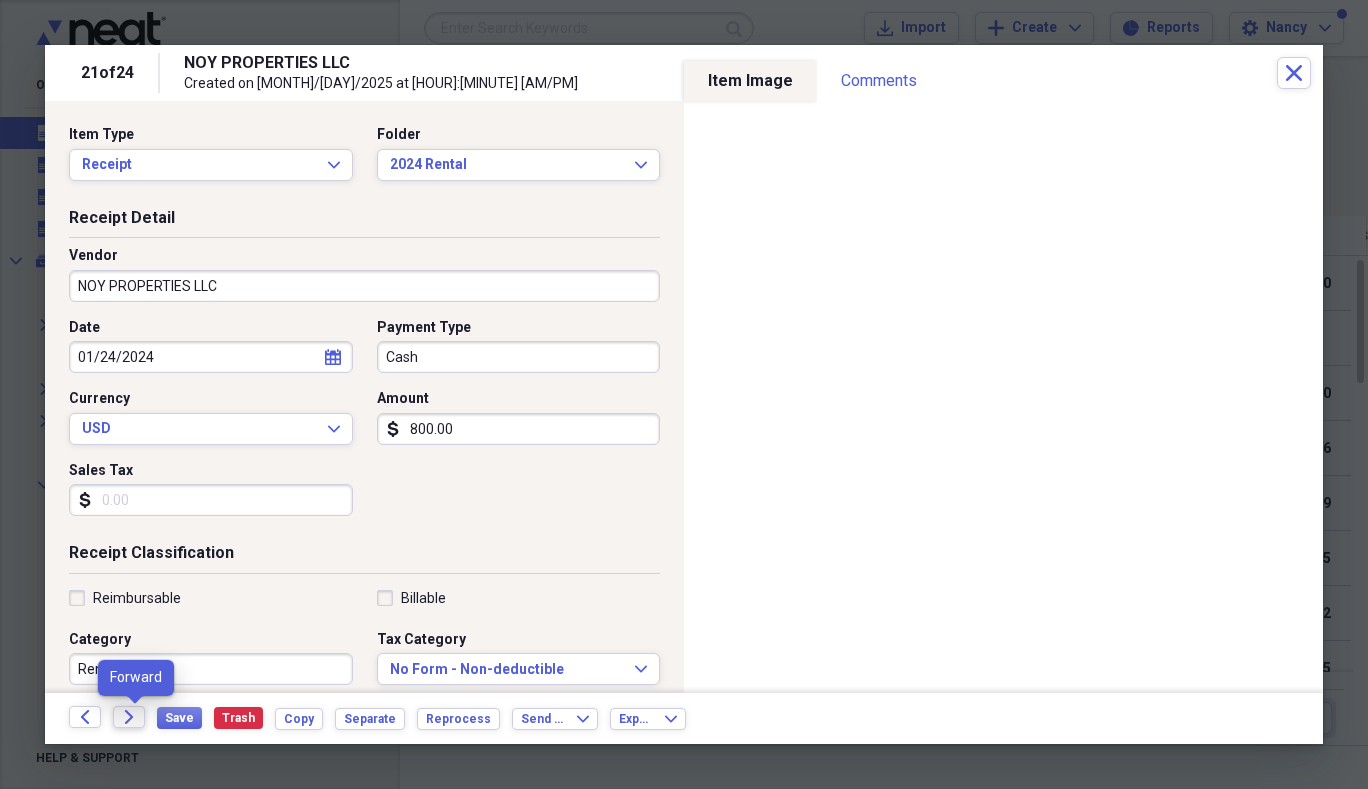 click on "Forward" 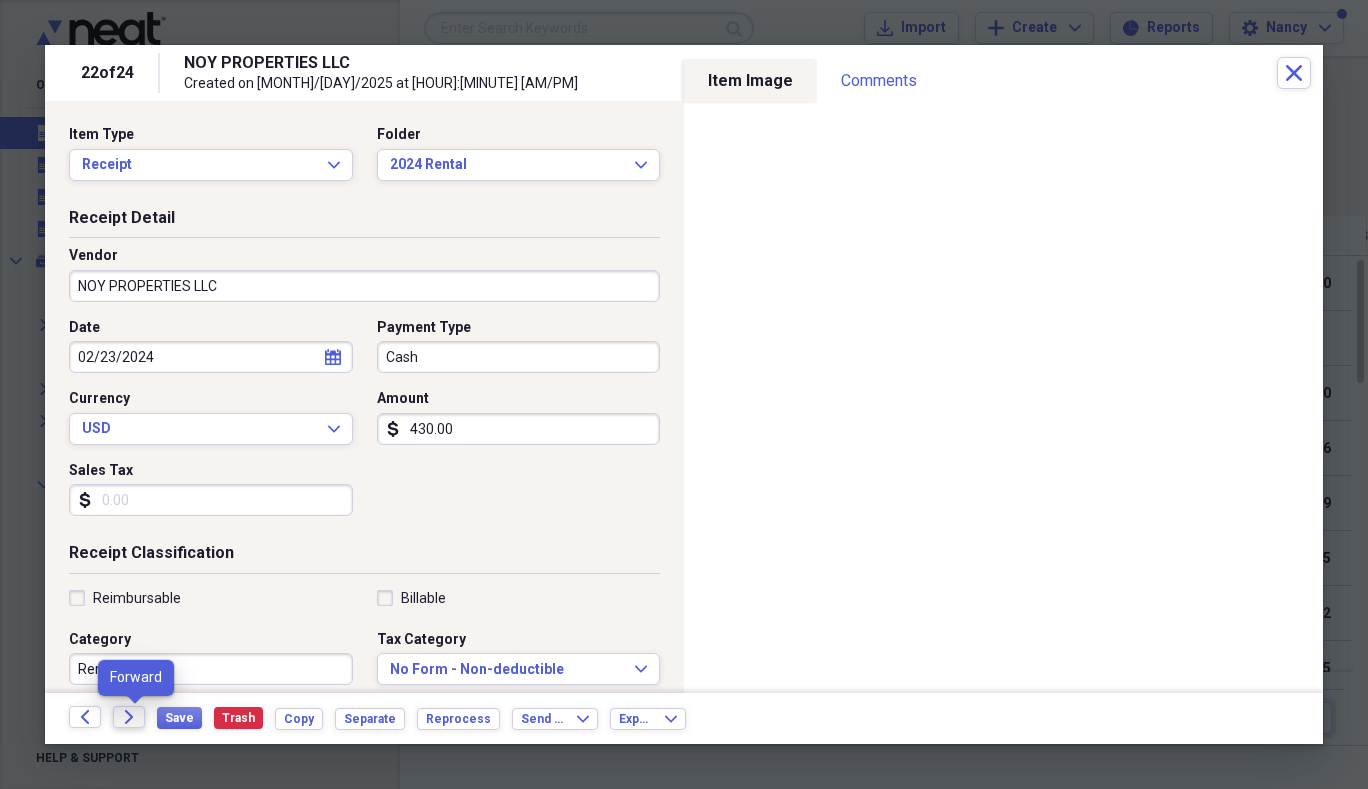 click on "Forward" 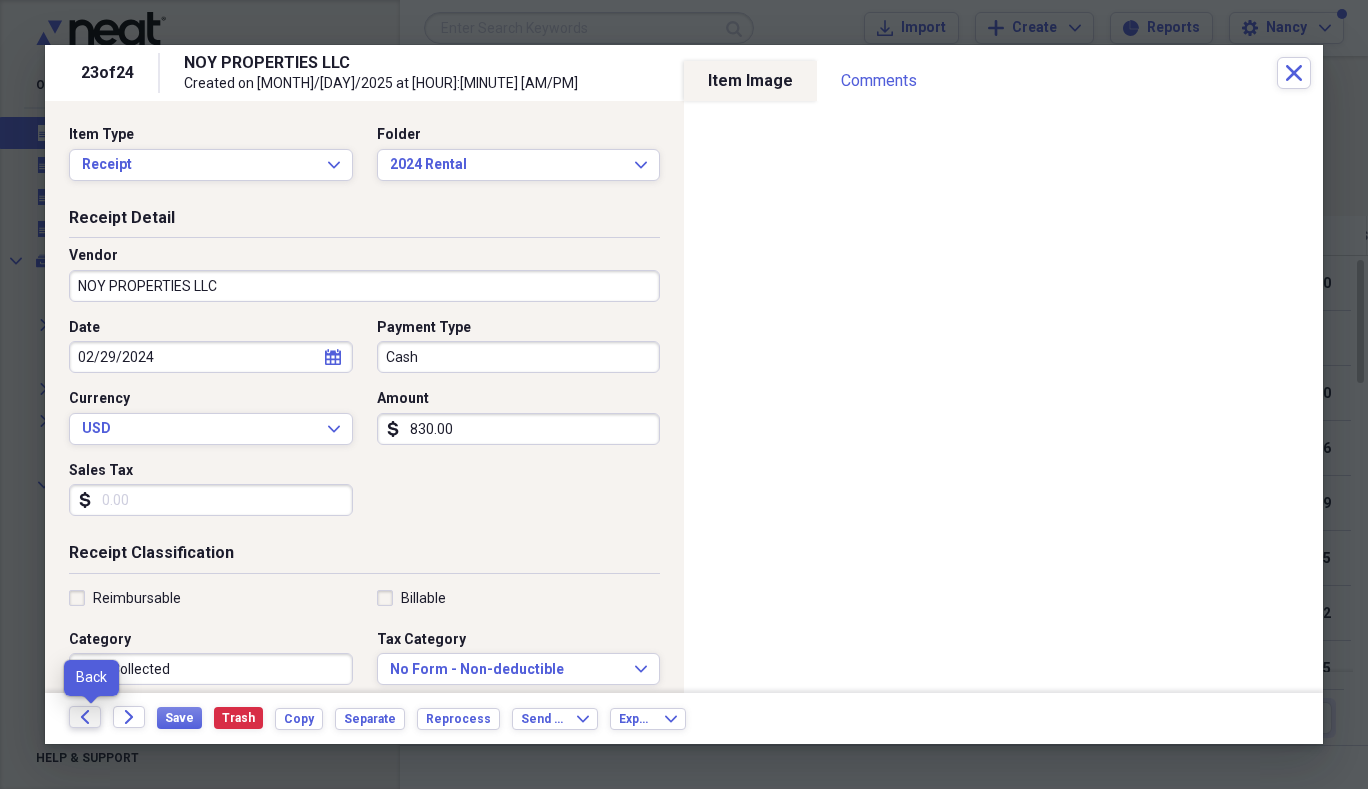 click on "Back" 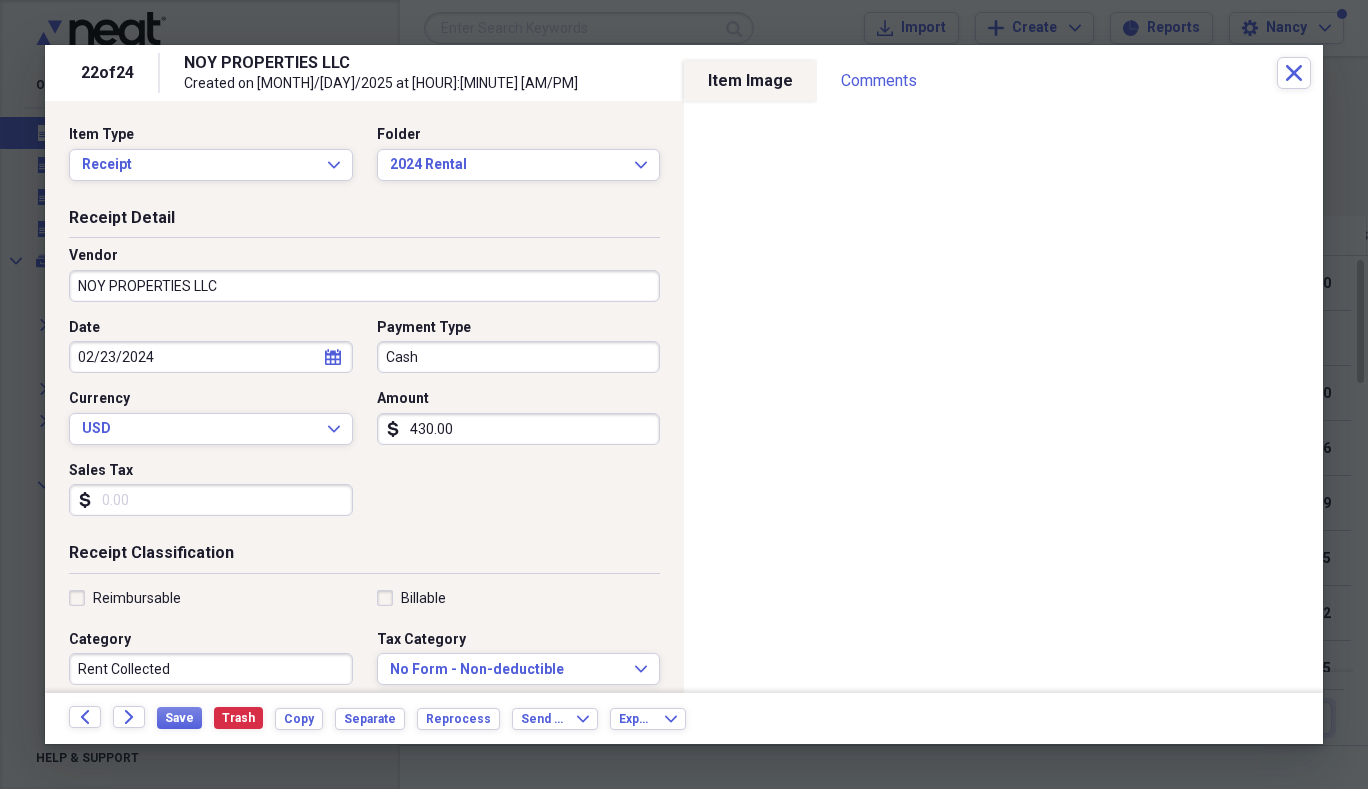 click on "calendar Calendar" at bounding box center (333, 357) 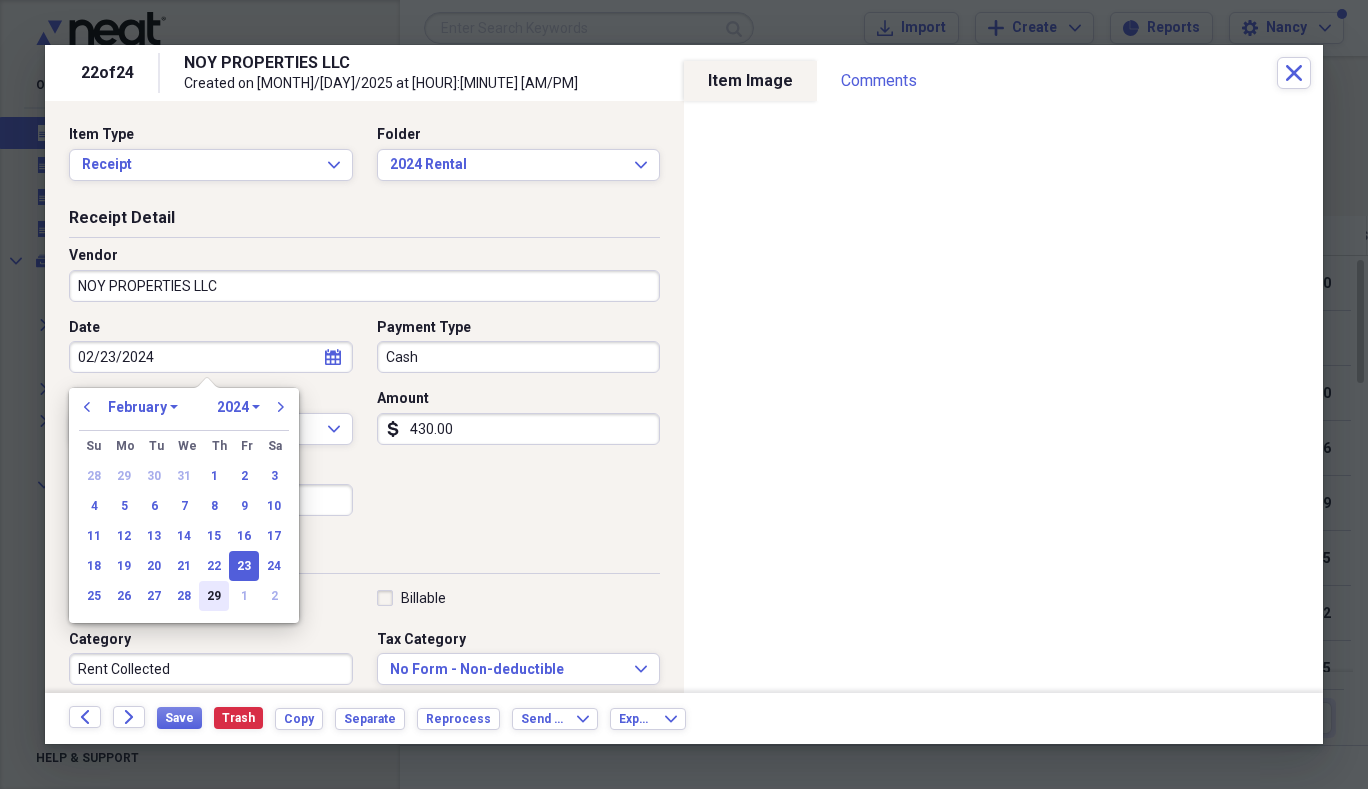 click on "29" at bounding box center (214, 596) 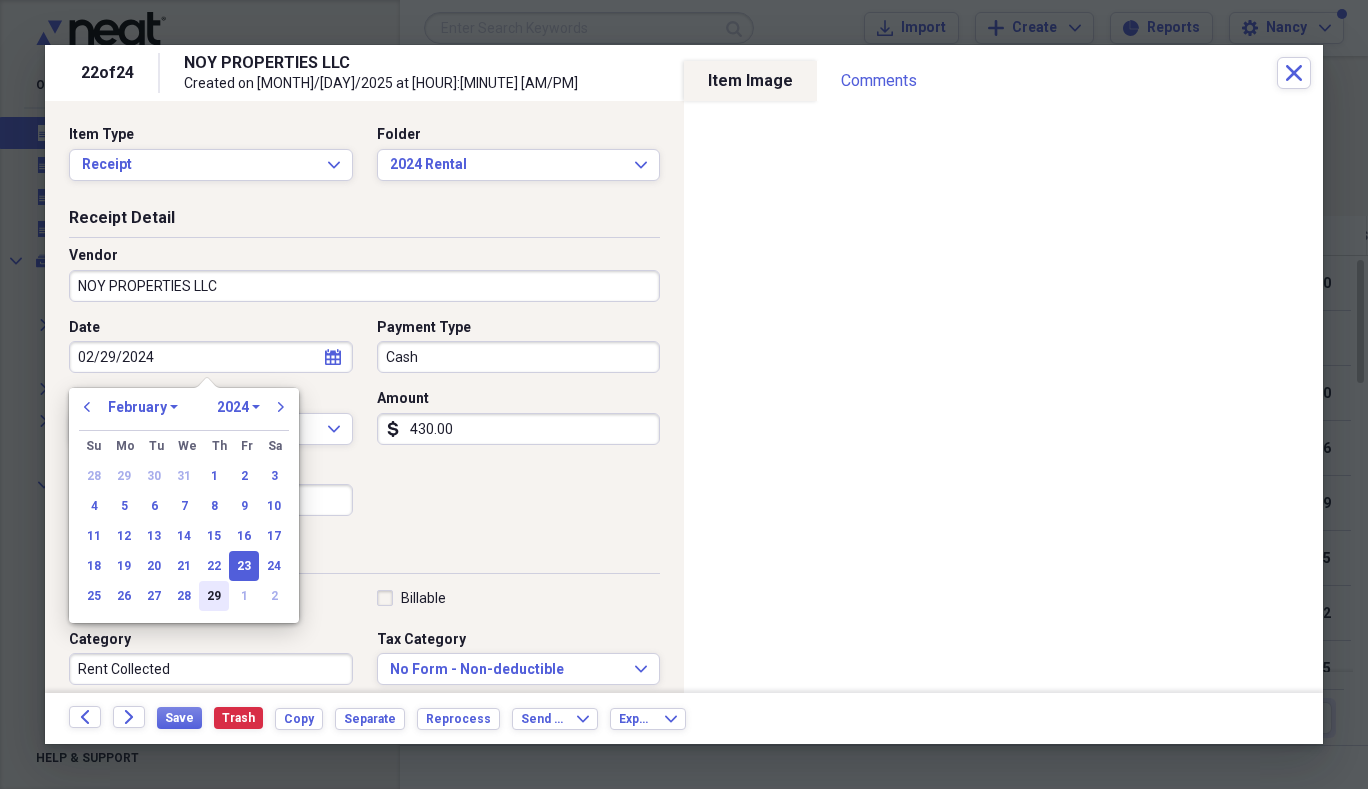 type on "02/29/2024" 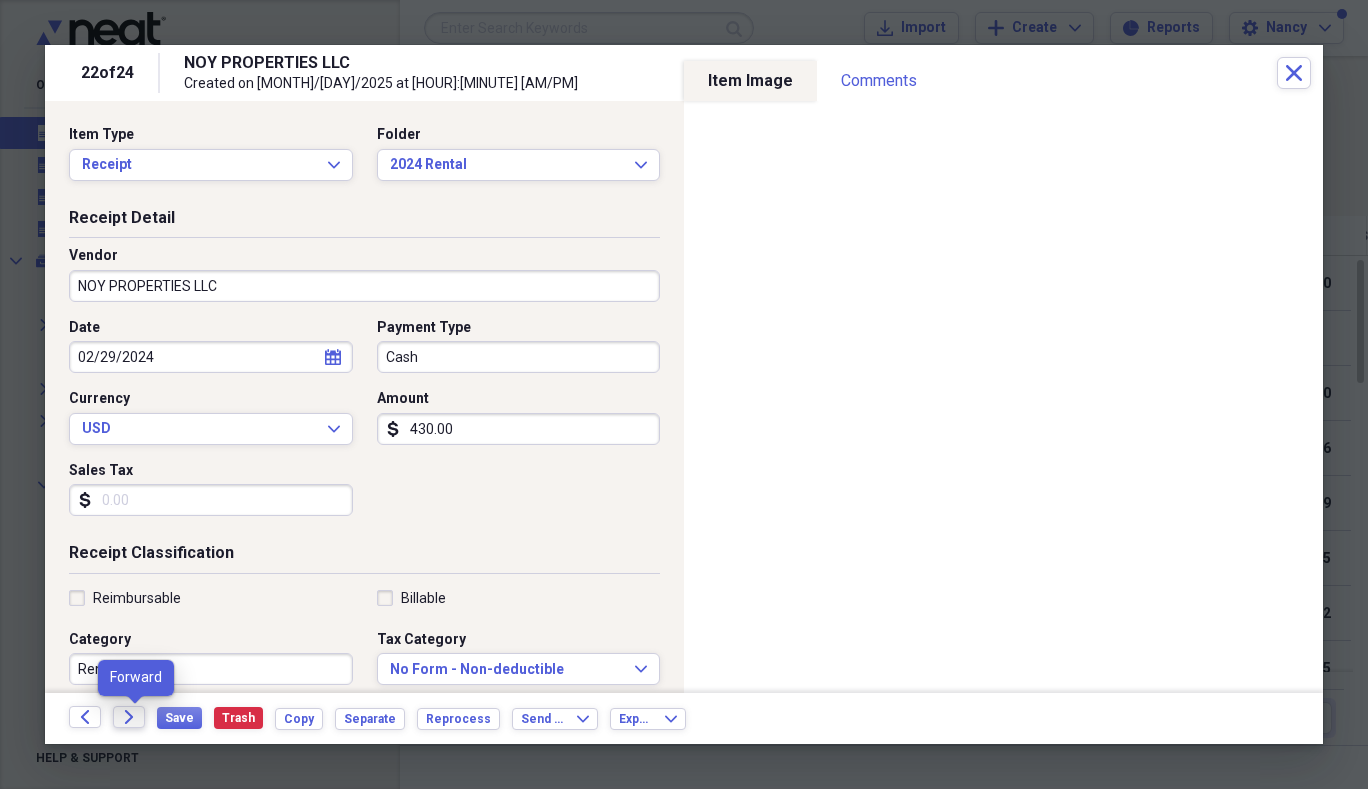 click on "Forward" 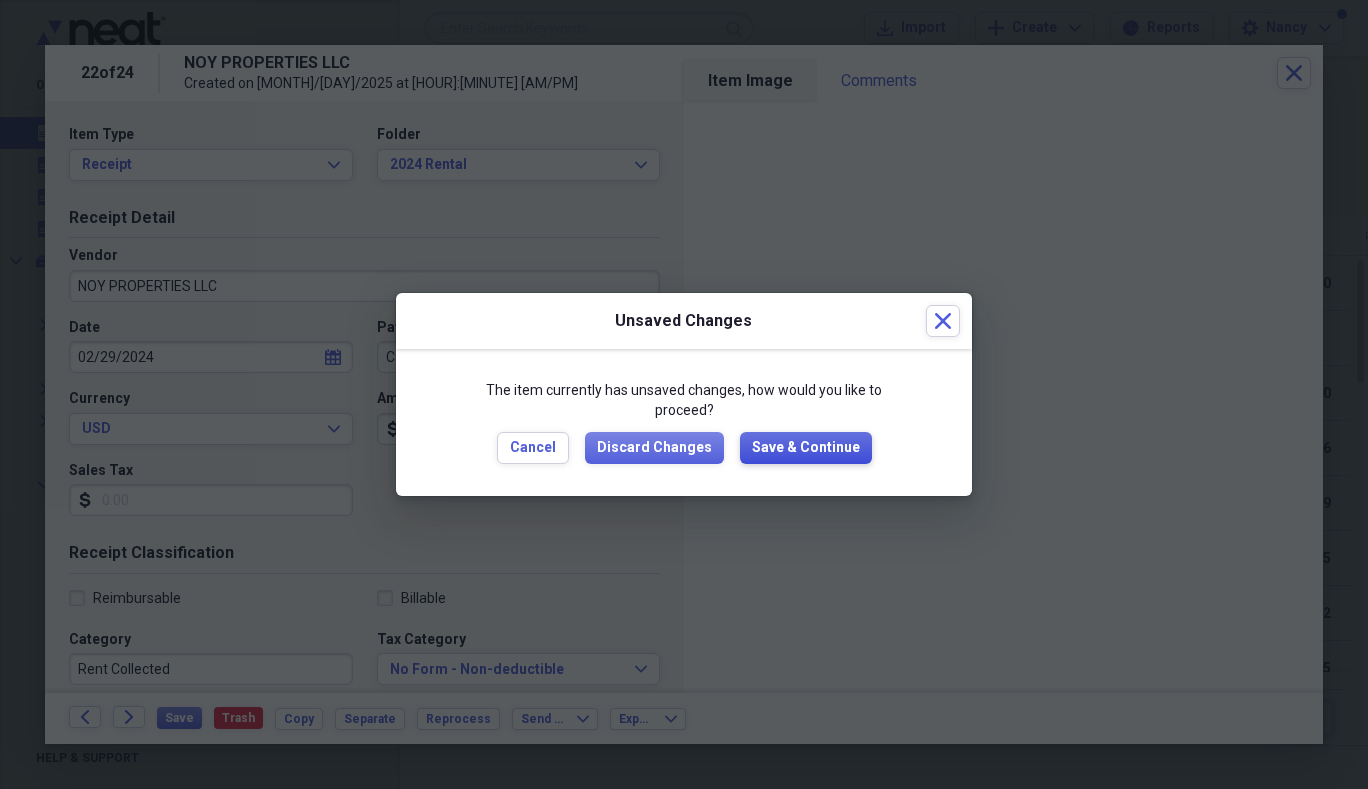 click on "Save & Continue" at bounding box center (806, 448) 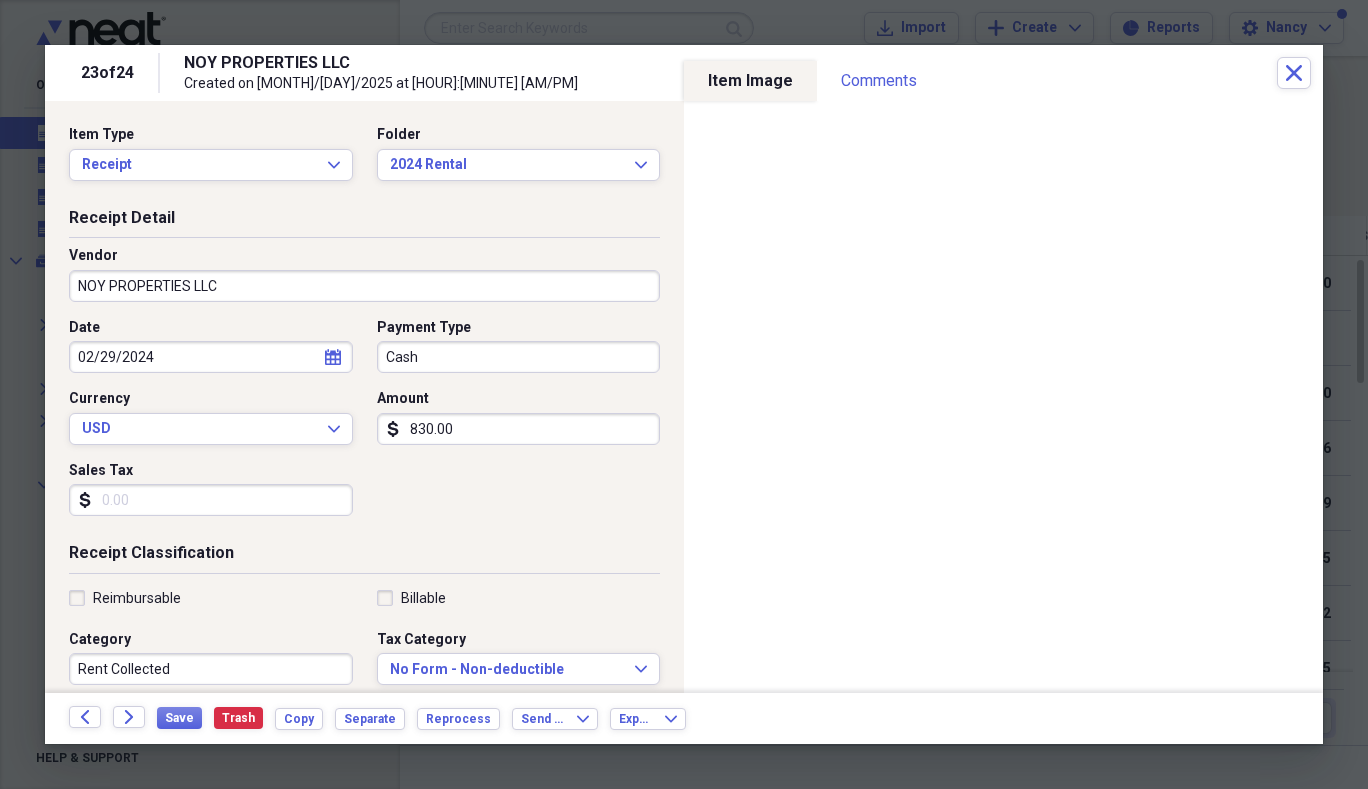 click 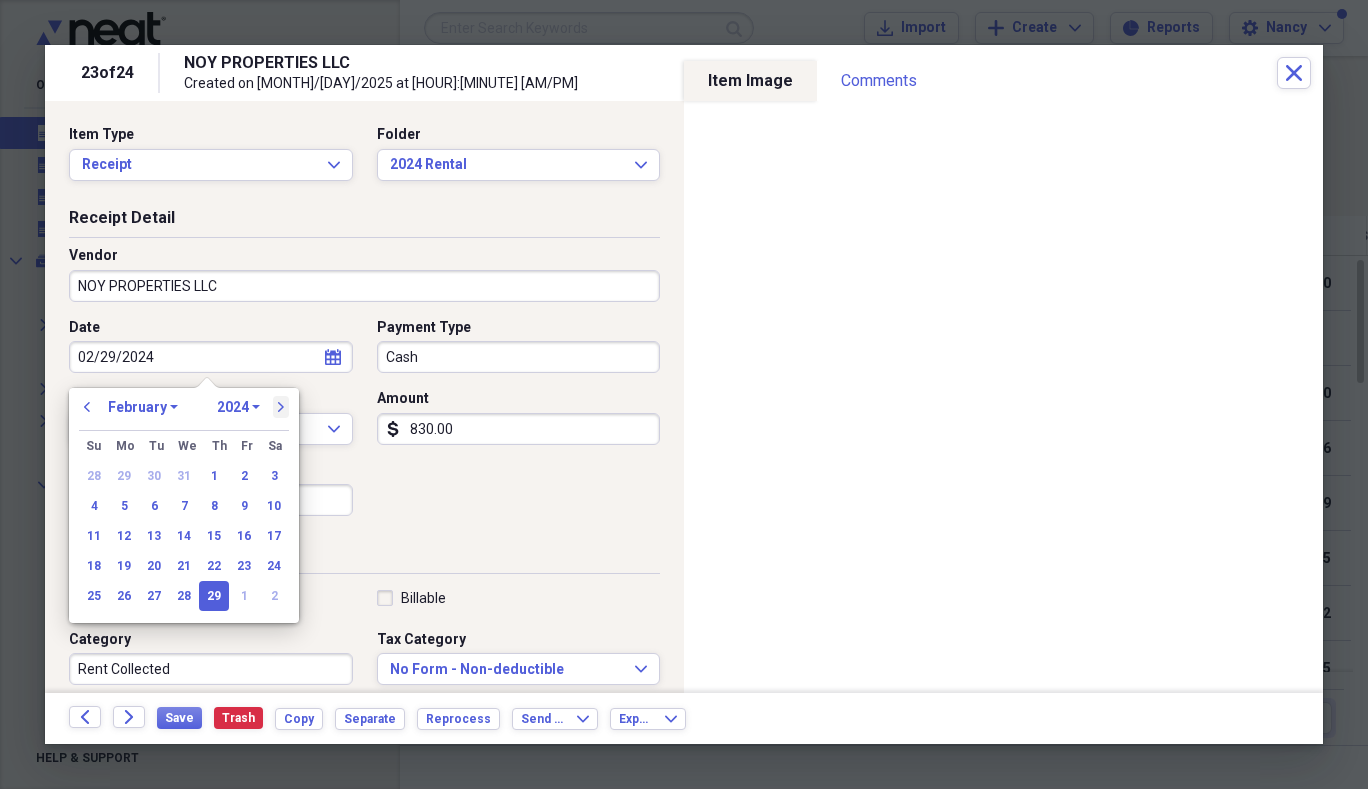 click on "next" at bounding box center (281, 407) 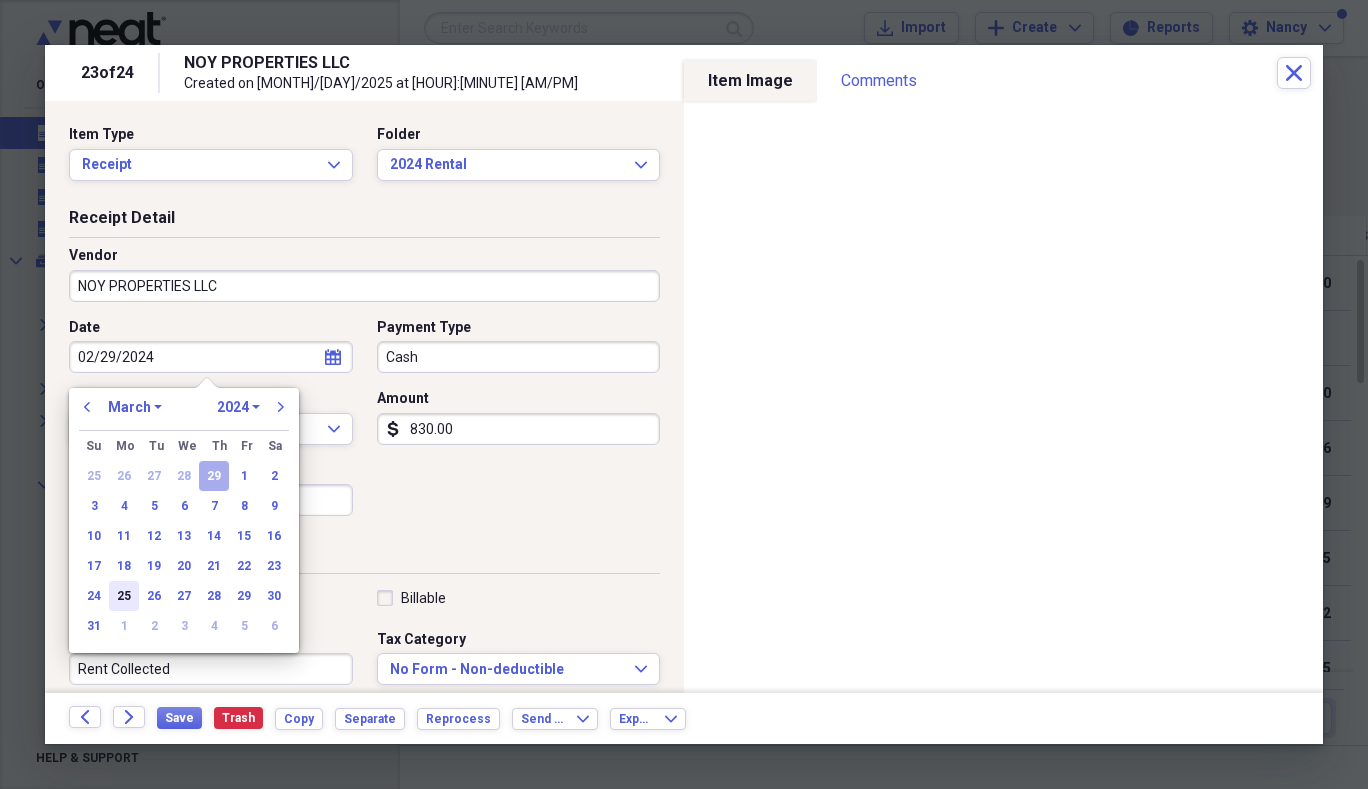 click on "25" at bounding box center (124, 596) 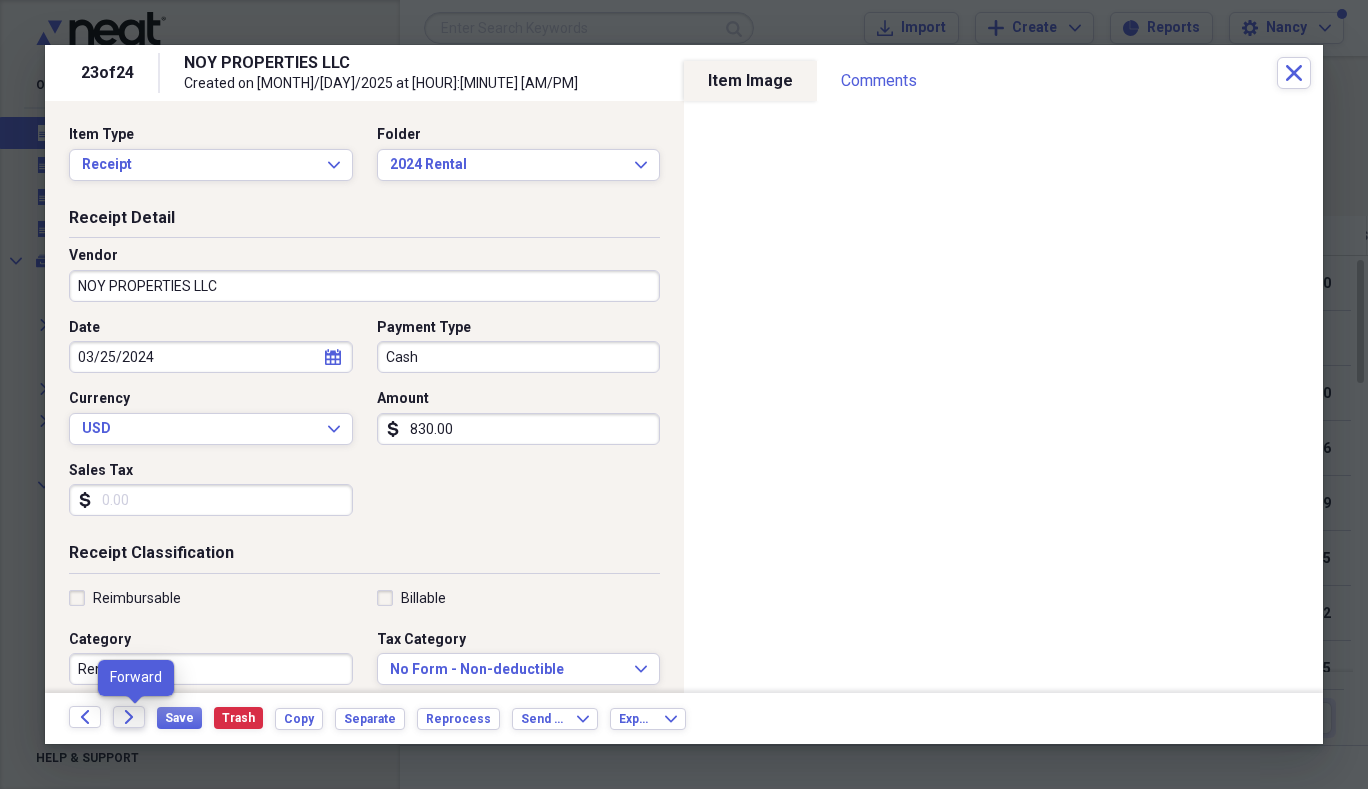 click 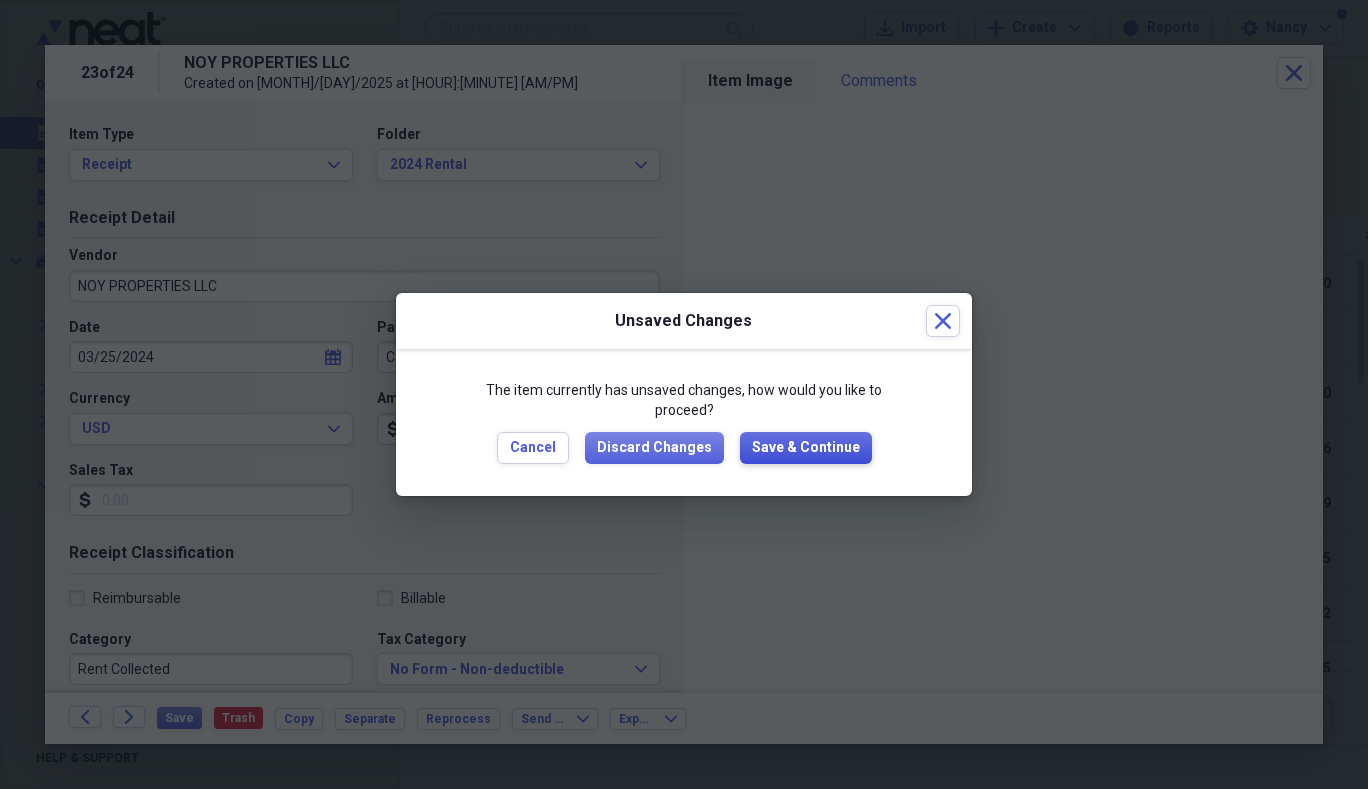 click on "Save & Continue" at bounding box center [806, 448] 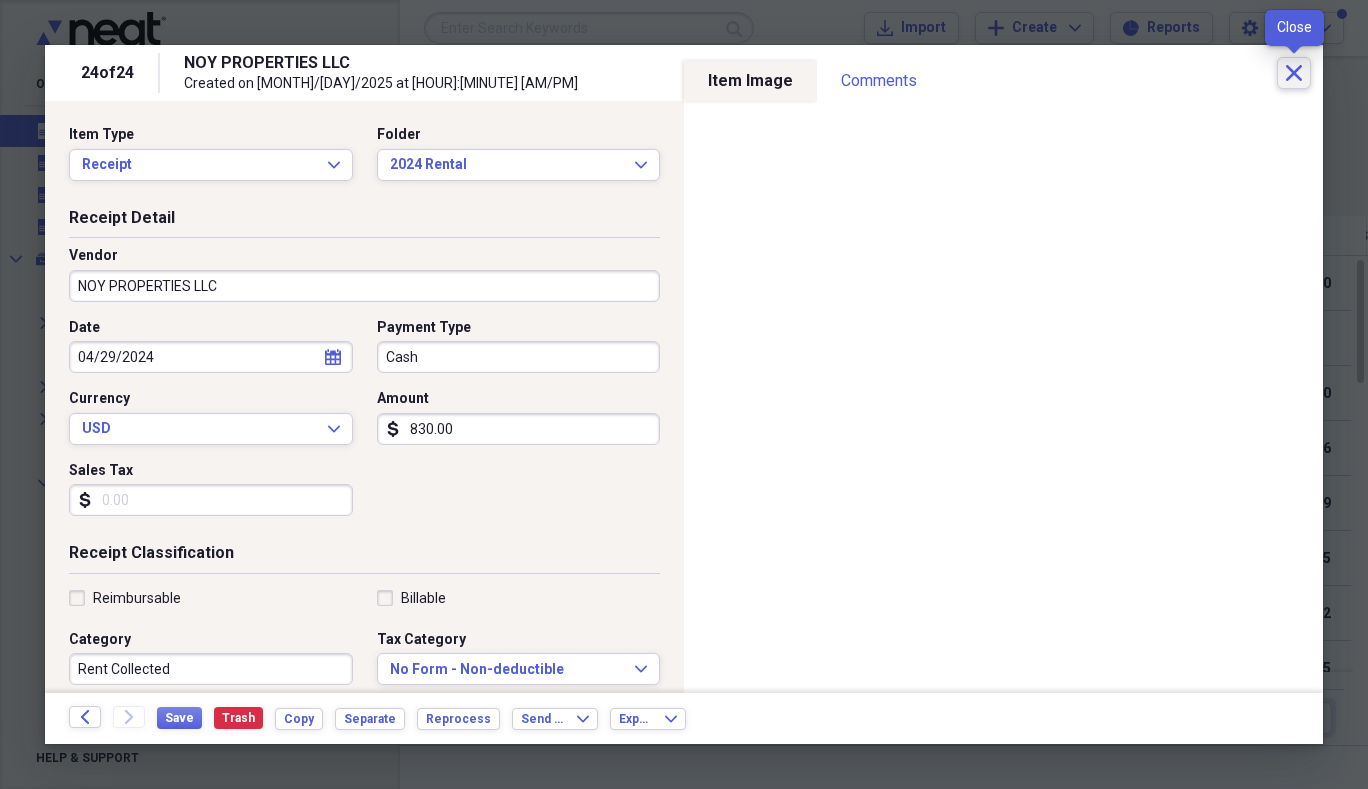 click 